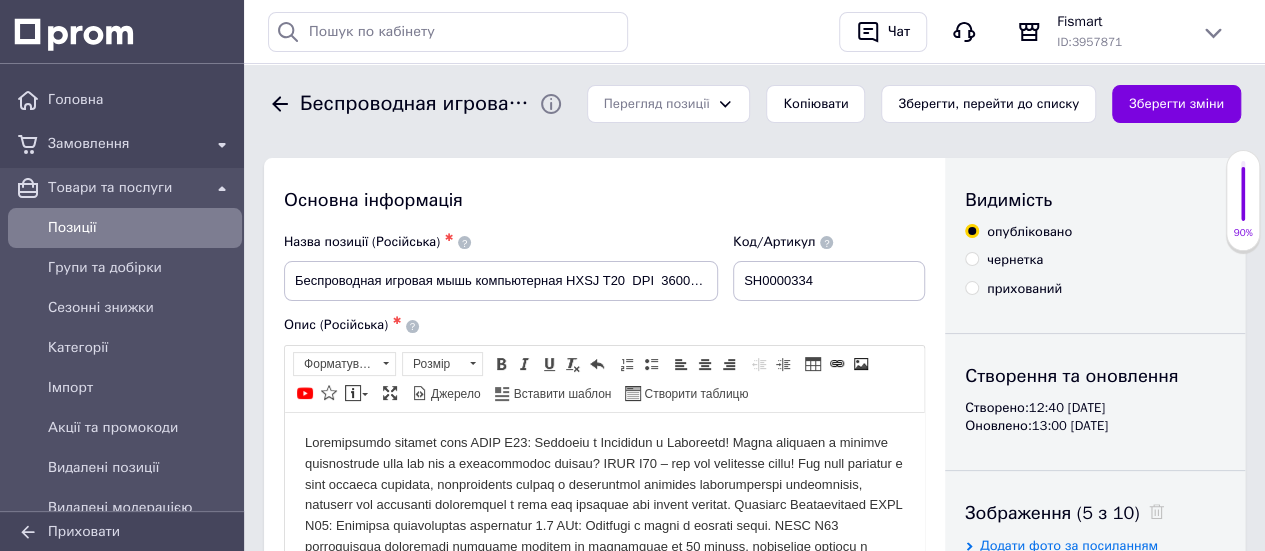scroll, scrollTop: 0, scrollLeft: 0, axis: both 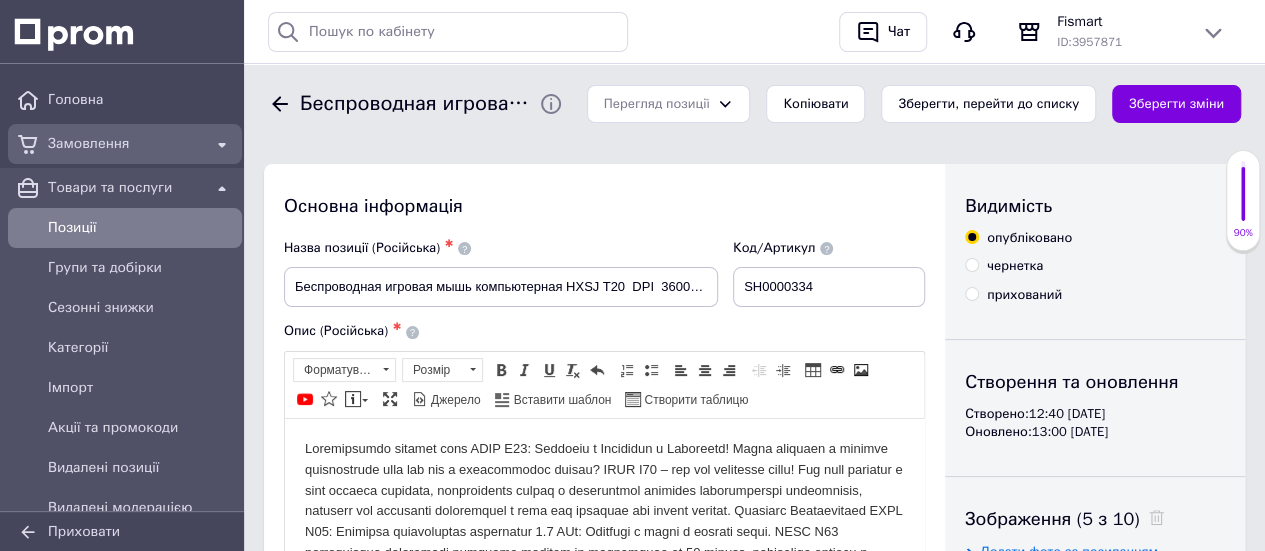 click on "Замовлення" at bounding box center [125, 144] 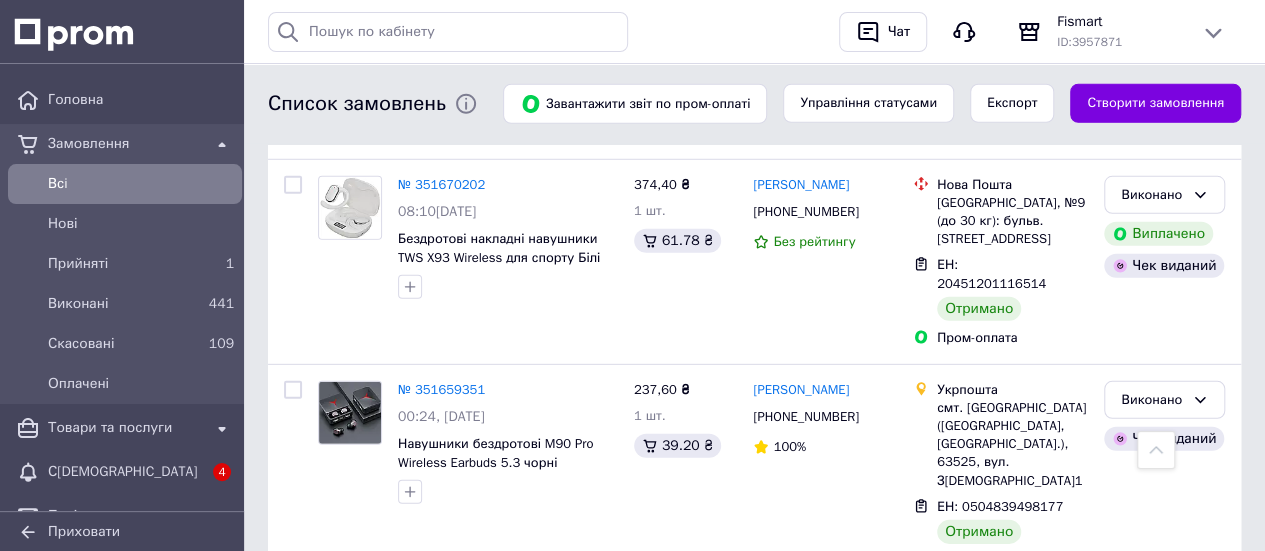 scroll, scrollTop: 2700, scrollLeft: 0, axis: vertical 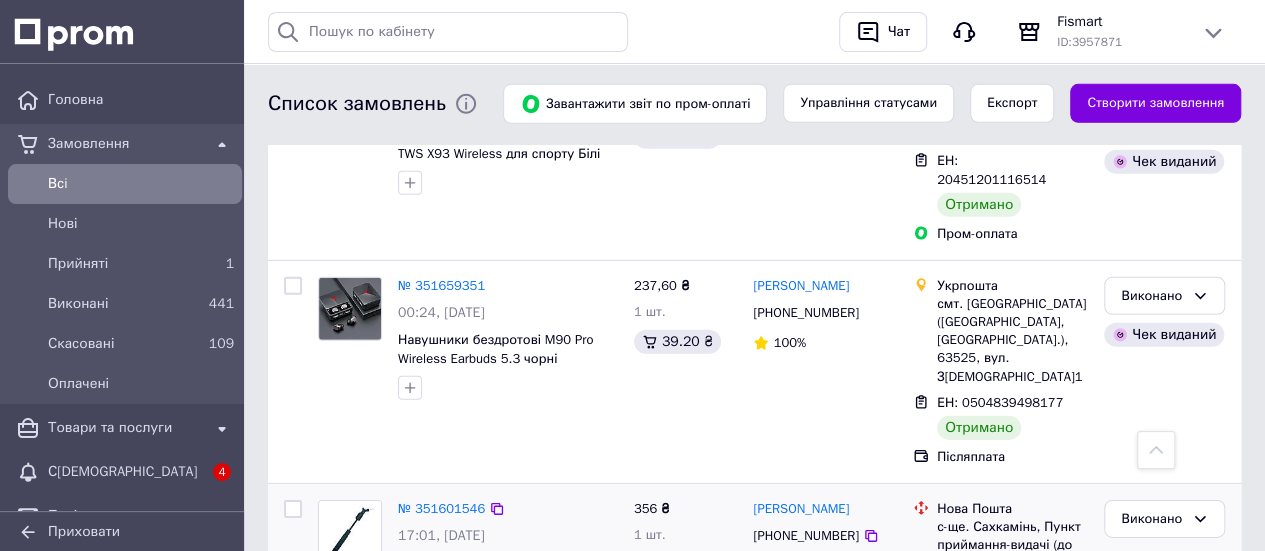 click 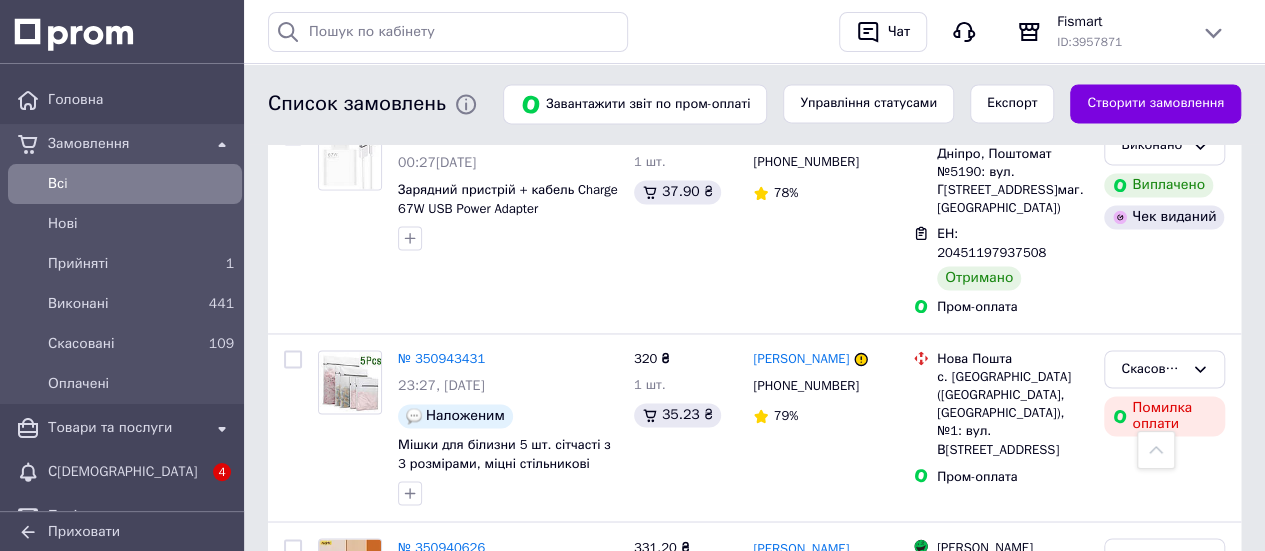 scroll, scrollTop: 5100, scrollLeft: 0, axis: vertical 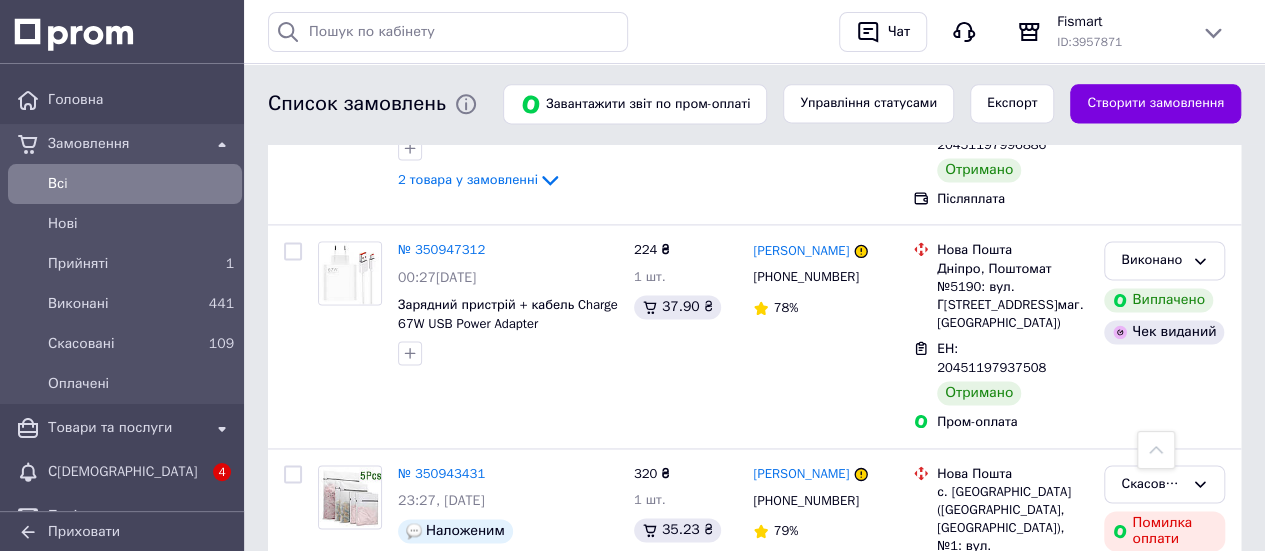 click 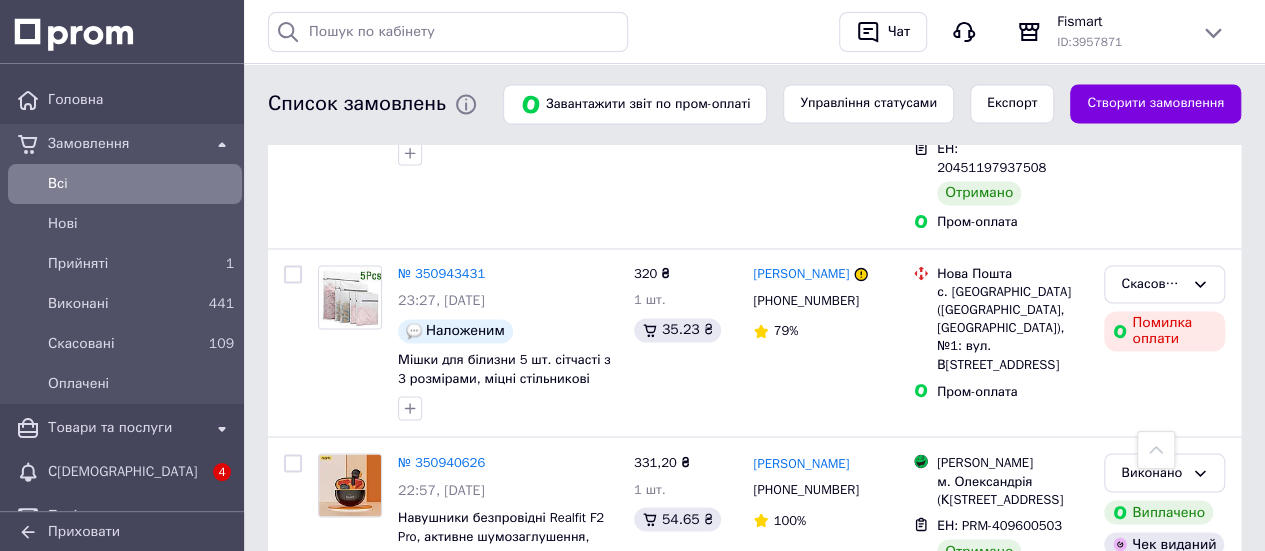 click 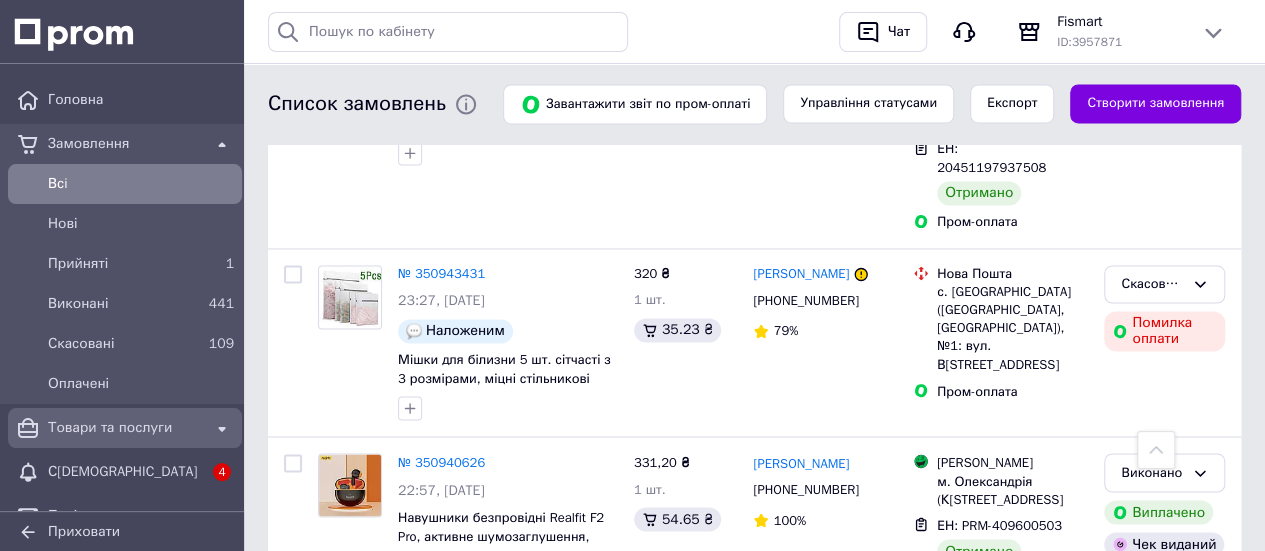 click on "Товари та послуги" at bounding box center [125, 428] 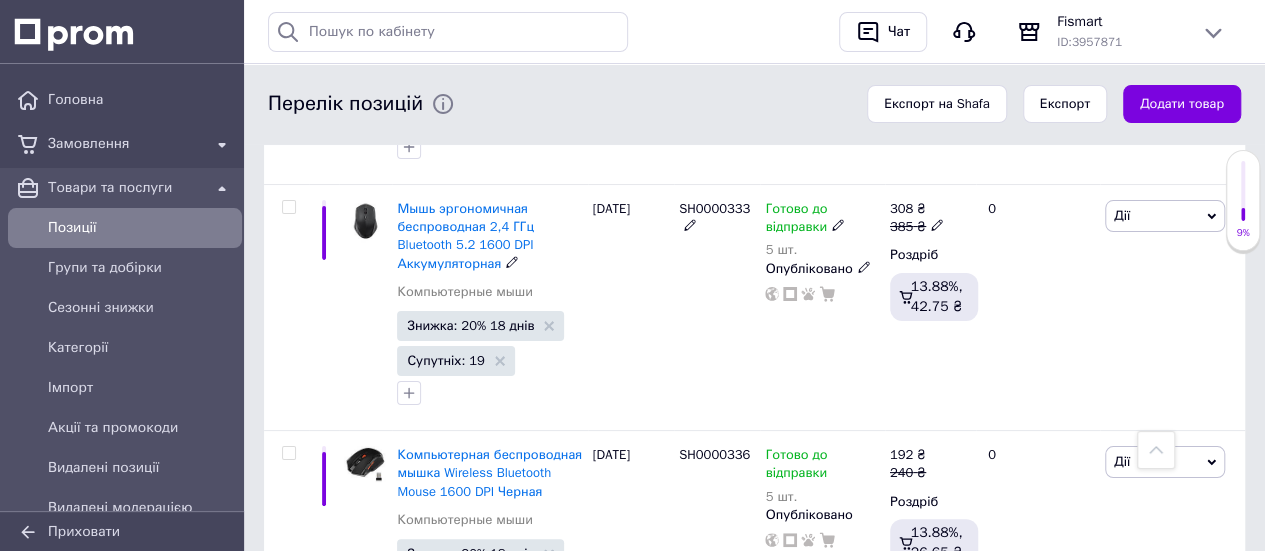 scroll, scrollTop: 7600, scrollLeft: 0, axis: vertical 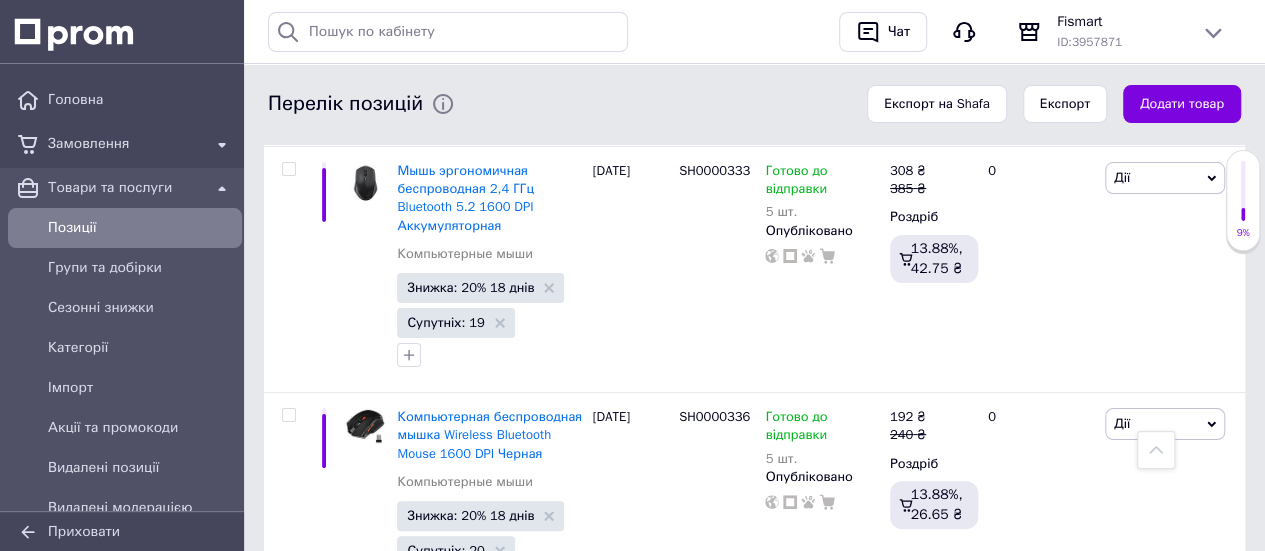 click on "Беспроводная игровая мышь компьютерная HXSJ T20  DPI  3600  Белая" at bounding box center [488, 662] 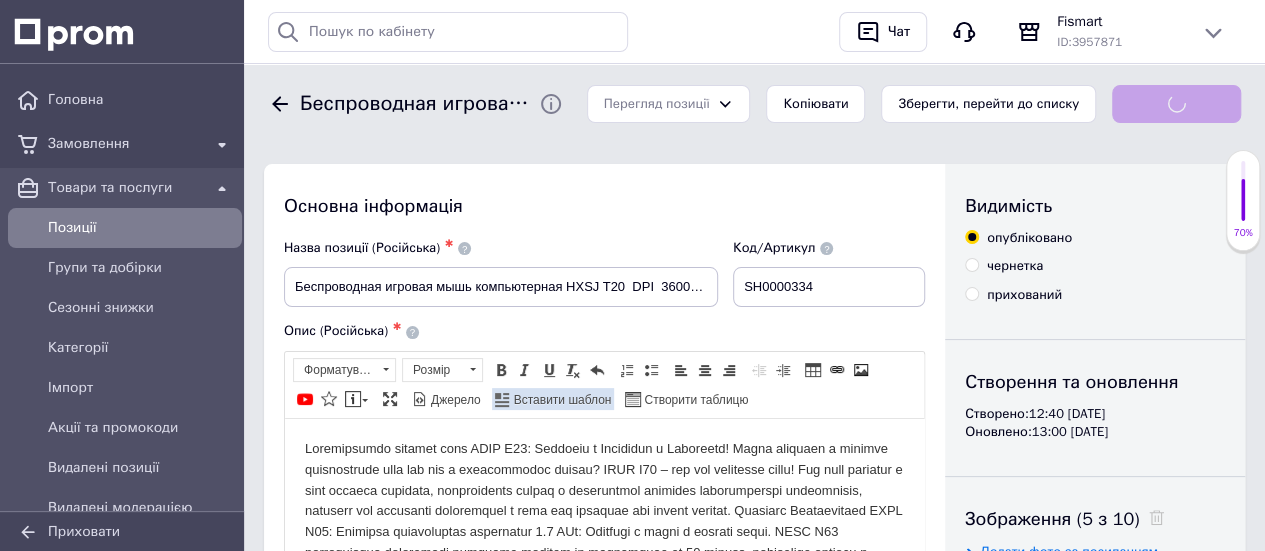 scroll, scrollTop: 0, scrollLeft: 0, axis: both 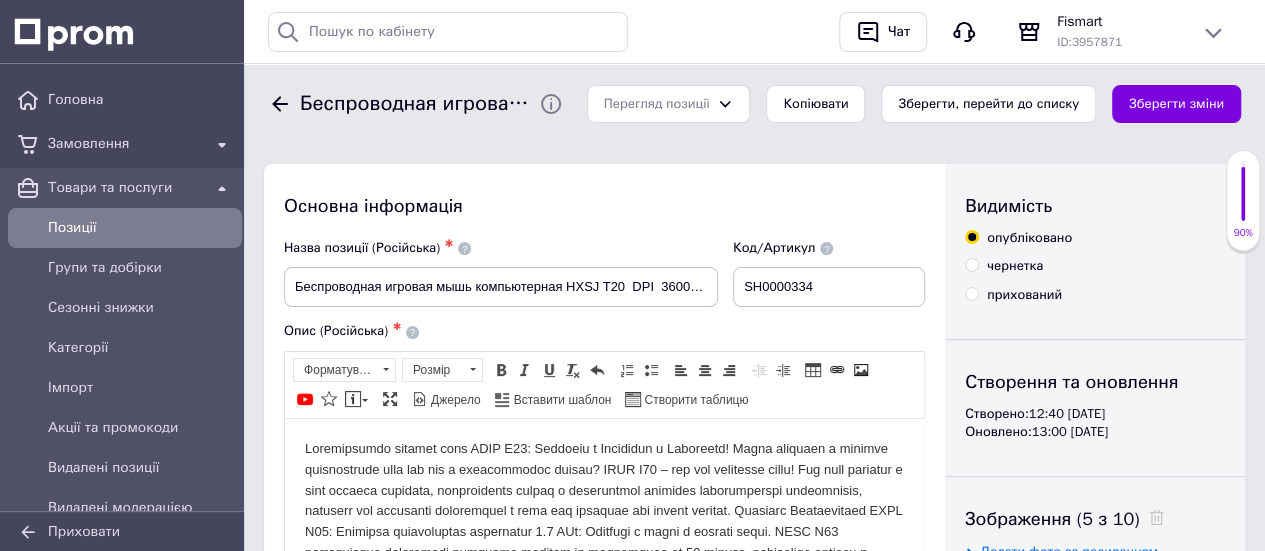 click at bounding box center (604, 677) 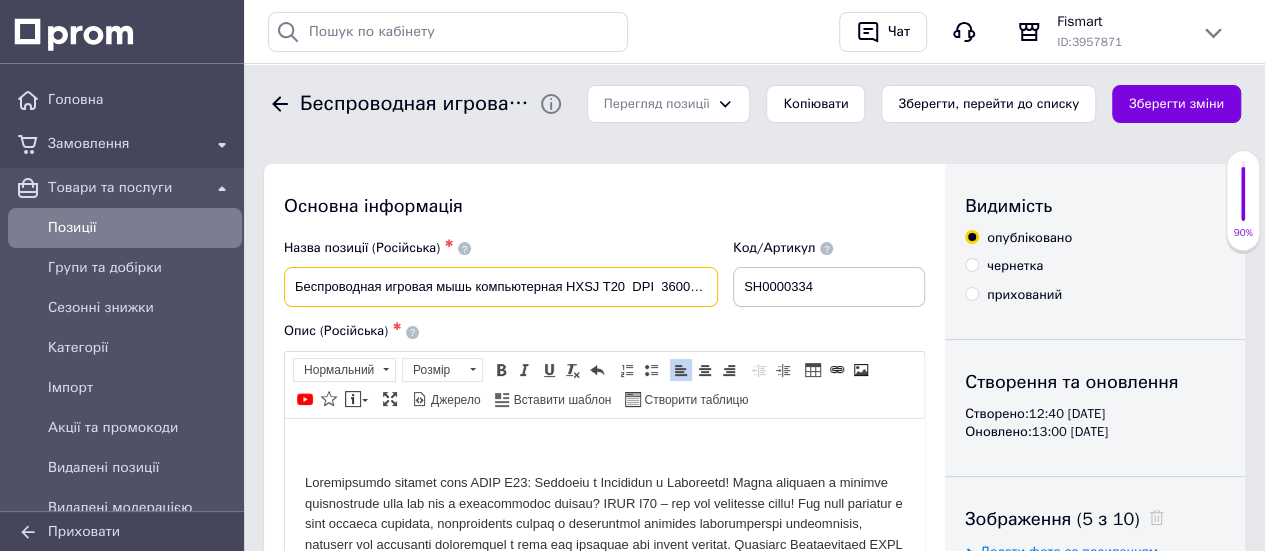 scroll, scrollTop: 0, scrollLeft: 21, axis: horizontal 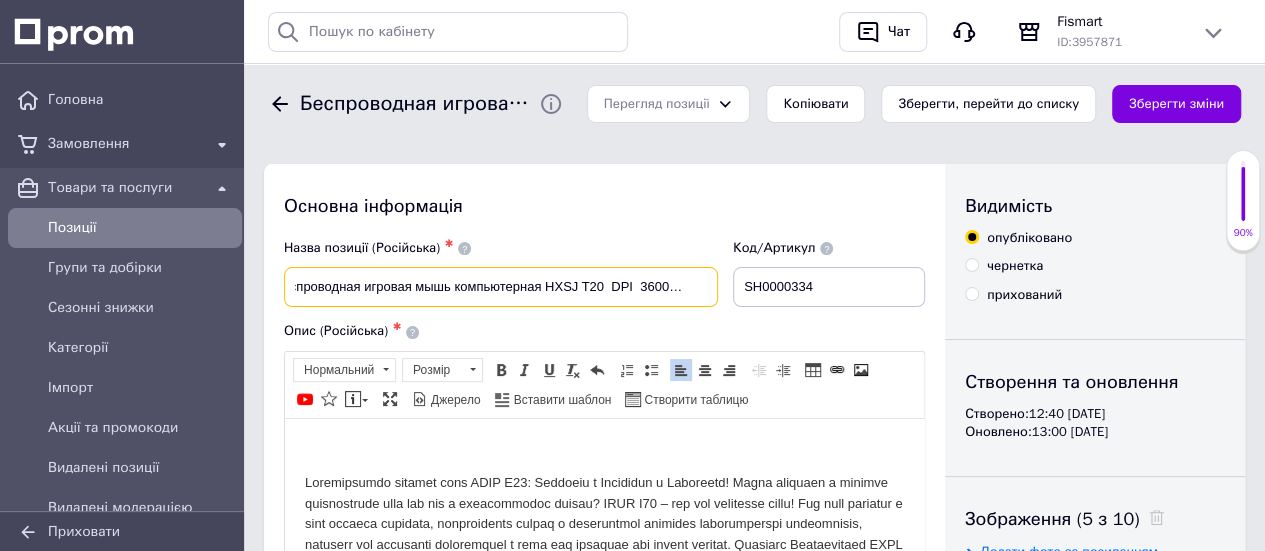 drag, startPoint x: 289, startPoint y: 276, endPoint x: 769, endPoint y: 307, distance: 481 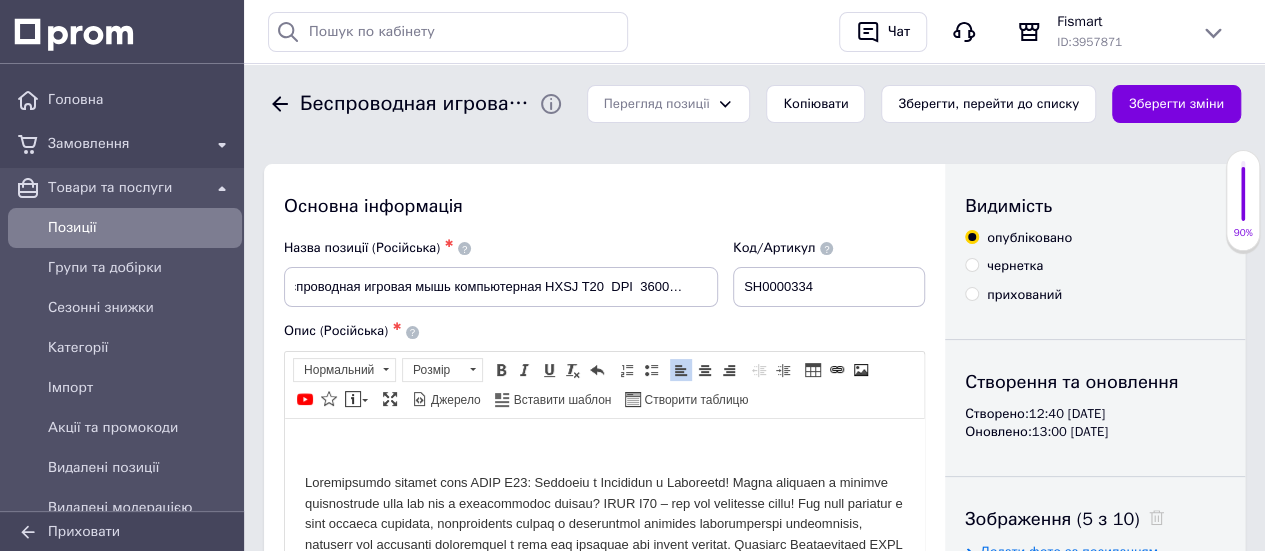 click at bounding box center [604, 448] 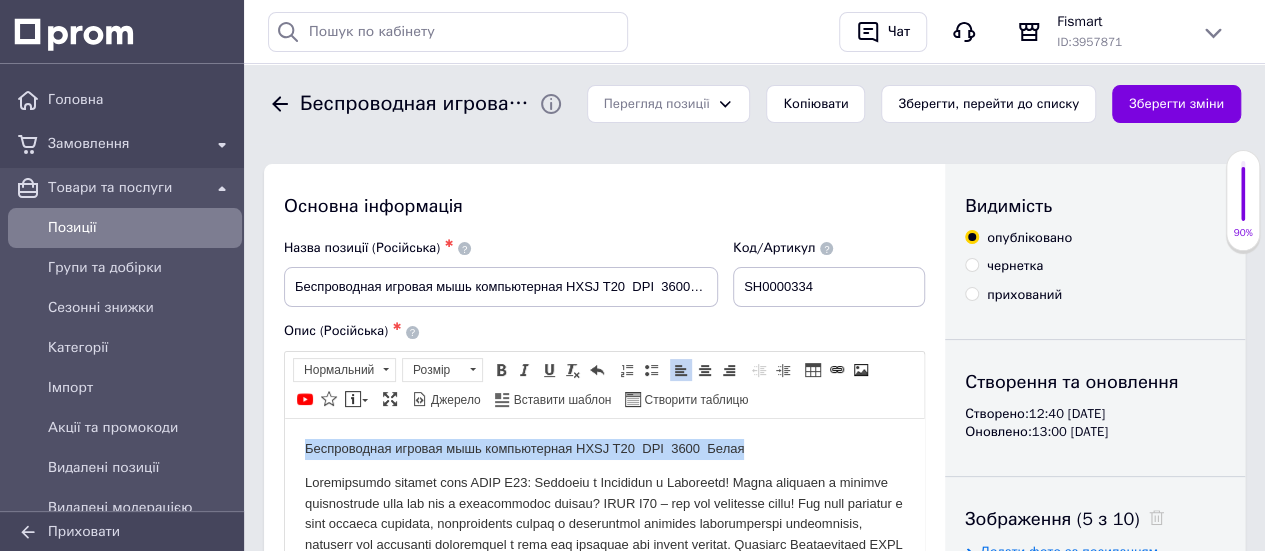 drag, startPoint x: 781, startPoint y: 447, endPoint x: 271, endPoint y: 443, distance: 510.0157 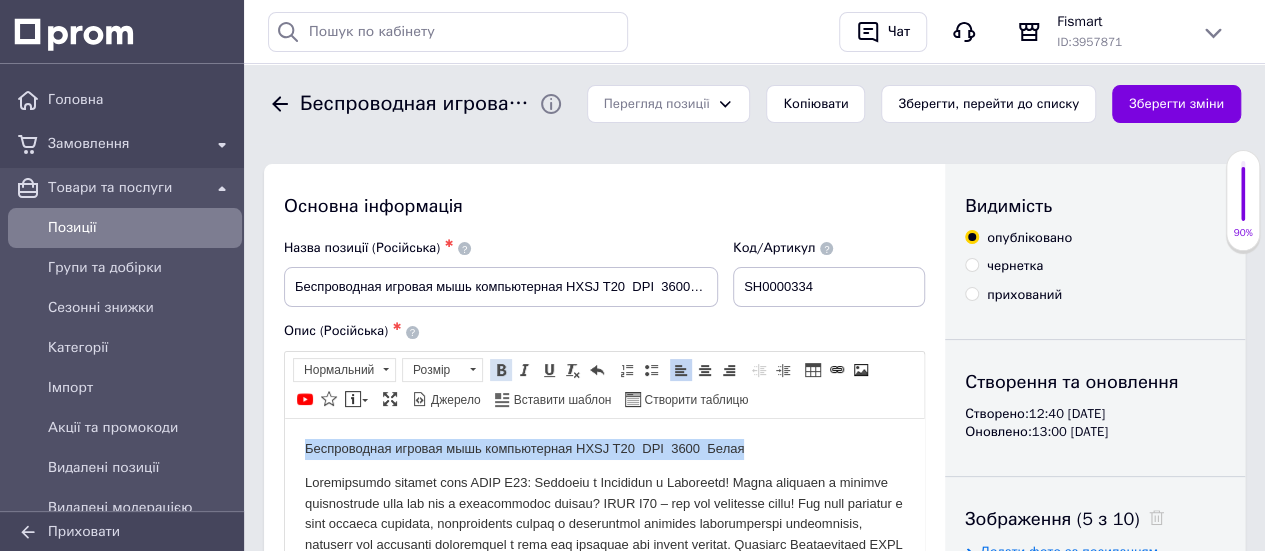 click at bounding box center [501, 370] 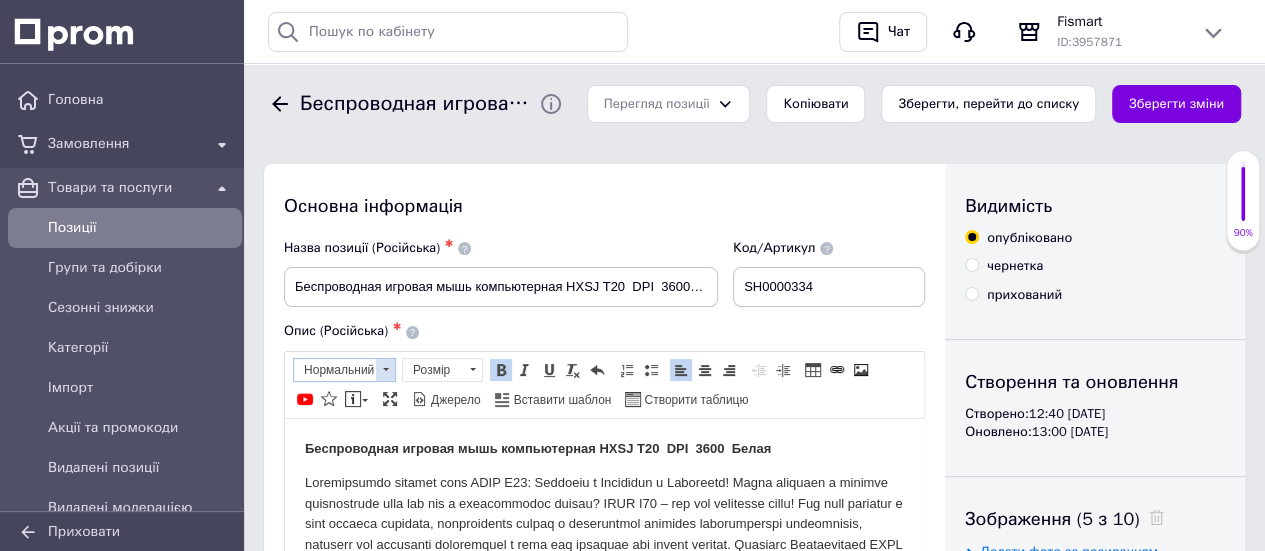 click at bounding box center [385, 370] 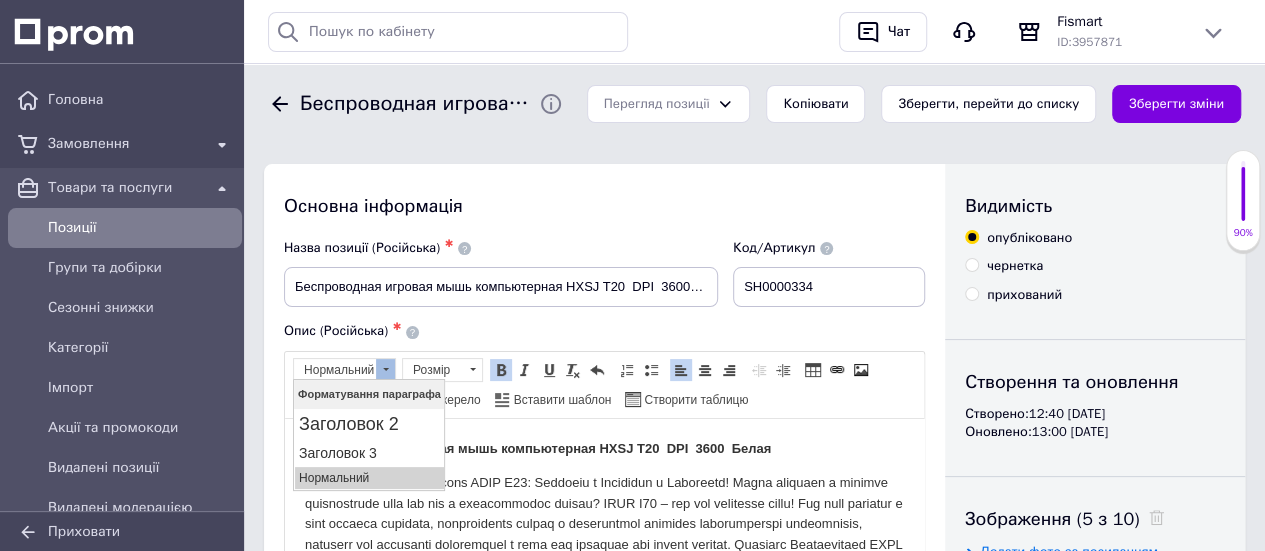 scroll, scrollTop: 0, scrollLeft: 0, axis: both 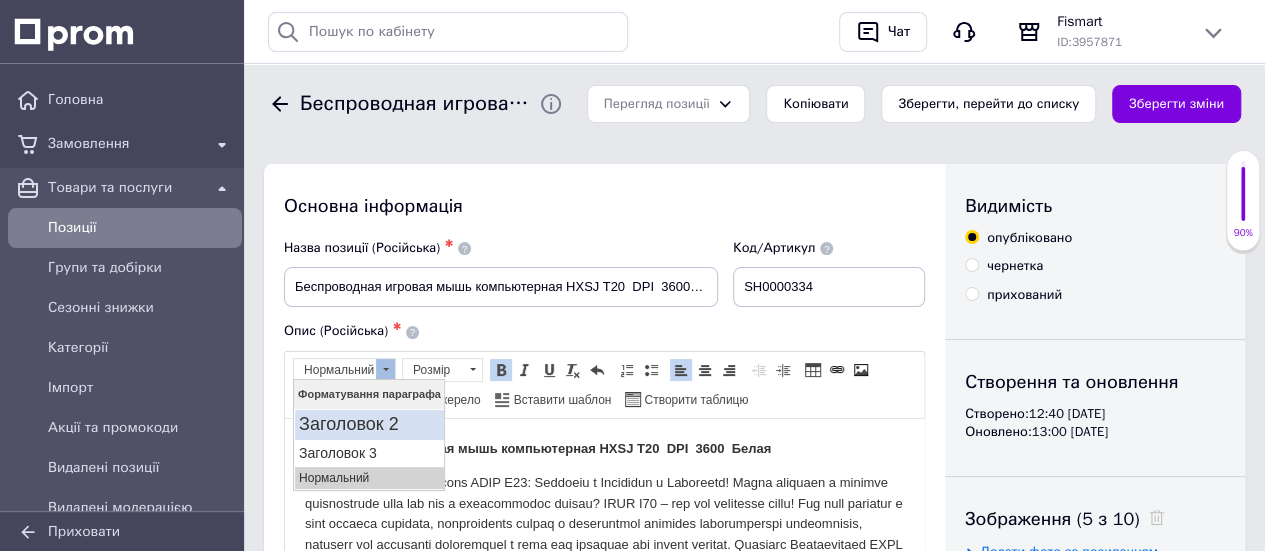 click on "Заголовок 2" at bounding box center [368, 424] 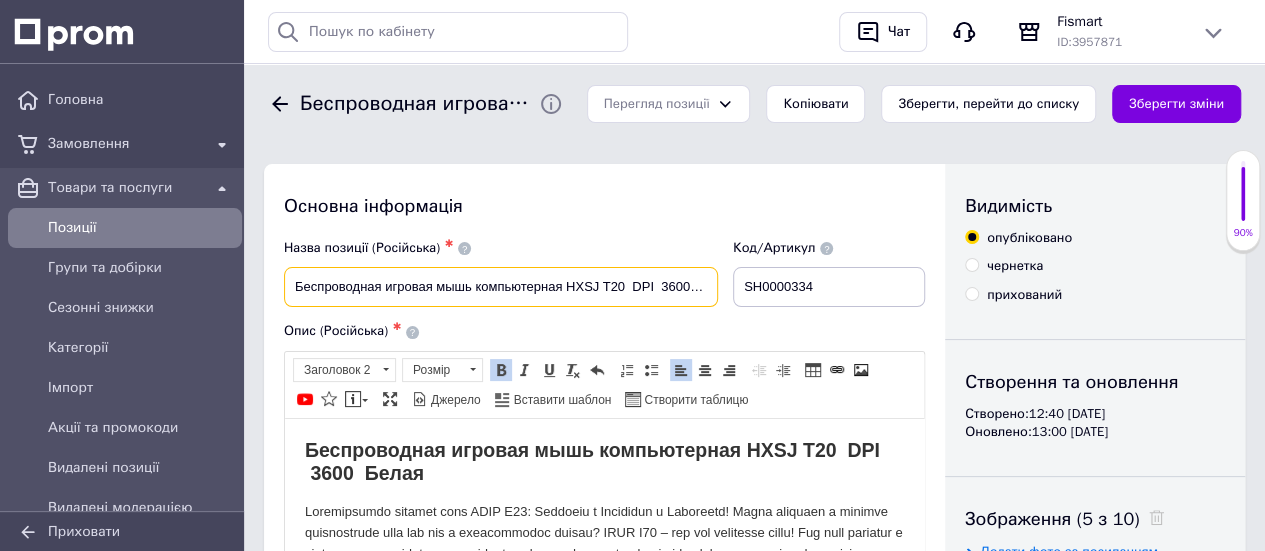 click on "Беспроводная игровая мышь компьютерная HXSJ T20  DPI  3600  Белая" at bounding box center (501, 287) 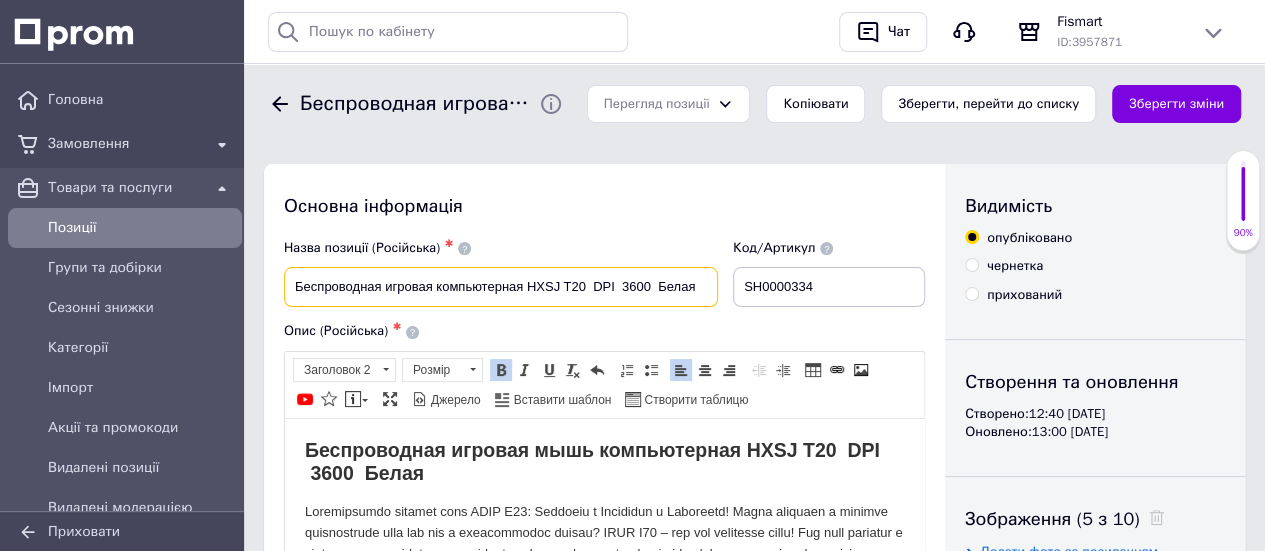 drag, startPoint x: 300, startPoint y: 290, endPoint x: 286, endPoint y: 299, distance: 16.643316 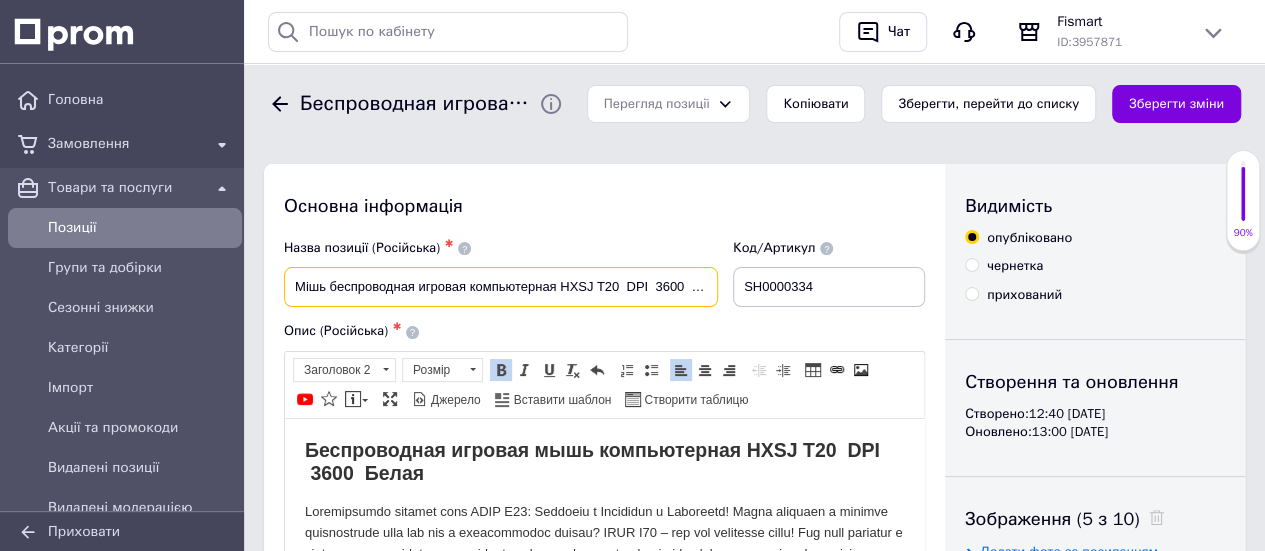 click on "Мішь беспроводная игровая компьютерная HXSJ T20  DPI  3600  Белая" at bounding box center (501, 287) 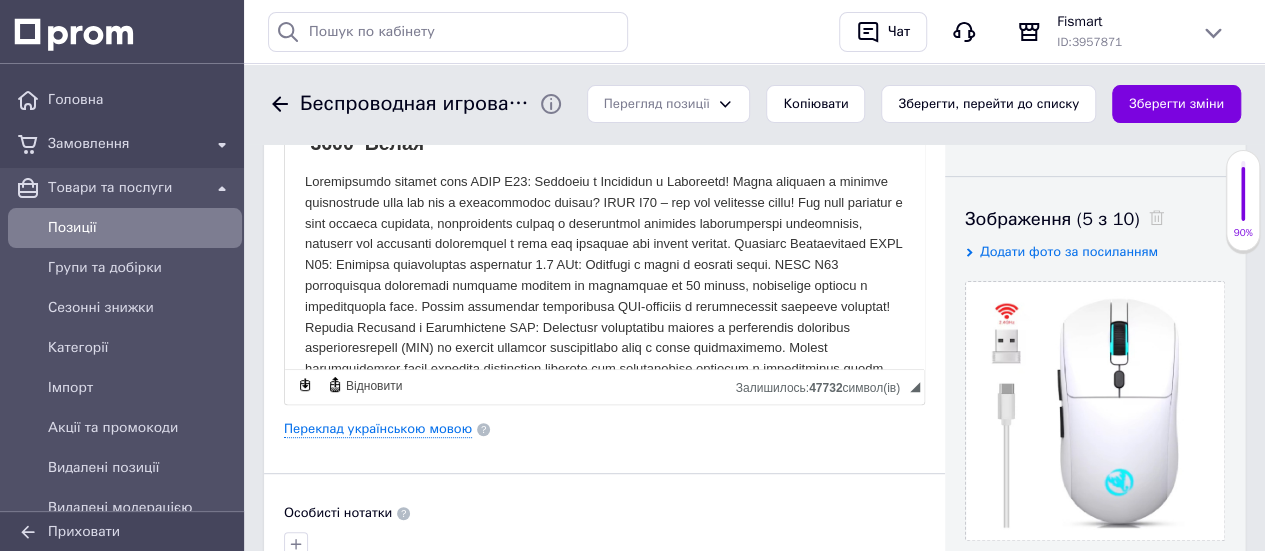 scroll, scrollTop: 0, scrollLeft: 0, axis: both 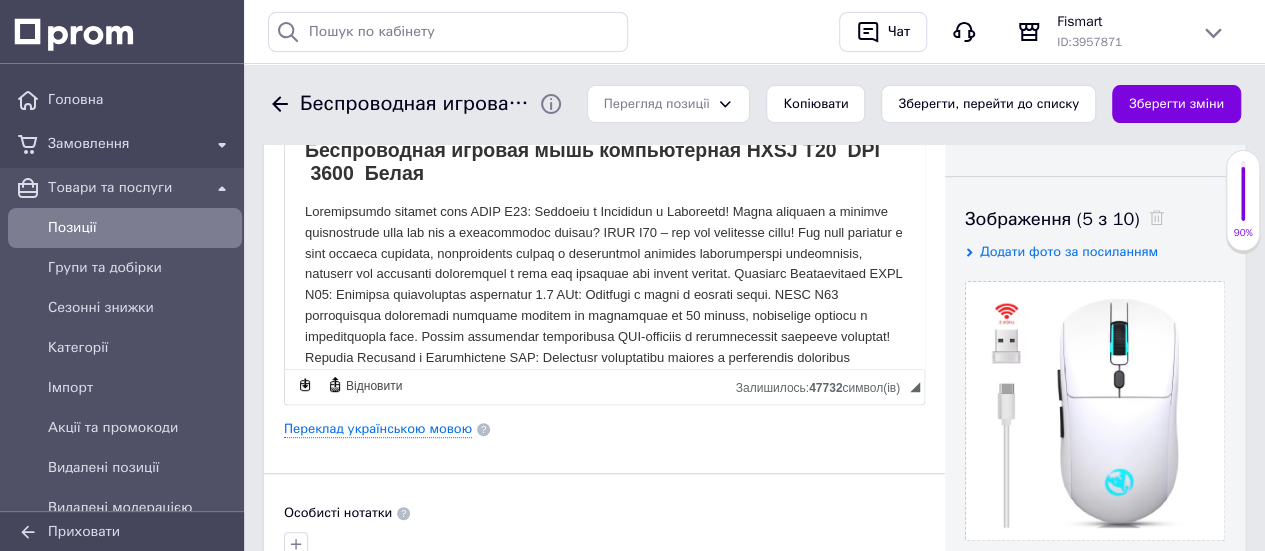 type on "Мышь беспроводная игровая компьютерная HXSJ T20  DPI  3600  Белая" 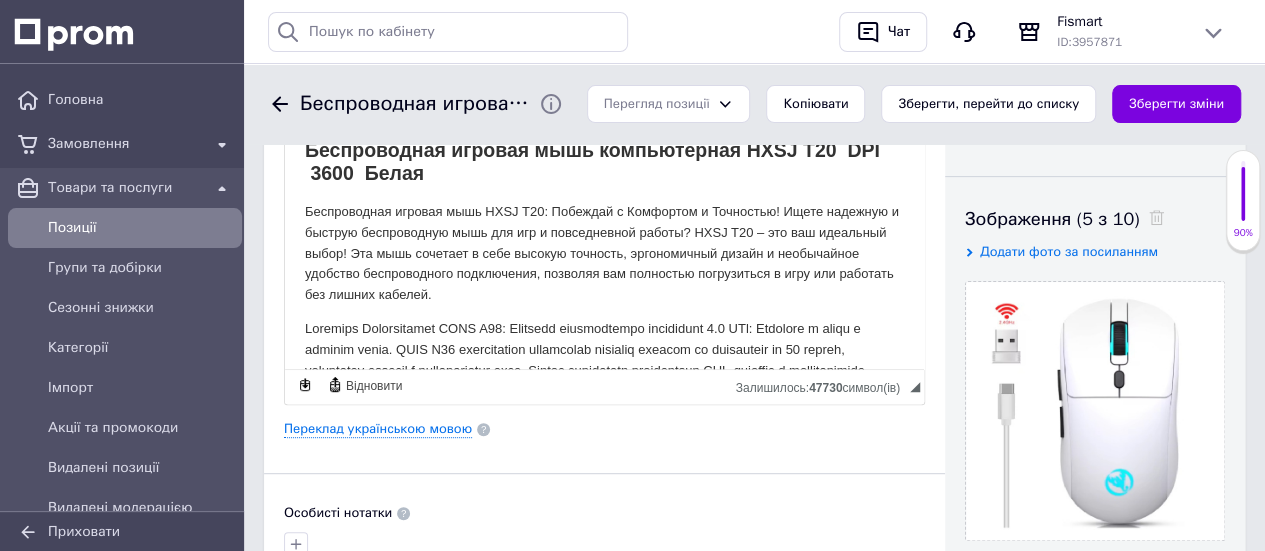 click at bounding box center (604, 515) 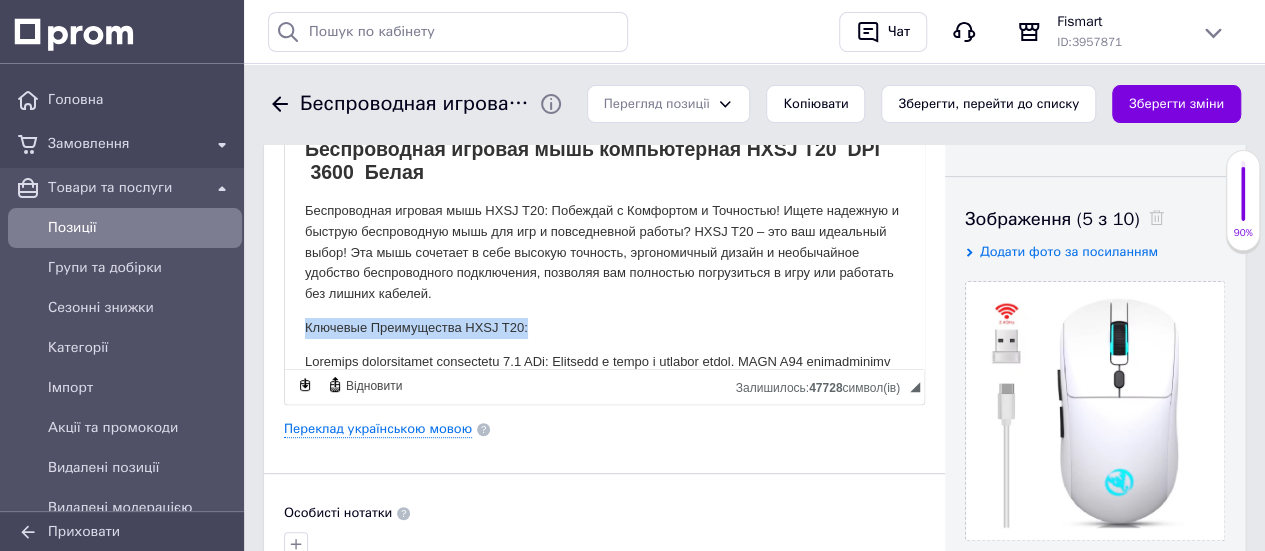 drag, startPoint x: 319, startPoint y: 307, endPoint x: 562, endPoint y: 312, distance: 243.05144 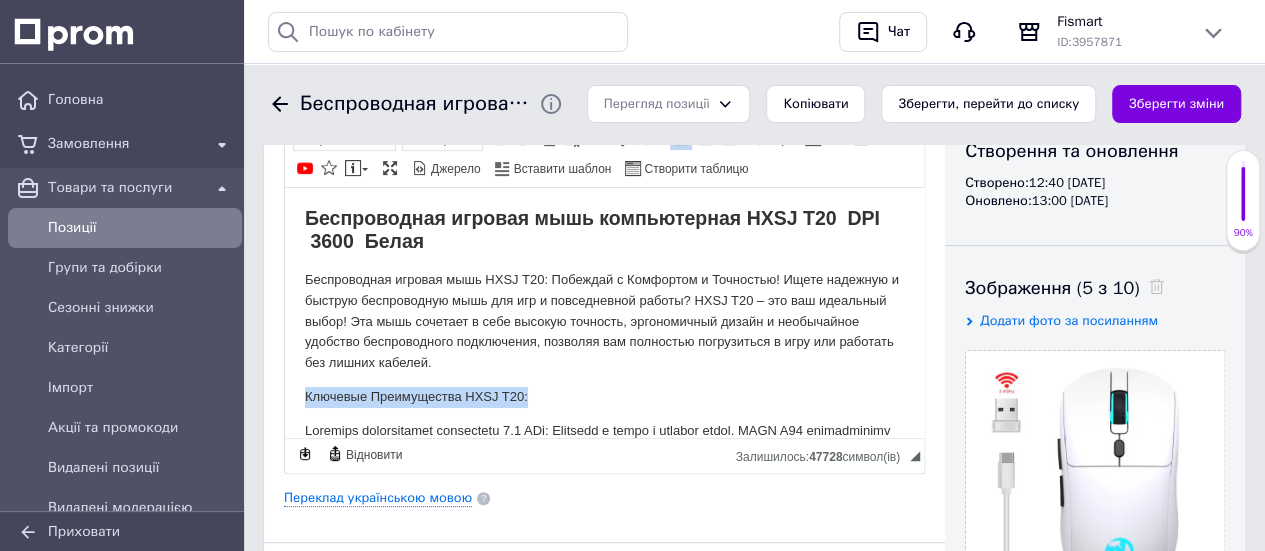 scroll, scrollTop: 200, scrollLeft: 0, axis: vertical 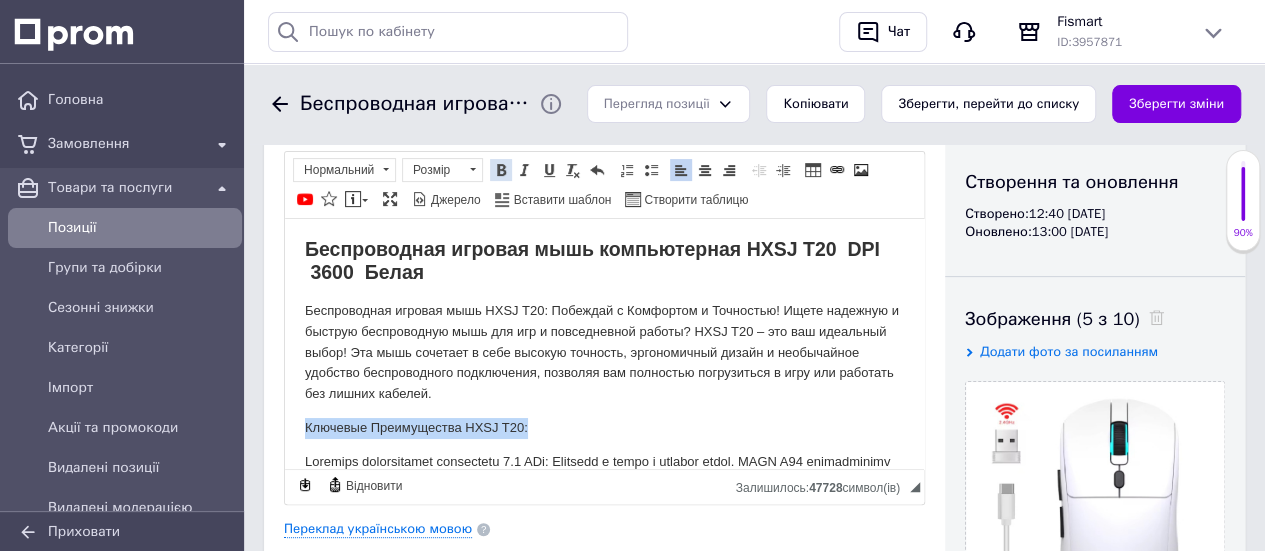 click at bounding box center (501, 170) 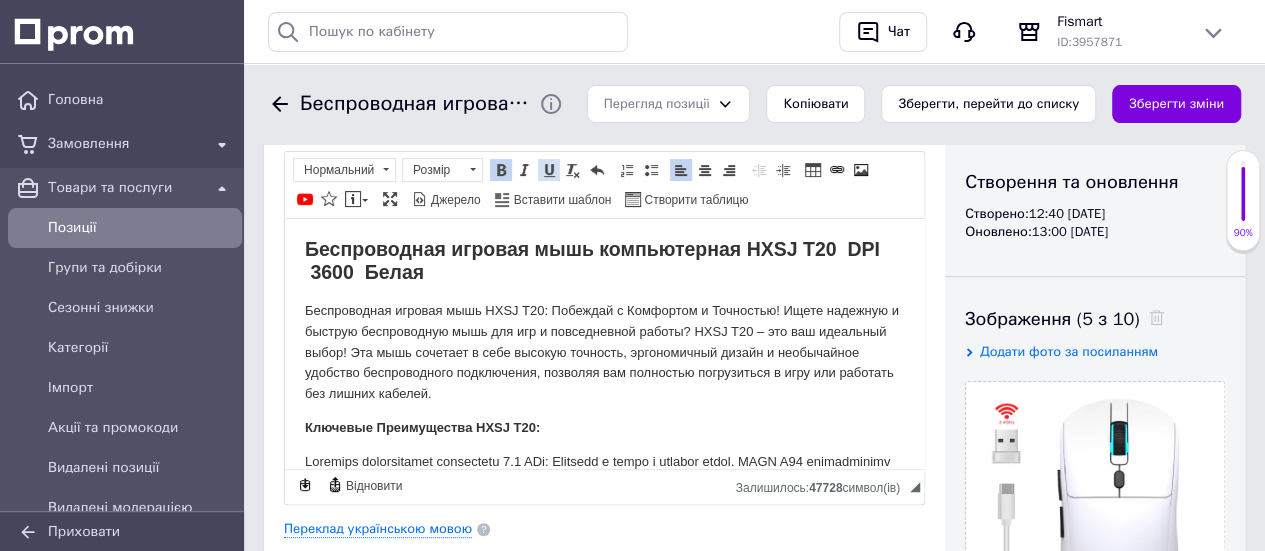 click at bounding box center (549, 170) 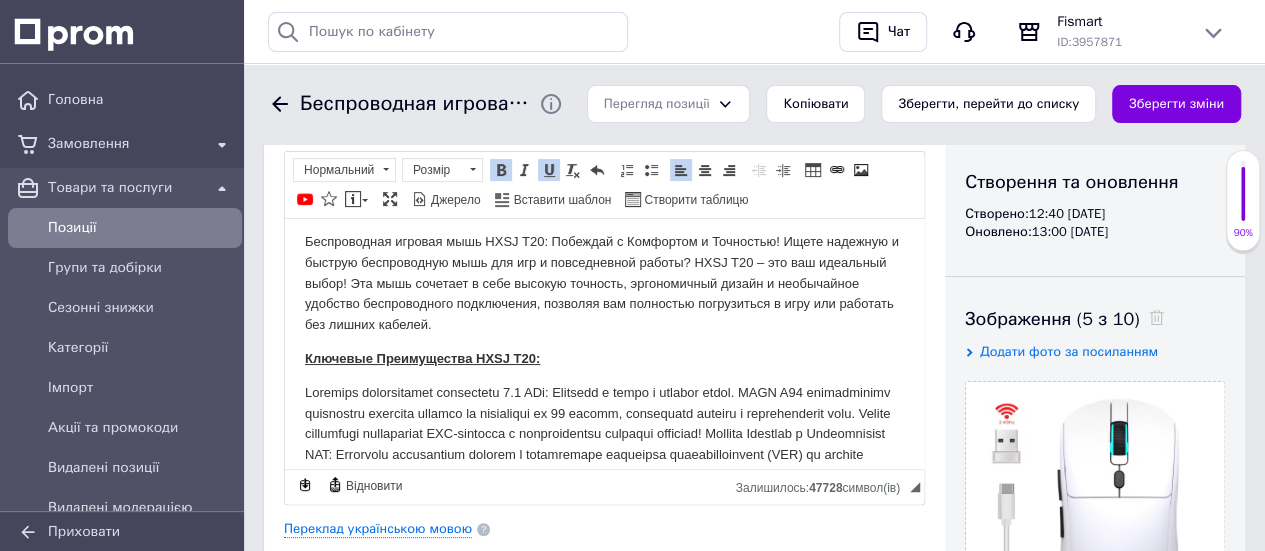 scroll, scrollTop: 101, scrollLeft: 0, axis: vertical 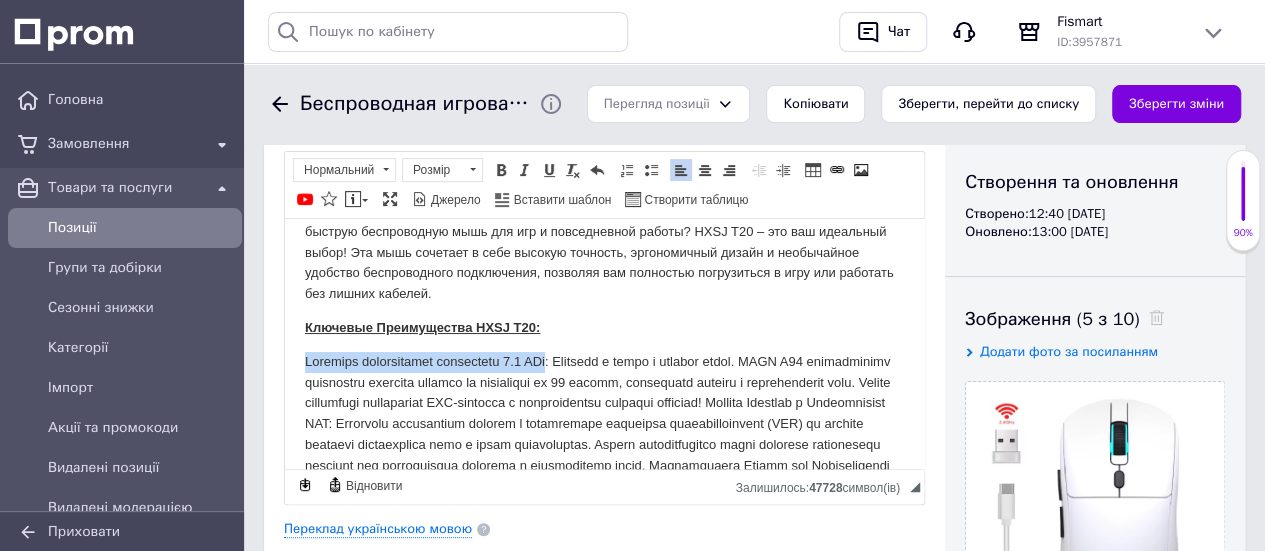 drag, startPoint x: 301, startPoint y: 353, endPoint x: 577, endPoint y: 353, distance: 276 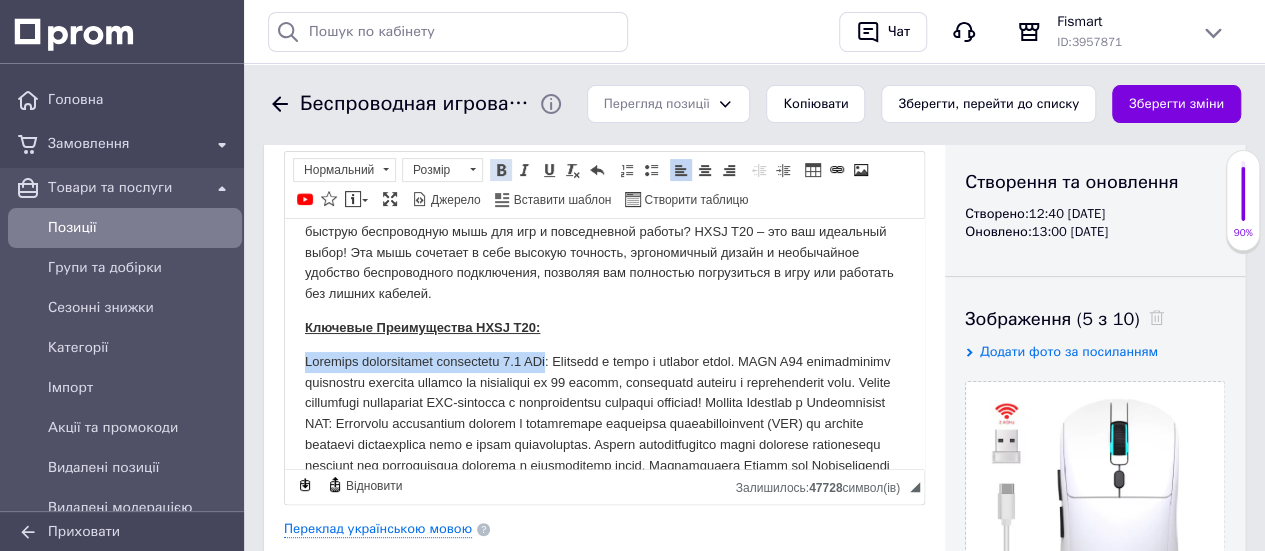 click at bounding box center [501, 170] 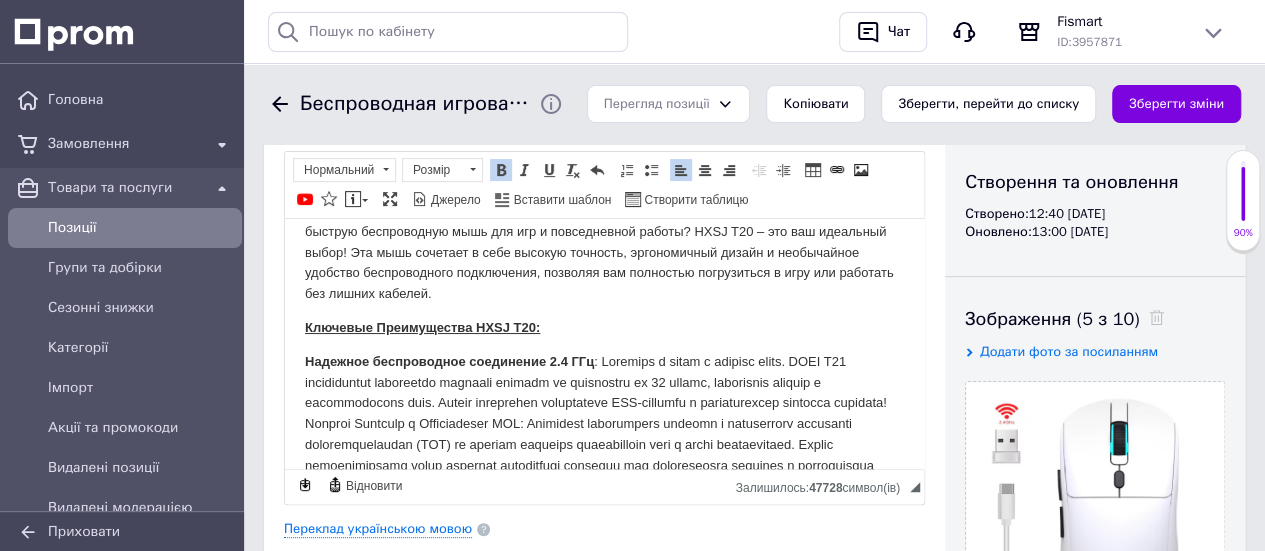 click on "Надежное беспроводное соединение 2.4 ГГц" at bounding box center [604, 548] 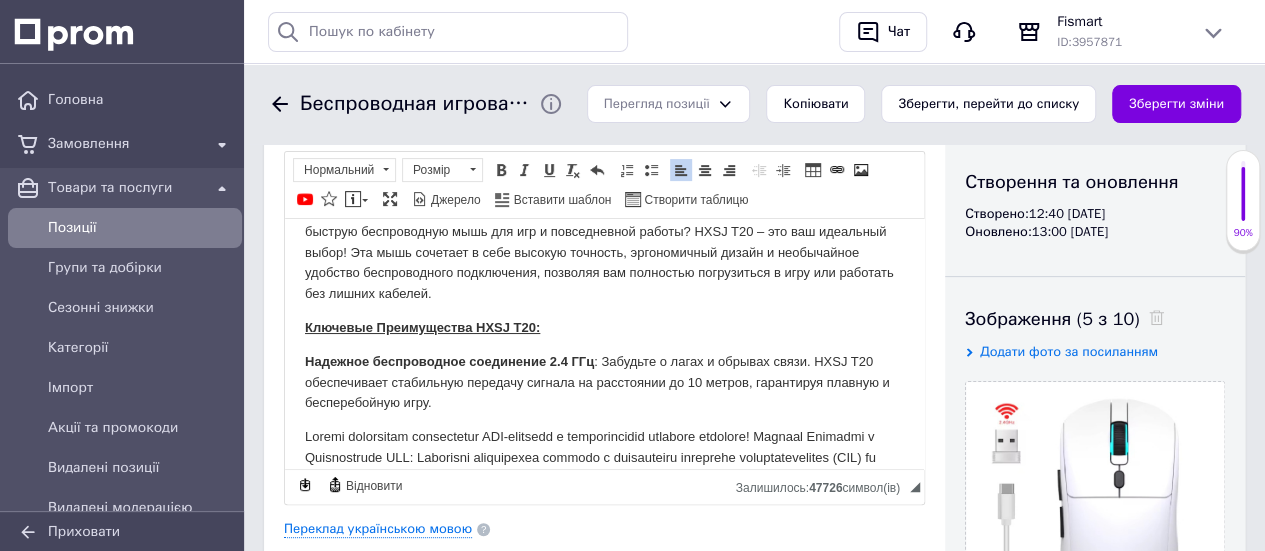 scroll, scrollTop: 201, scrollLeft: 0, axis: vertical 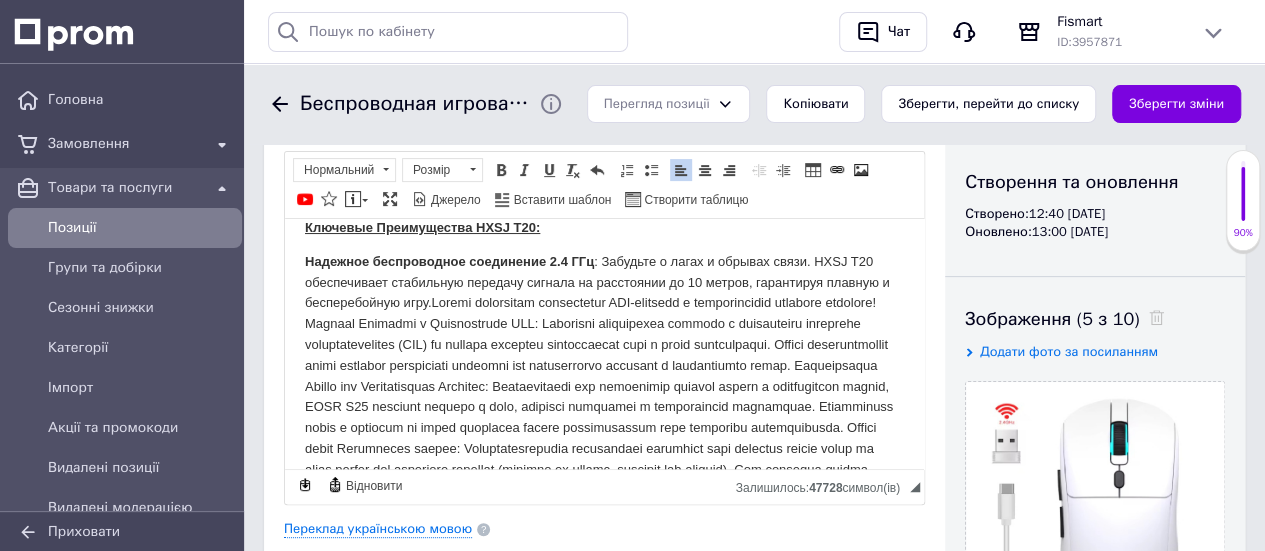 click on "Надежное беспроводное соединение 2.4 ГГц : Забудьте о лагах и обрывах связи. HXSJ T20 обеспечивает стабильную передачу сигнала на расстоянии до 10 метров, гарантируя плавную и бесперебойную игру." at bounding box center (604, 448) 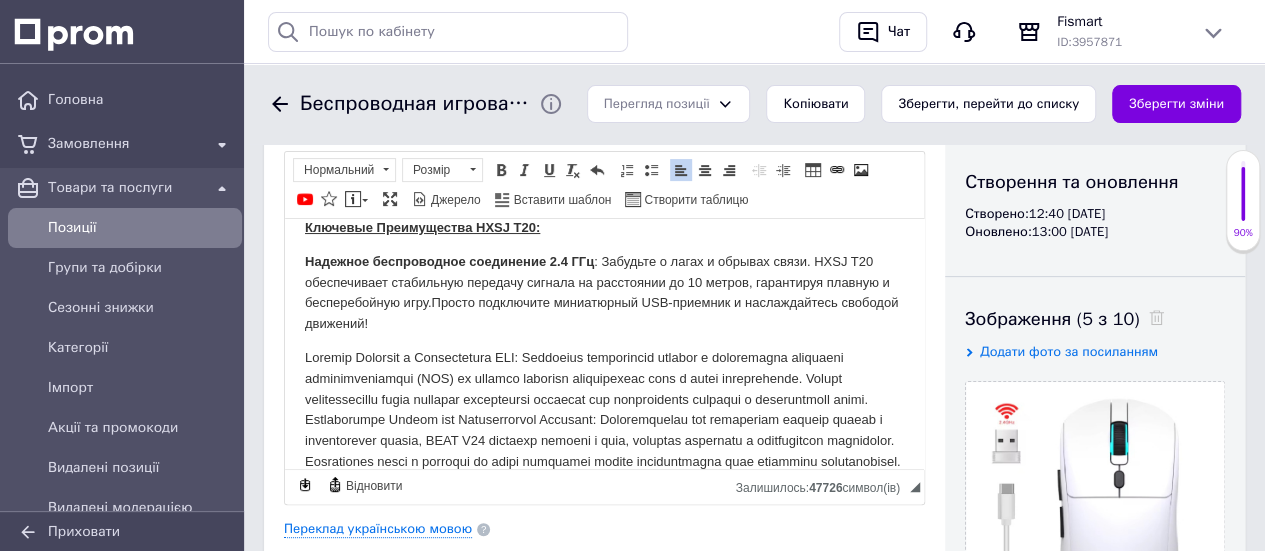drag, startPoint x: 301, startPoint y: 348, endPoint x: 376, endPoint y: 346, distance: 75.026665 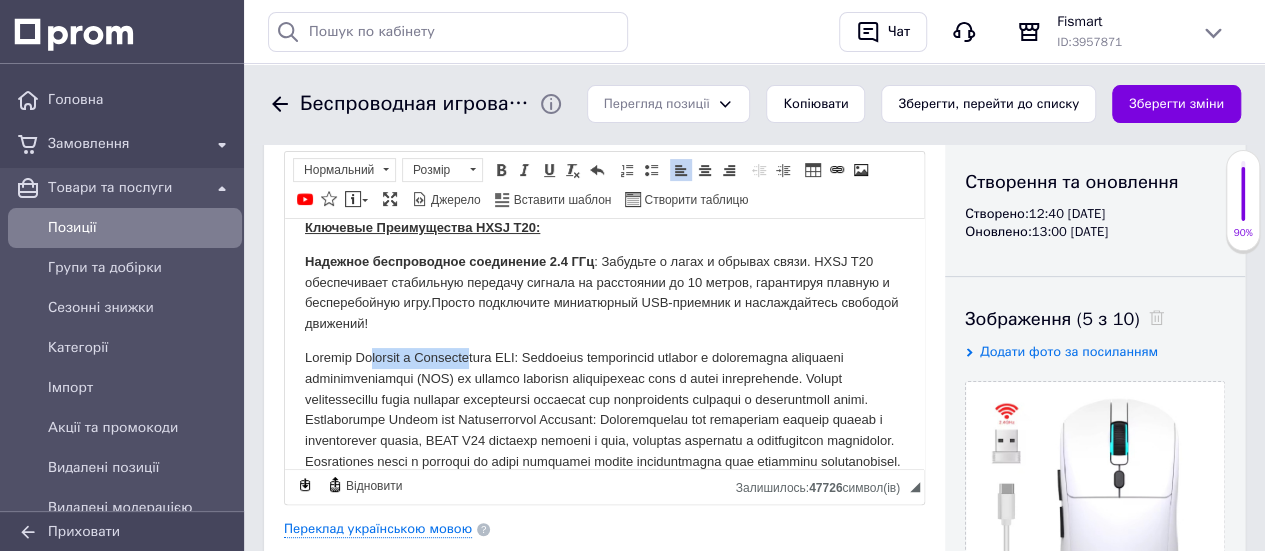 drag, startPoint x: 376, startPoint y: 346, endPoint x: 487, endPoint y: 347, distance: 111.0045 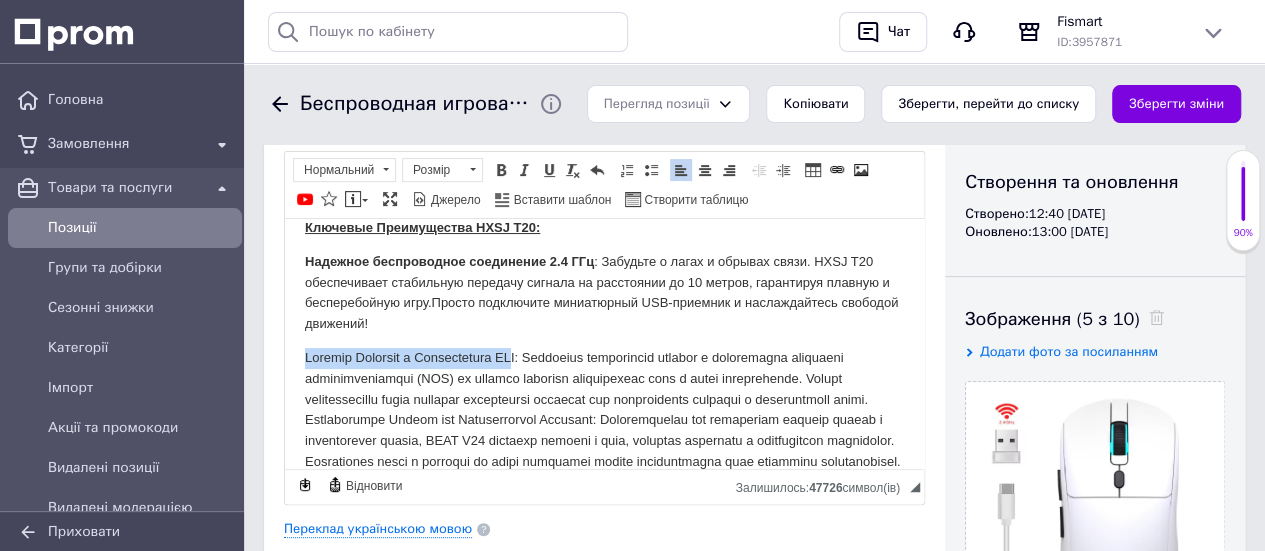 drag, startPoint x: 301, startPoint y: 345, endPoint x: 539, endPoint y: 353, distance: 238.13441 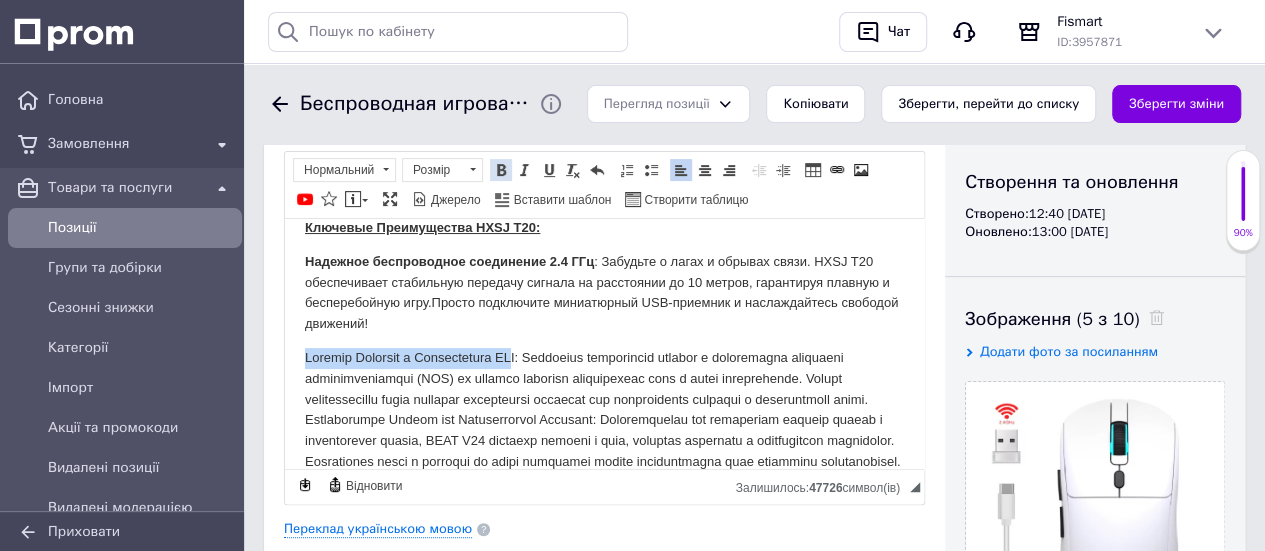 click at bounding box center (501, 170) 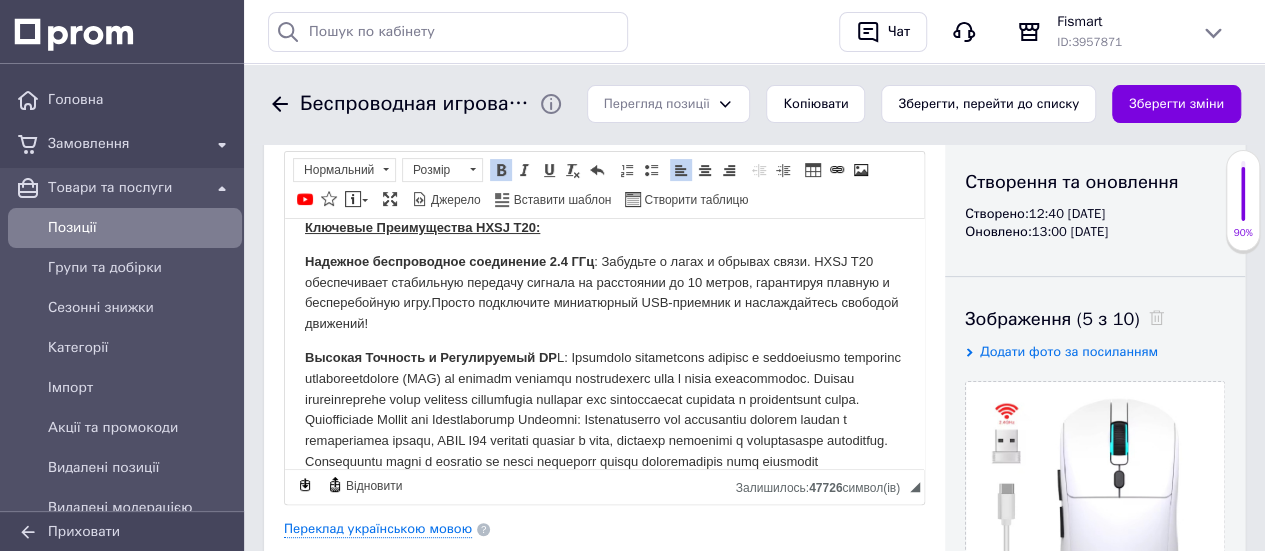 click on "Высокая Точность и Регулируемый DP" at bounding box center [604, 524] 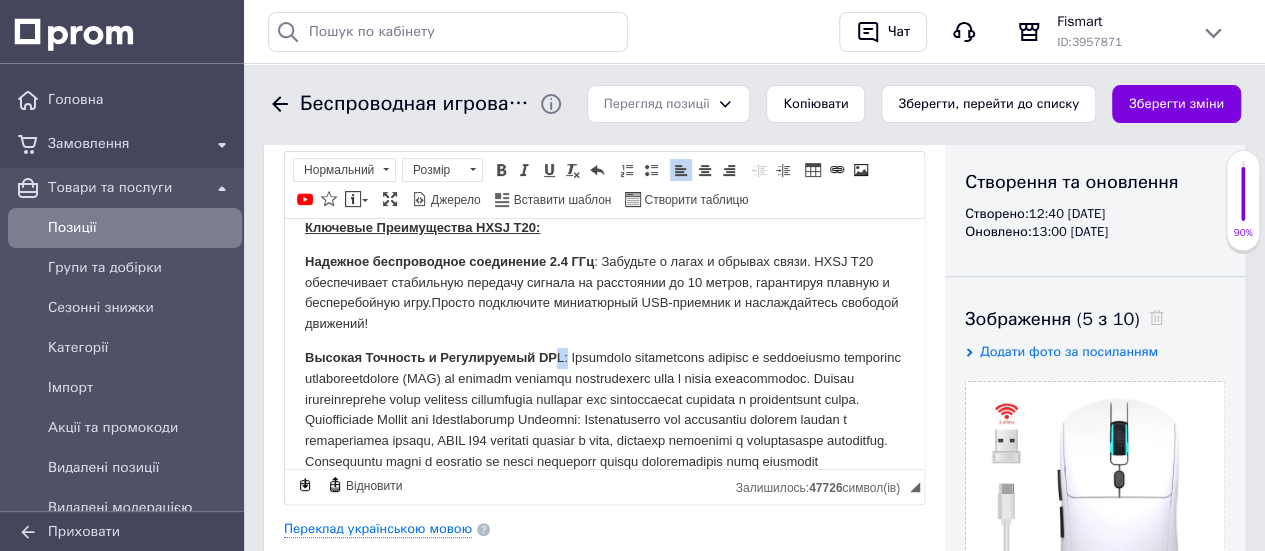 click on "Высокая Точность и Регулируемый DP" at bounding box center [604, 524] 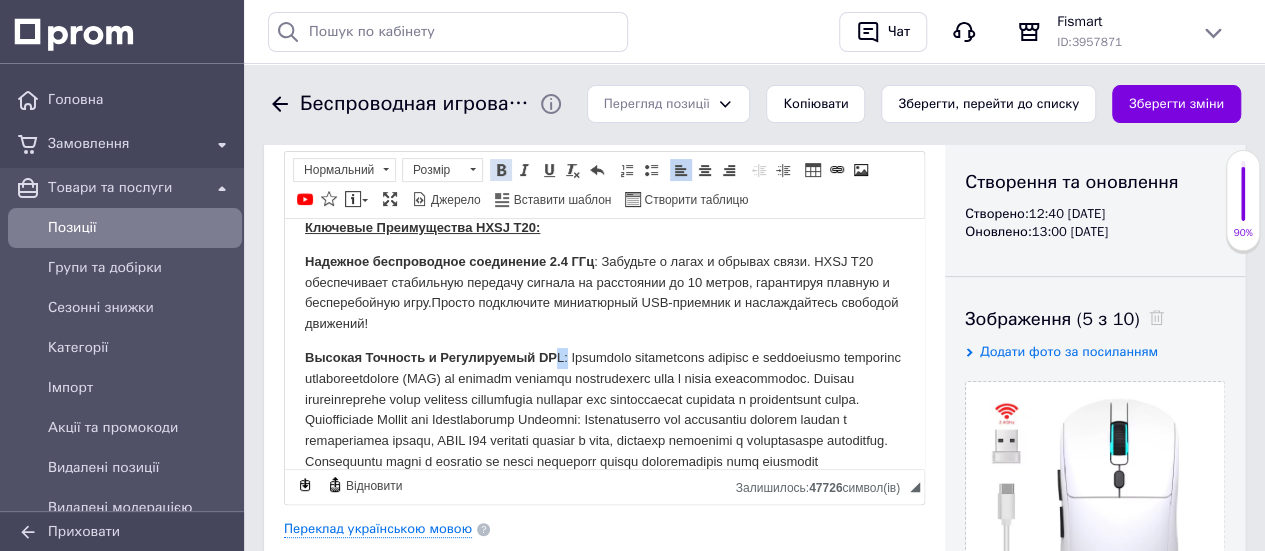 click at bounding box center [501, 170] 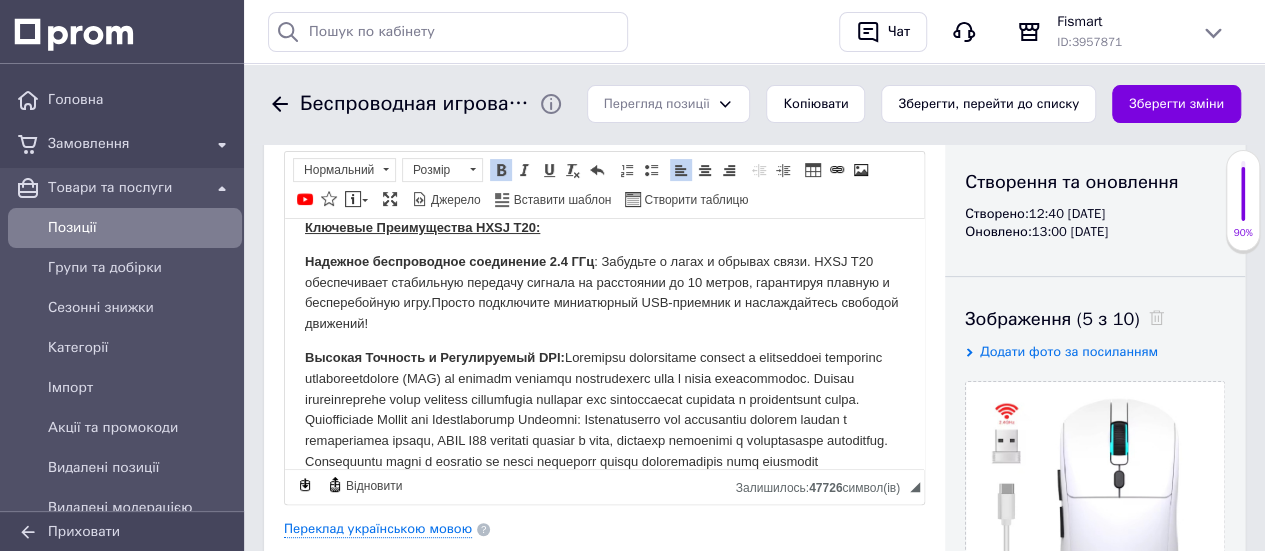 click on "Высокая Точность и Регулируемый DP I:" at bounding box center [604, 524] 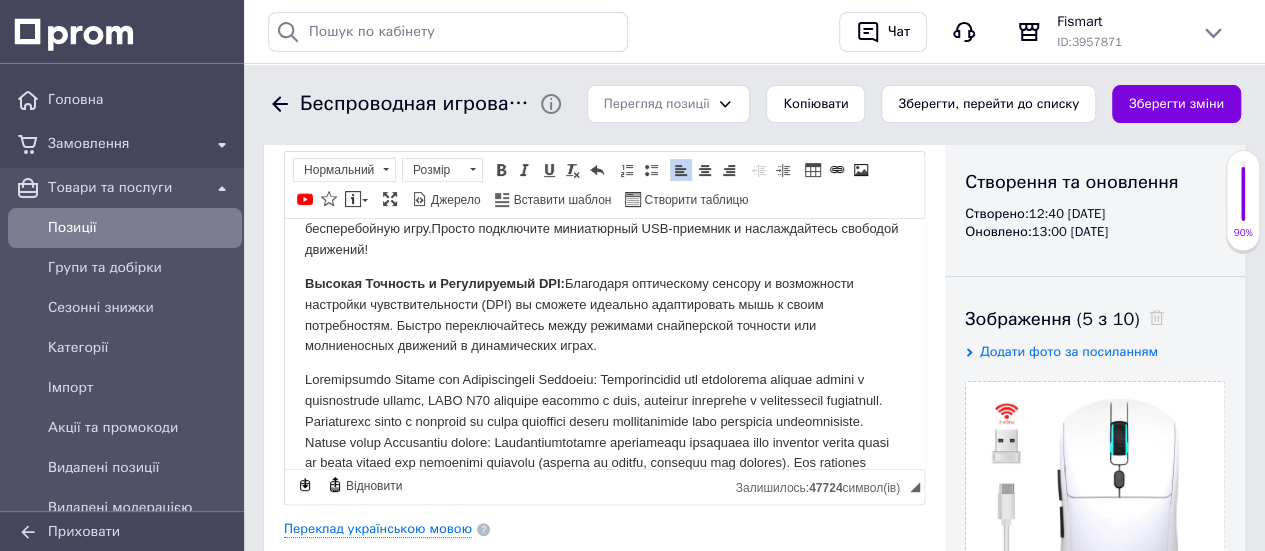 scroll, scrollTop: 301, scrollLeft: 0, axis: vertical 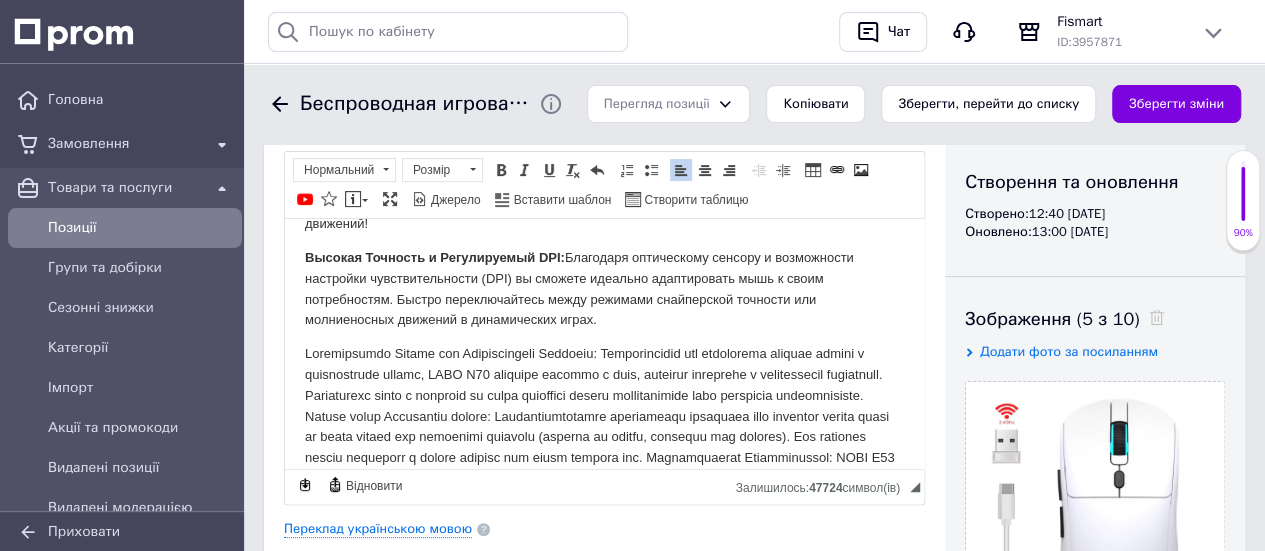click at bounding box center (604, 478) 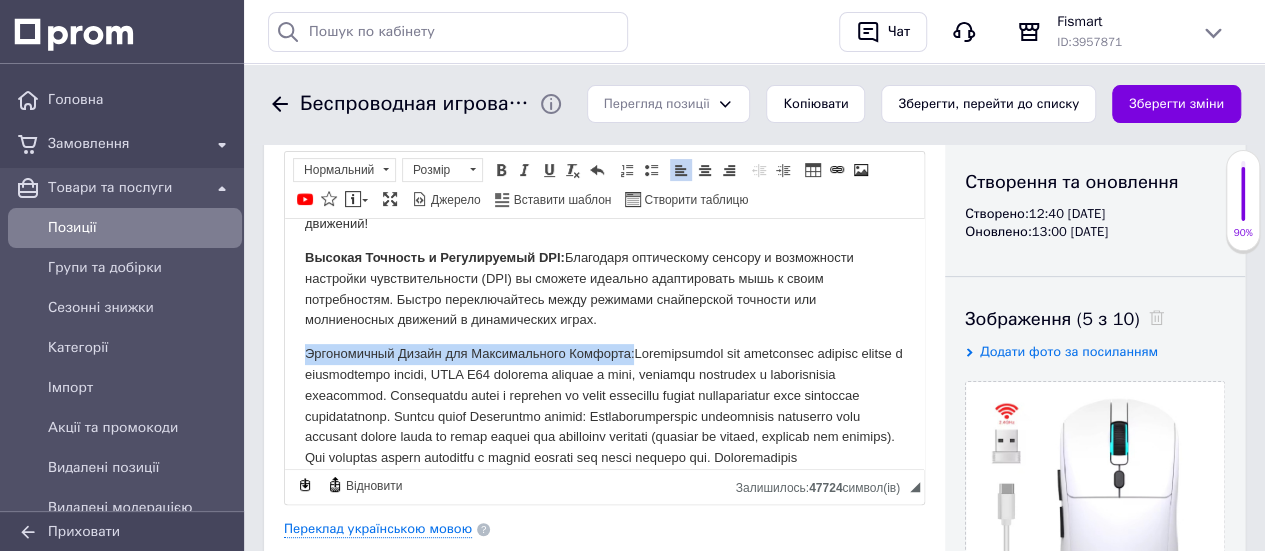 drag, startPoint x: 303, startPoint y: 348, endPoint x: 633, endPoint y: 355, distance: 330.07425 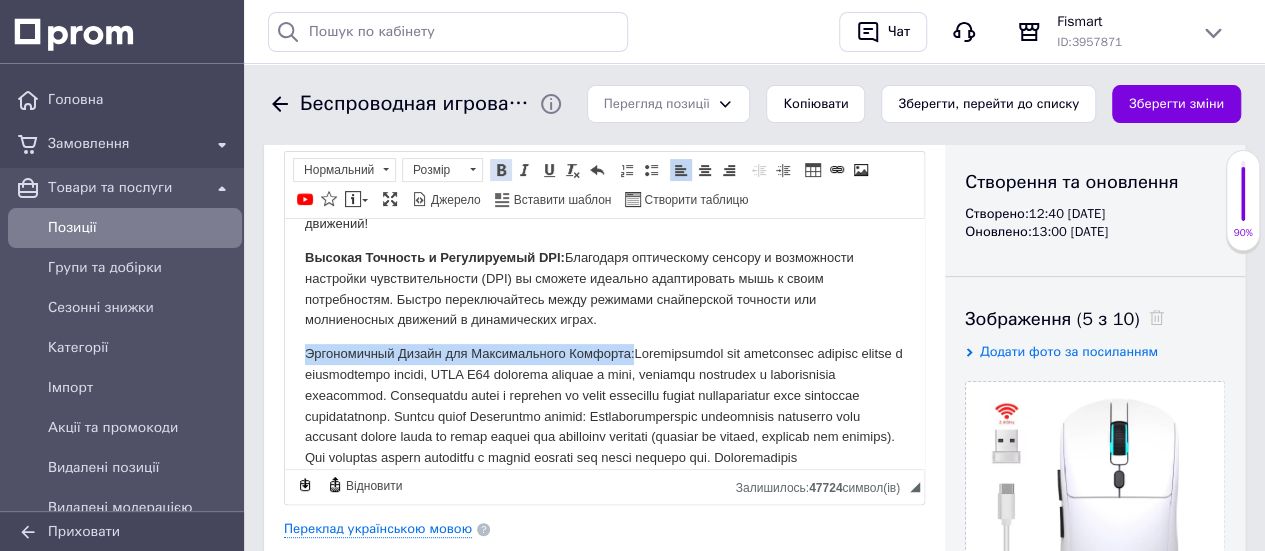 click at bounding box center (501, 170) 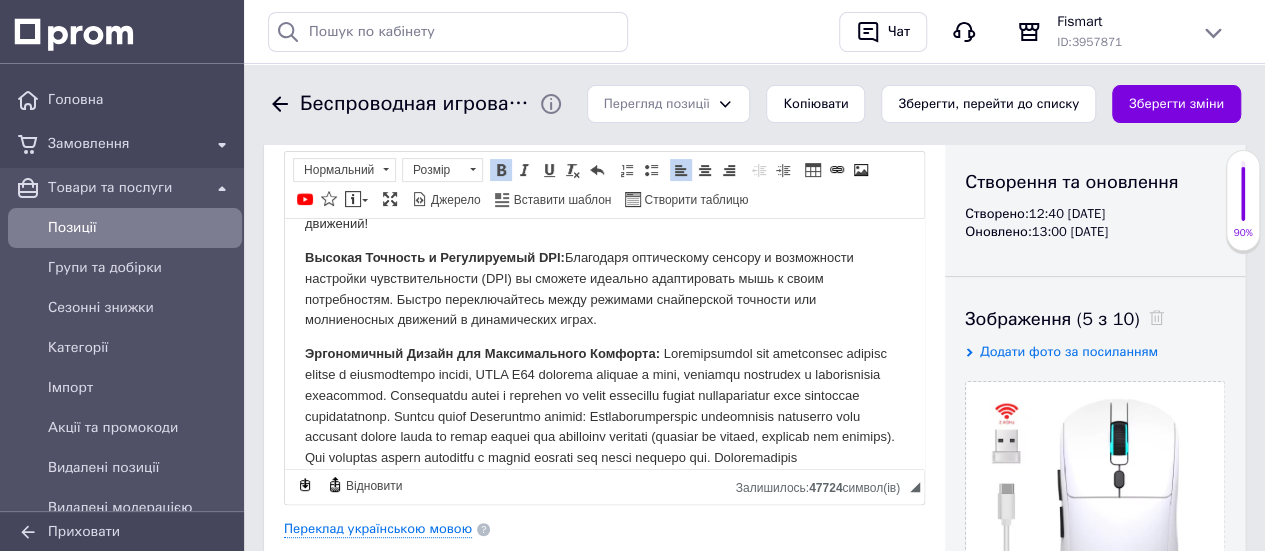 click on "Эргономичный Дизайн для Максимального Комфорта:" at bounding box center (604, 488) 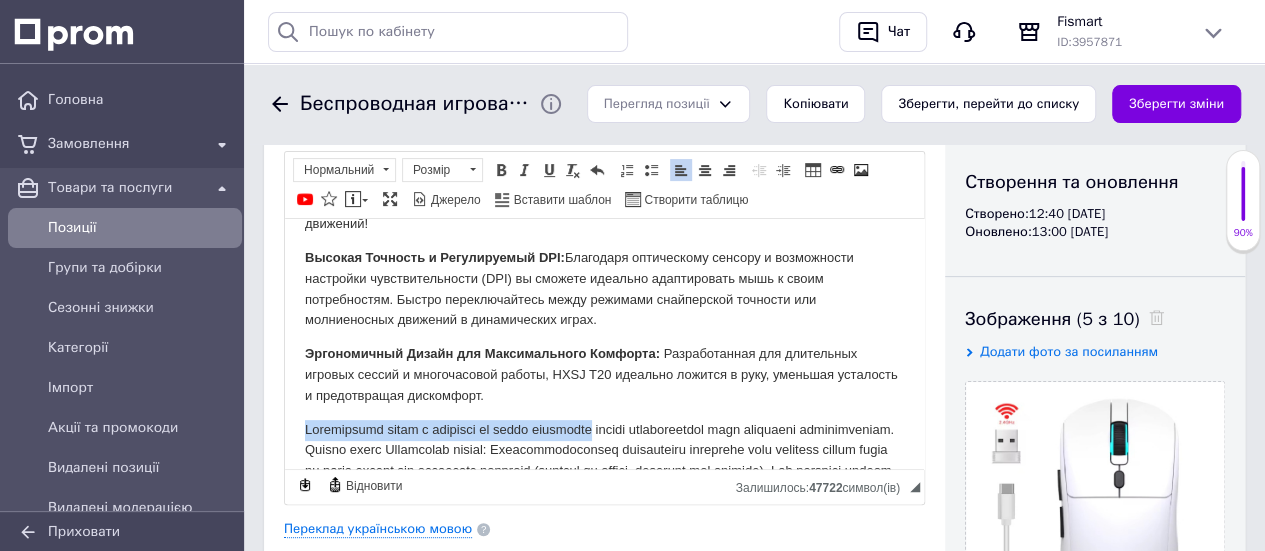 drag, startPoint x: 290, startPoint y: 412, endPoint x: 635, endPoint y: 415, distance: 345.01303 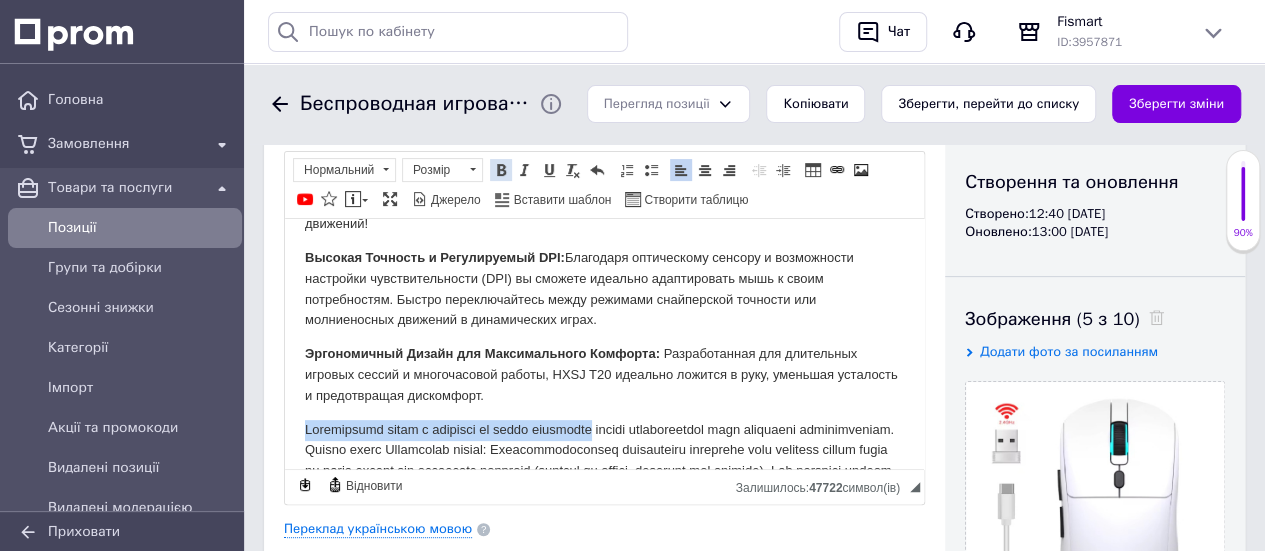 click at bounding box center (501, 170) 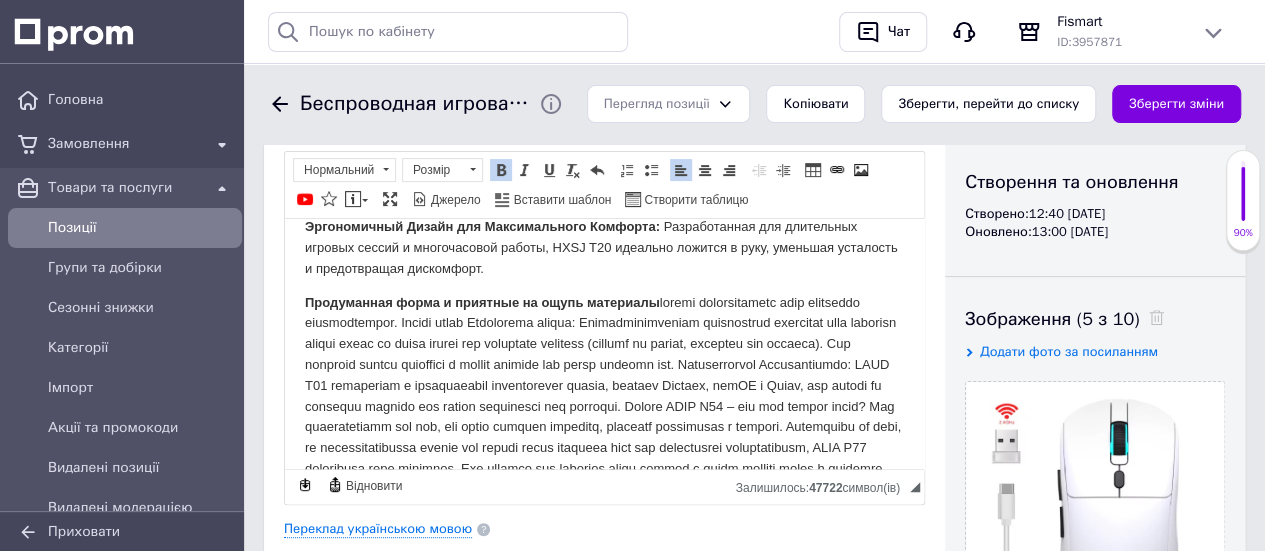 scroll, scrollTop: 401, scrollLeft: 0, axis: vertical 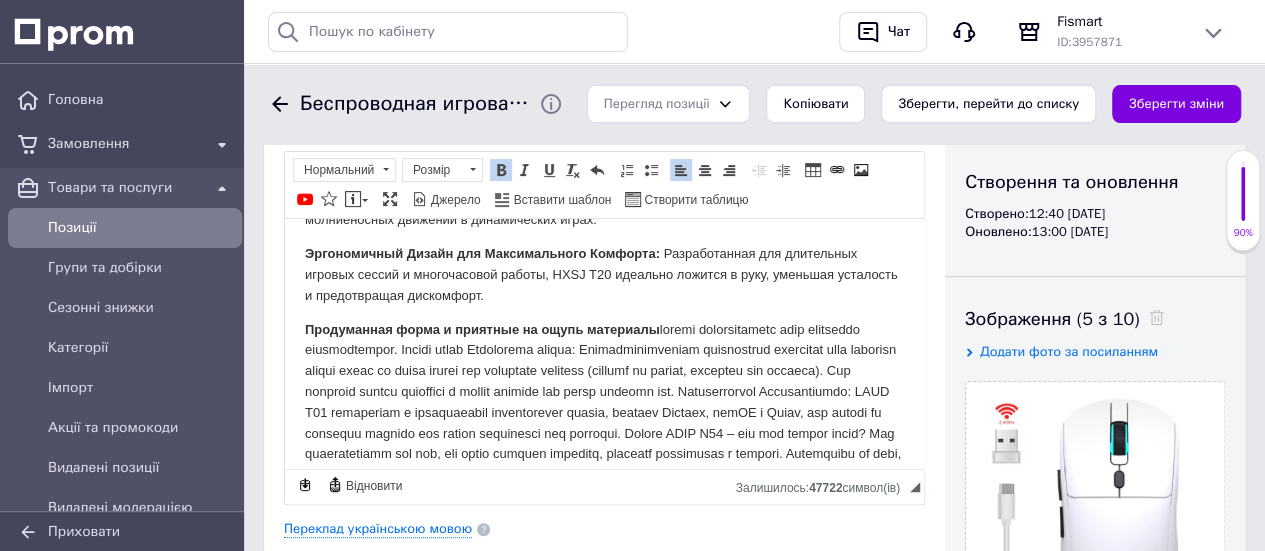 click on "Продуманная форма и приятные на ощупь материалы" at bounding box center [604, 433] 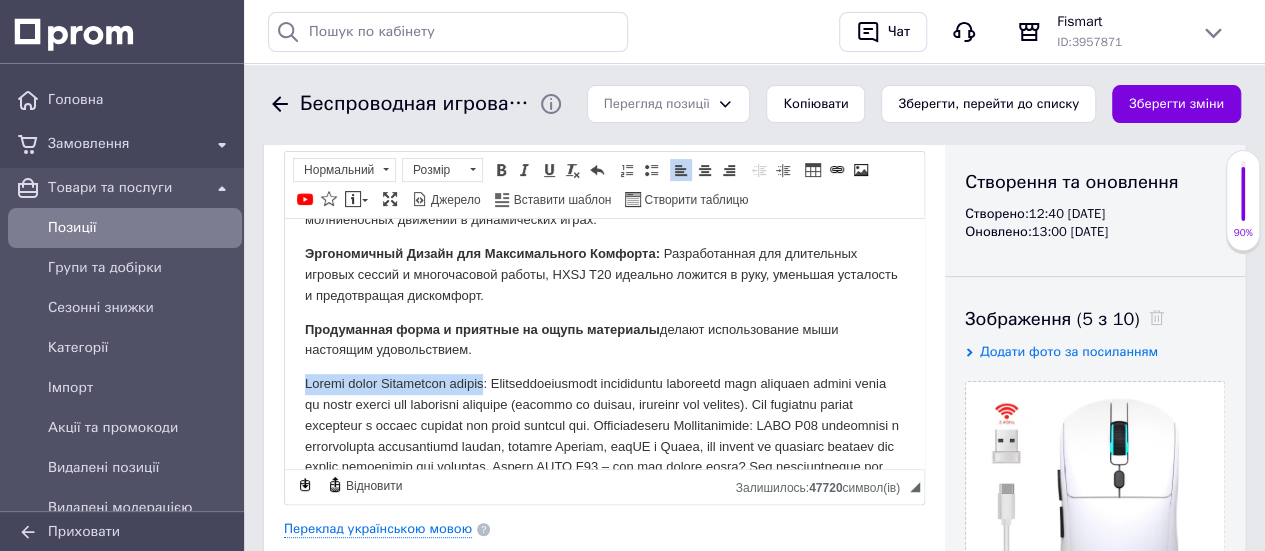 drag, startPoint x: 297, startPoint y: 371, endPoint x: 514, endPoint y: 366, distance: 217.0576 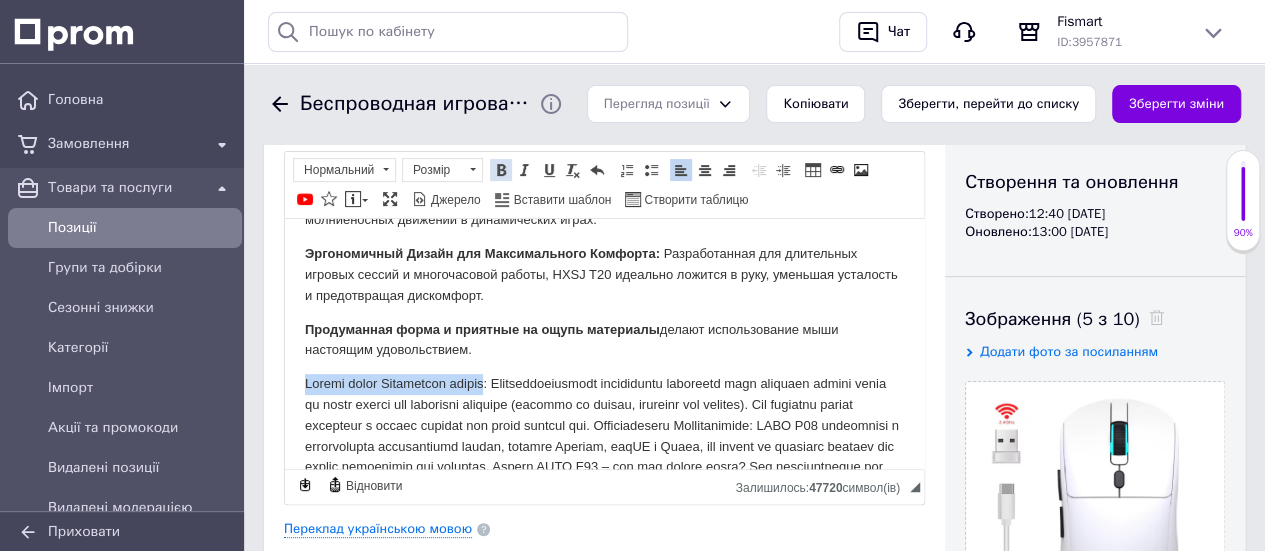click at bounding box center [501, 170] 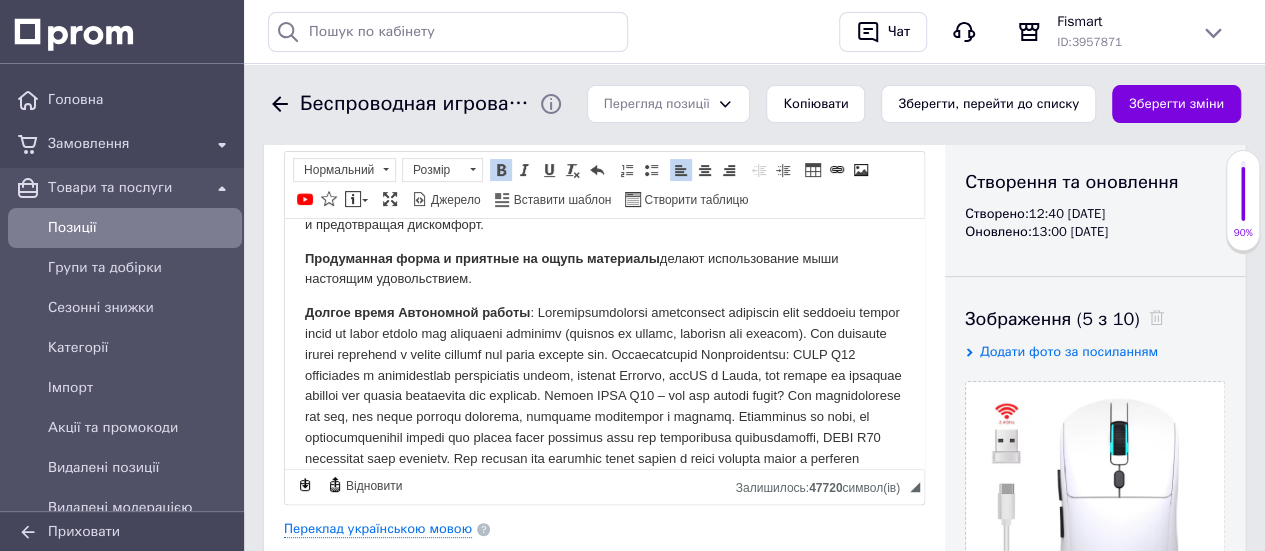 scroll, scrollTop: 501, scrollLeft: 0, axis: vertical 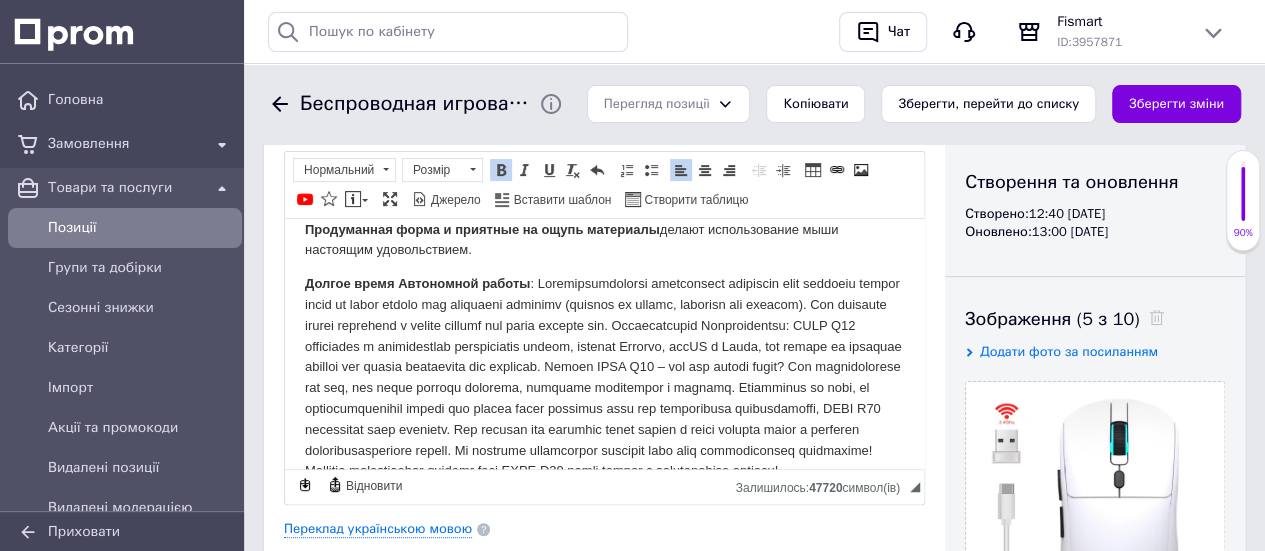 click on "Беспроводная игровая мышь компьютерная HXSJ T20  DPI  3600  Белая Беспроводная игровая мышь HXSJ T20: Побеждай с Комфортом и Точностью! Ищете надежную и быструю беспроводную мышь для игр и повседневной работы? HXSJ T20 – это ваш идеальный выбор! Эта мышь сочетает в себе высокую точность, эргономичный дизайн и необычайное удобство беспроводного подключения, позволяя вам полностью погрузиться в игру или работать без лишних кабелей.  Ключевые Преимущества HXSJ T20:   Надежное беспроводное соединение 2.4 ГГц Высокая Точность и Регулируемый DP I:" at bounding box center [604, 109] 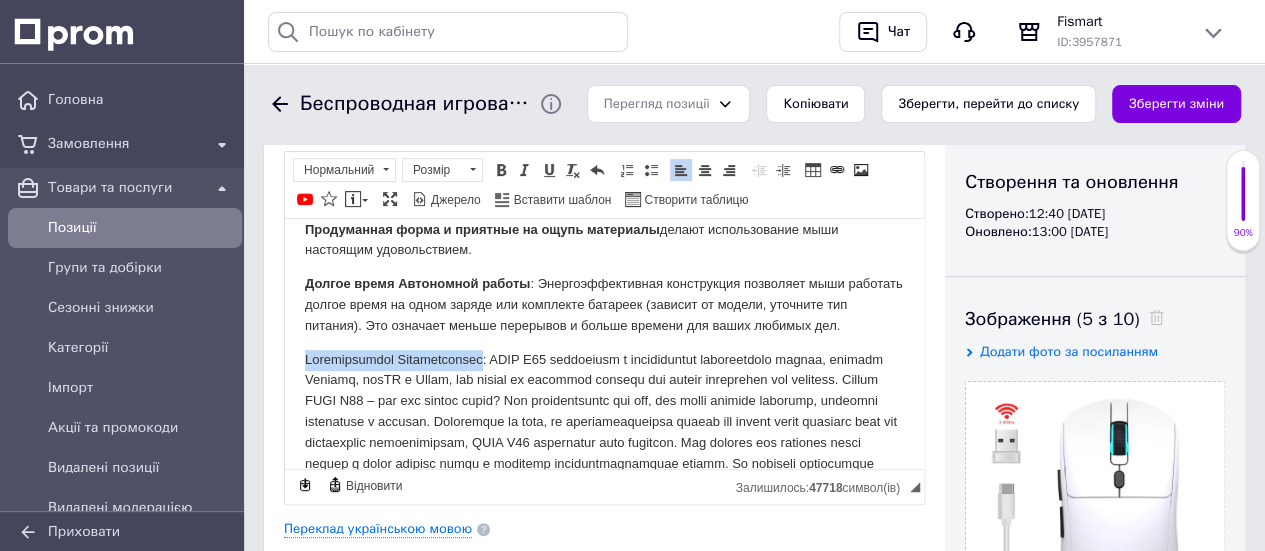drag, startPoint x: 298, startPoint y: 347, endPoint x: 496, endPoint y: 347, distance: 198 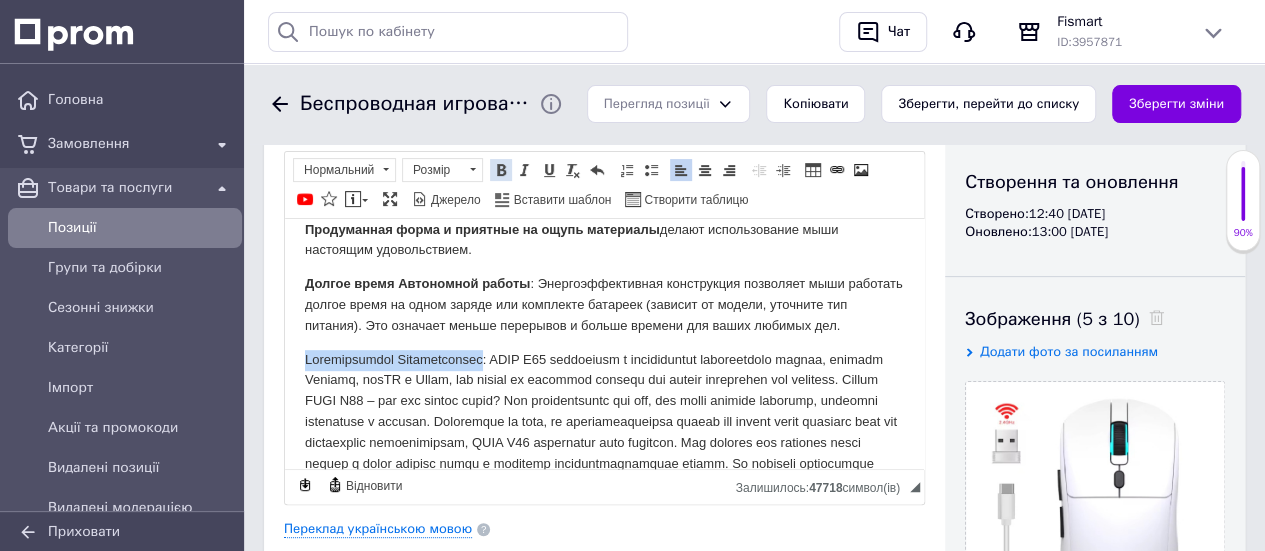 click at bounding box center [501, 170] 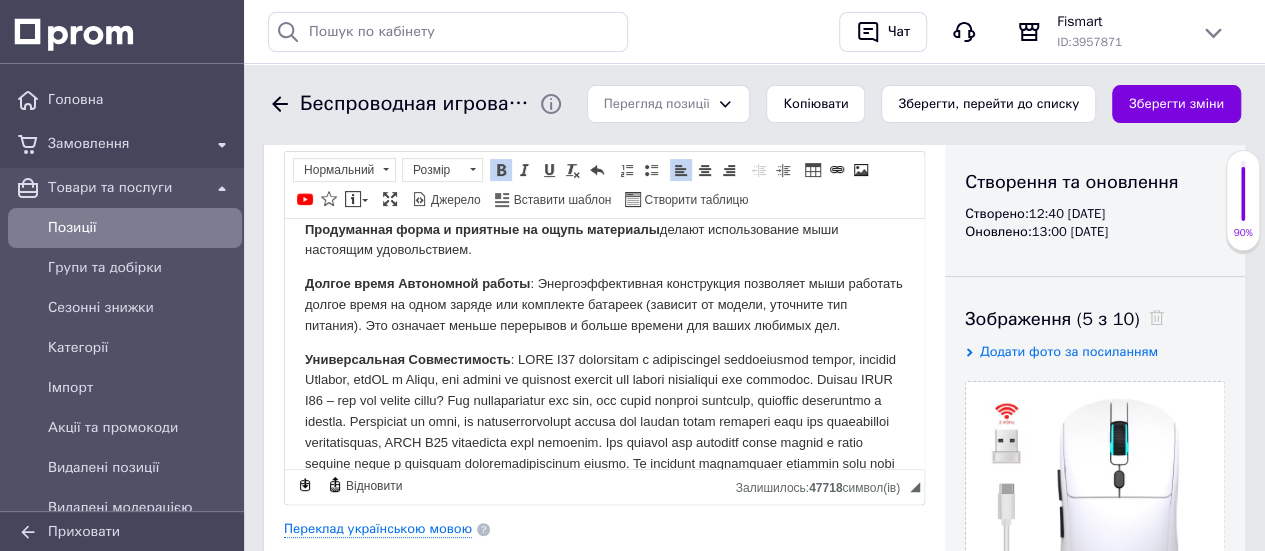 click on "Универсальная Совместимость" at bounding box center (604, 432) 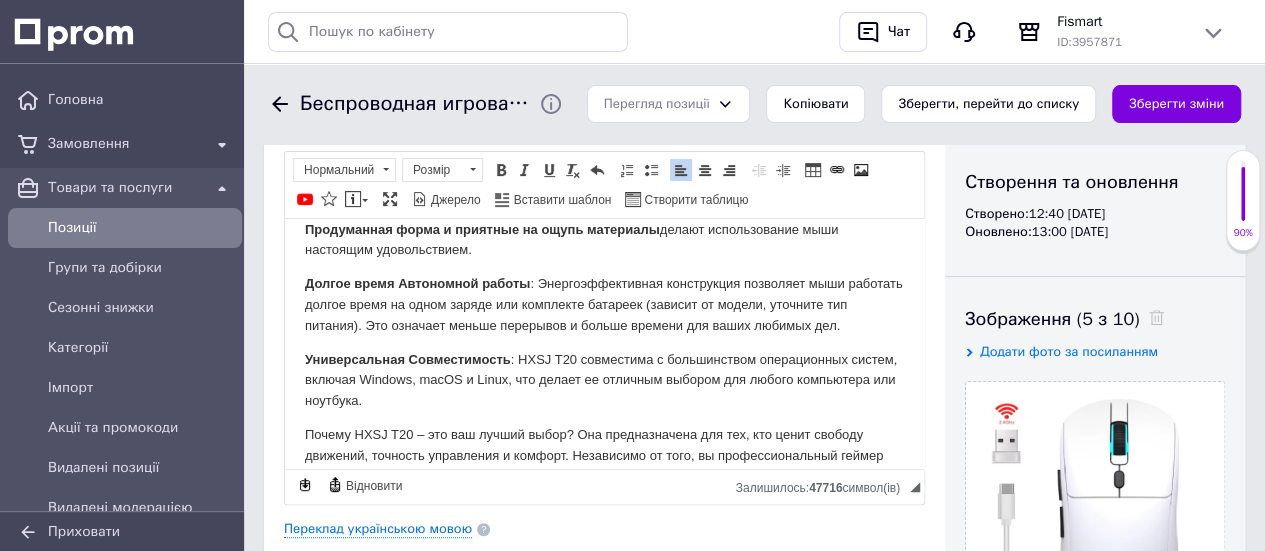 scroll, scrollTop: 601, scrollLeft: 0, axis: vertical 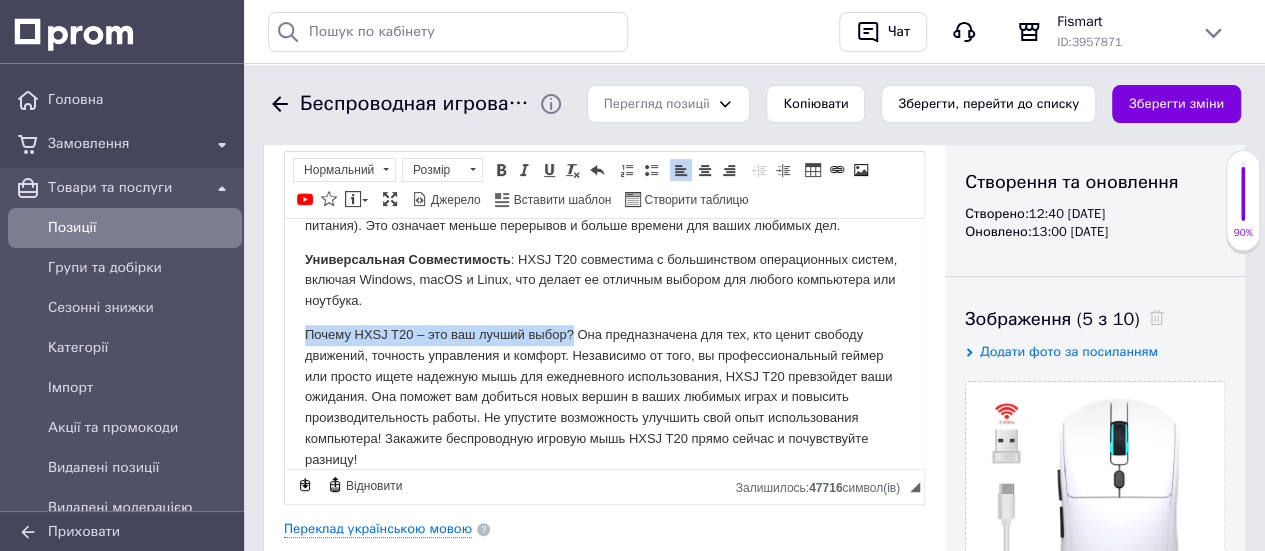 drag, startPoint x: 573, startPoint y: 333, endPoint x: 393, endPoint y: 290, distance: 185.06485 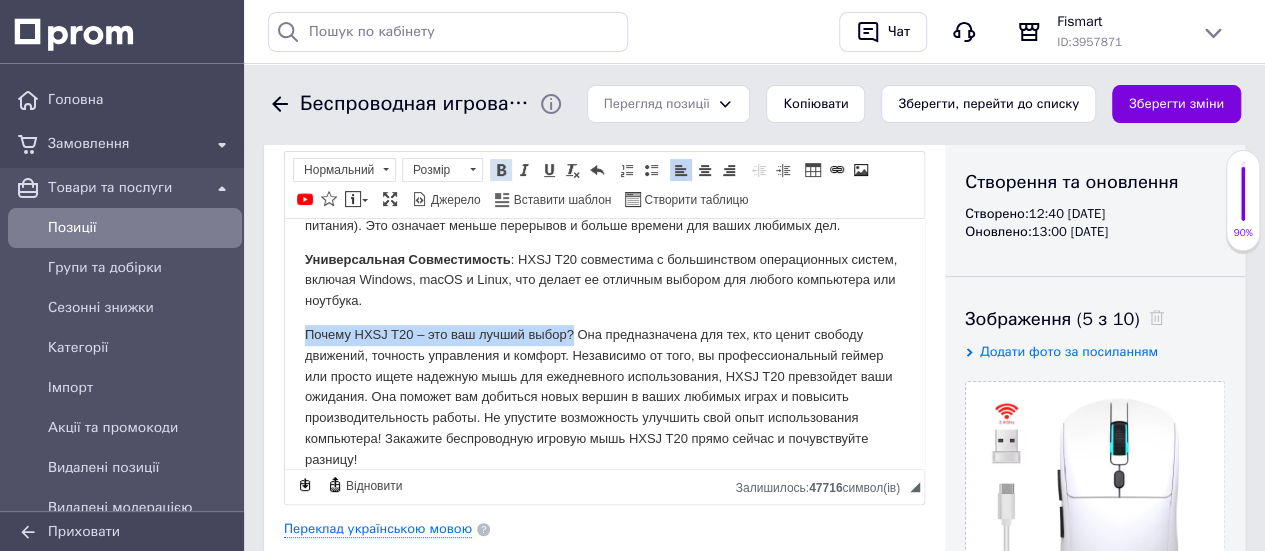 click at bounding box center (501, 170) 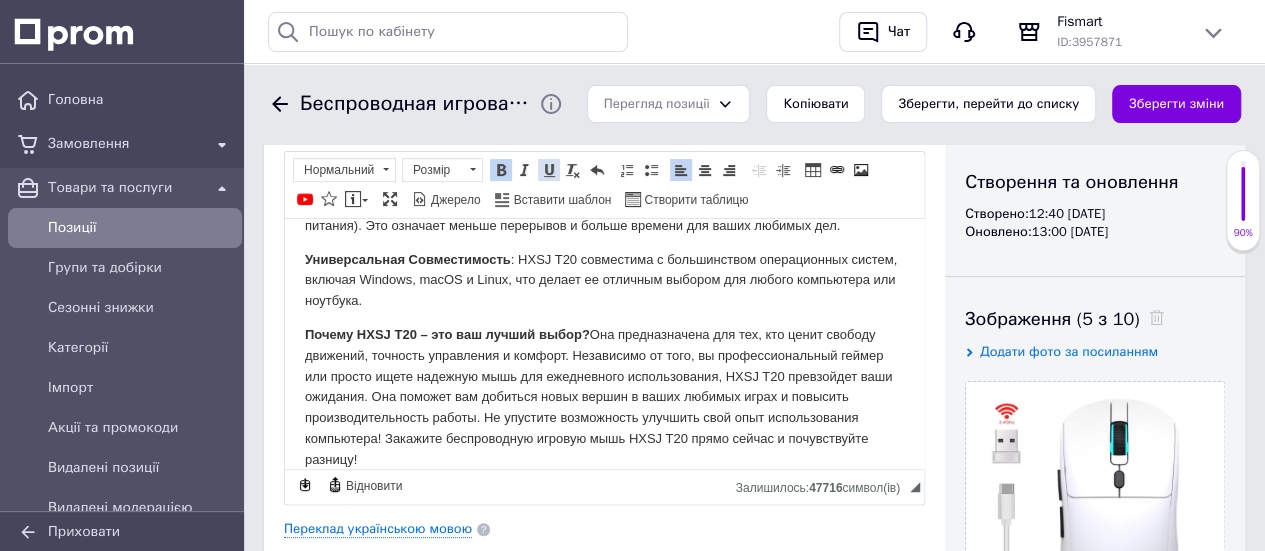 click at bounding box center (549, 170) 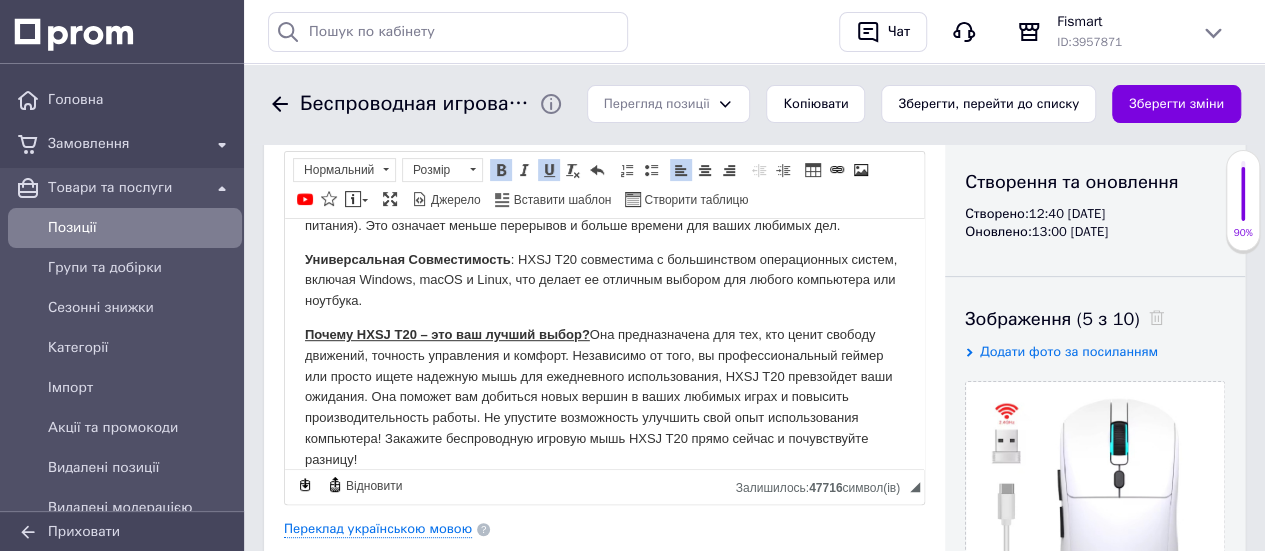 click on "Почему HXSJ T20 – это ваш лучший выбор?  Она предназначена для тех, кто ценит свободу движений, точность управления и комфорт. Независимо от того, вы профессиональный геймер или просто ищете надежную мышь для ежедневного использования, HXSJ T20 превзойдет ваши ожидания. Она поможет вам добиться новых вершин в ваших любимых играх и повысить производительность работы. Не упустите возможность улучшить свой опыт использования компьютера! Закажите беспроводную игровую мышь HXSJ T20 прямо сейчас и почувствуйте разницу!" at bounding box center (604, 397) 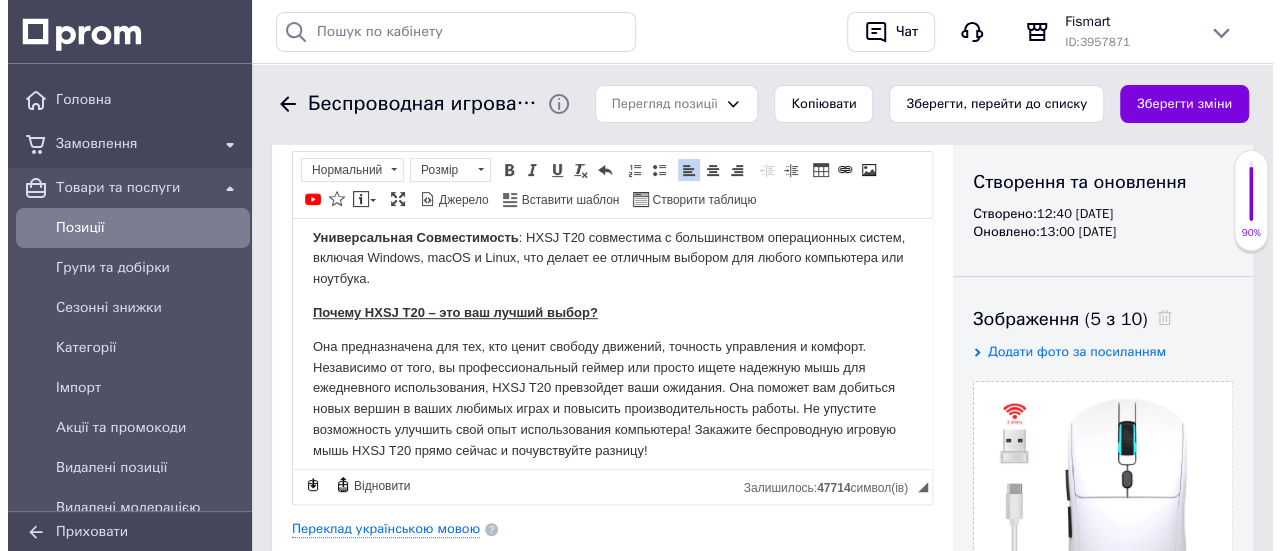 scroll, scrollTop: 635, scrollLeft: 0, axis: vertical 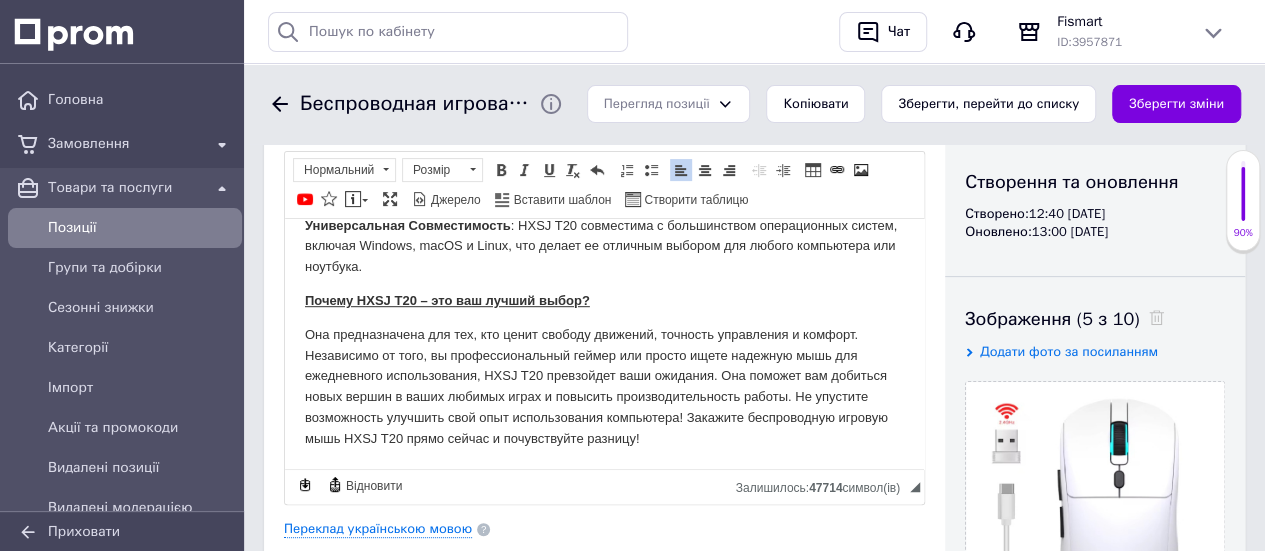 click on "Она предназначена для тех, кто ценит свободу движений, точность управления и комфорт. Независимо от того, вы профессиональный геймер или просто ищете надежную мышь для ежедневного использования, HXSJ T20 превзойдет ваши ожидания. Она поможет вам добиться новых вершин в ваших любимых играх и повысить производительность работы. Не упустите возможность улучшить свой опыт использования компьютера! Закажите беспроводную игровую мышь HXSJ T20 прямо сейчас и почувствуйте разницу!" at bounding box center [604, 386] 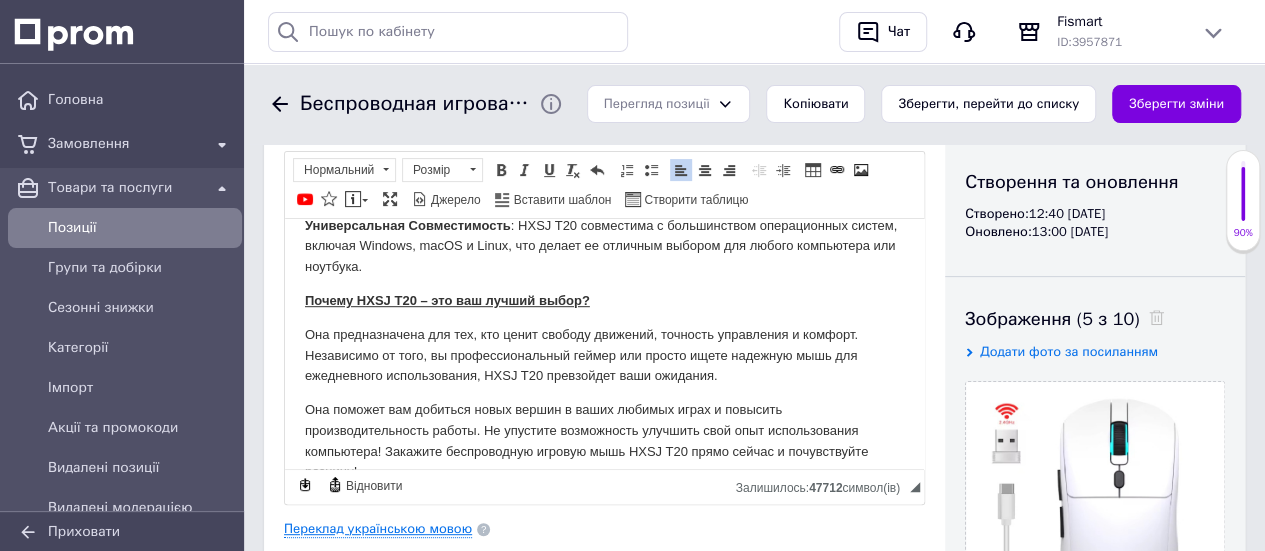click on "Переклад українською мовою" at bounding box center [378, 529] 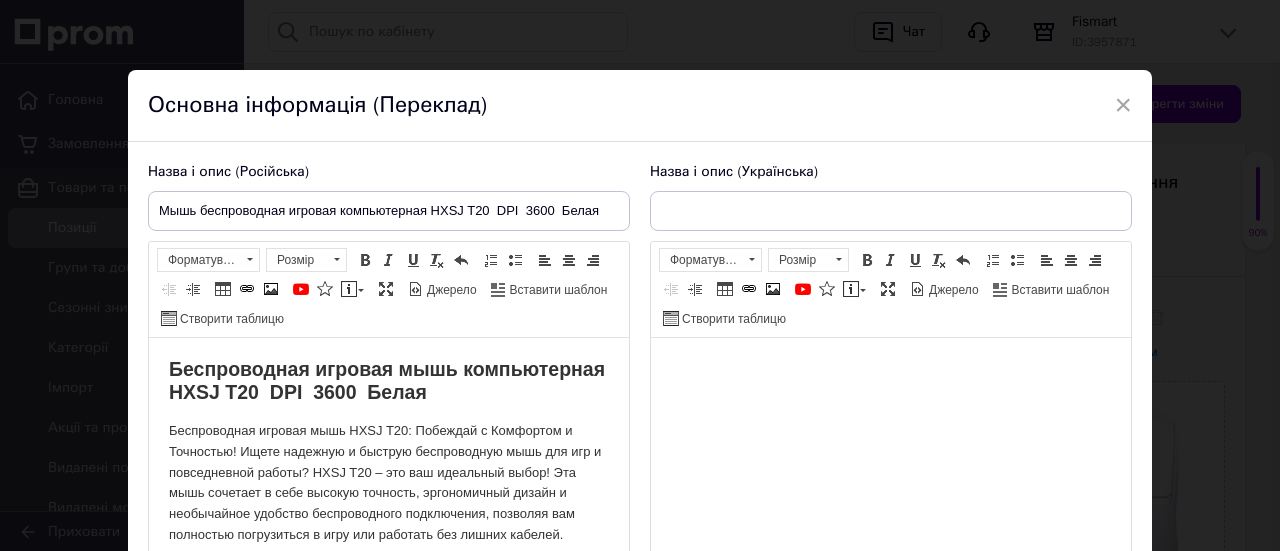 scroll, scrollTop: 0, scrollLeft: 0, axis: both 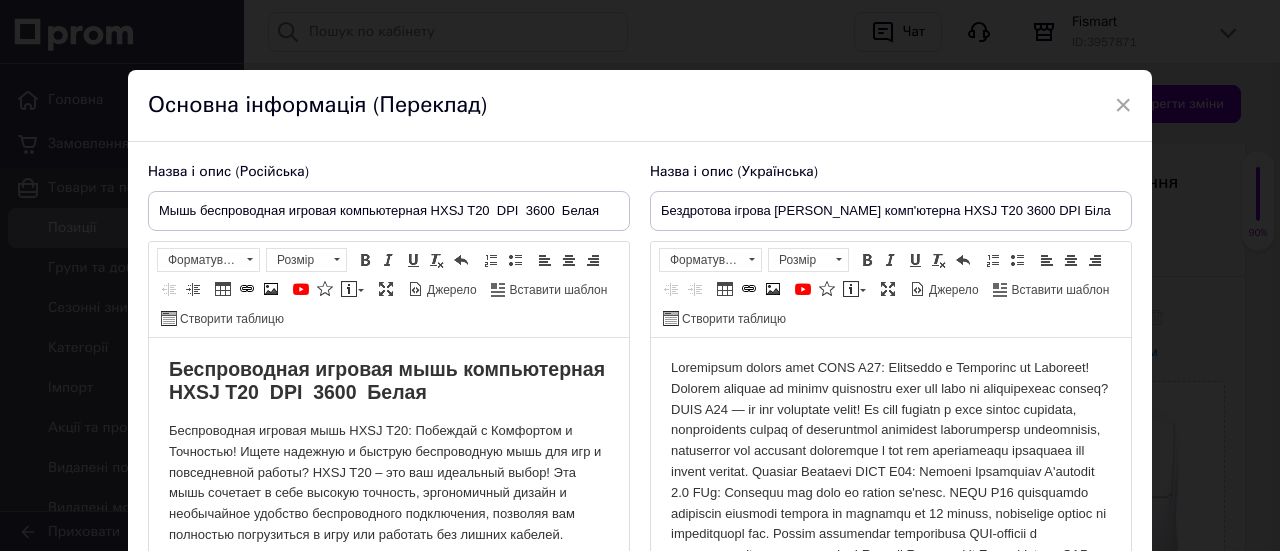 click at bounding box center (891, 670) 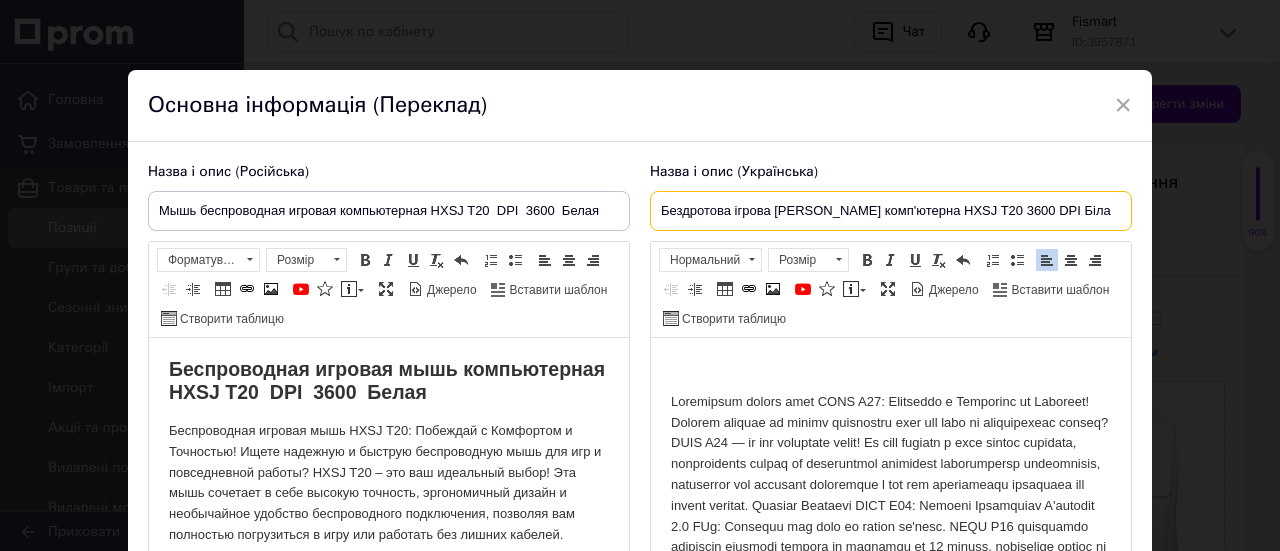 drag, startPoint x: 804, startPoint y: 210, endPoint x: 772, endPoint y: 222, distance: 34.176014 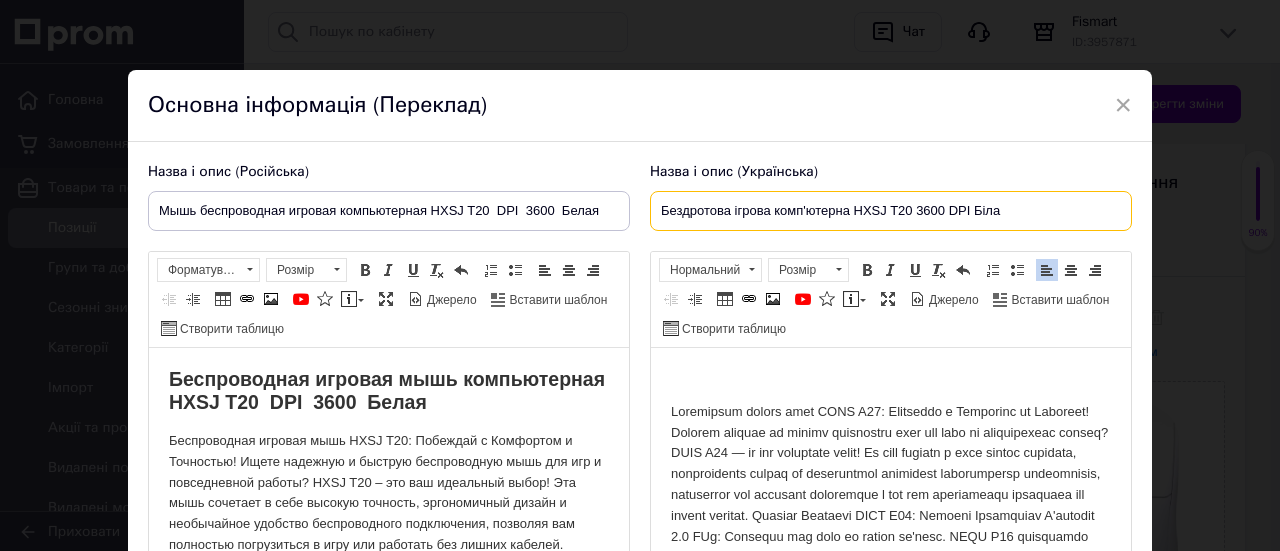 click on "Бездротова ігрова комп'ютерна HXSJ T20 3600 DPI Біла" at bounding box center (891, 211) 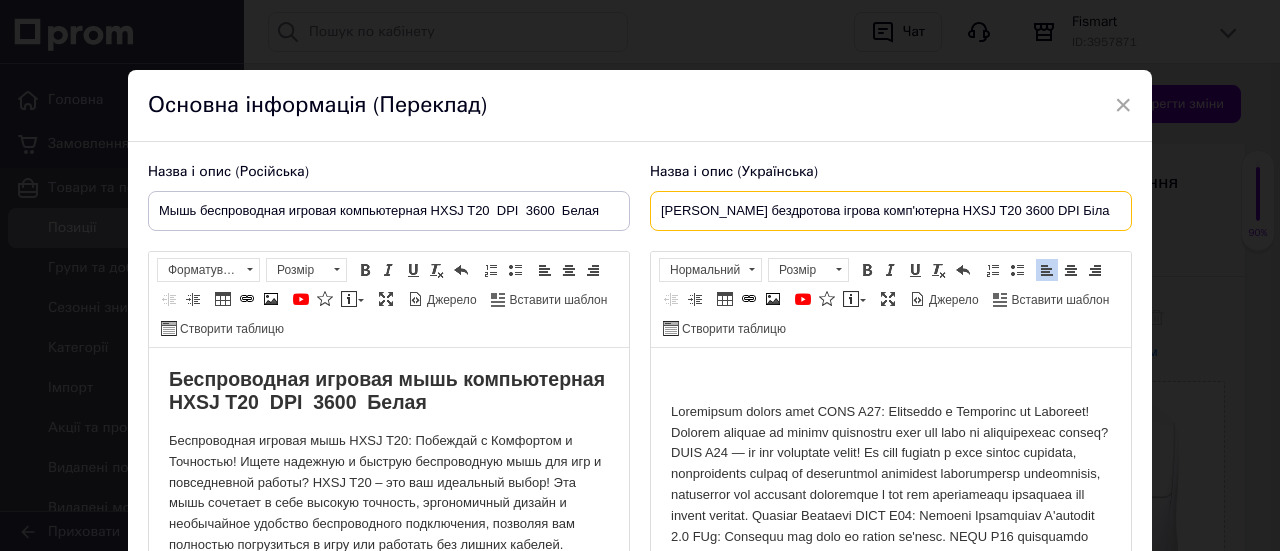drag, startPoint x: 1053, startPoint y: 219, endPoint x: 631, endPoint y: 229, distance: 422.11847 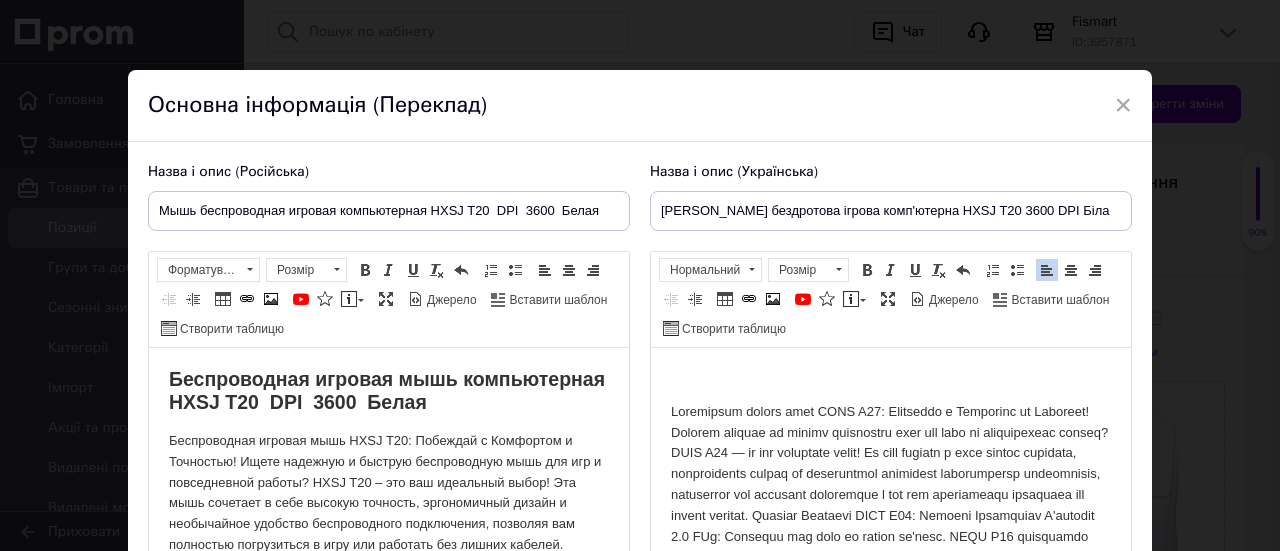 click at bounding box center (891, 697) 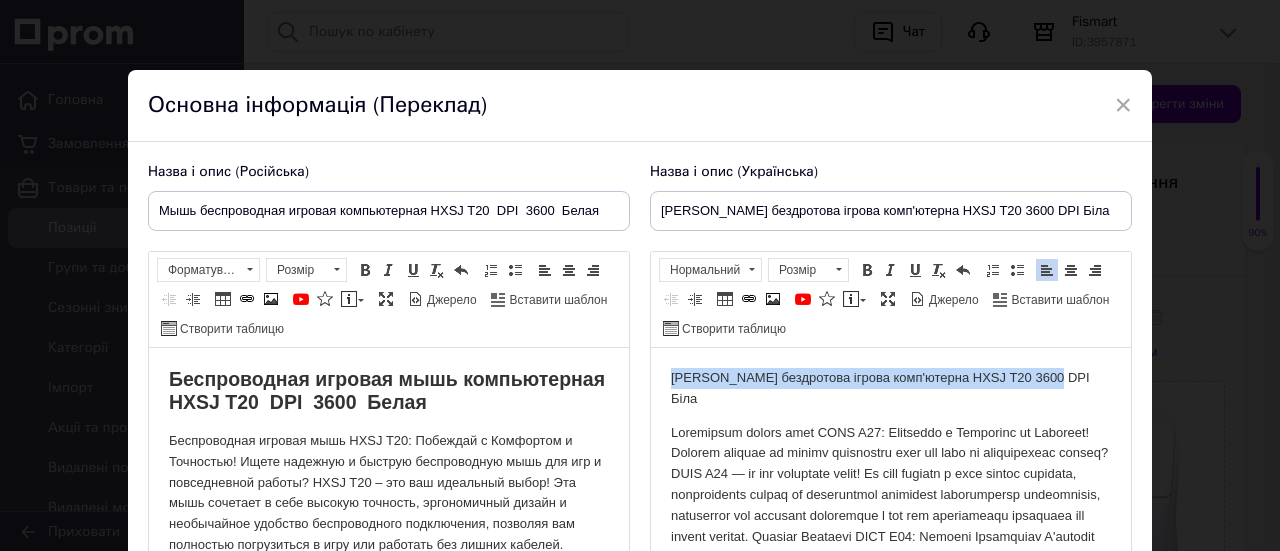 drag, startPoint x: 1053, startPoint y: 370, endPoint x: 674, endPoint y: 364, distance: 379.0475 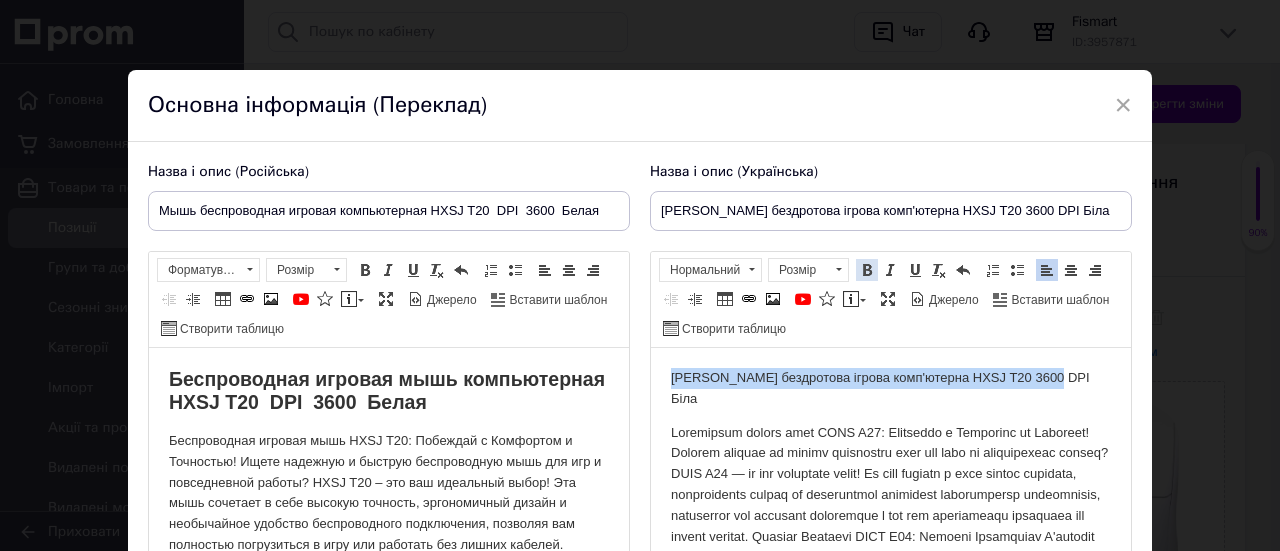 click at bounding box center [867, 270] 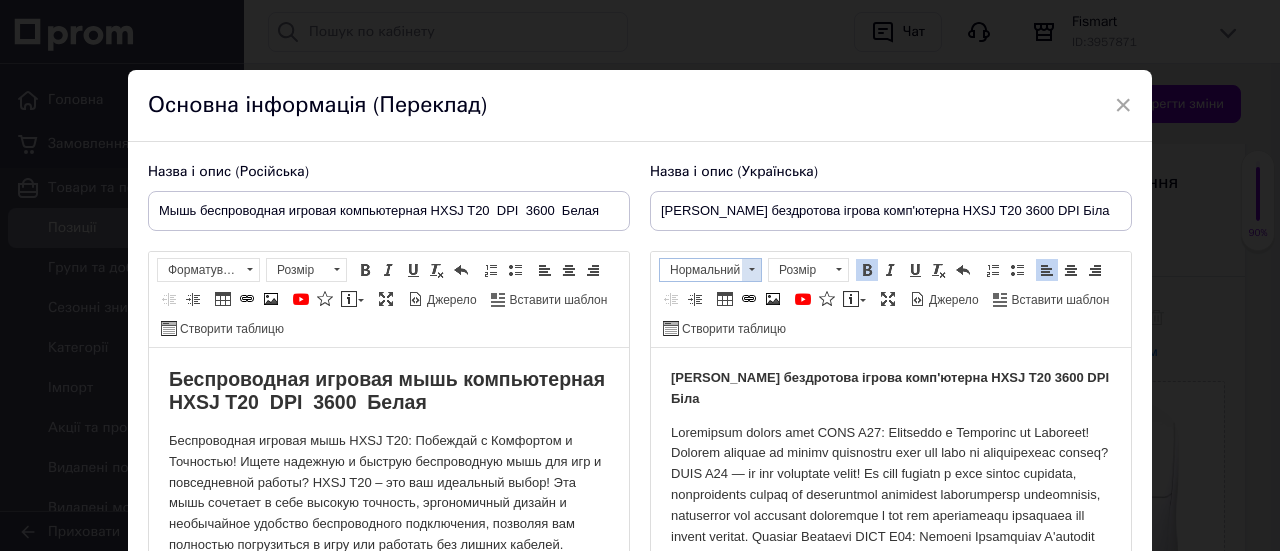 click at bounding box center (751, 270) 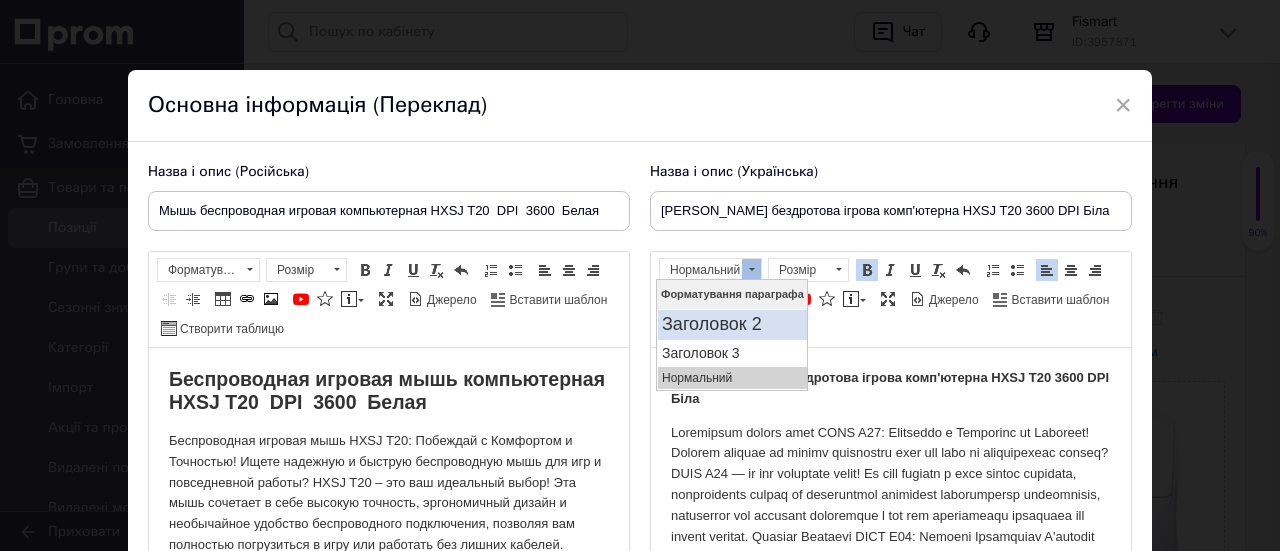 click on "Заголовок 2" at bounding box center (731, 325) 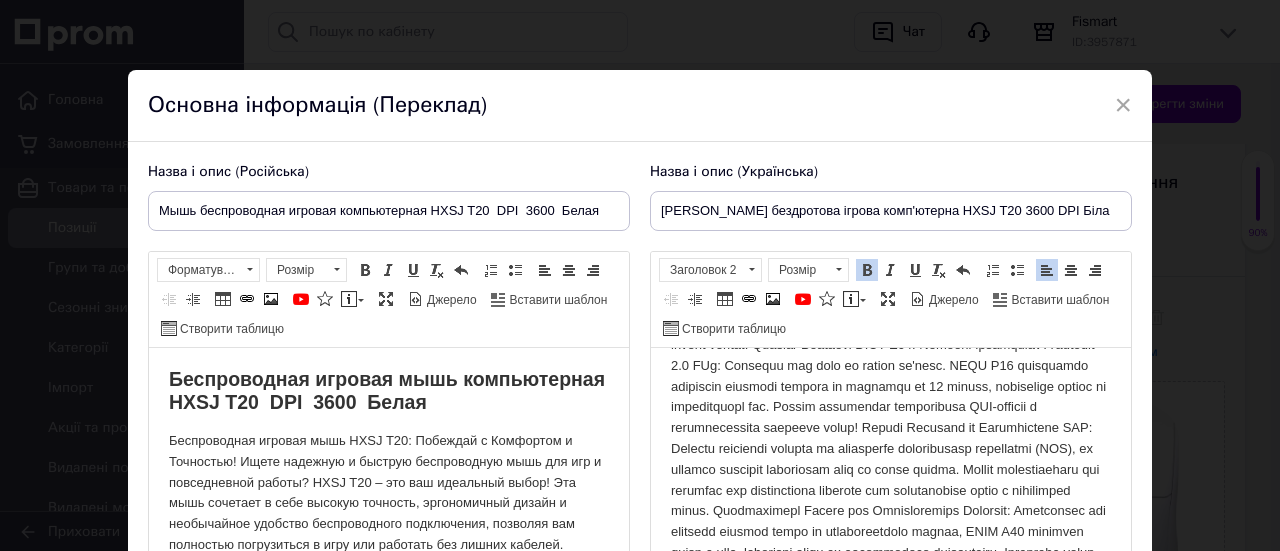 scroll, scrollTop: 100, scrollLeft: 0, axis: vertical 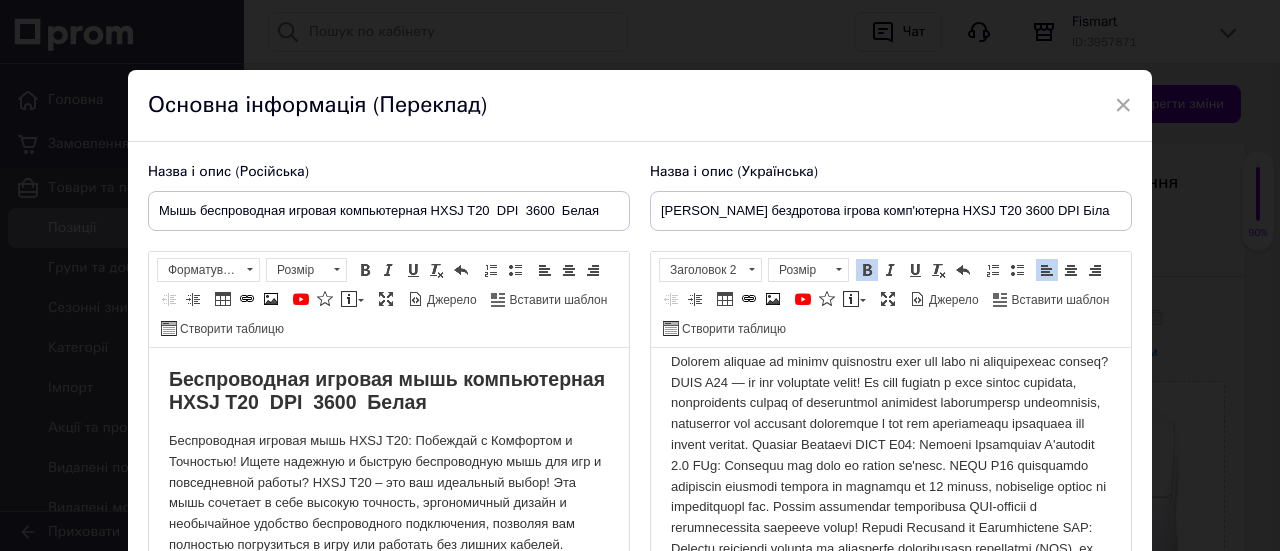 click on "[PERSON_NAME] бездротова ігрова комп'ютерна HXSJ T20 3600 DPI Біла" at bounding box center [891, 611] 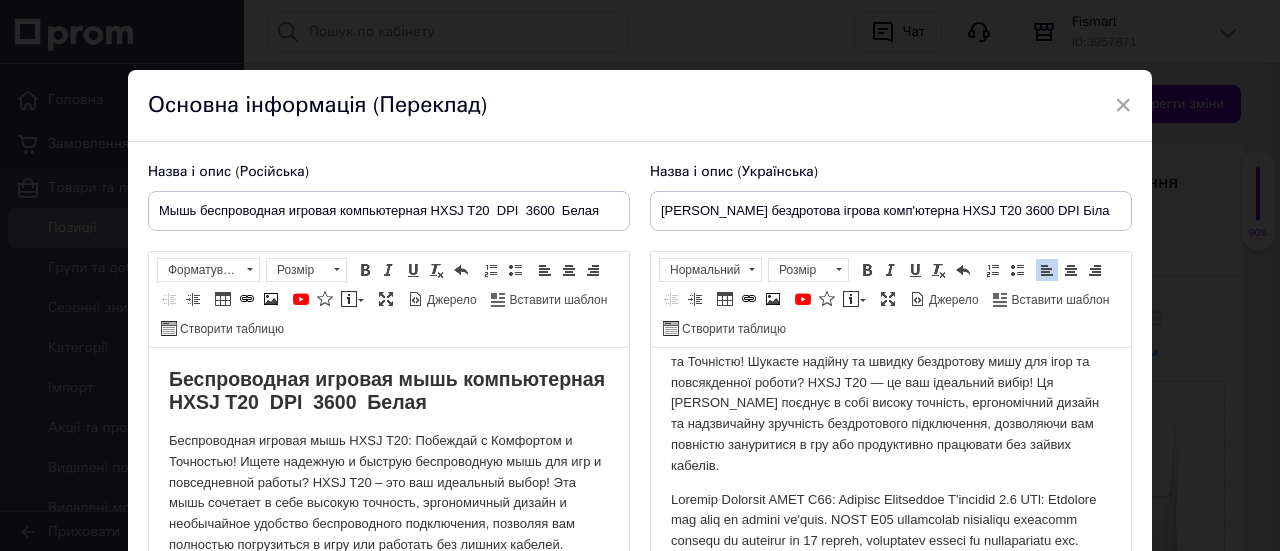 click at bounding box center (891, 750) 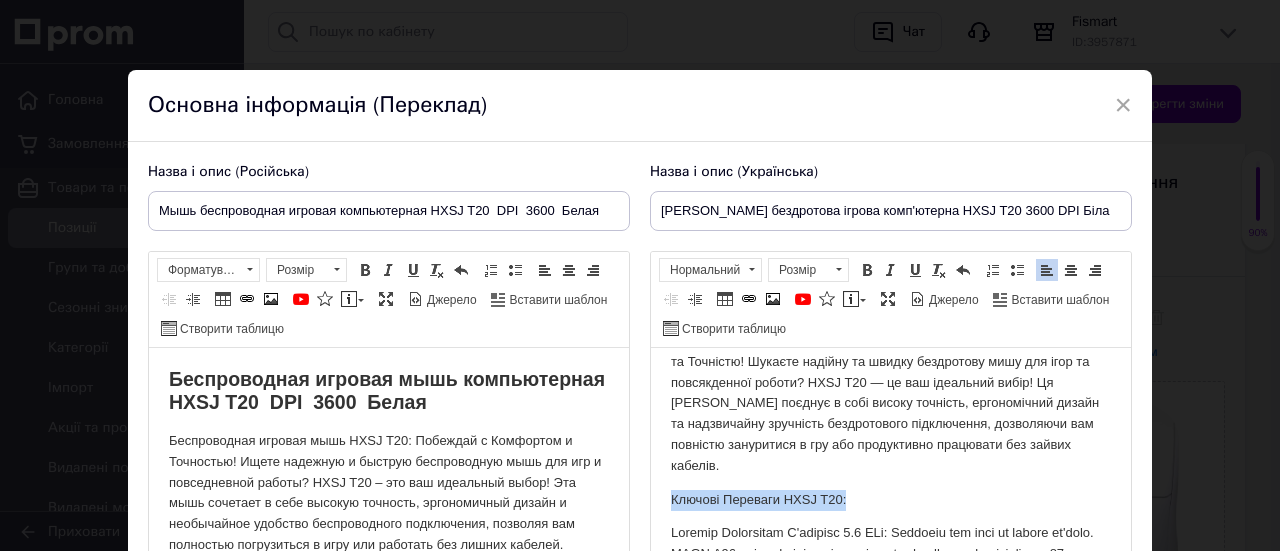 drag, startPoint x: 876, startPoint y: 476, endPoint x: 657, endPoint y: 486, distance: 219.2282 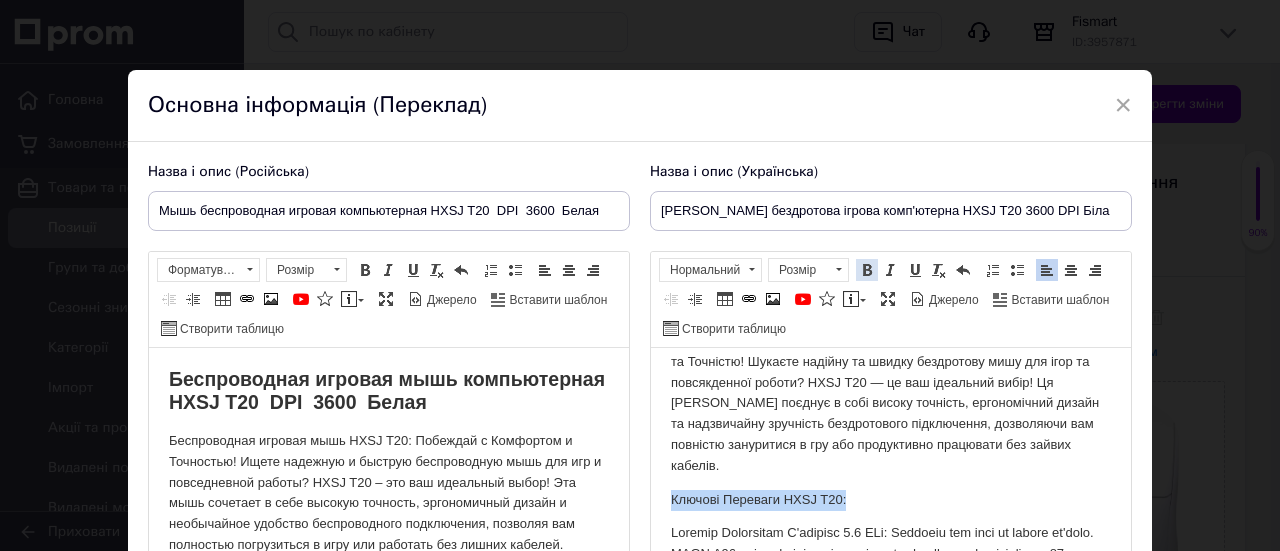 click at bounding box center [867, 270] 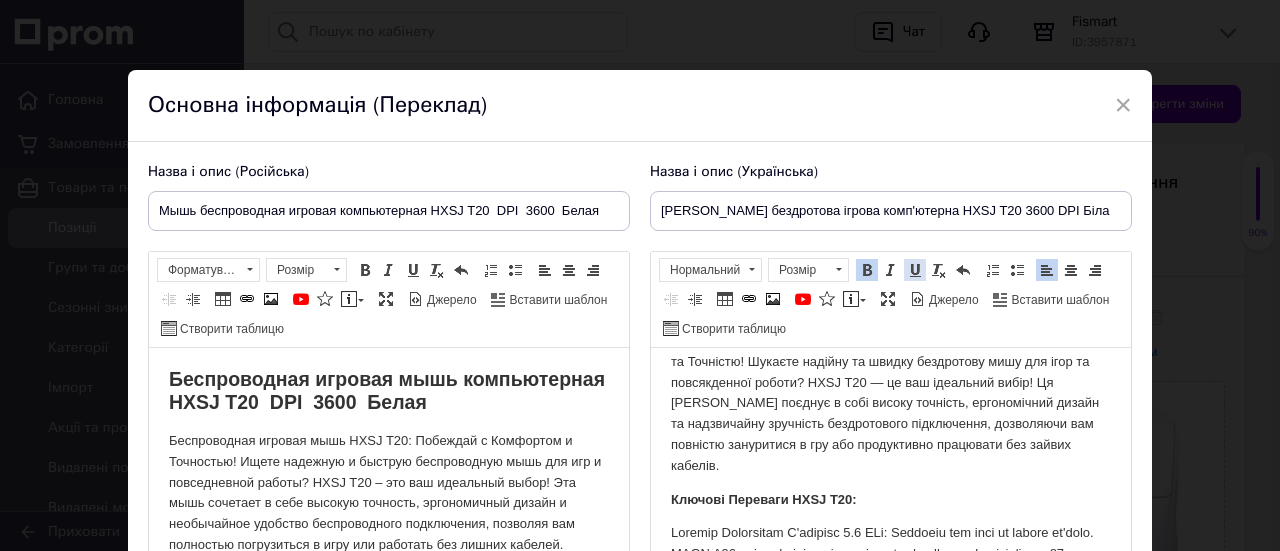 click at bounding box center [915, 270] 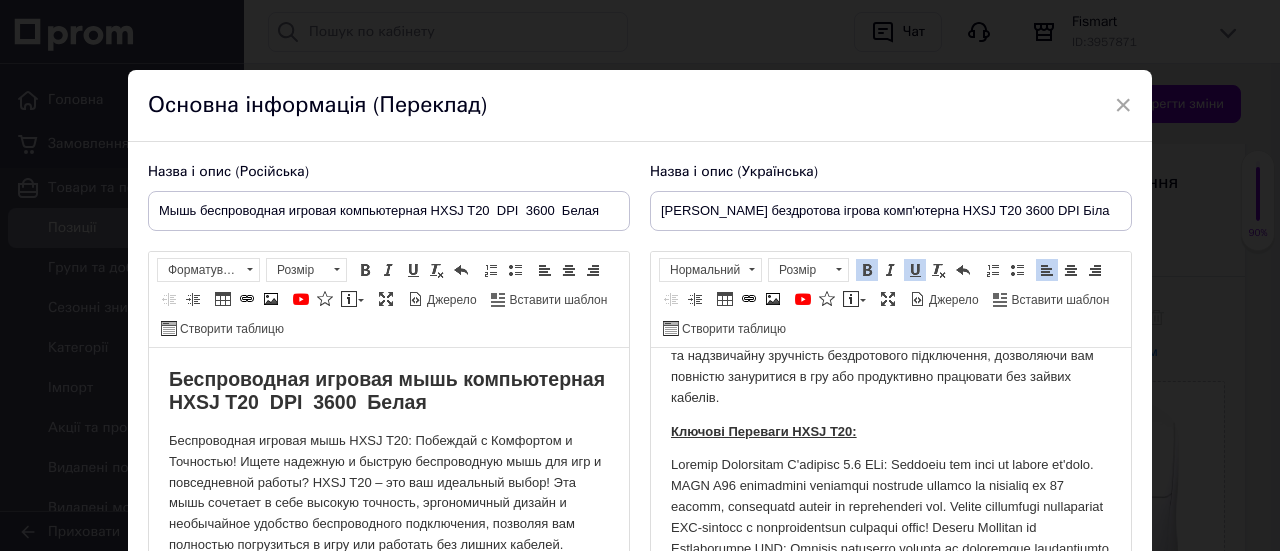 scroll, scrollTop: 200, scrollLeft: 0, axis: vertical 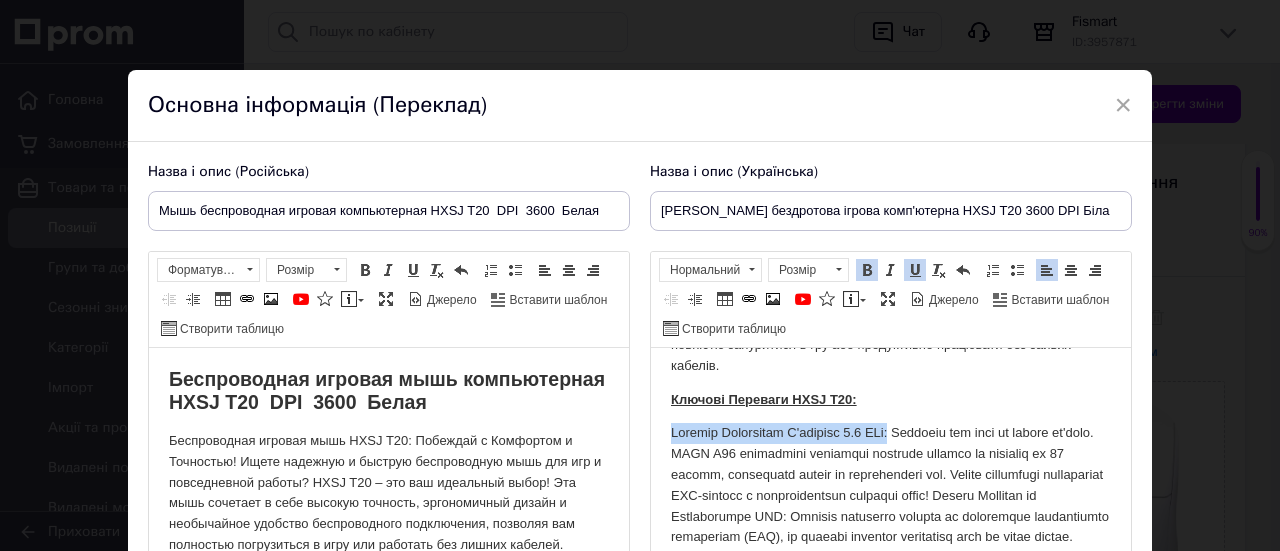 drag, startPoint x: 907, startPoint y: 408, endPoint x: 658, endPoint y: 410, distance: 249.00803 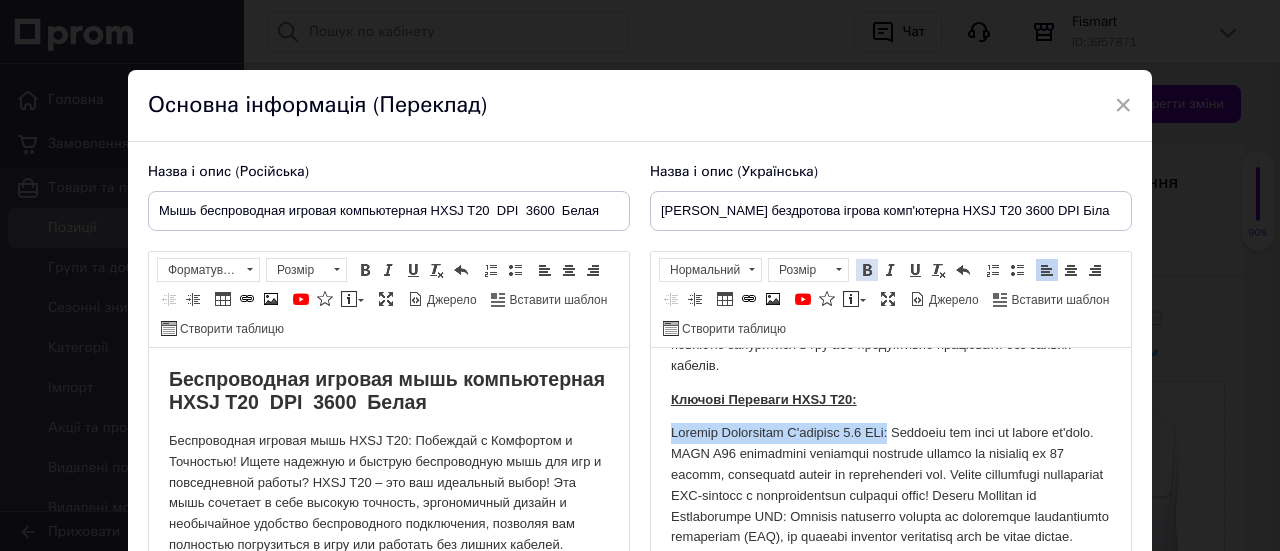 click at bounding box center (867, 270) 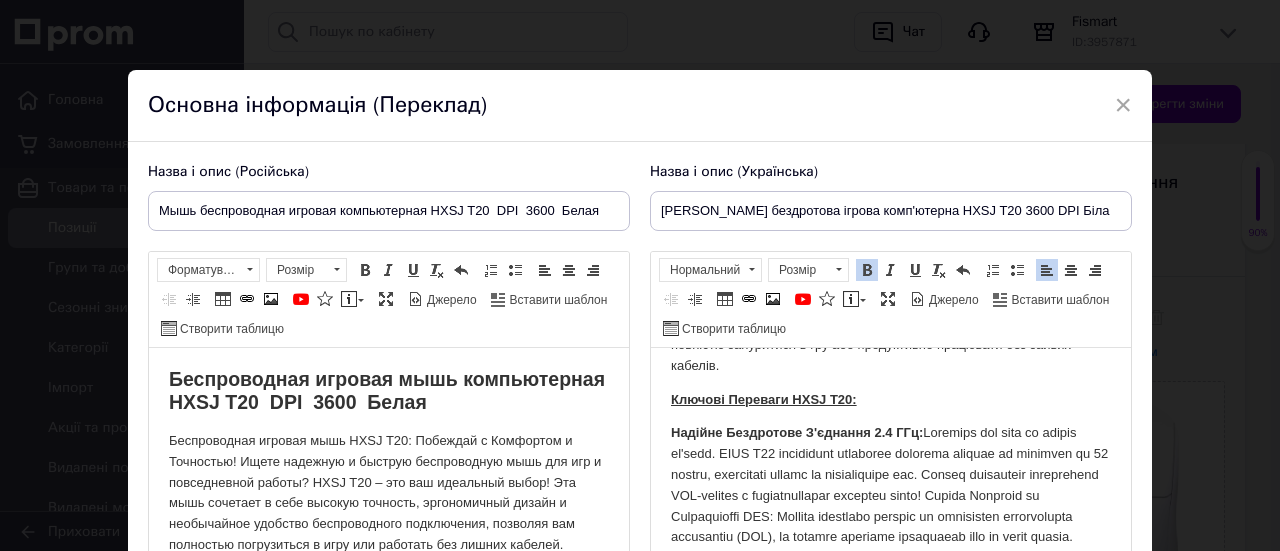 click on "Надійне Бездротове З'єднання 2.4 ГГц:" at bounding box center [891, 683] 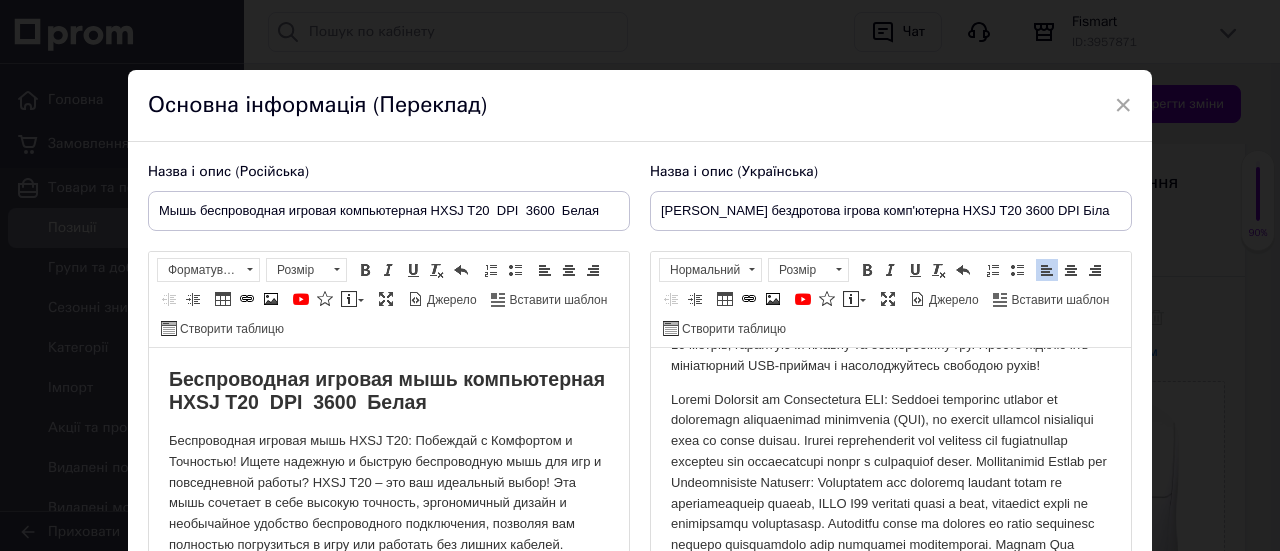 scroll, scrollTop: 300, scrollLeft: 0, axis: vertical 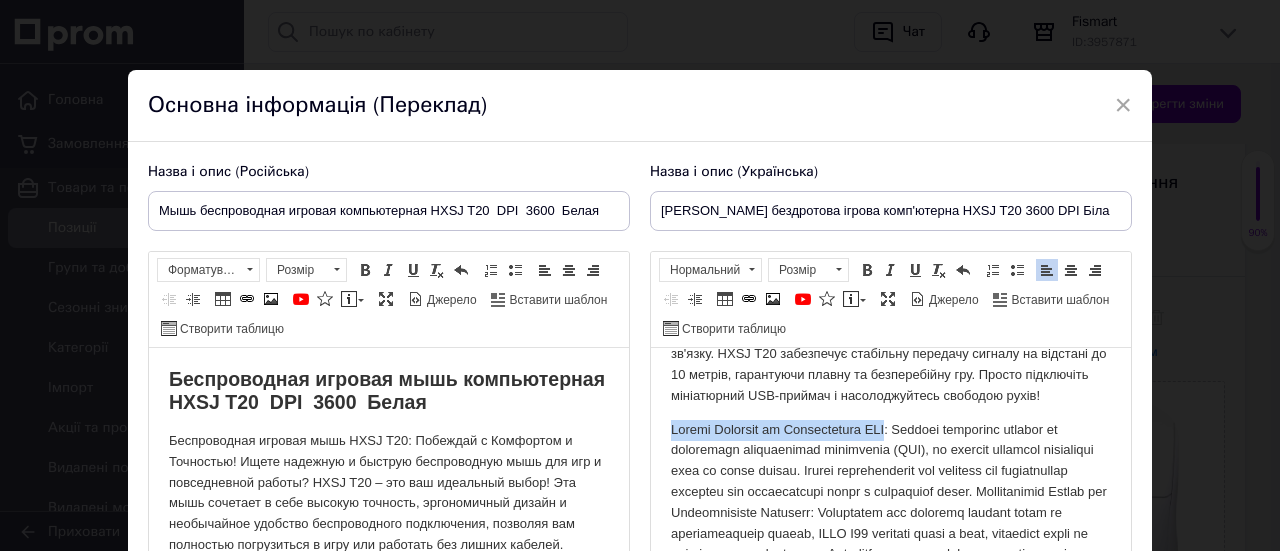 drag, startPoint x: 659, startPoint y: 422, endPoint x: 896, endPoint y: 429, distance: 237.10335 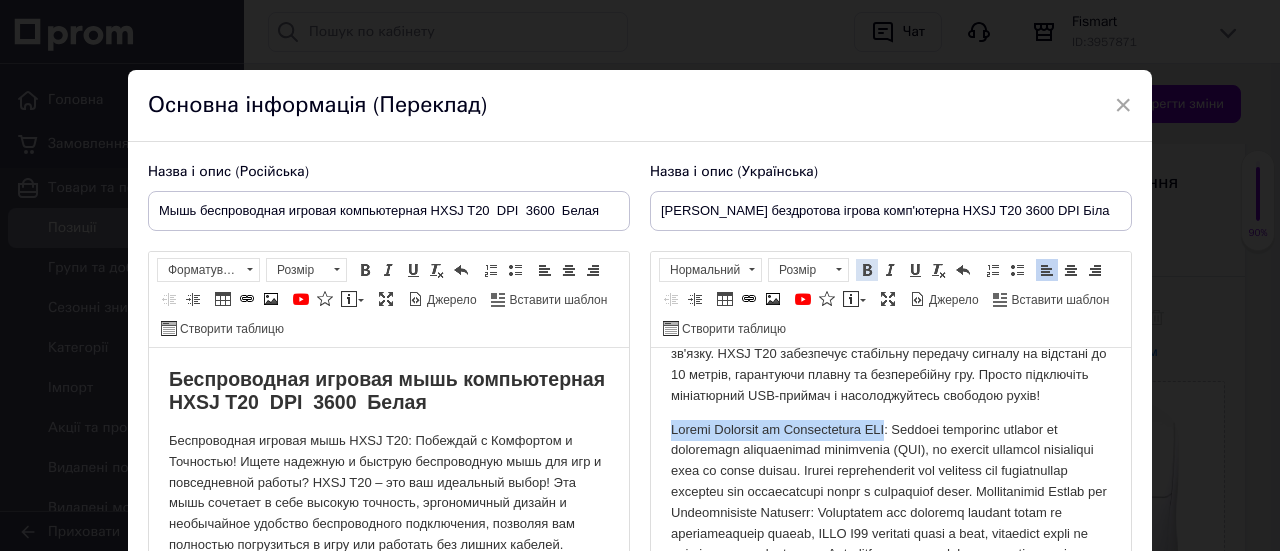click on "Курсив  Сполучення клавіш Ctrl+I" at bounding box center [891, 270] 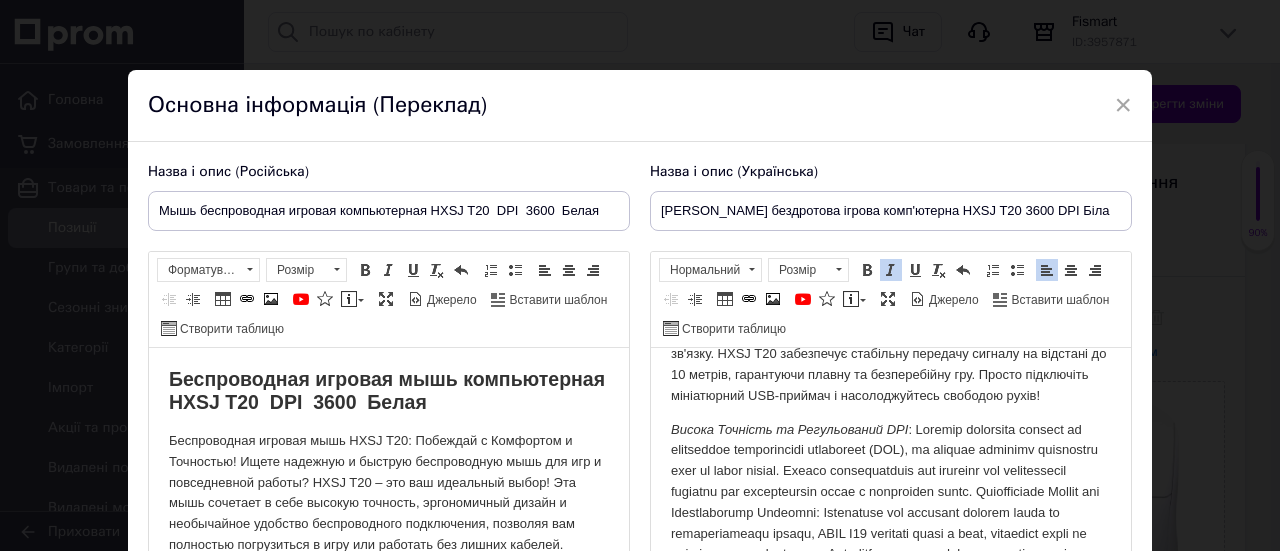click at bounding box center (891, 270) 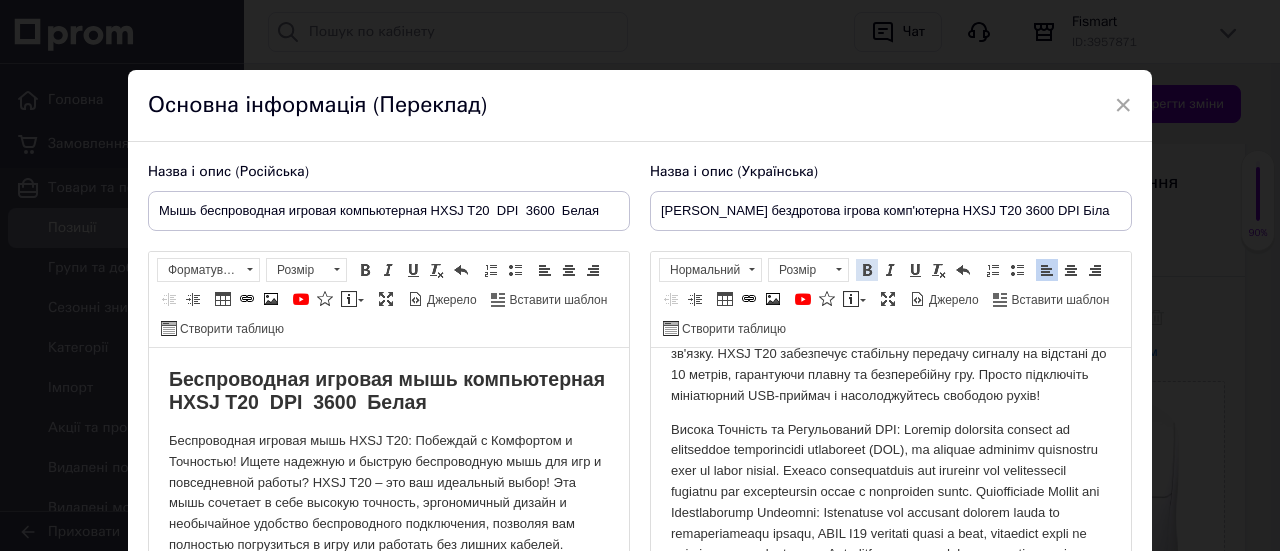 click at bounding box center (867, 270) 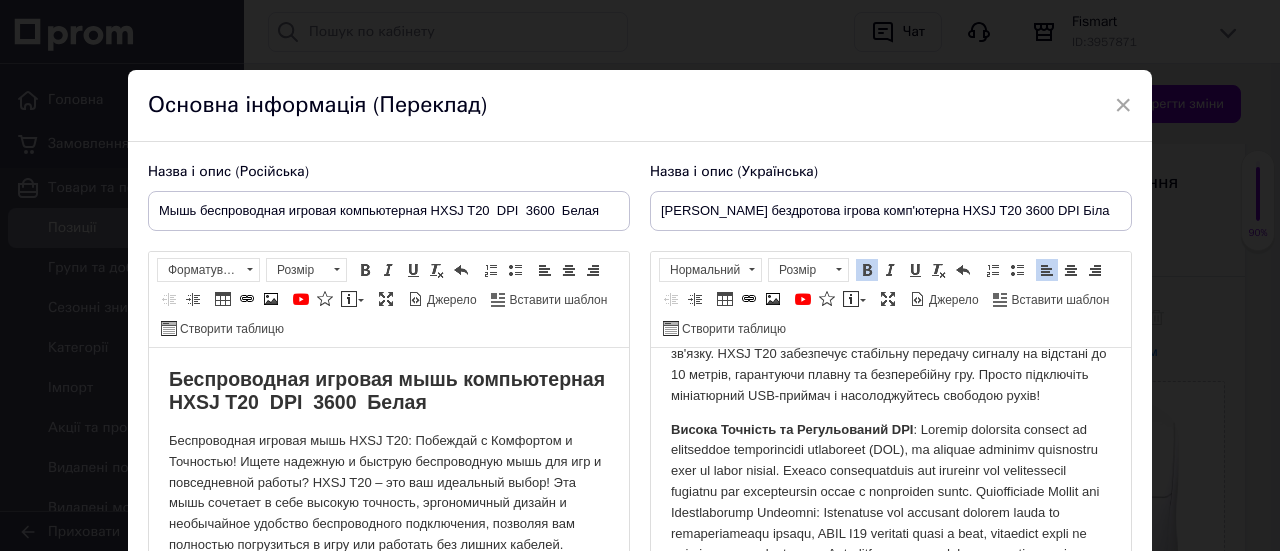 click on "Висока Точність та Регульований DPI" at bounding box center [891, 638] 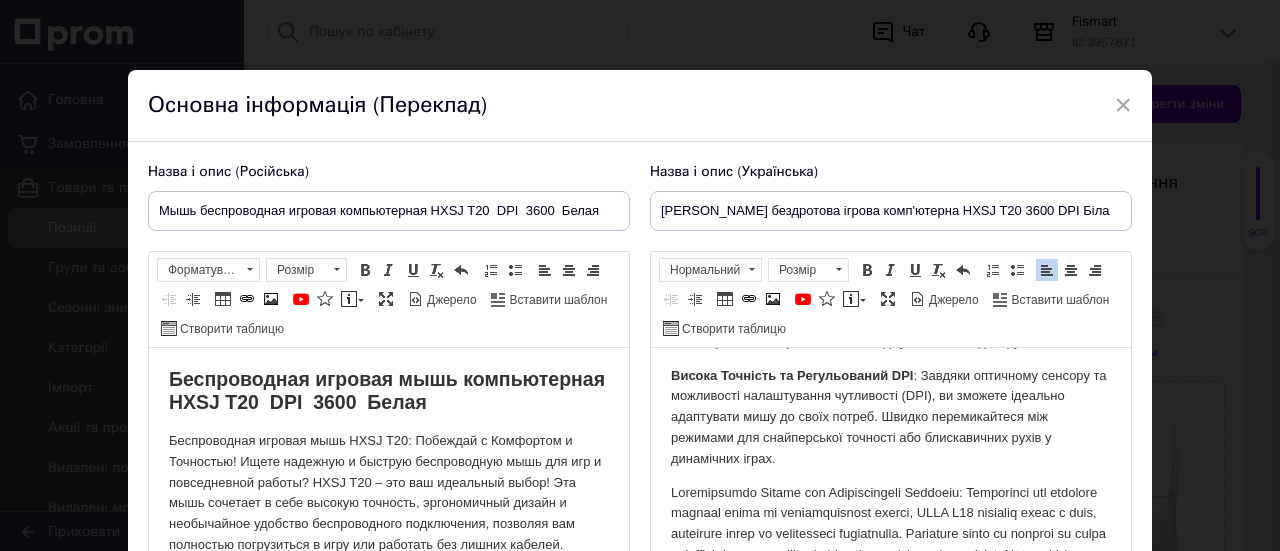 scroll, scrollTop: 400, scrollLeft: 0, axis: vertical 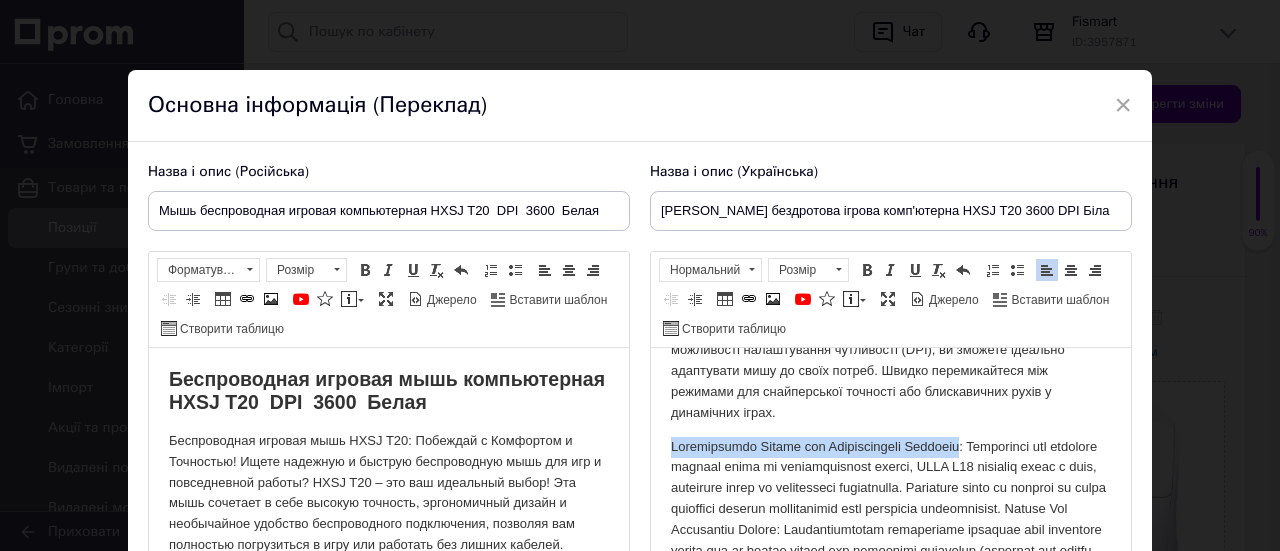 drag, startPoint x: 705, startPoint y: 434, endPoint x: 991, endPoint y: 438, distance: 286.02798 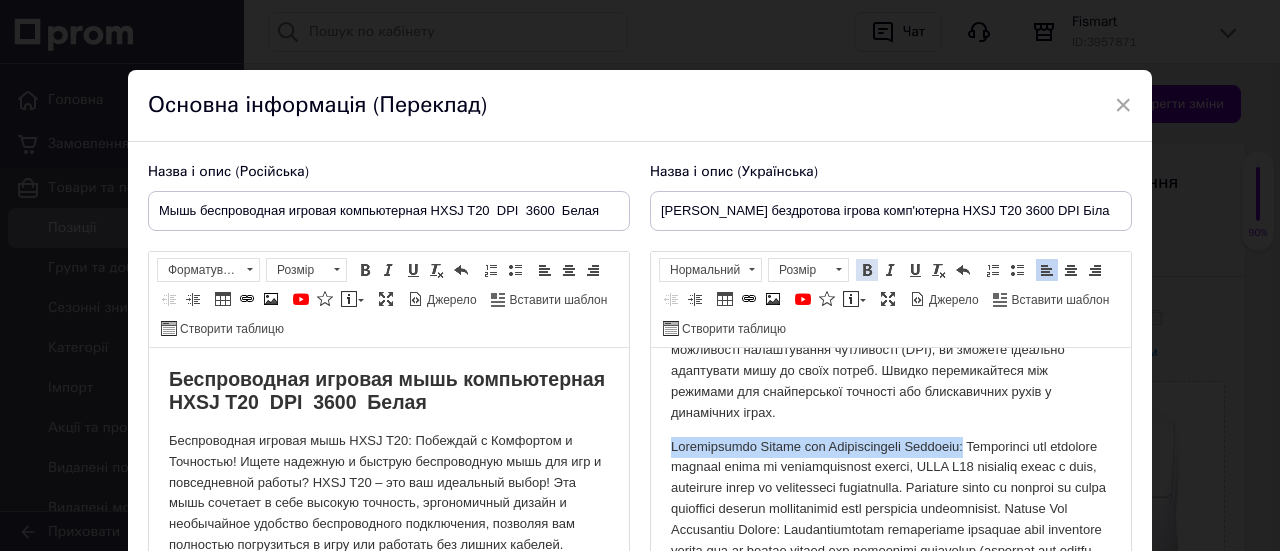 click at bounding box center [867, 270] 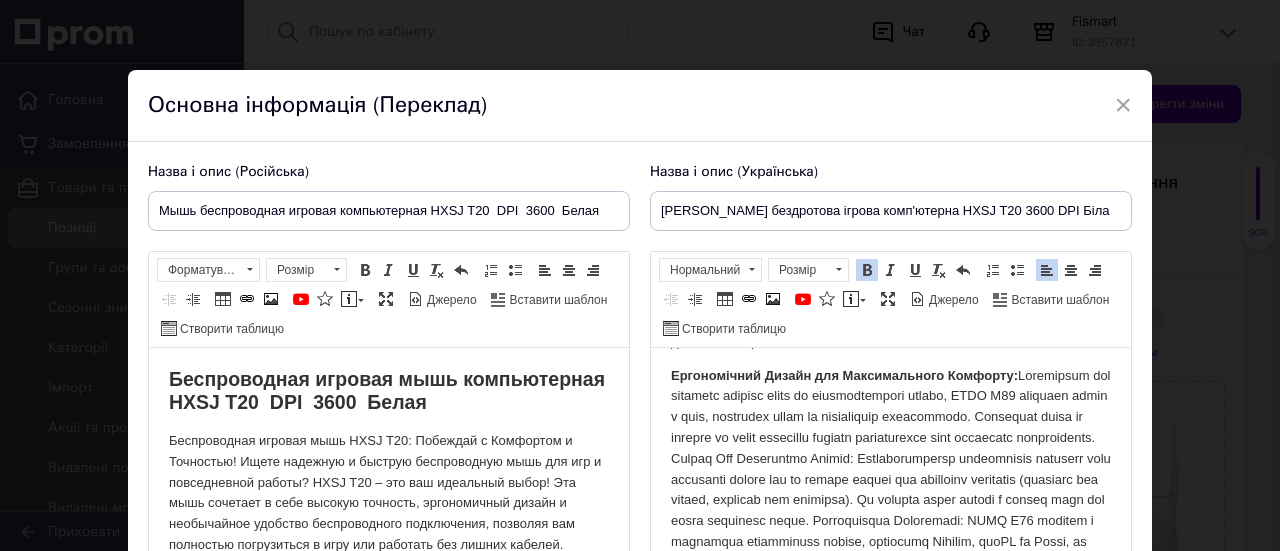 scroll, scrollTop: 500, scrollLeft: 0, axis: vertical 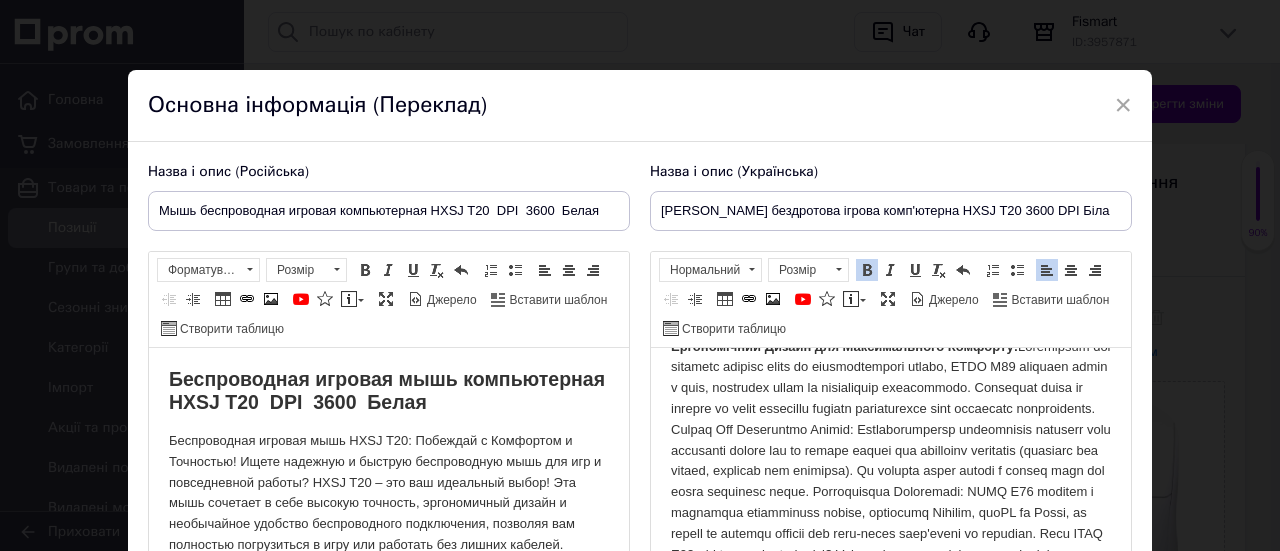 click on "Ергономічний Дизайн для Максимального Комфорту:" at bounding box center [891, 524] 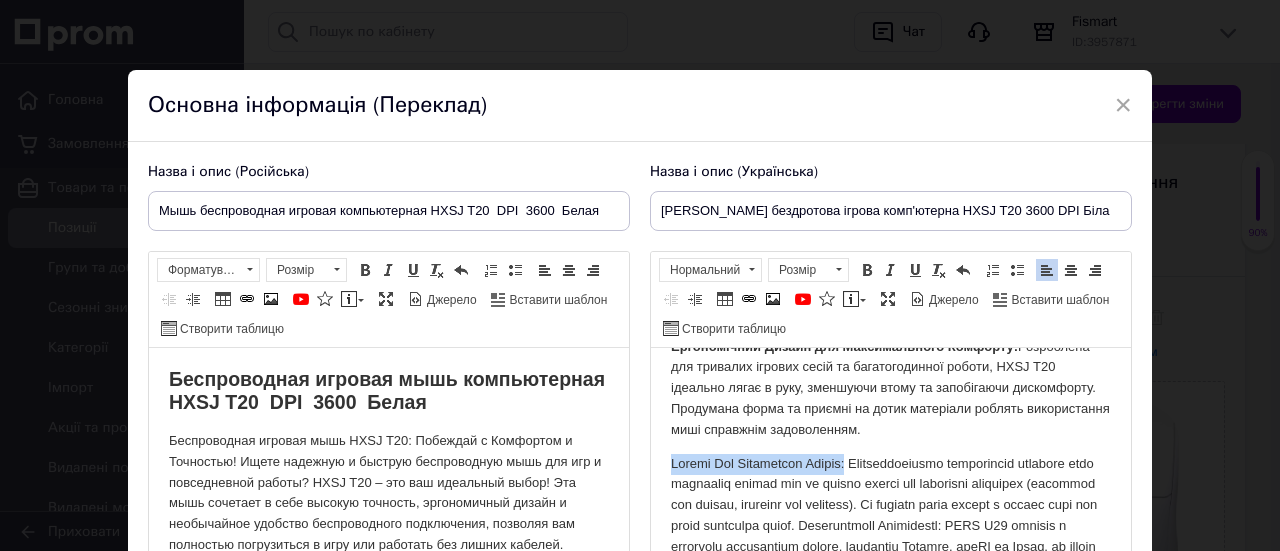 drag, startPoint x: 662, startPoint y: 454, endPoint x: 869, endPoint y: 446, distance: 207.15453 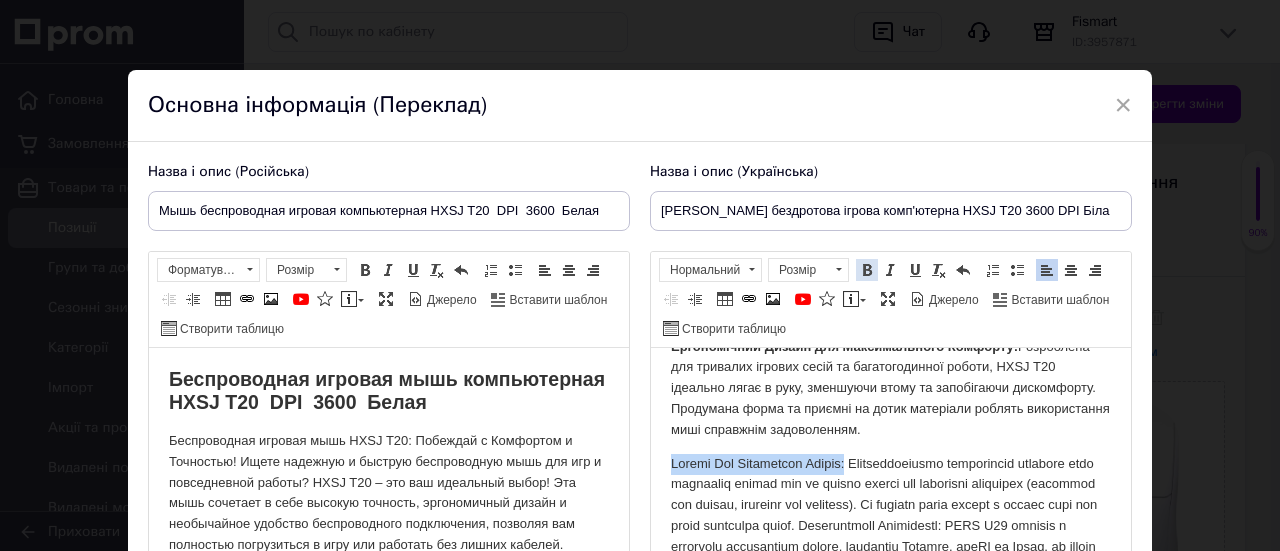 click at bounding box center [867, 270] 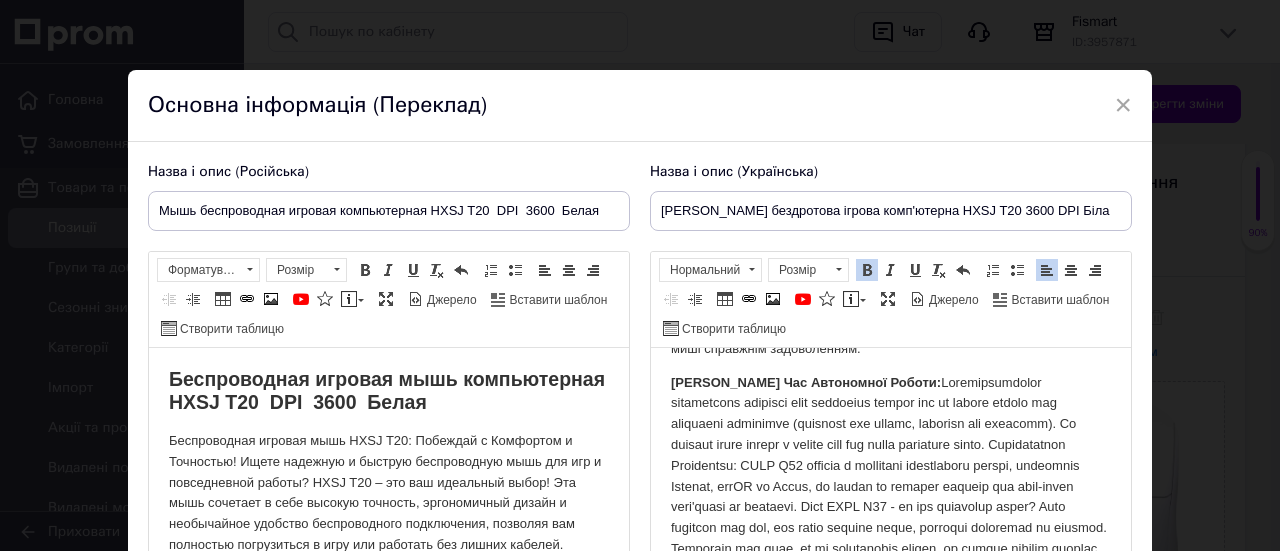scroll, scrollTop: 600, scrollLeft: 0, axis: vertical 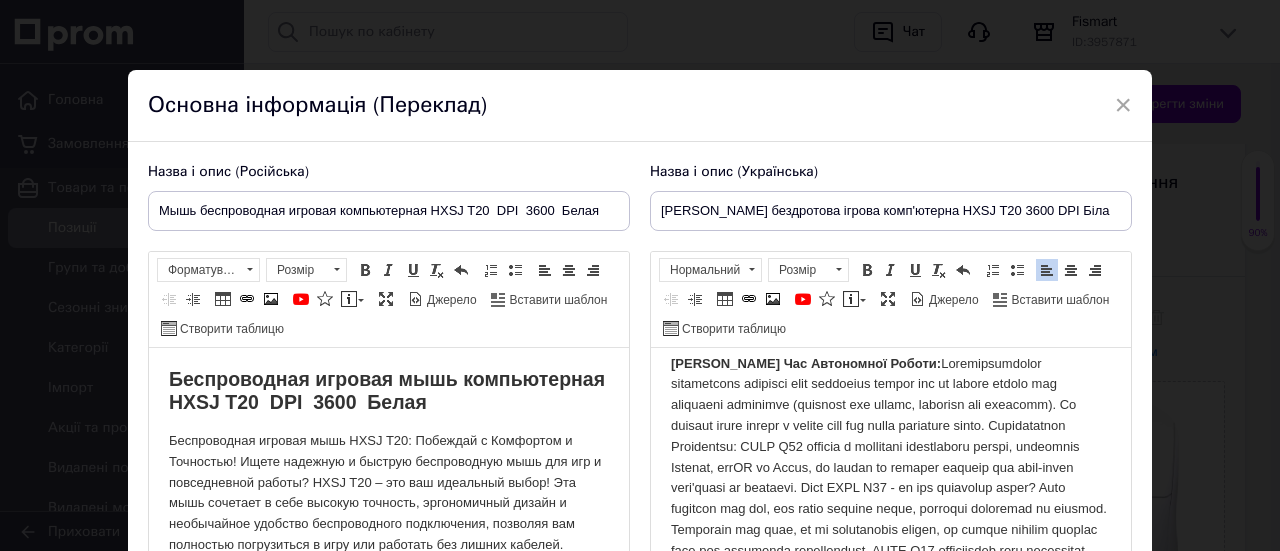 click on "[PERSON_NAME] бездротова ігрова комп'ютерна HXSJ T20 3600 DPI Біла Бездротова ігрова [PERSON_NAME] HXSJ T20: Перемагай з Комфортом та Точністю! Шукаєте надійну та швидку бездротову мишу для ігор та повсякденної роботи? HXSJ T20 — це ваш ідеальний вибір! Ця [PERSON_NAME] поєднує в собі високу точність, ергономічний дизайн та надзвичайну зручність бездротового підключення, дозволяючи вам повністю зануритися в гру або продуктивно працювати без зайвих кабелів.  Ключові Переваги HXSJ T20:   Надійне Бездротове З'єднання 2.4 ГГц: Висока Точність та Регульований DPI [PERSON_NAME] Час Автономної Роботи:" at bounding box center (891, 206) 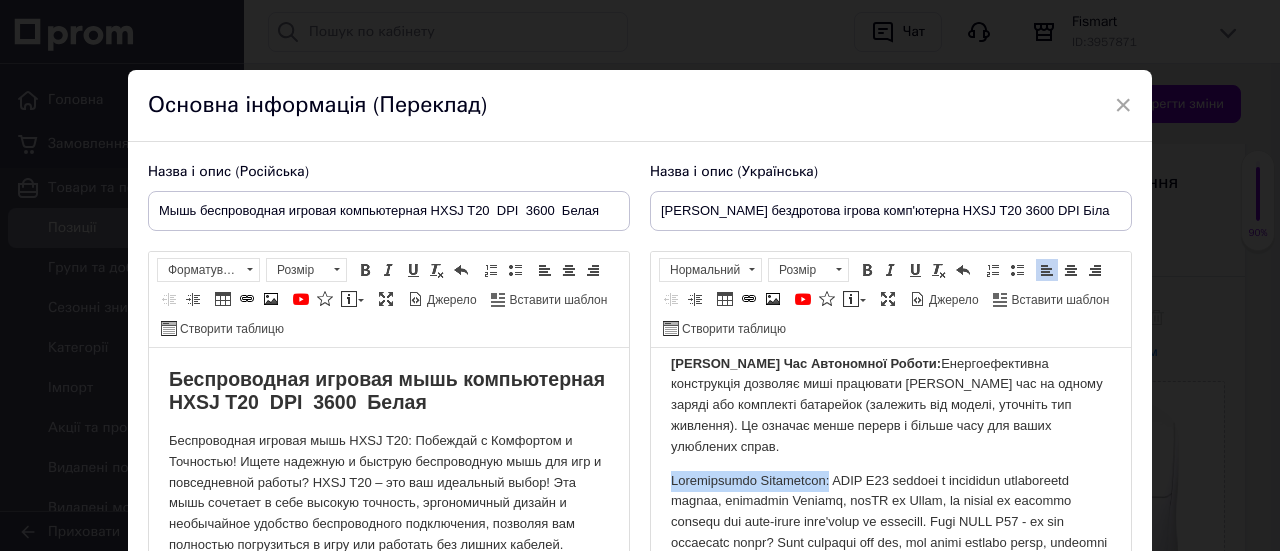 drag, startPoint x: 666, startPoint y: 454, endPoint x: 824, endPoint y: 456, distance: 158.01266 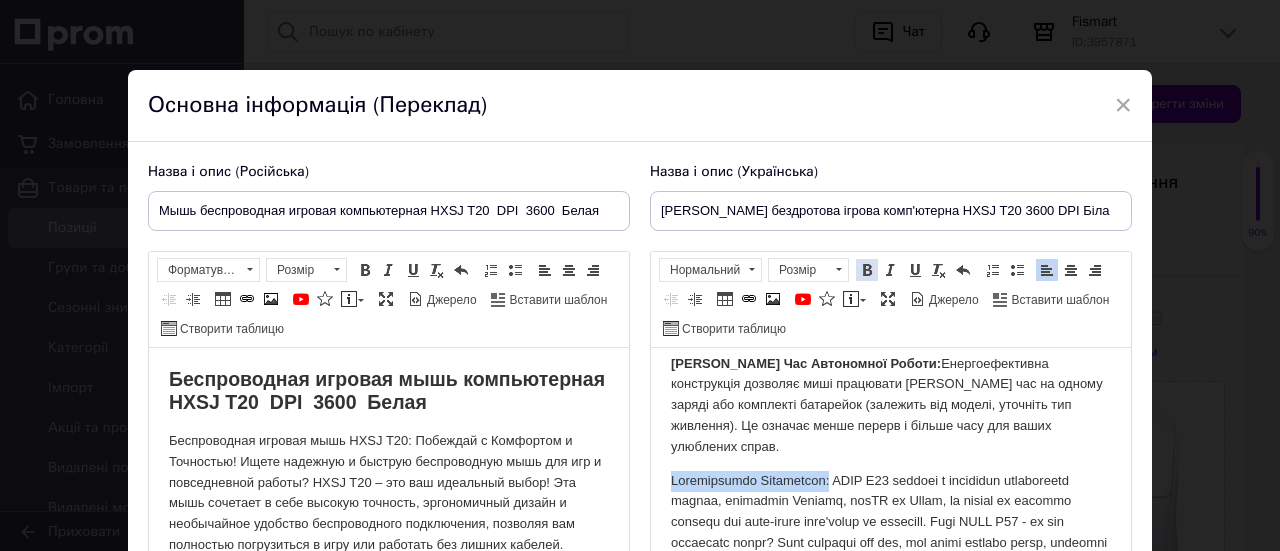 click at bounding box center (867, 270) 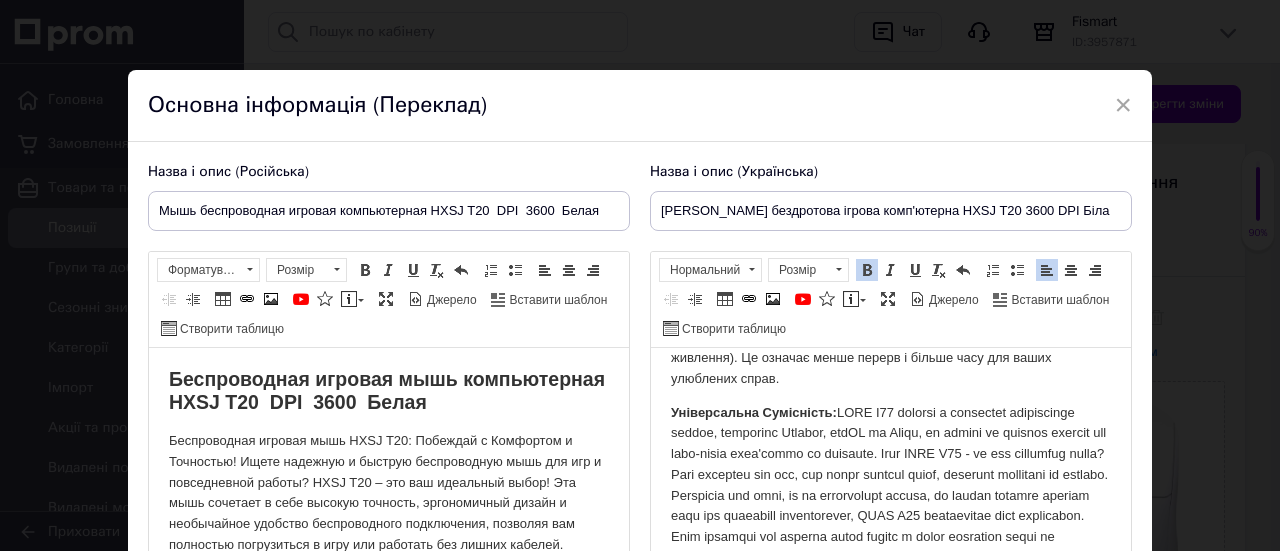 scroll, scrollTop: 700, scrollLeft: 0, axis: vertical 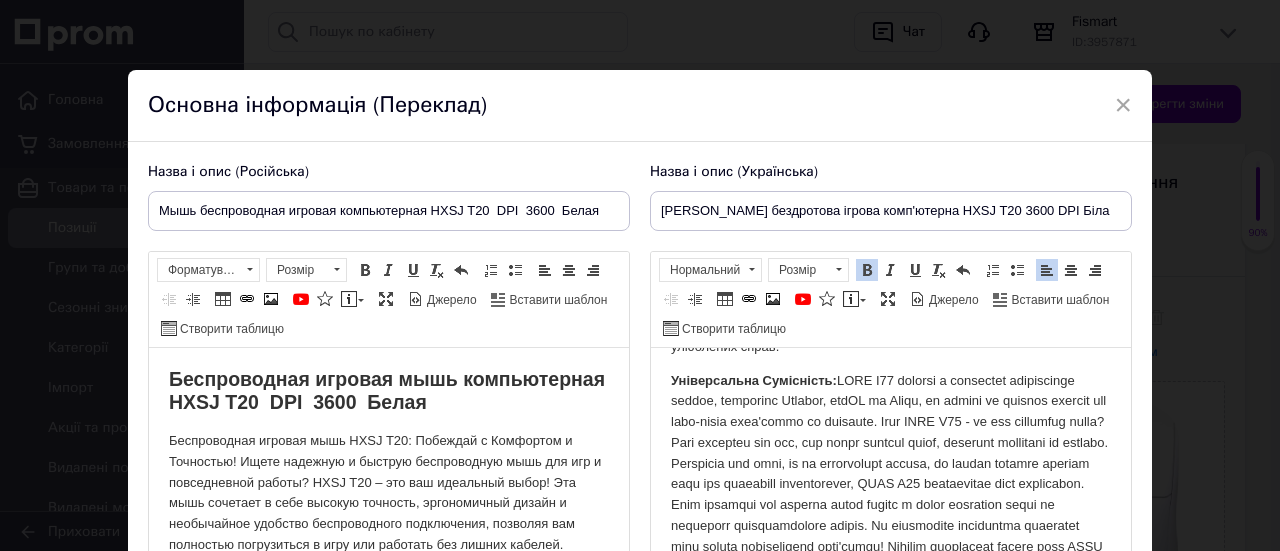 click on "[PERSON_NAME] бездротова ігрова комп'ютерна HXSJ T20 3600 DPI Біла Бездротова ігрова [PERSON_NAME] HXSJ T20: Перемагай з Комфортом та Точністю! Шукаєте надійну та швидку бездротову мишу для ігор та повсякденної роботи? HXSJ T20 — це ваш ідеальний вибір! Ця [PERSON_NAME] поєднує в собі високу точність, ергономічний дизайн та надзвичайну зручність бездротового підключення, дозволяючи вам повністю зануритися в гру або продуктивно працювати без зайвих кабелів.  Ключові Переваги HXSJ T20:   Надійне Бездротове З'єднання 2.4 ГГц: Висока Точність та Регульований DPI [PERSON_NAME] Час Автономної Роботи:" at bounding box center [891, 123] 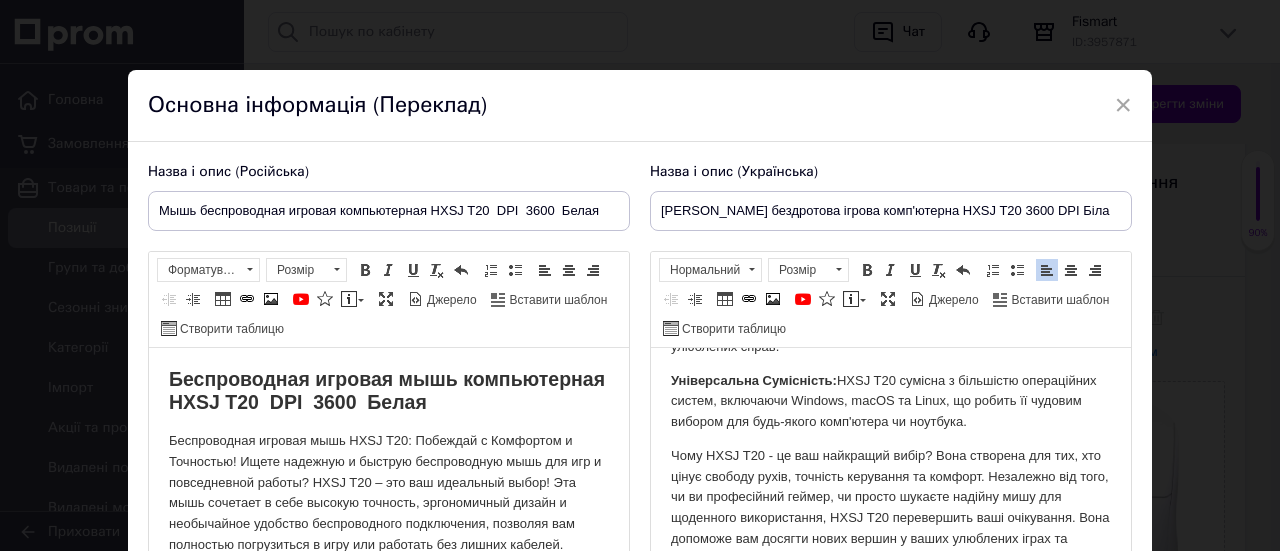 click on "Чому HXSJ T20 - це ваш найкращий вибір? Вона створена для тих, хто цінує свободу рухів, точність керування та комфорт. Незалежно від того, чи ви професійний геймер, чи просто шукаєте надійну мишу для щоденного використання, HXSJ T20 перевершить ваші очікування. Вона допоможе вам досягти нових вершин у ваших улюблених іграх та підвищити продуктивність роботи. Не пропустіть можливість покращити свій досвід використання комп'ютера! Замовте бездротову ігрову мишу HXSJ T20 прямо зараз і відчуйте різницю!" at bounding box center (891, 529) 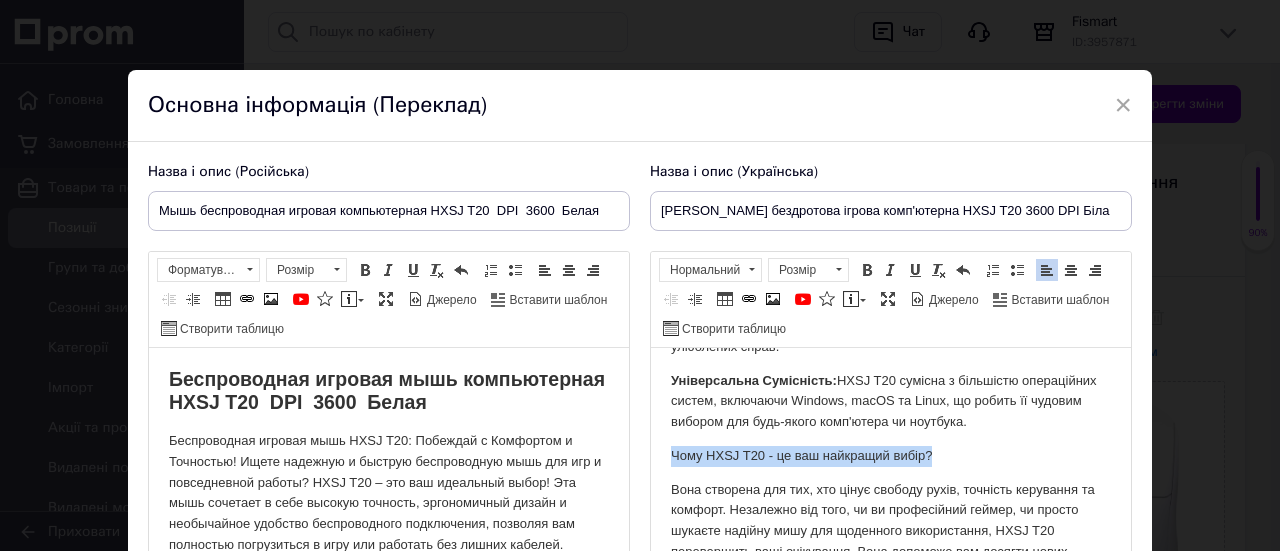 drag, startPoint x: 665, startPoint y: 432, endPoint x: 991, endPoint y: 428, distance: 326.02454 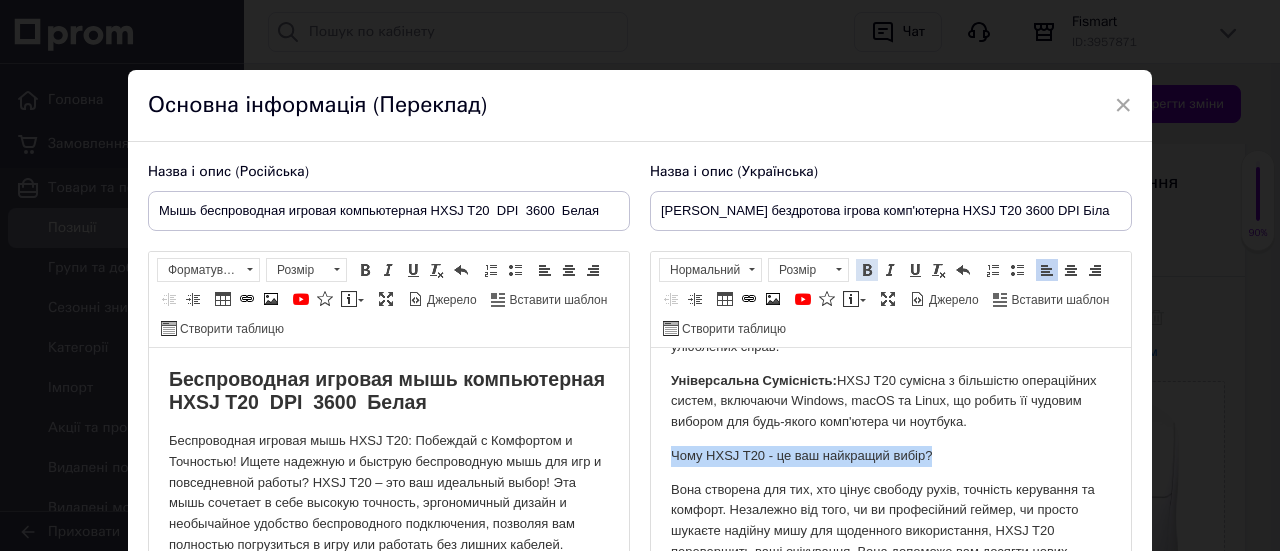click at bounding box center [867, 270] 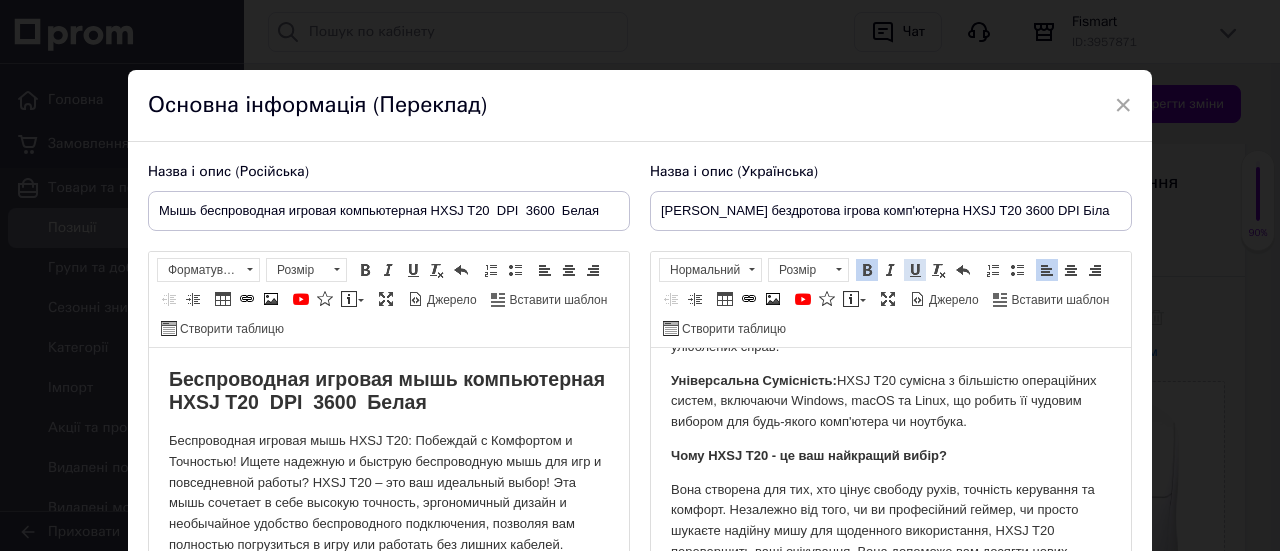 click at bounding box center [915, 270] 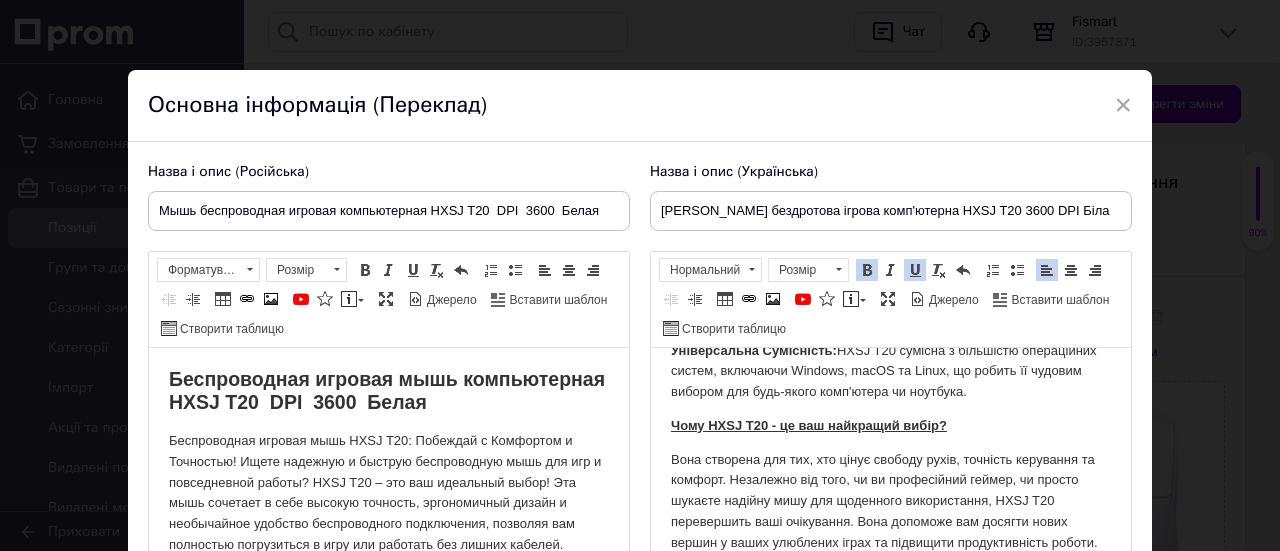 scroll, scrollTop: 747, scrollLeft: 0, axis: vertical 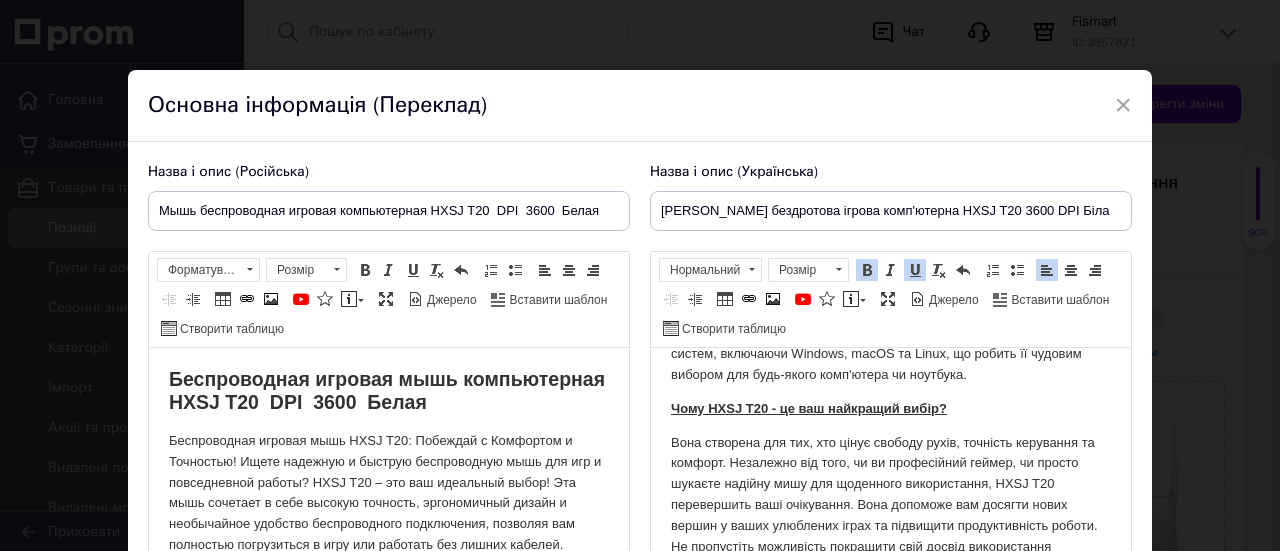 click on "Вона створена для тих, хто цінує свободу рухів, точність керування та комфорт. Незалежно від того, чи ви професійний геймер, чи просто шукаєте надійну мишу для щоденного використання, HXSJ T20 перевершить ваші очікування. Вона допоможе вам досягти нових вершин у ваших улюблених іграх та підвищити продуктивність роботи. Не пропустіть можливість покращити свій досвід використання комп'ютера! Замовте бездротову ігрову мишу HXSJ T20 прямо зараз і відчуйте різницю!" at bounding box center [891, 516] 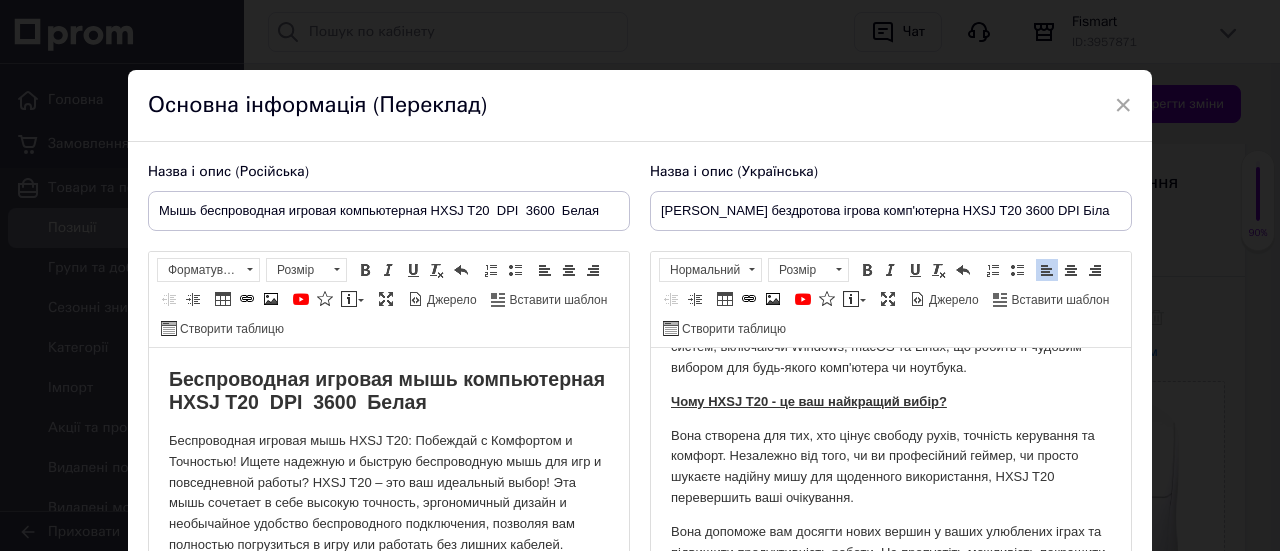 scroll, scrollTop: 760, scrollLeft: 0, axis: vertical 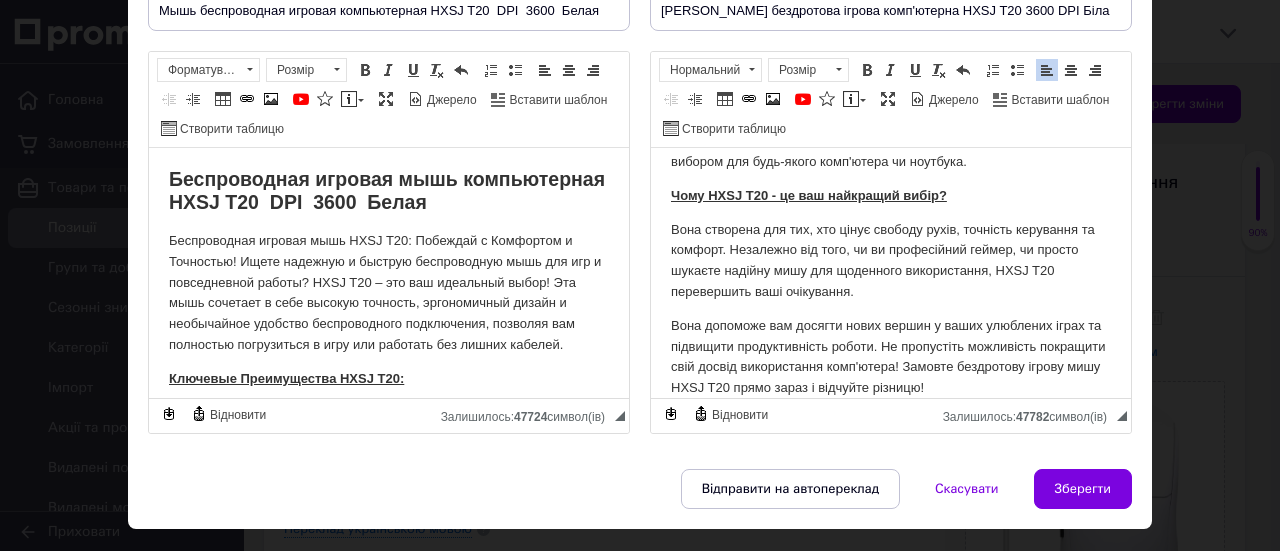 click on "Вона допоможе вам досягти нових вершин у ваших улюблених іграх та підвищити продуктивність роботи. Не пропустіть можливість покращити свій досвід використання комп'ютера! Замовте бездротову ігрову мишу HXSJ T20 прямо зараз і відчуйте різницю!" at bounding box center (891, 357) 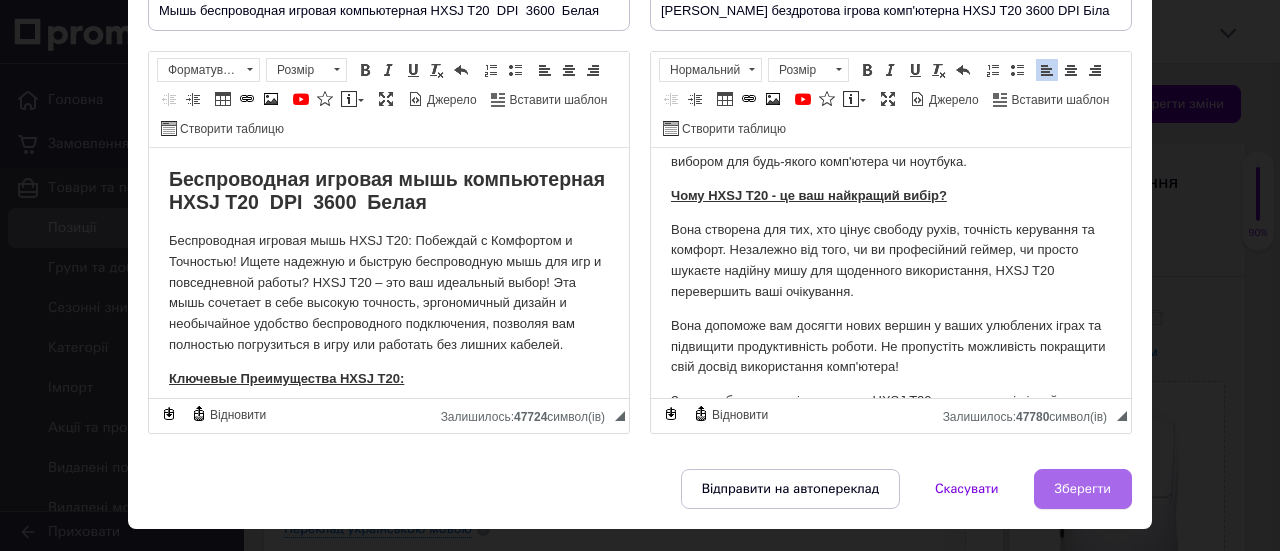 click on "Зберегти" at bounding box center [1083, 489] 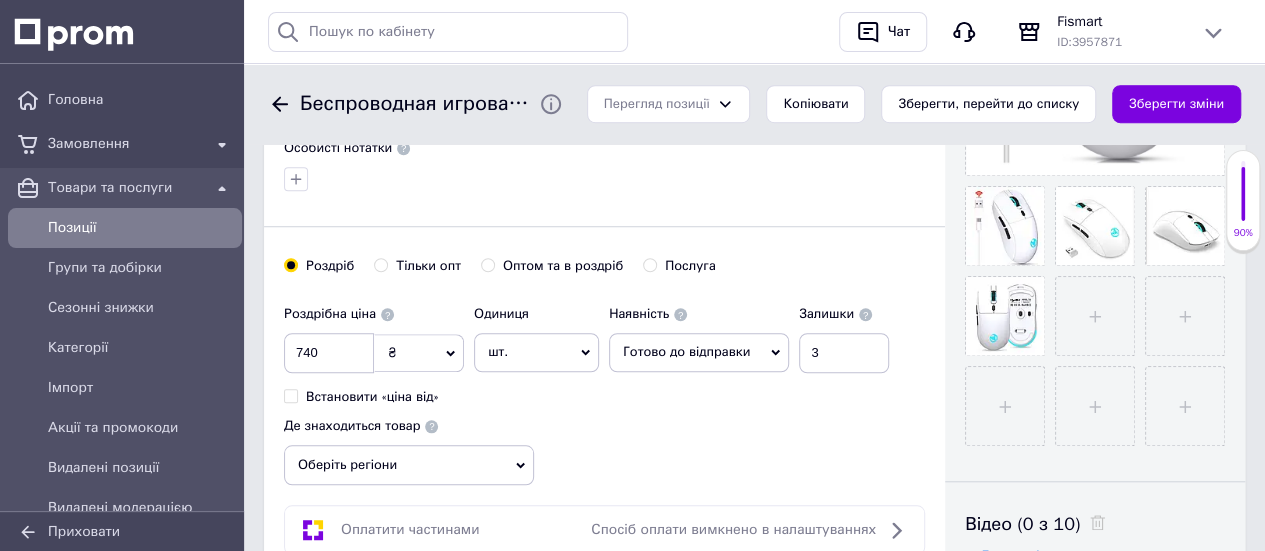 scroll, scrollTop: 800, scrollLeft: 0, axis: vertical 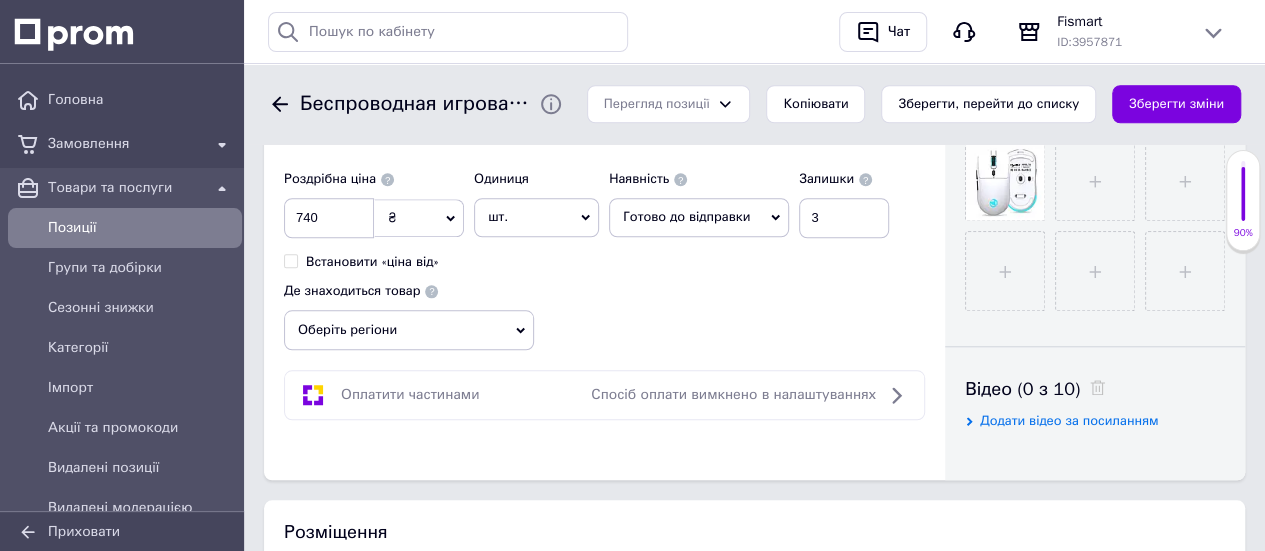click on "Оберіть регіони" at bounding box center (409, 330) 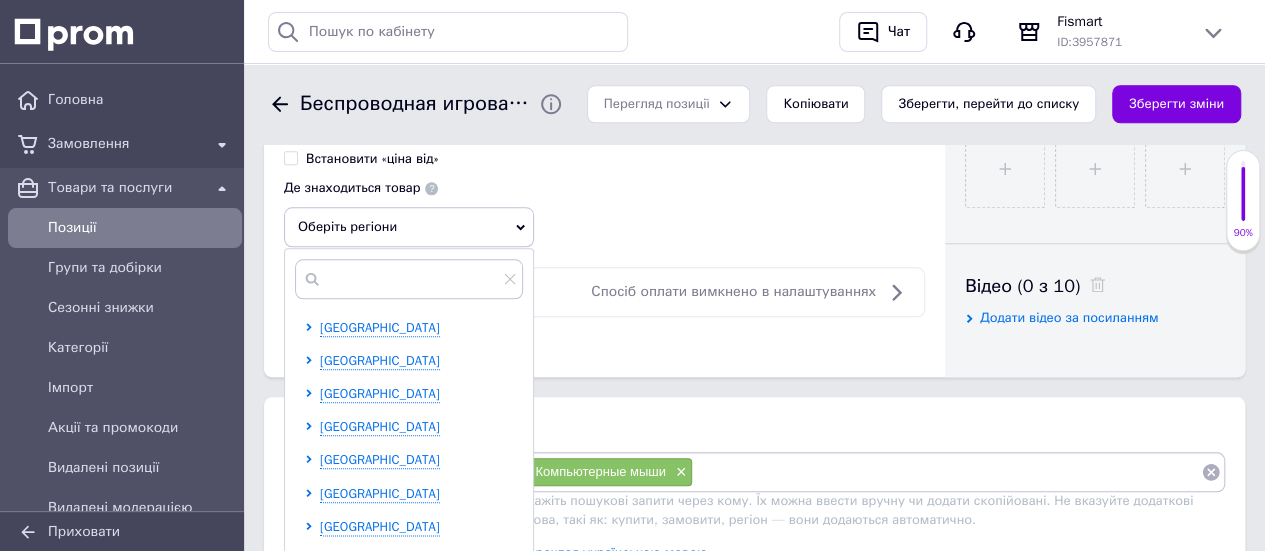 scroll, scrollTop: 1000, scrollLeft: 0, axis: vertical 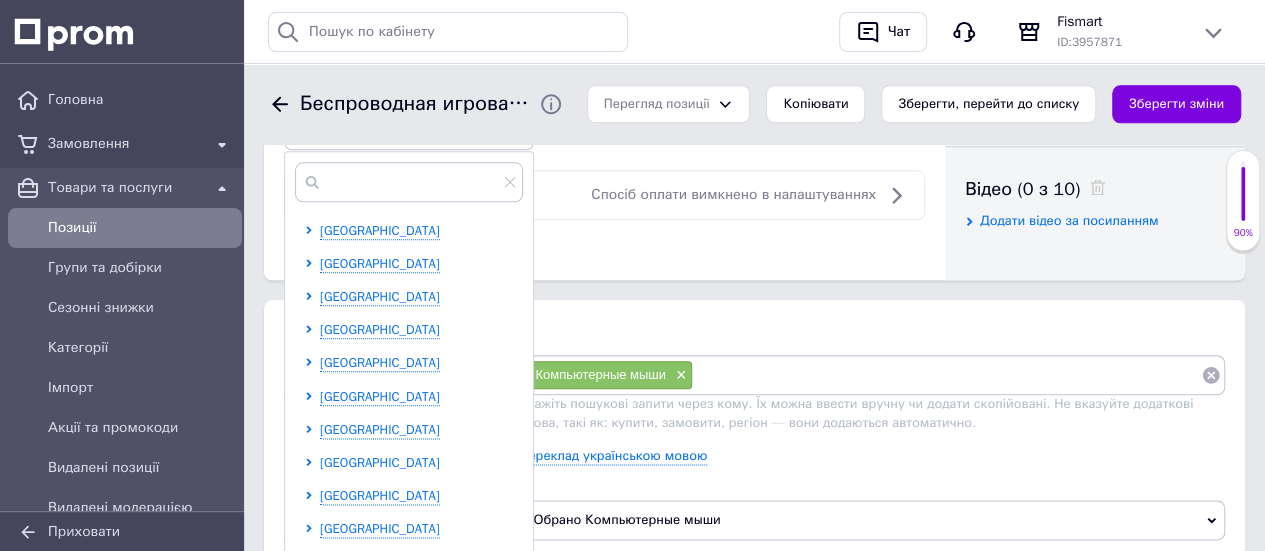 click on "[GEOGRAPHIC_DATA]" at bounding box center [380, 462] 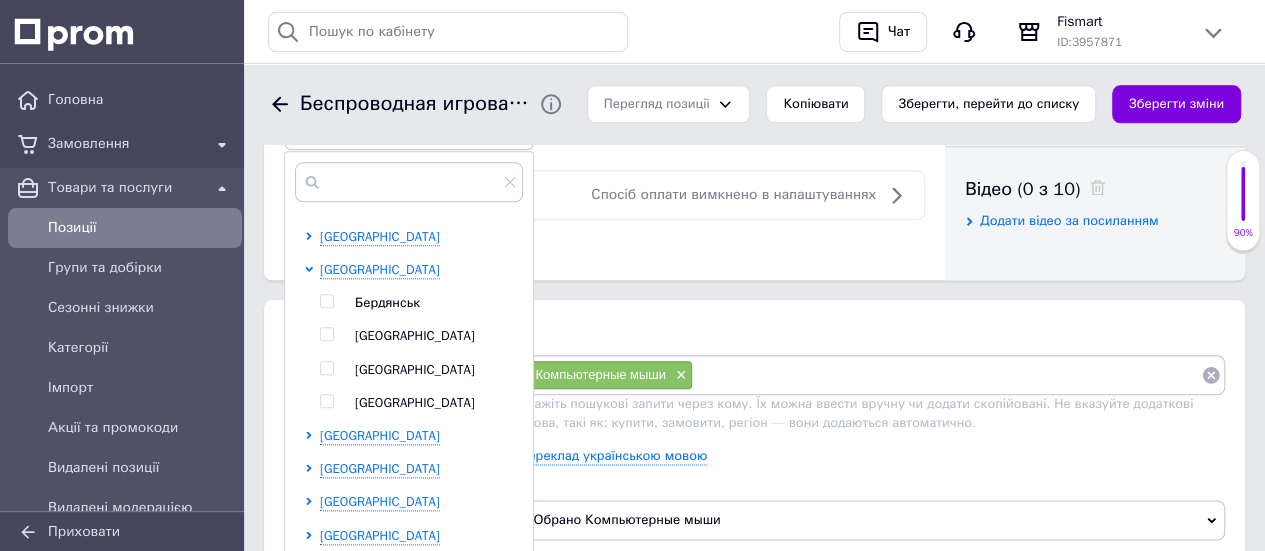scroll, scrollTop: 200, scrollLeft: 0, axis: vertical 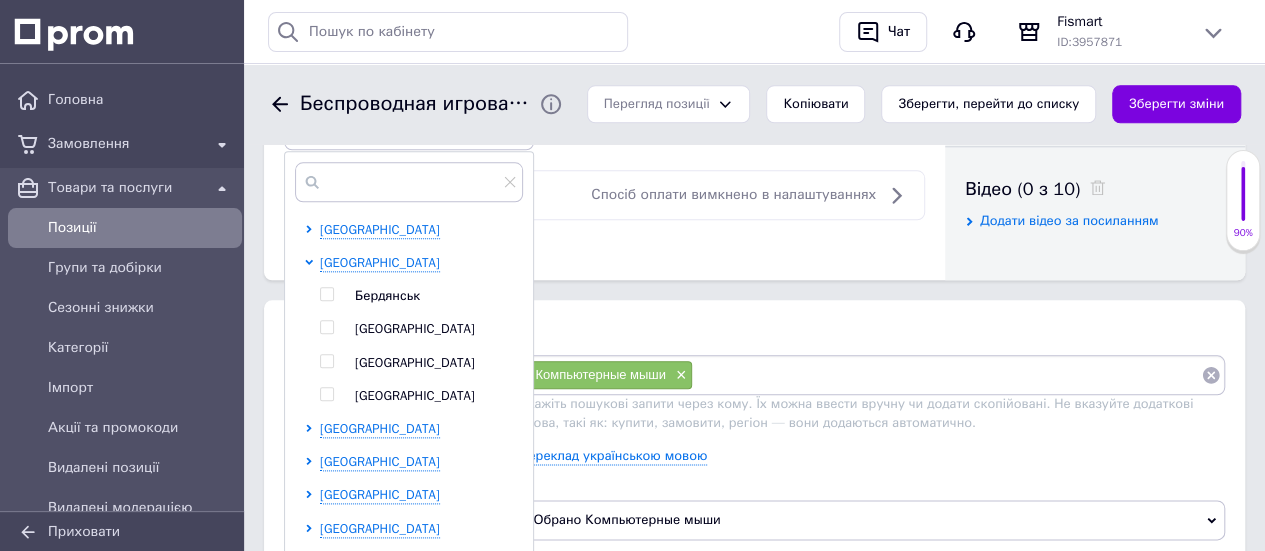 click at bounding box center [326, 361] 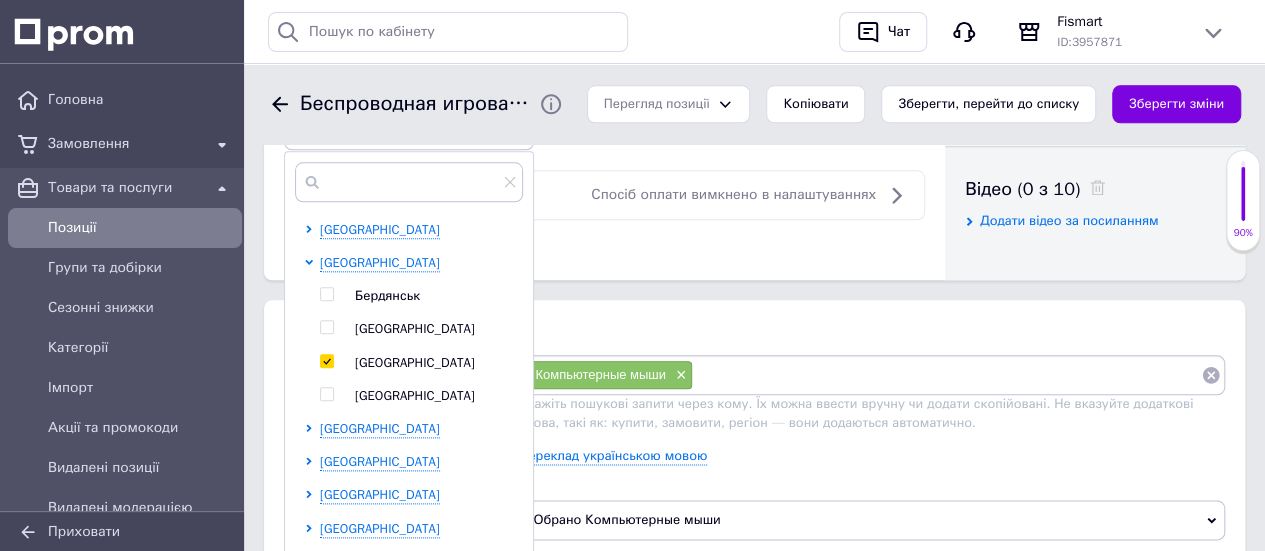 checkbox on "true" 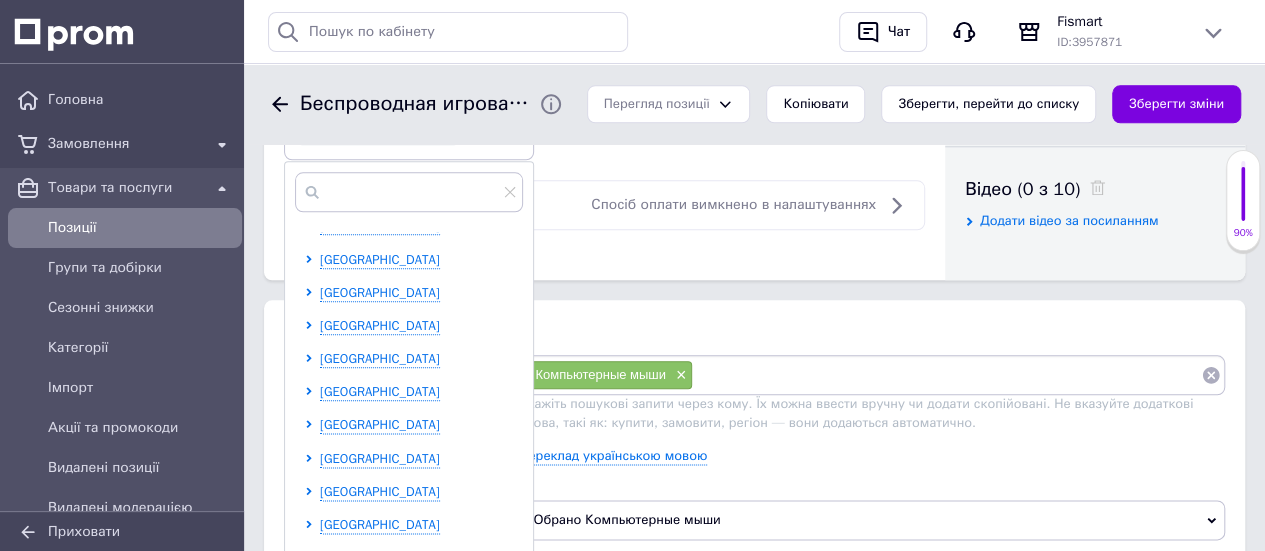 scroll, scrollTop: 544, scrollLeft: 0, axis: vertical 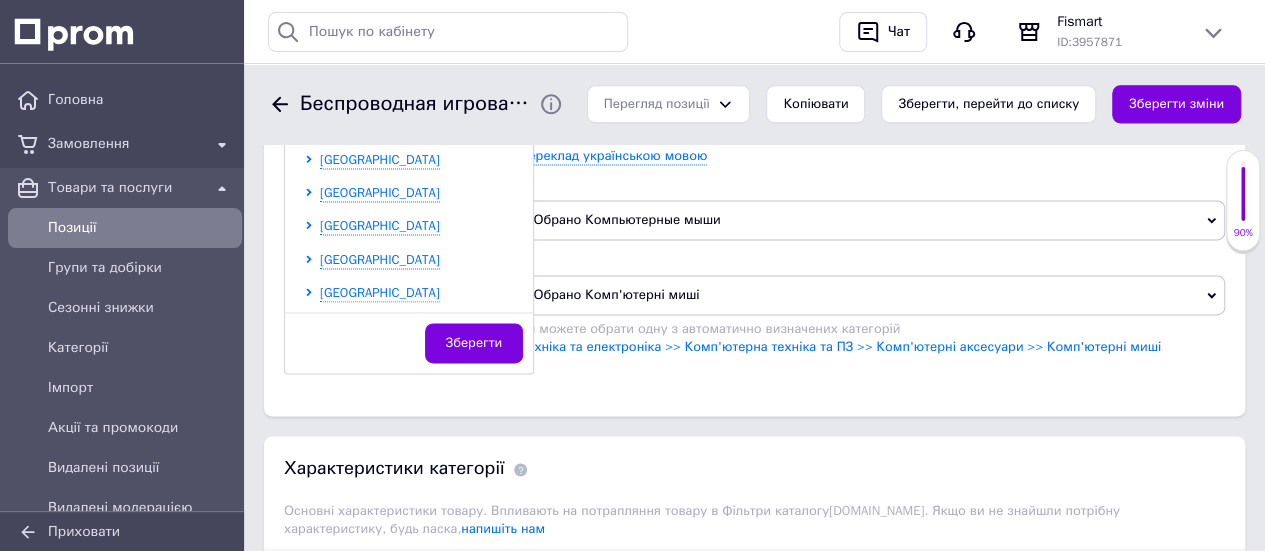 click on "Зберегти" at bounding box center (474, 343) 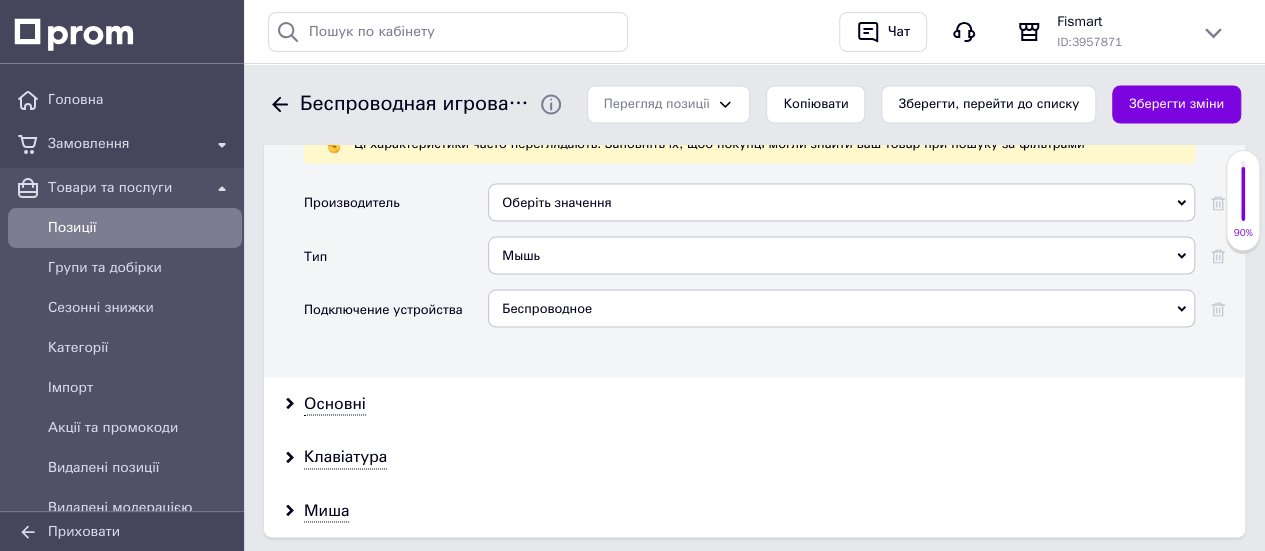scroll, scrollTop: 1800, scrollLeft: 0, axis: vertical 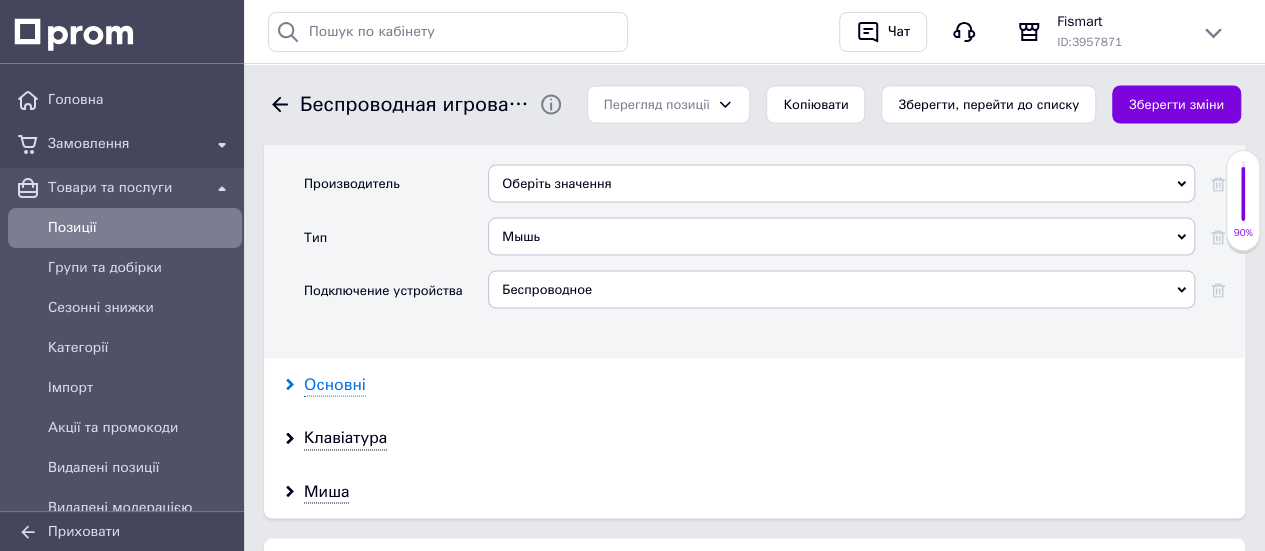 click on "Основні" at bounding box center (335, 384) 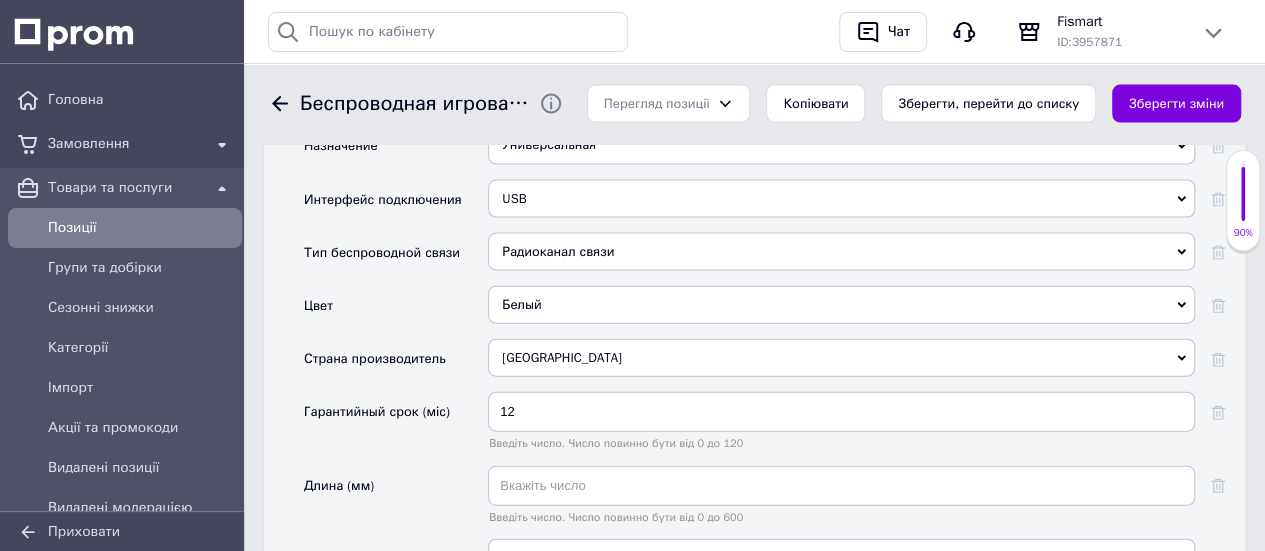 scroll, scrollTop: 2100, scrollLeft: 0, axis: vertical 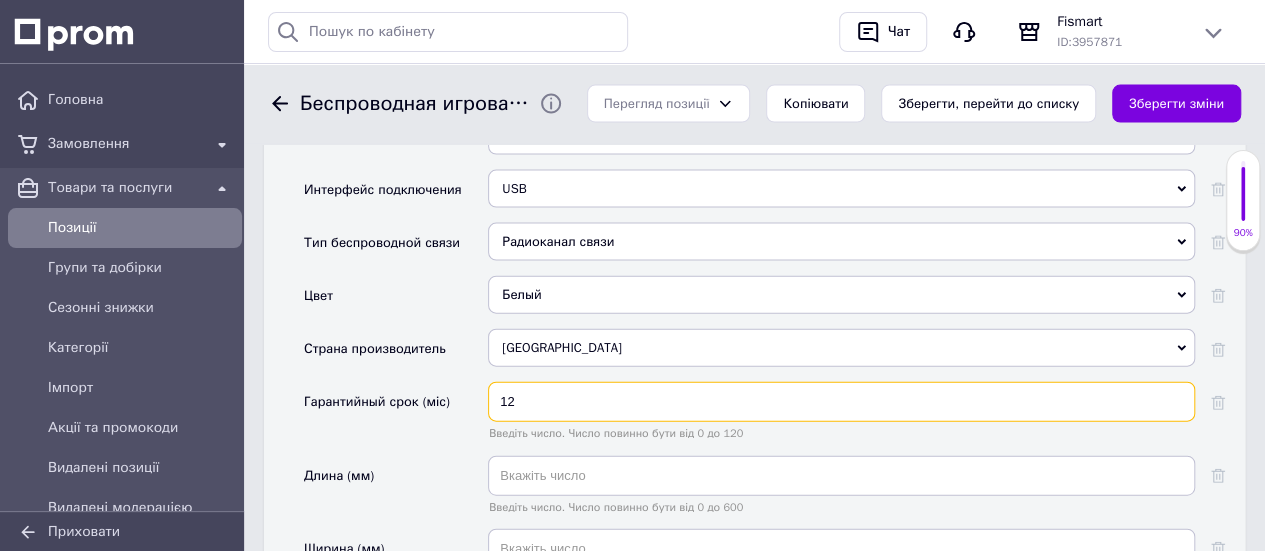 drag, startPoint x: 495, startPoint y: 395, endPoint x: 484, endPoint y: 400, distance: 12.083046 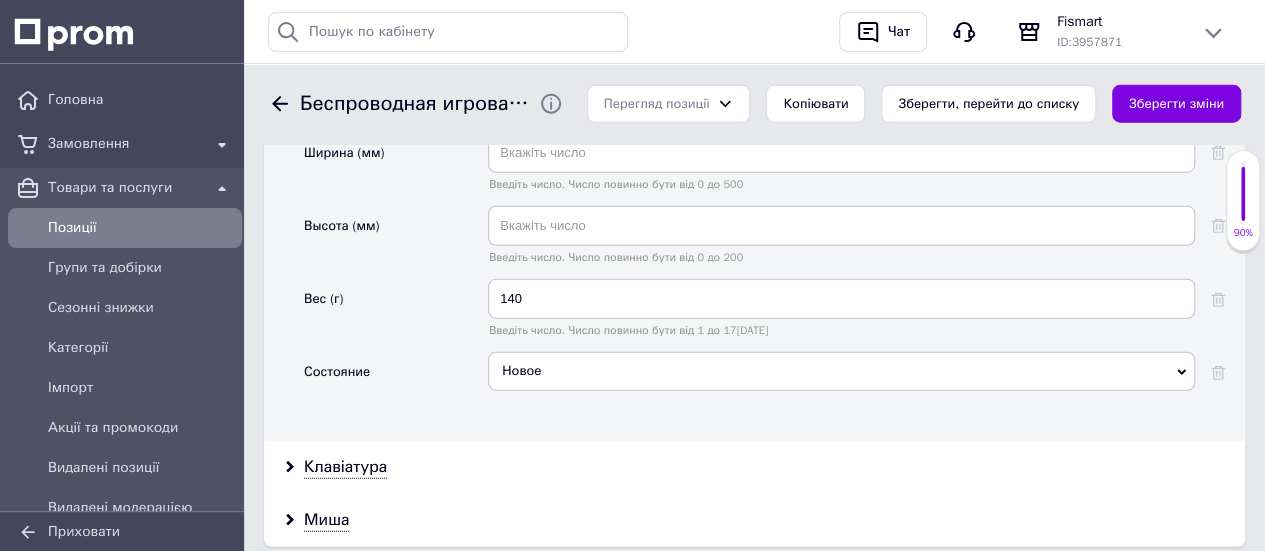 scroll, scrollTop: 2600, scrollLeft: 0, axis: vertical 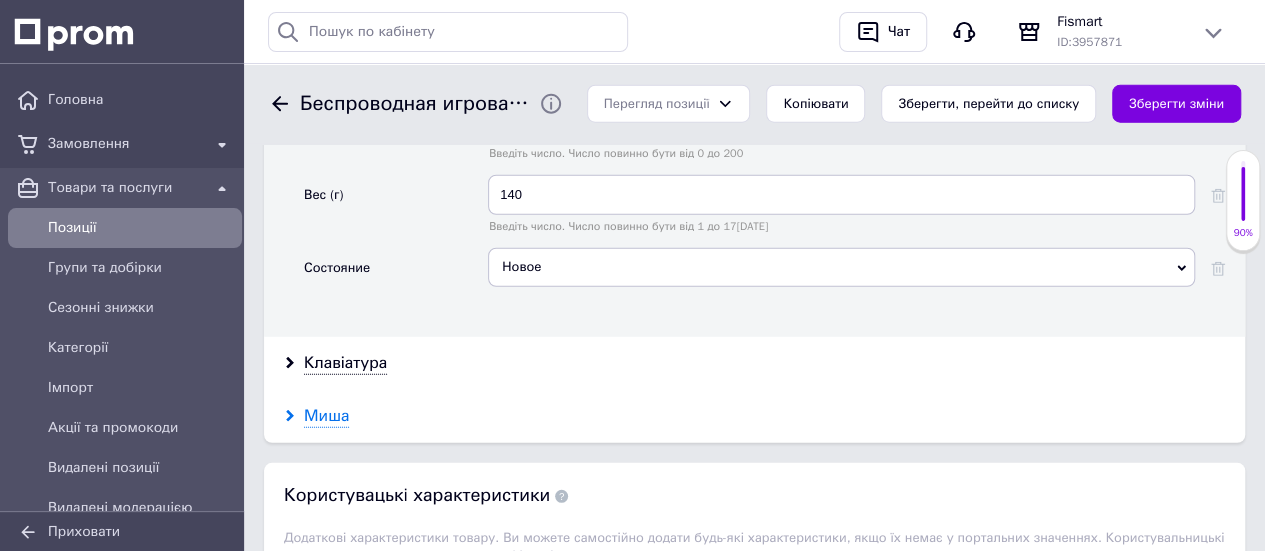 type on "3" 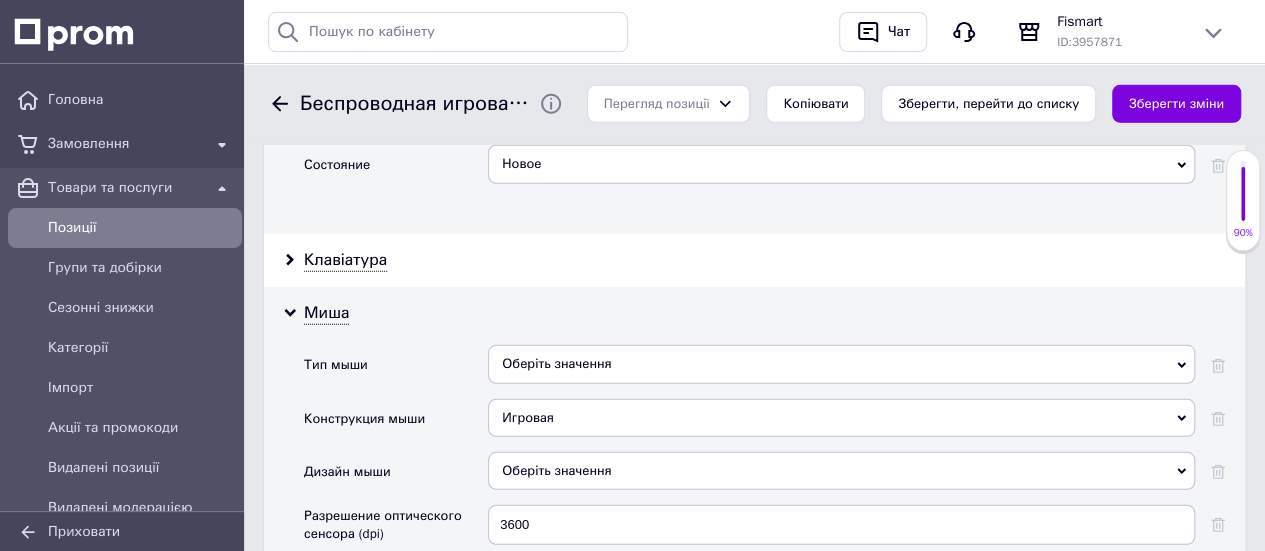 scroll, scrollTop: 2800, scrollLeft: 0, axis: vertical 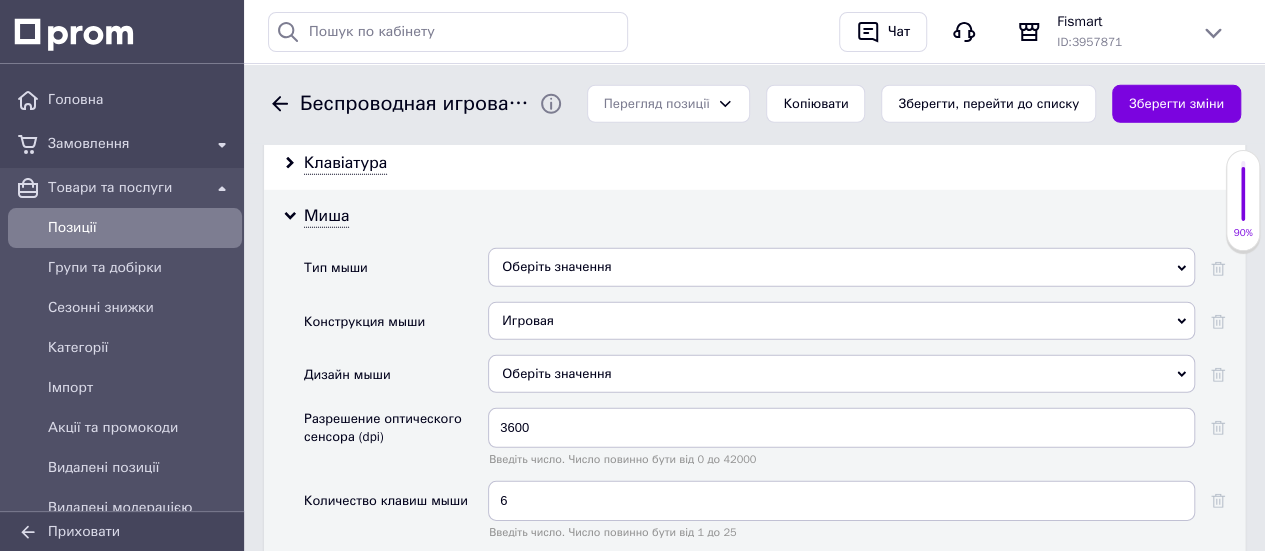 click on "Оберіть значення" at bounding box center (841, 267) 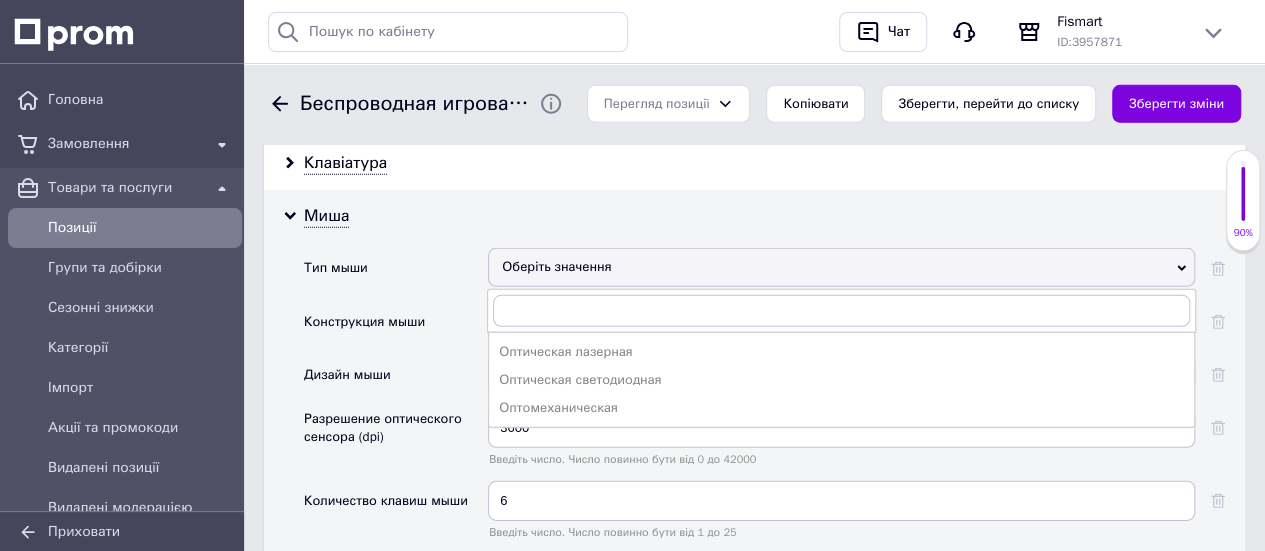 click on "Тип мыши" at bounding box center [396, 274] 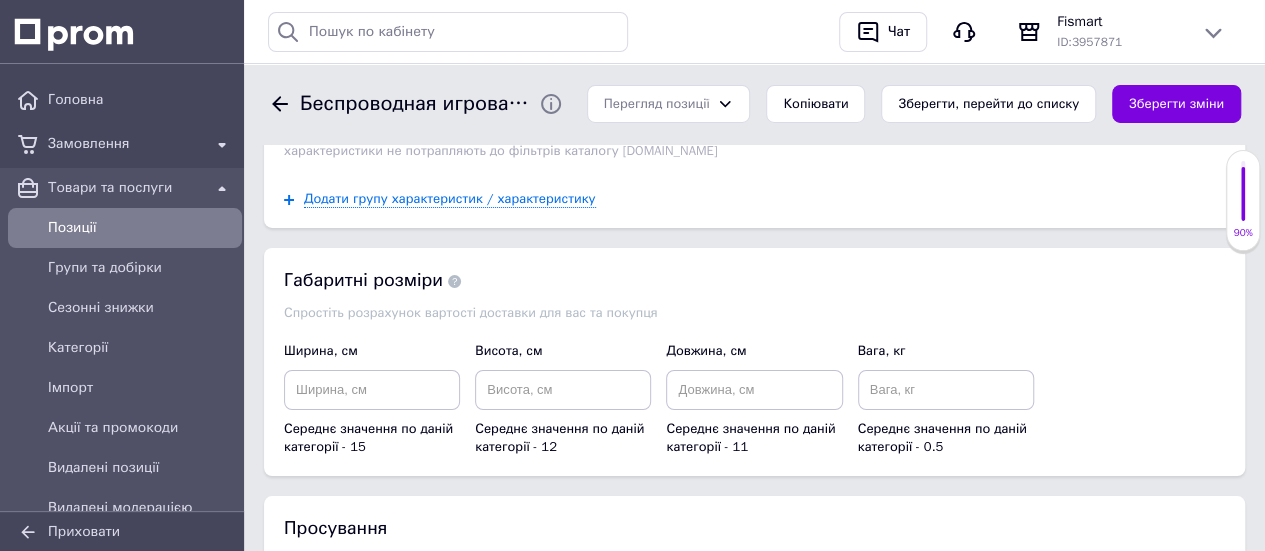 scroll, scrollTop: 3500, scrollLeft: 0, axis: vertical 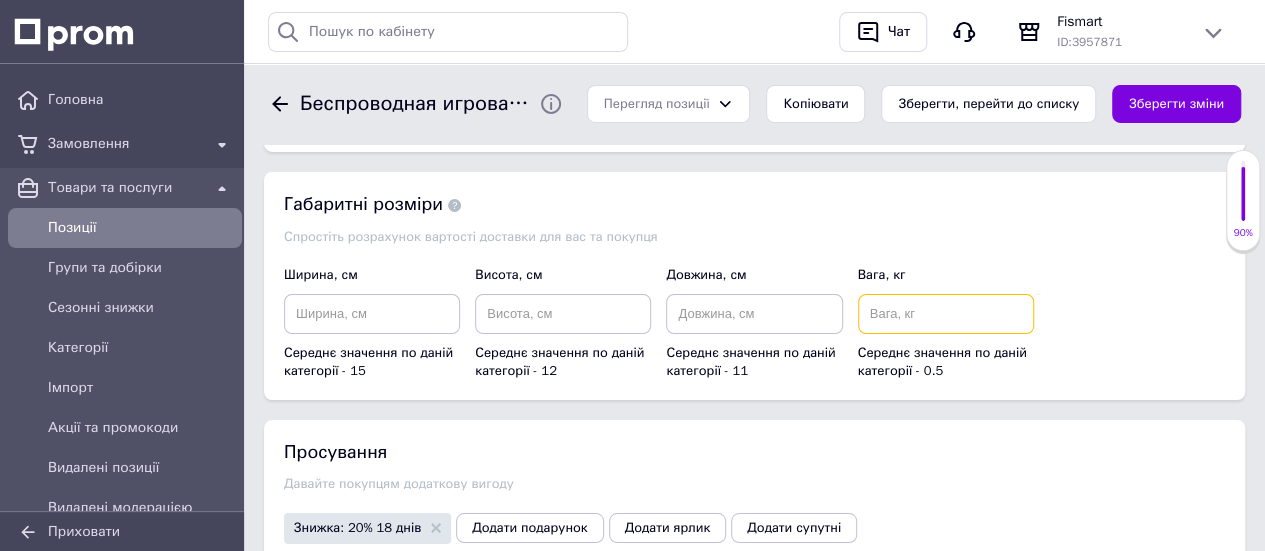 click at bounding box center [946, 314] 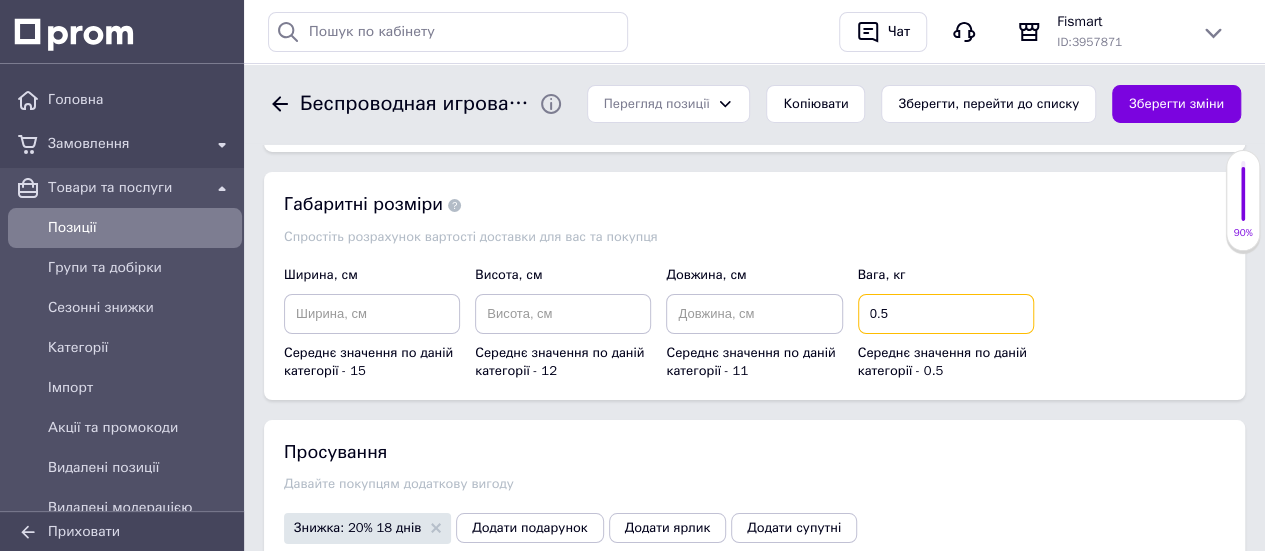 type on "0.5" 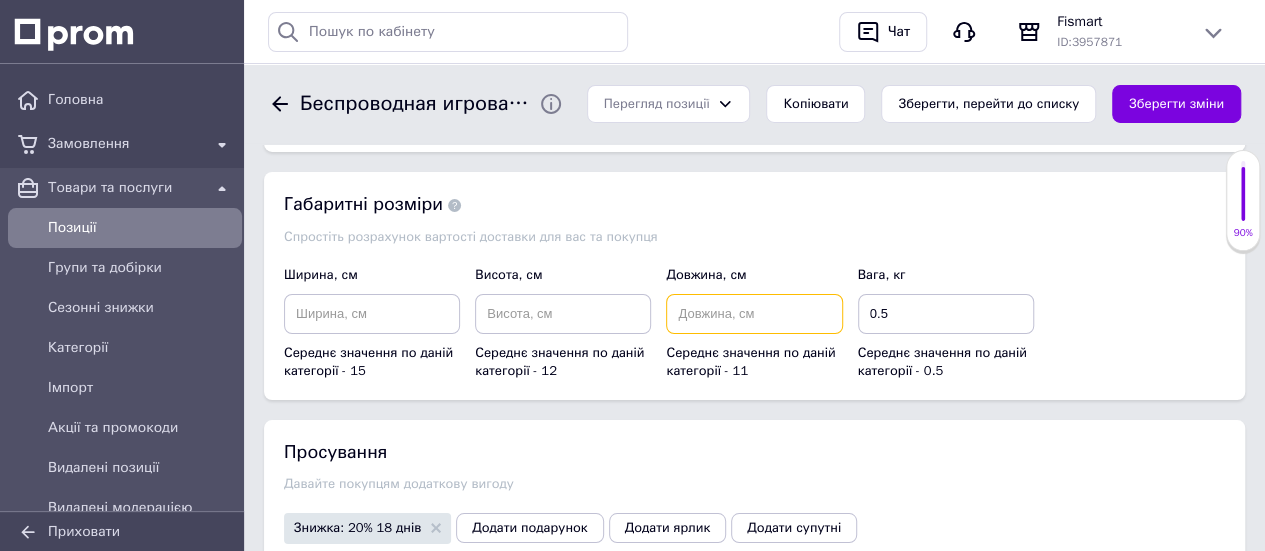 click at bounding box center [754, 314] 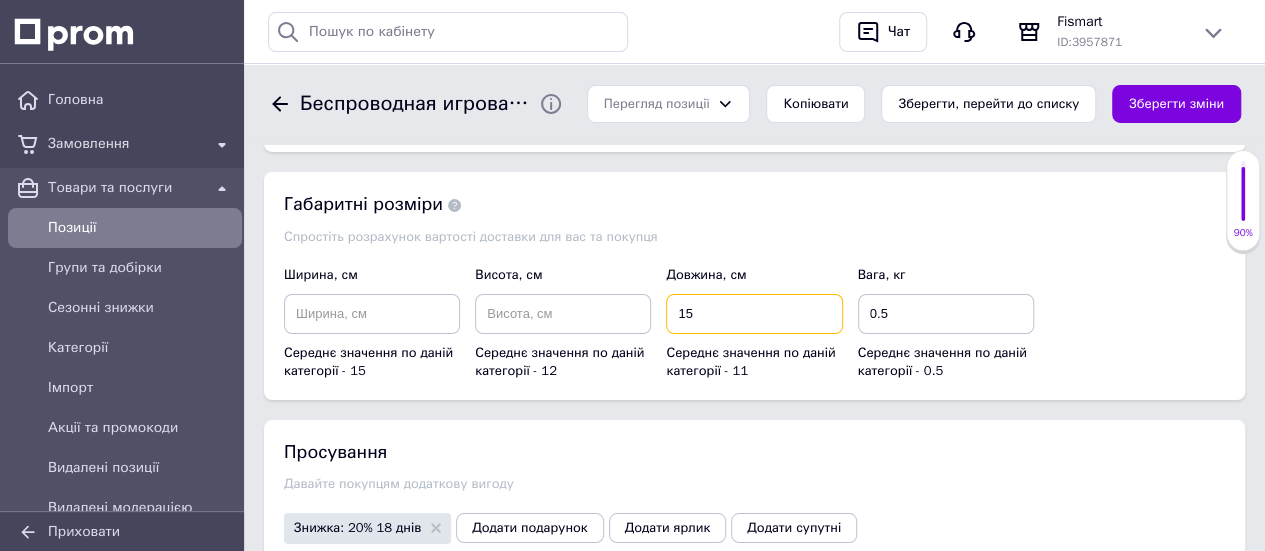 type on "15" 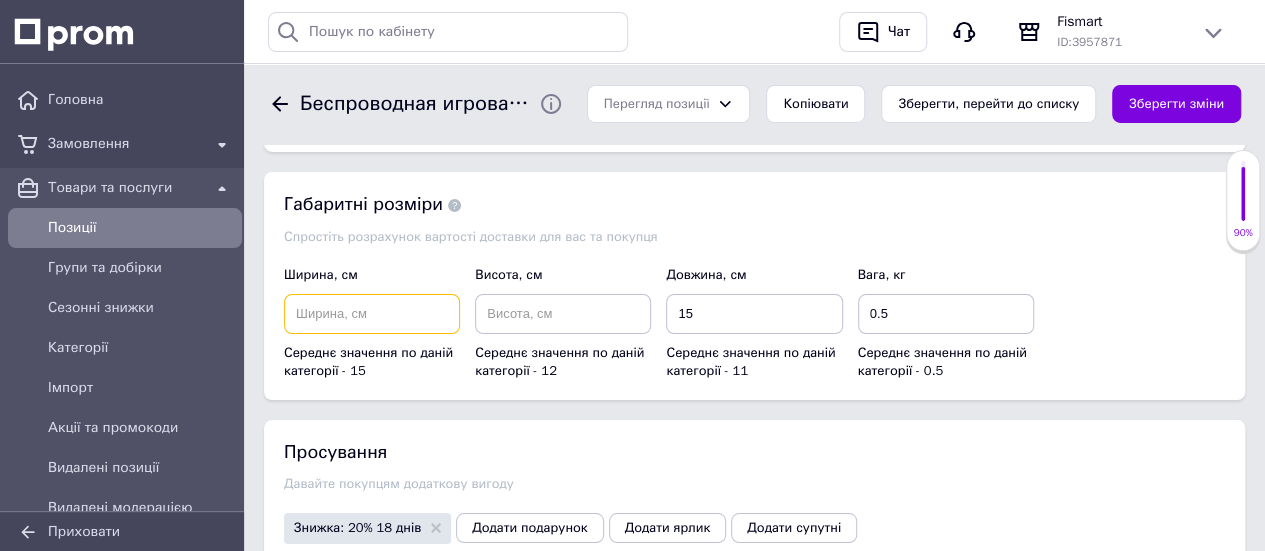 click at bounding box center [372, 314] 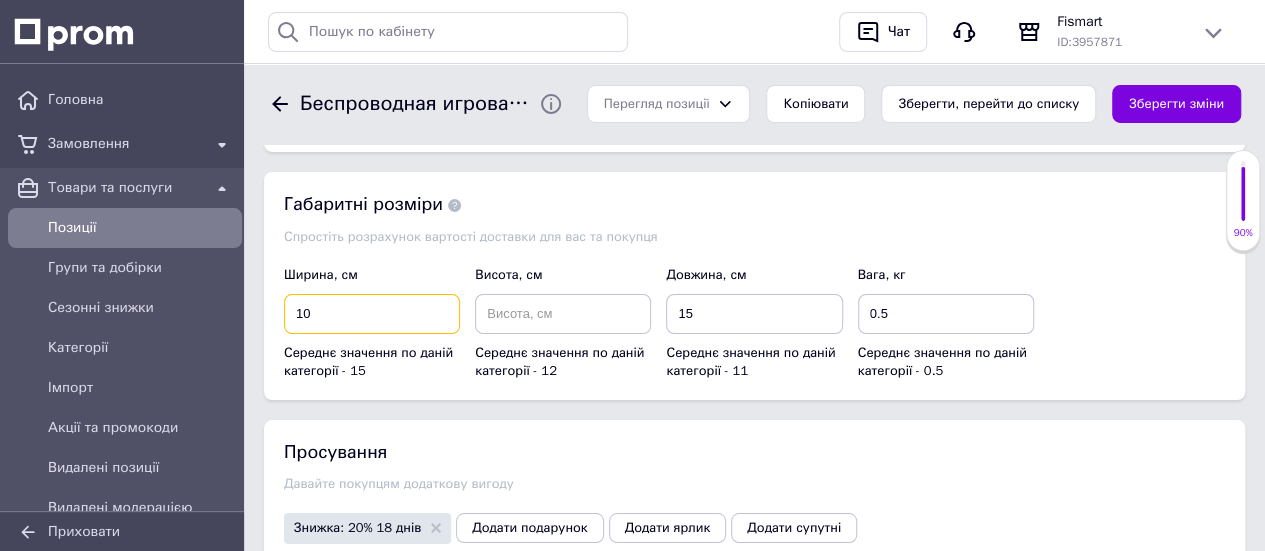 type on "10" 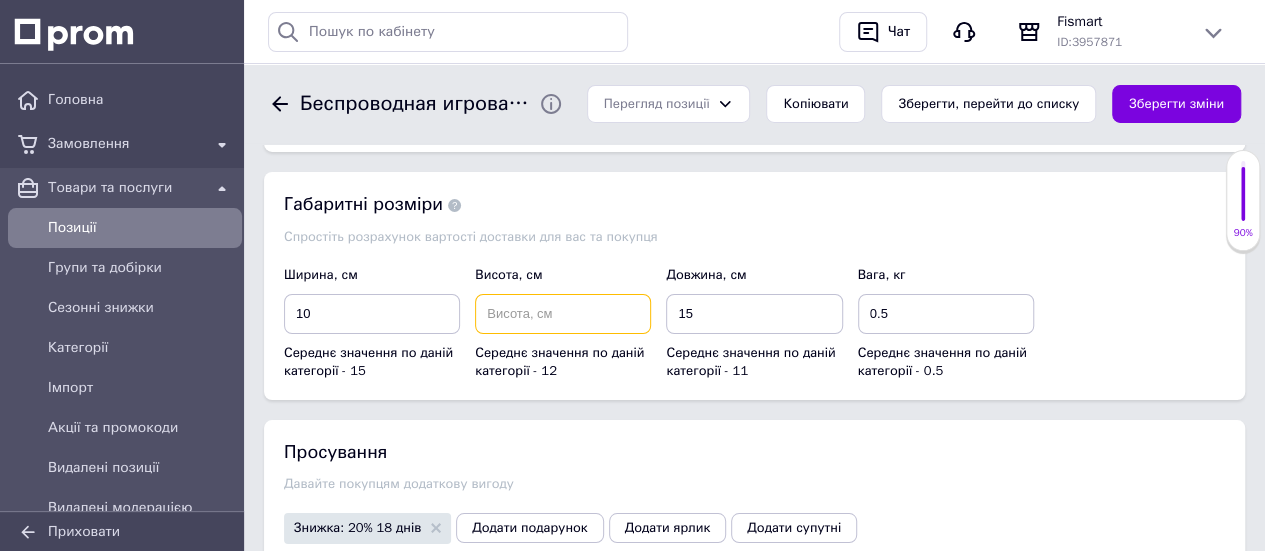 click at bounding box center [563, 314] 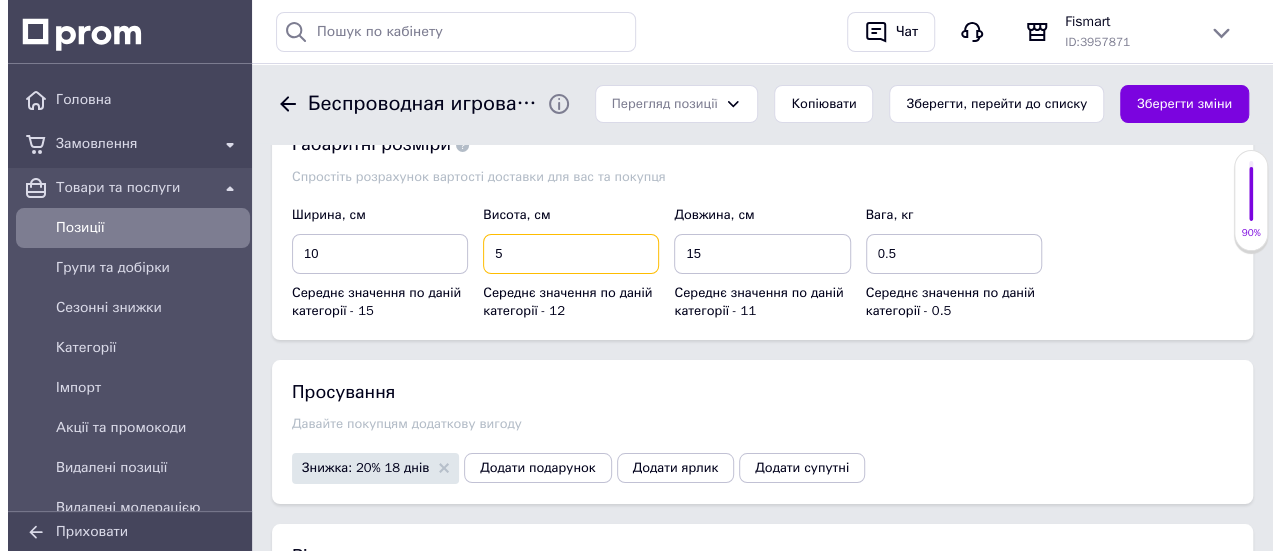 scroll, scrollTop: 3600, scrollLeft: 0, axis: vertical 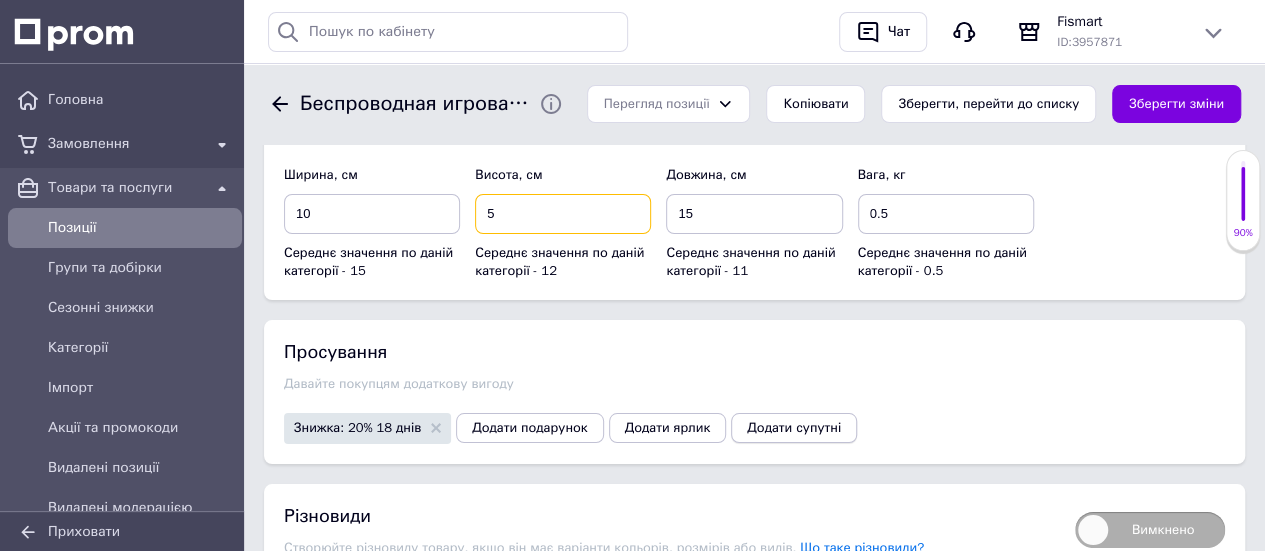 type on "5" 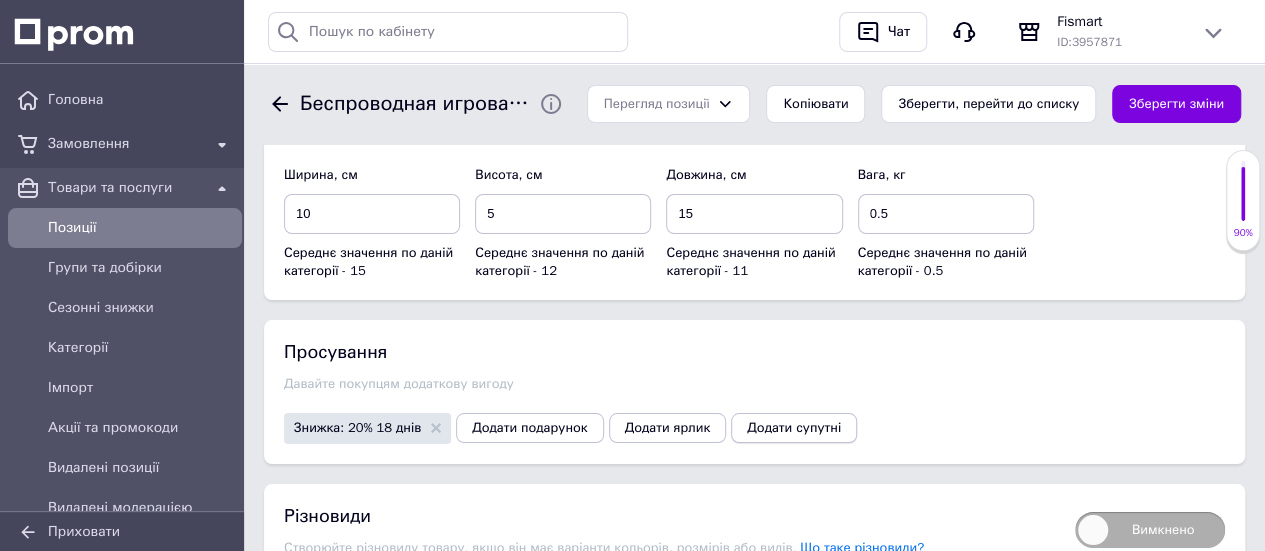 click on "Додати супутні" at bounding box center (794, 428) 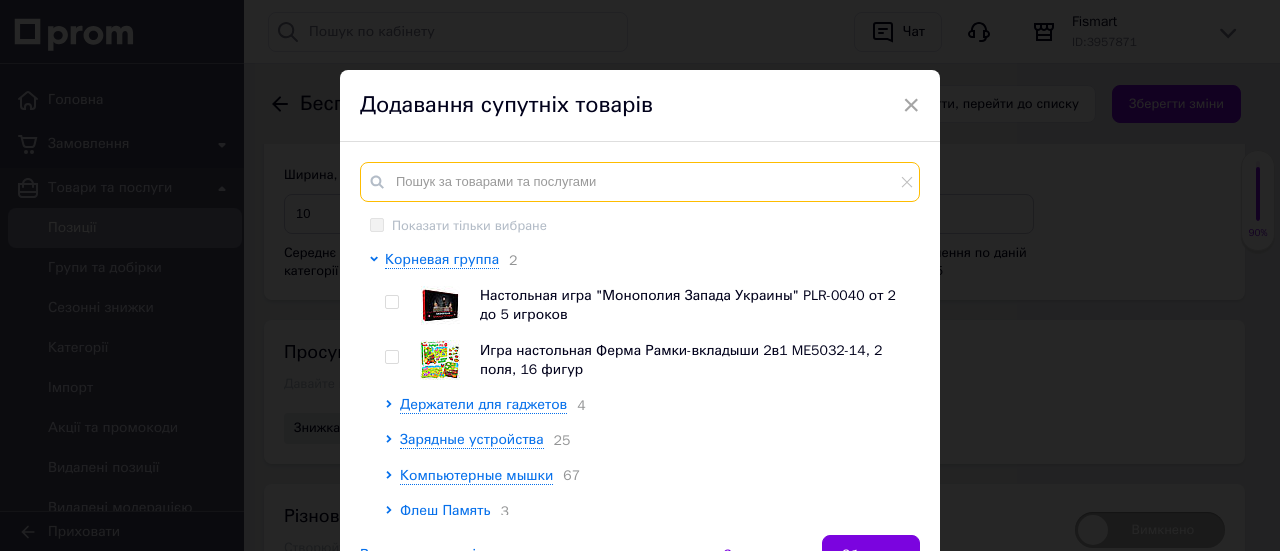click at bounding box center (640, 182) 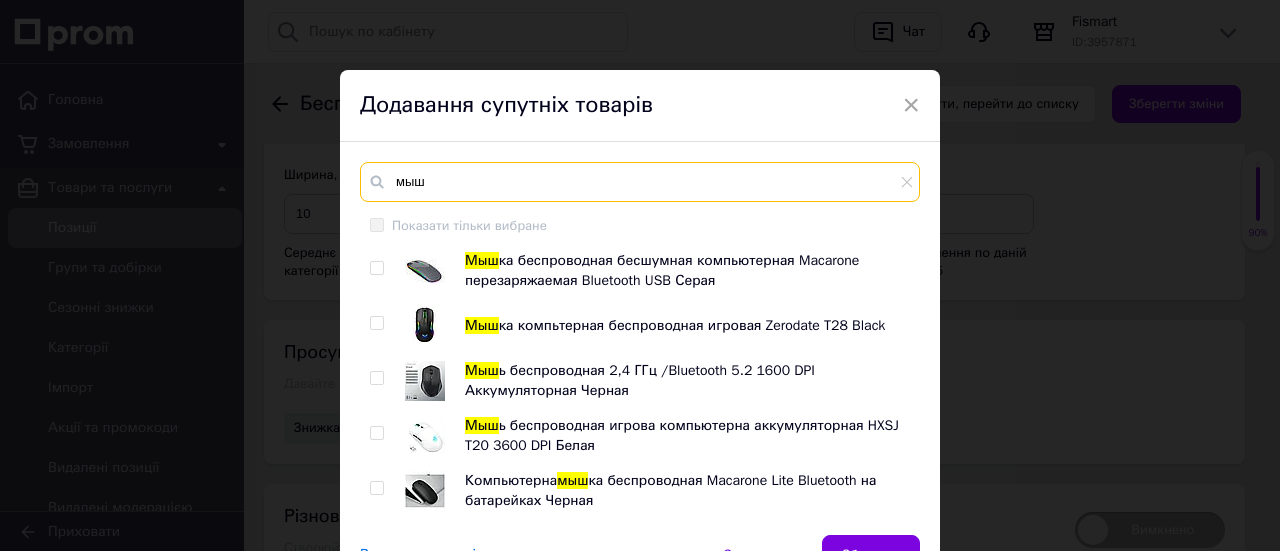 scroll, scrollTop: 3444, scrollLeft: 0, axis: vertical 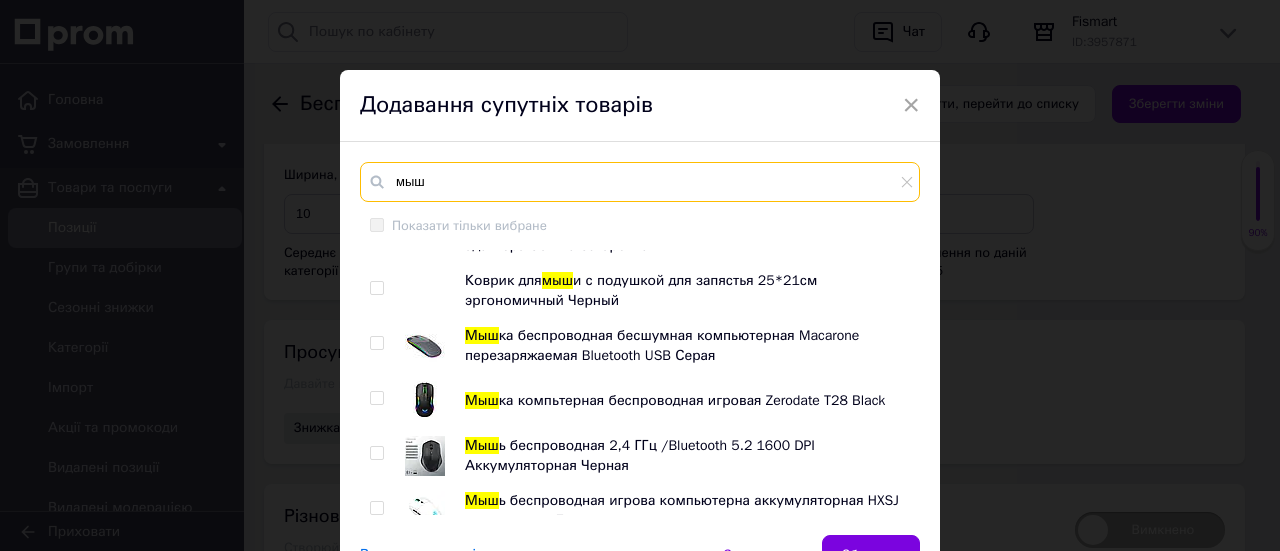 type on "мыш" 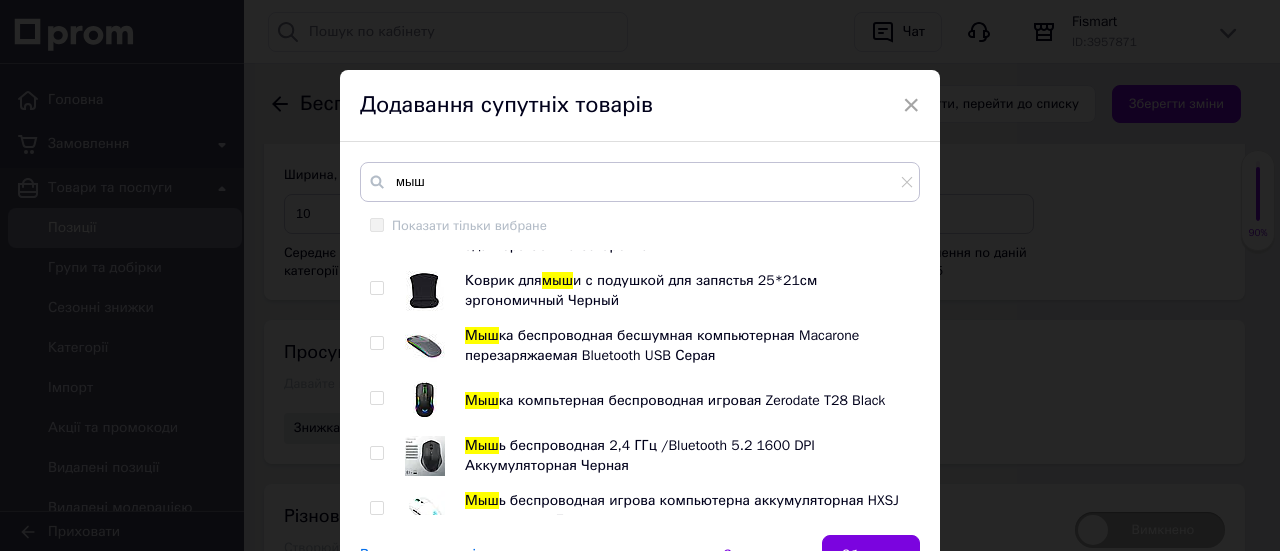 click at bounding box center (425, 400) 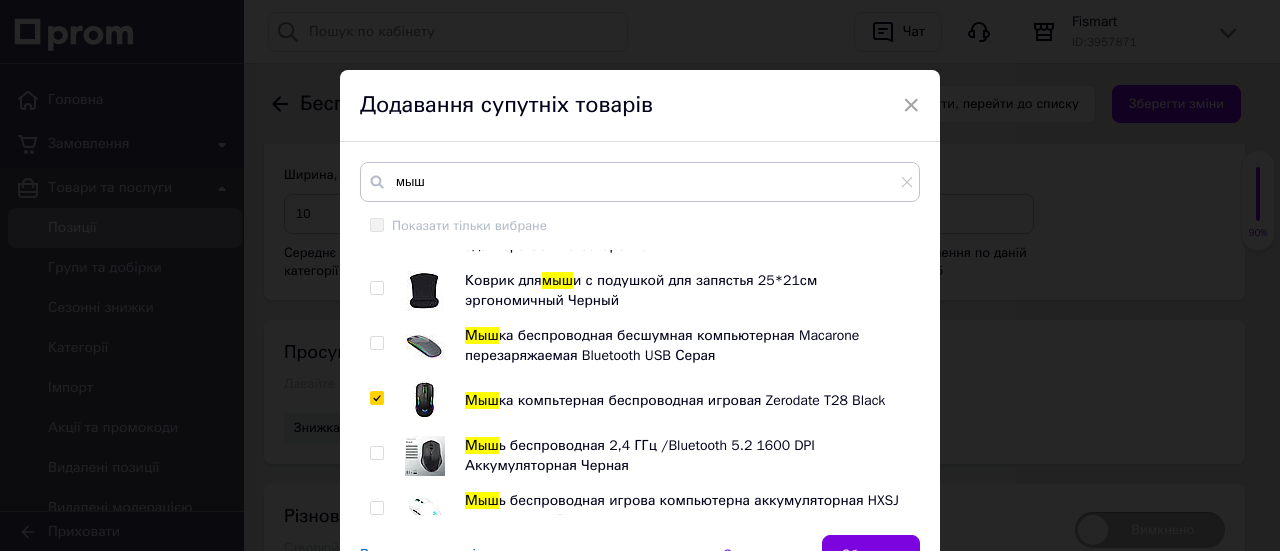 checkbox on "true" 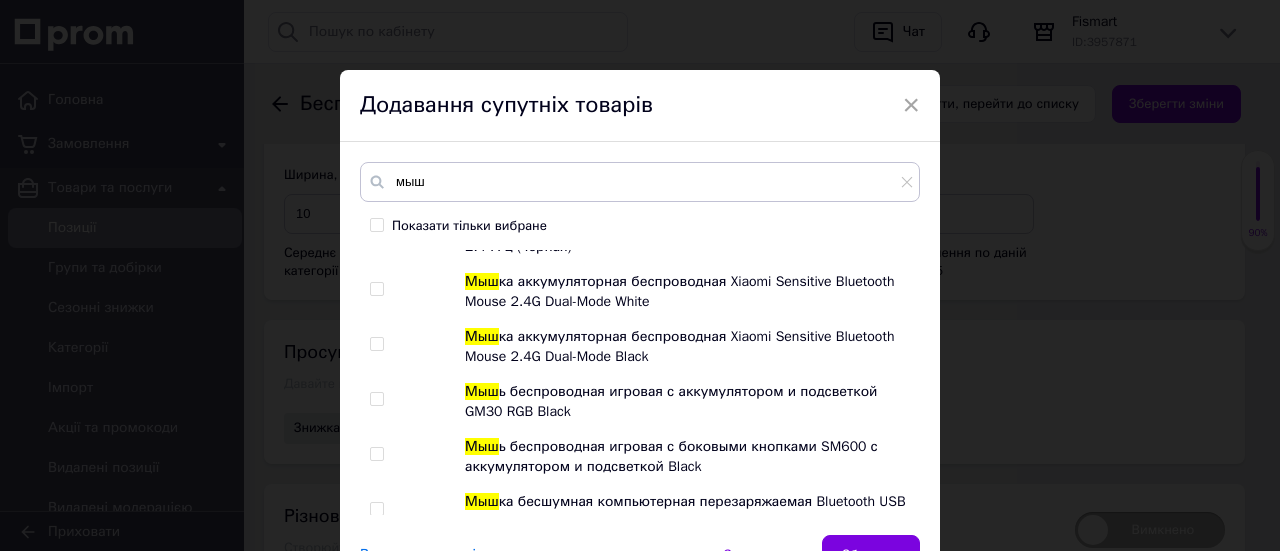 scroll, scrollTop: 2944, scrollLeft: 0, axis: vertical 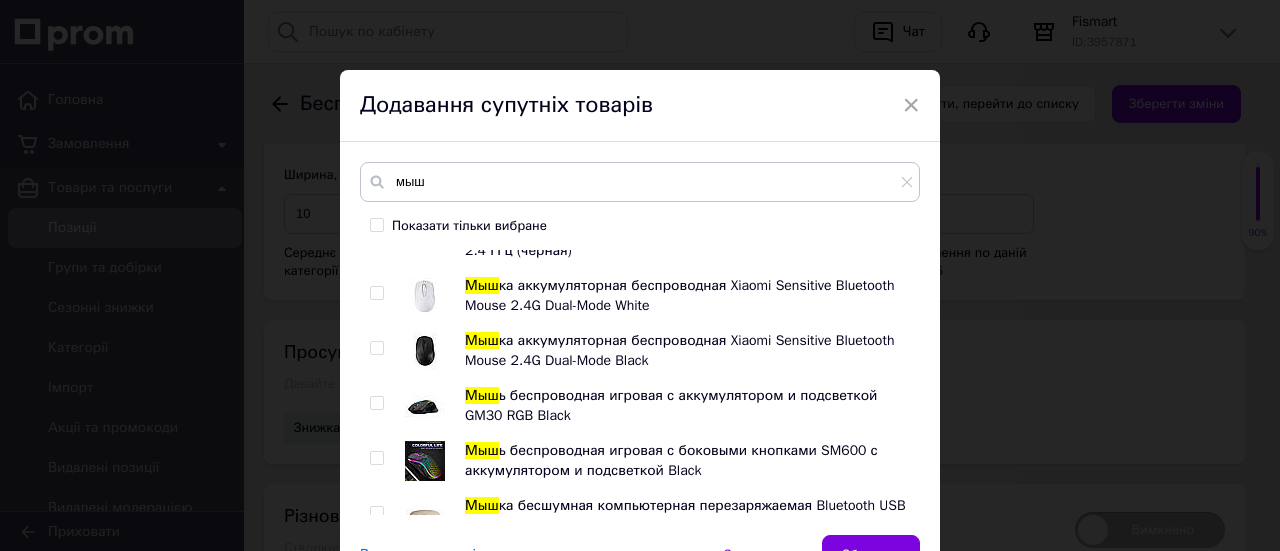 click at bounding box center (425, 461) 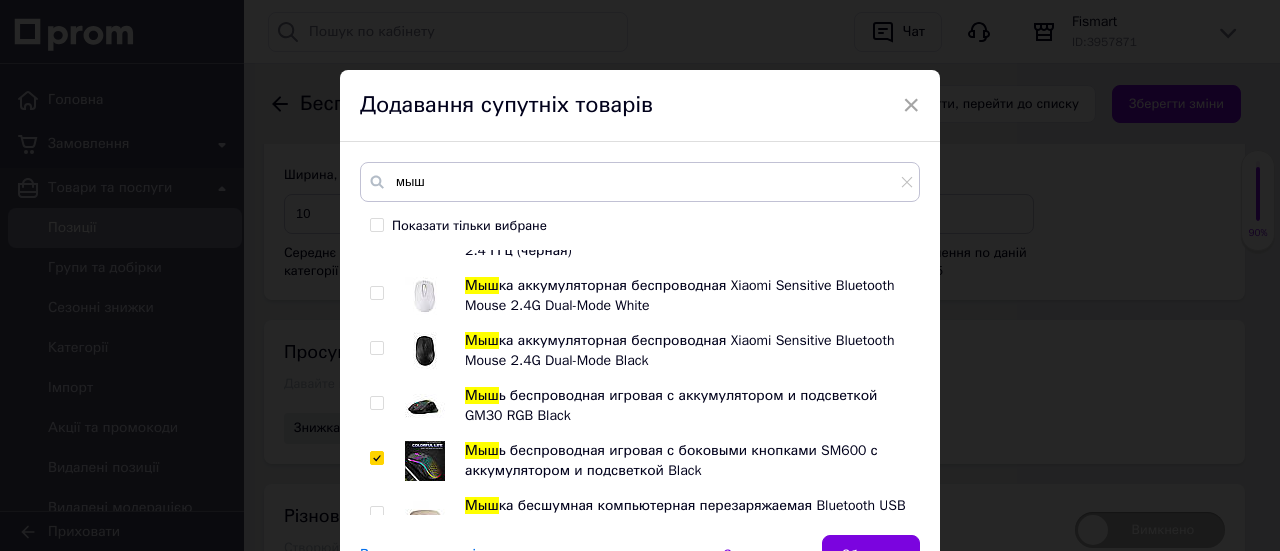 checkbox on "true" 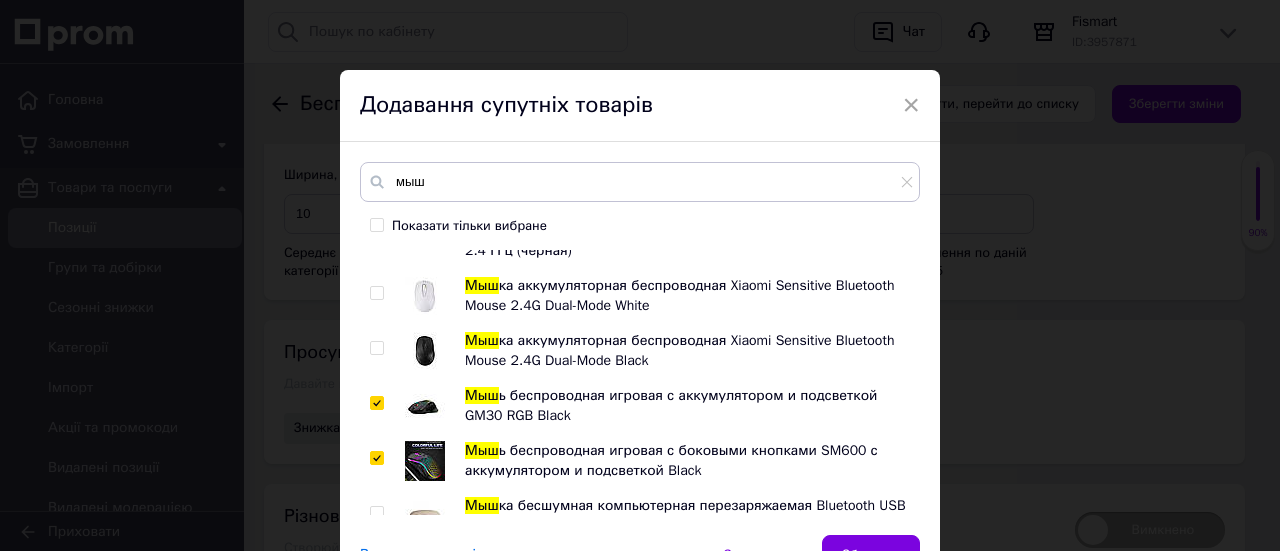 checkbox on "true" 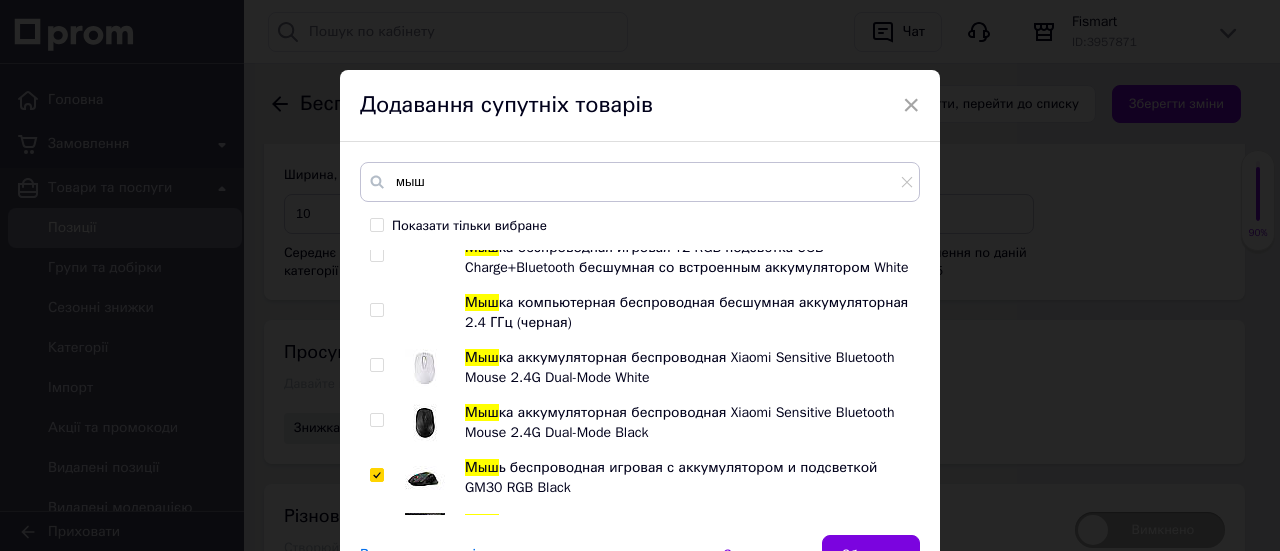scroll, scrollTop: 2844, scrollLeft: 0, axis: vertical 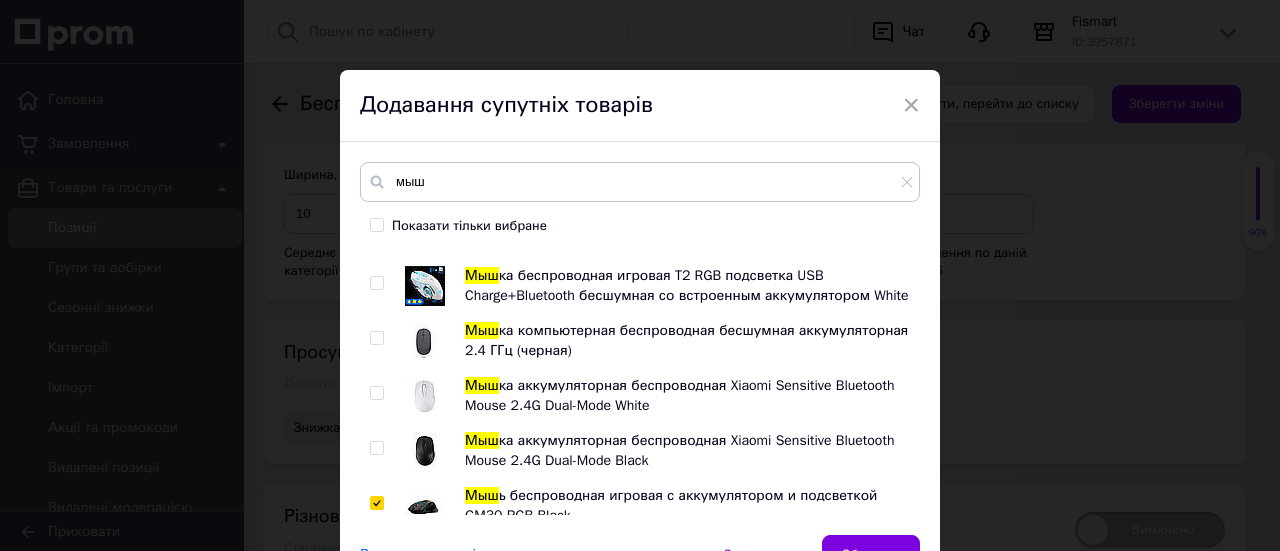 click at bounding box center (425, 451) 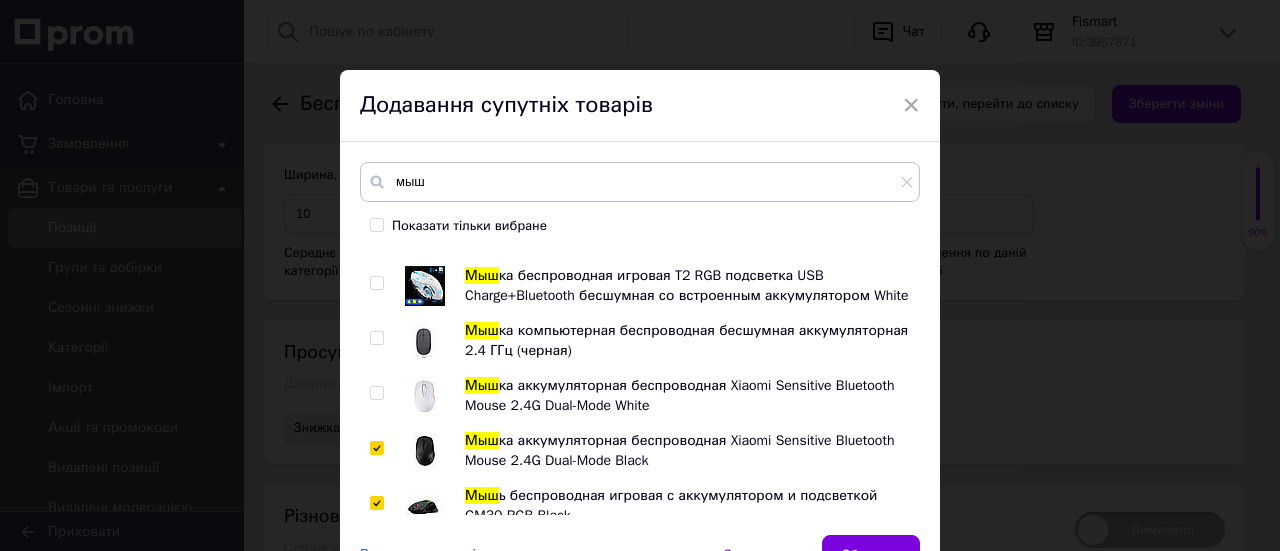 checkbox on "true" 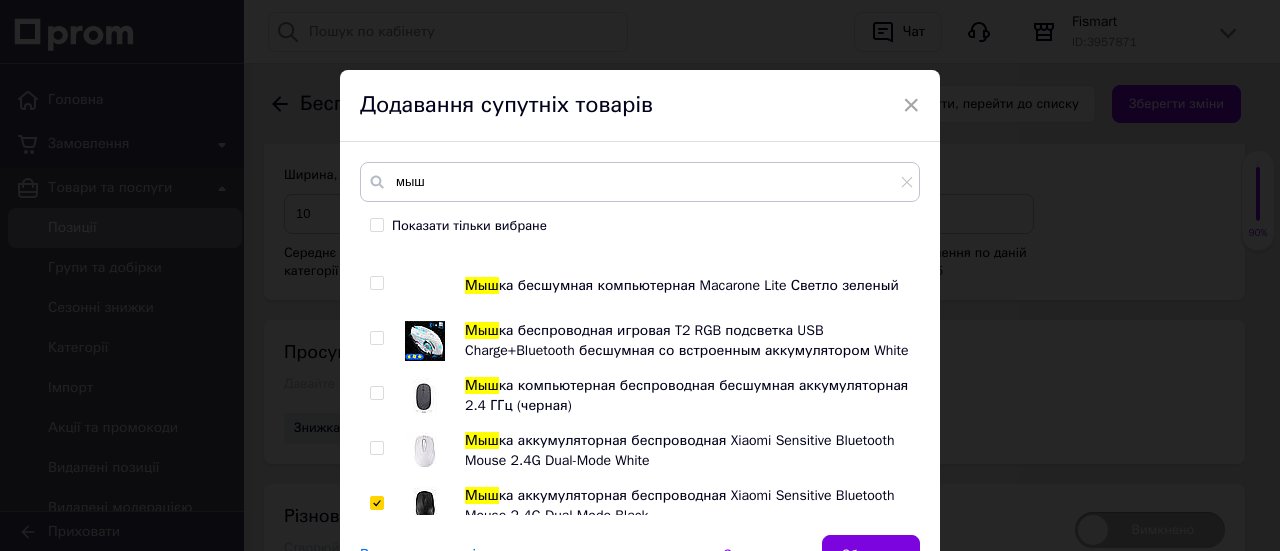 scroll, scrollTop: 2744, scrollLeft: 0, axis: vertical 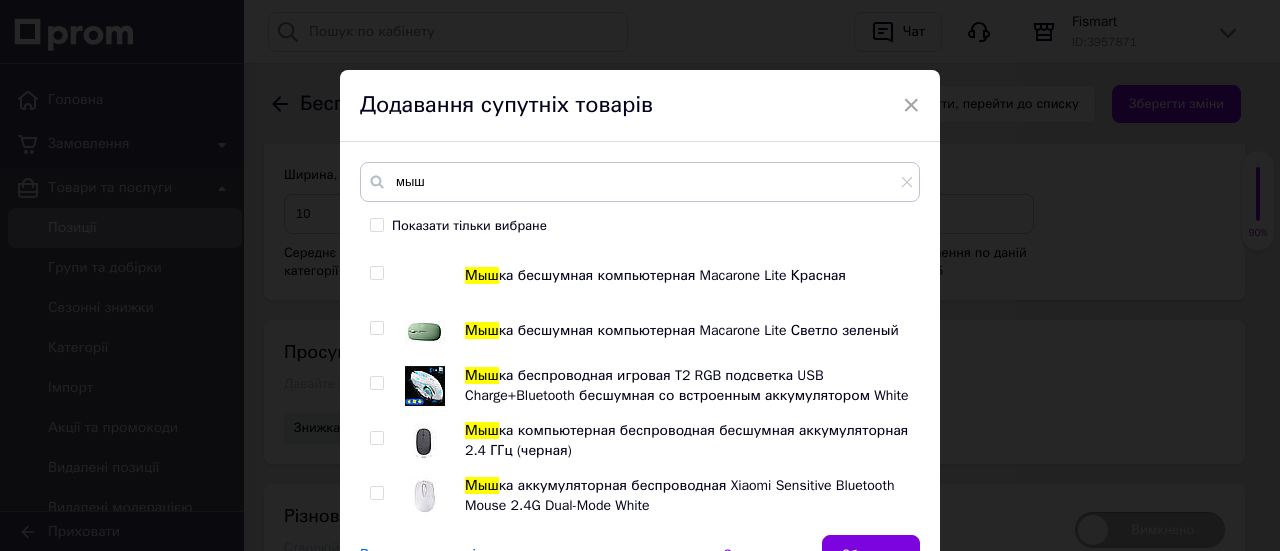 click at bounding box center (425, 386) 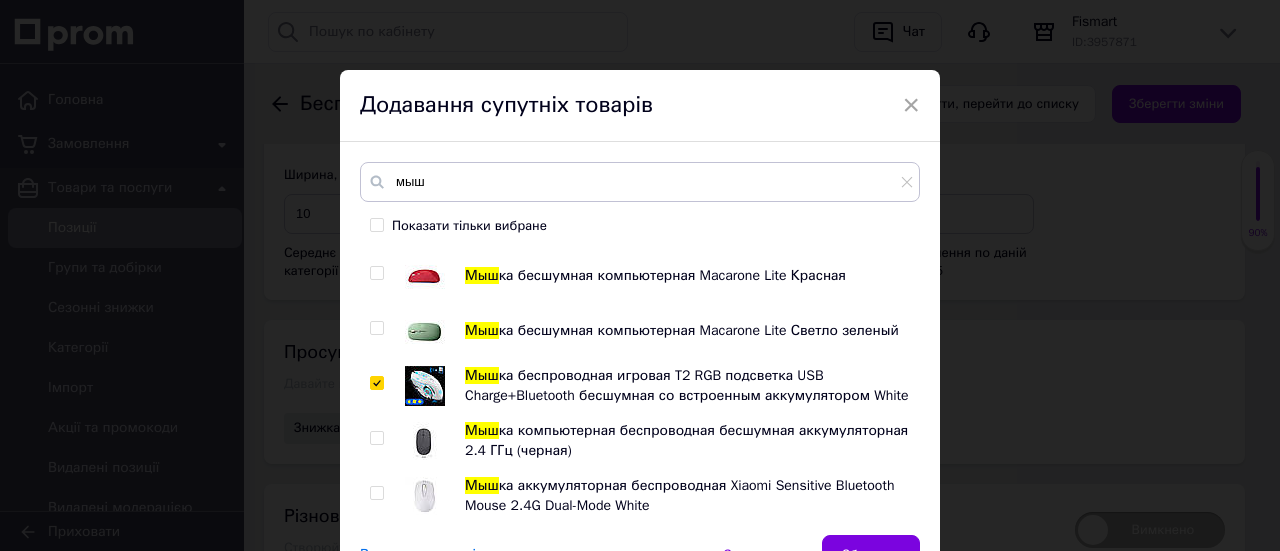 checkbox on "true" 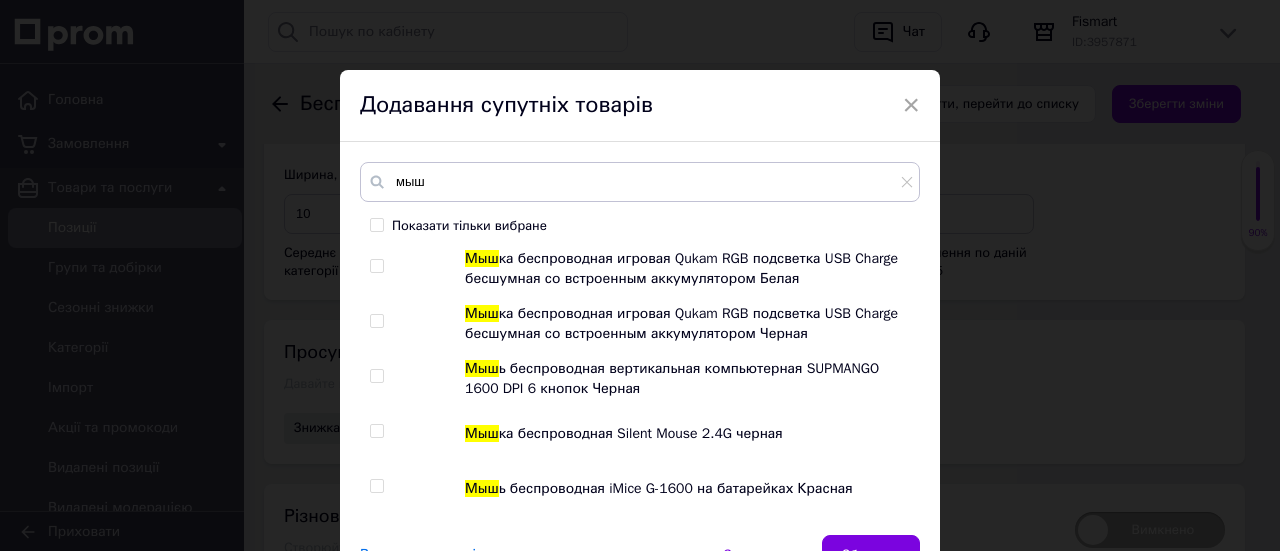 scroll, scrollTop: 2444, scrollLeft: 0, axis: vertical 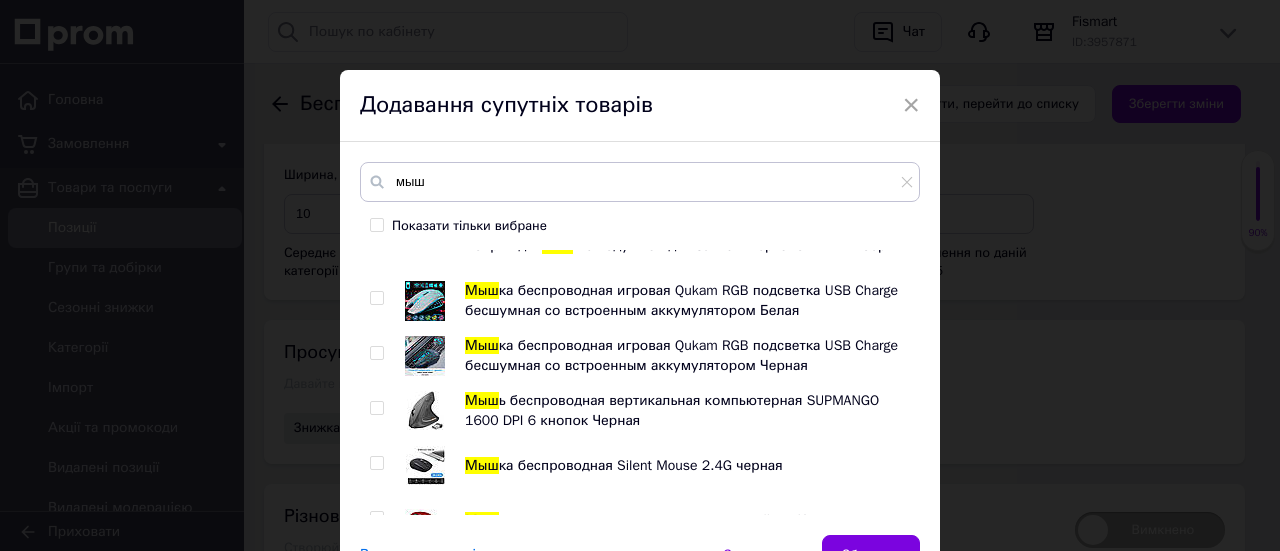 click at bounding box center (425, 356) 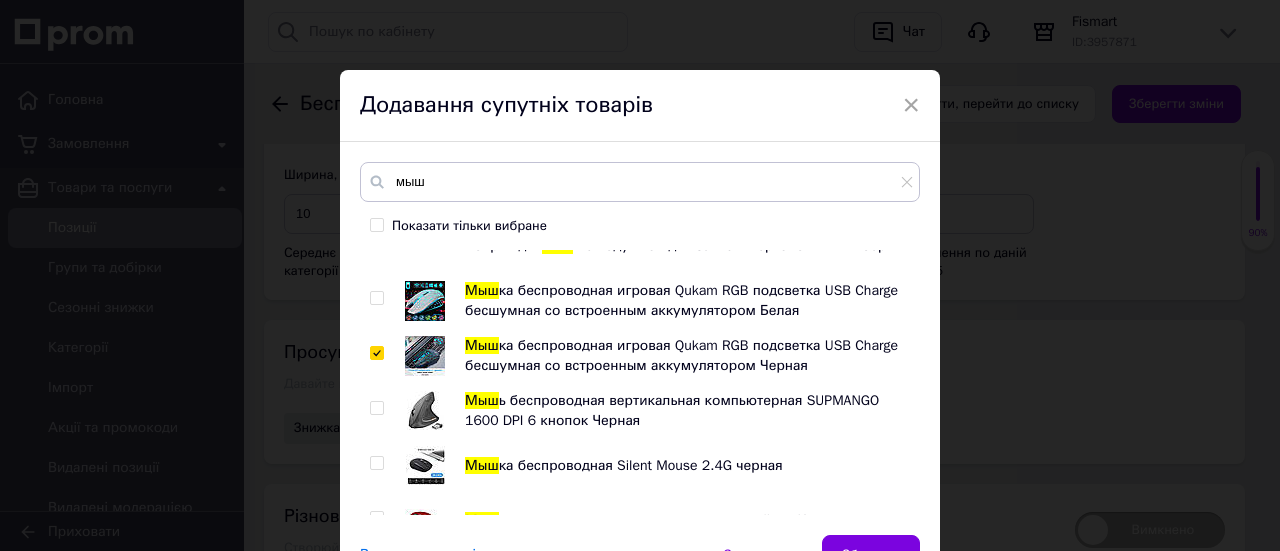 checkbox on "true" 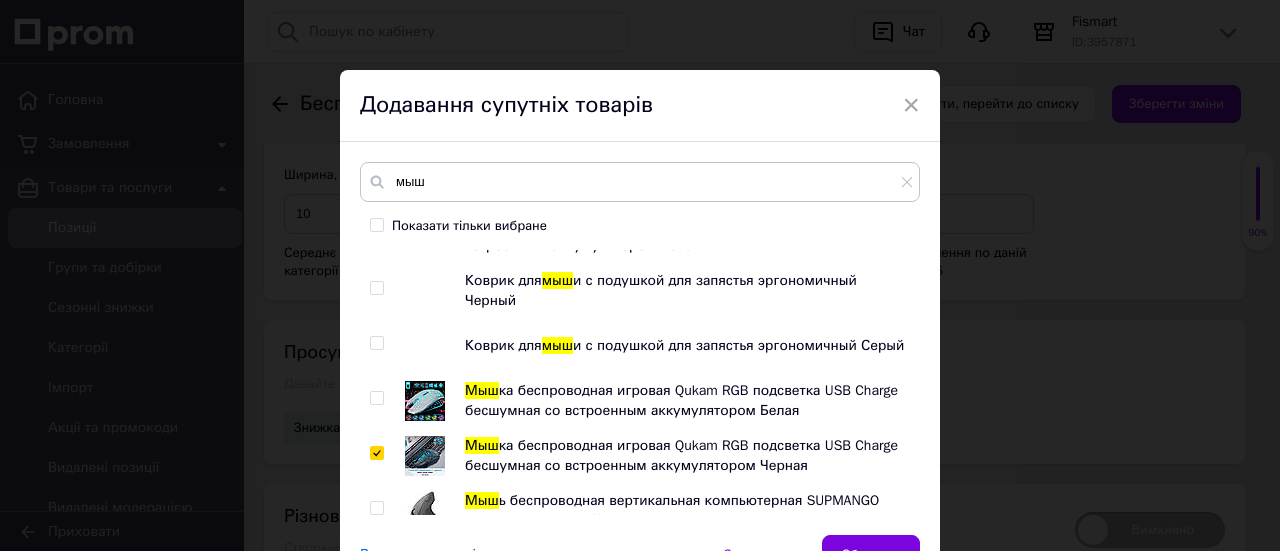 click at bounding box center (425, 401) 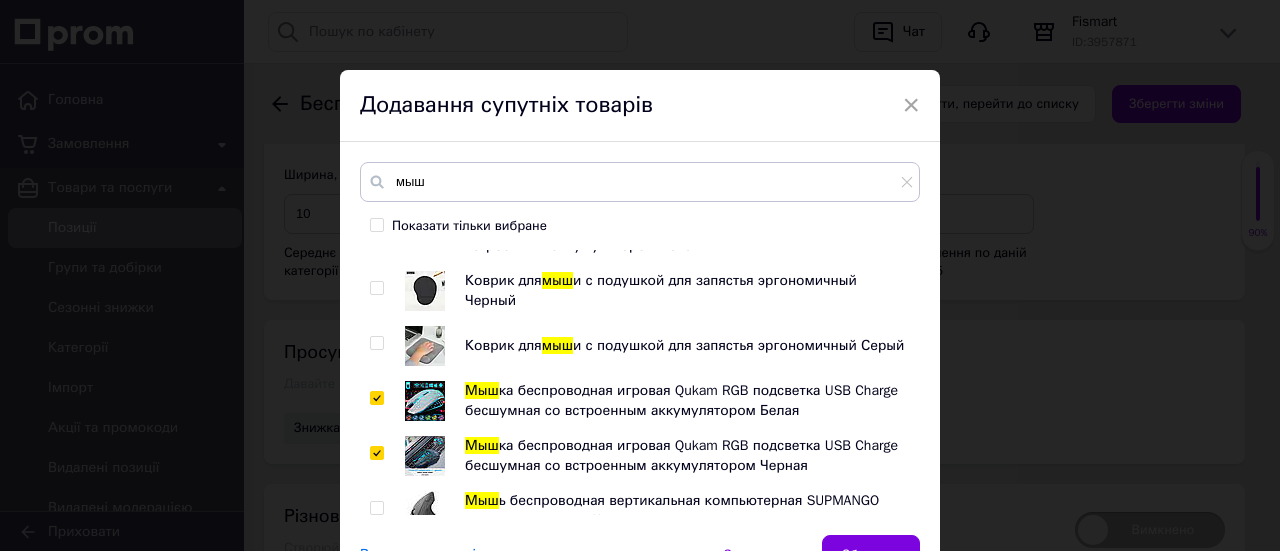 checkbox on "true" 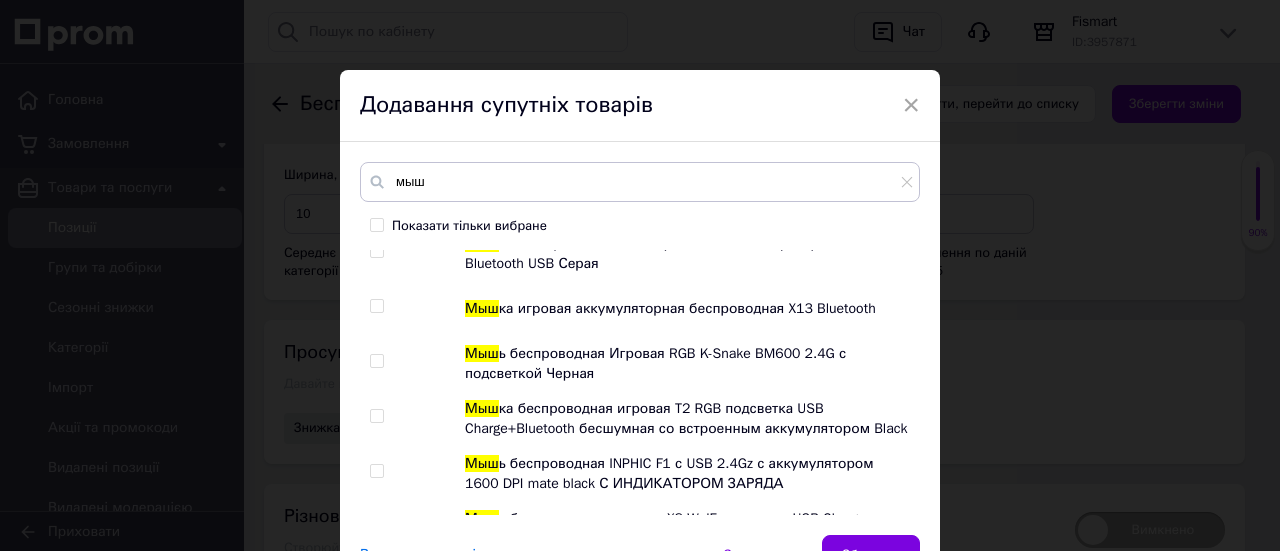scroll, scrollTop: 2044, scrollLeft: 0, axis: vertical 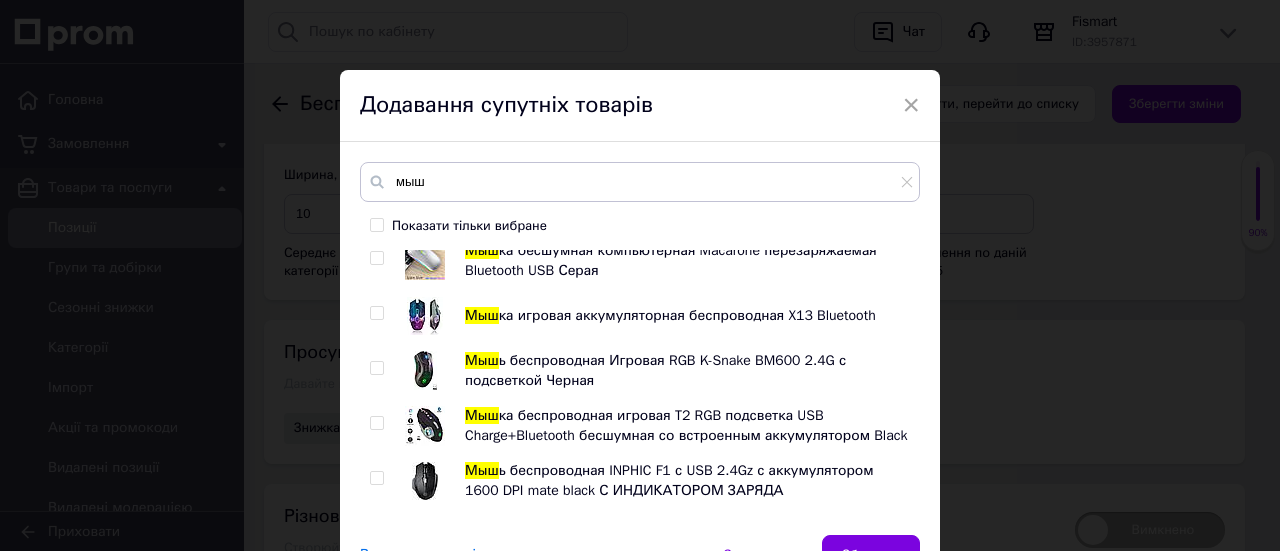 drag, startPoint x: 432, startPoint y: 416, endPoint x: 430, endPoint y: 405, distance: 11.18034 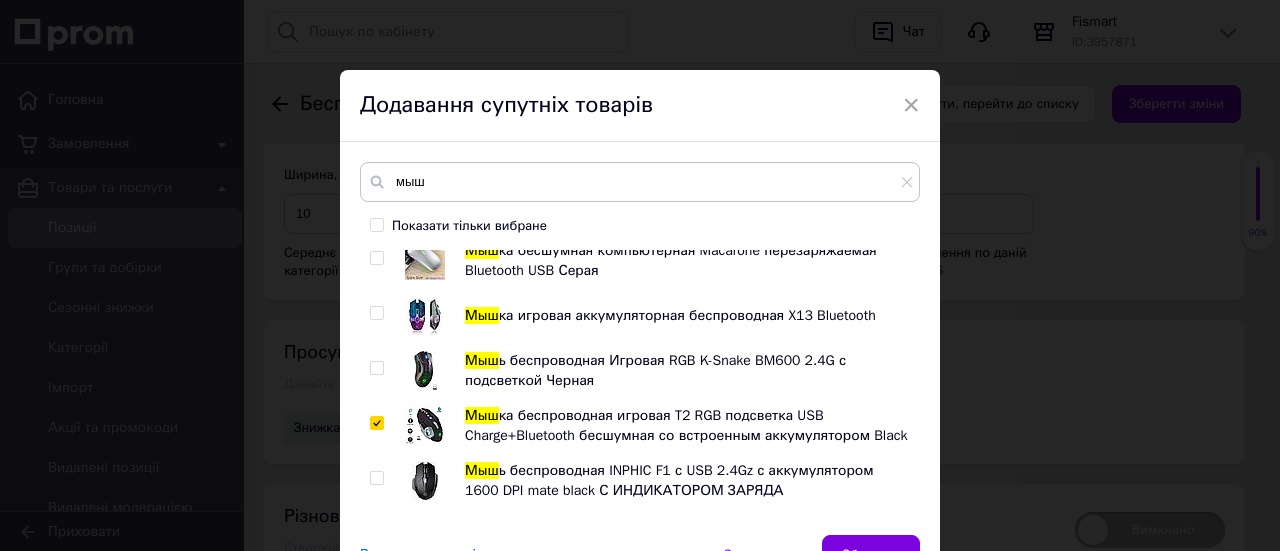 checkbox on "true" 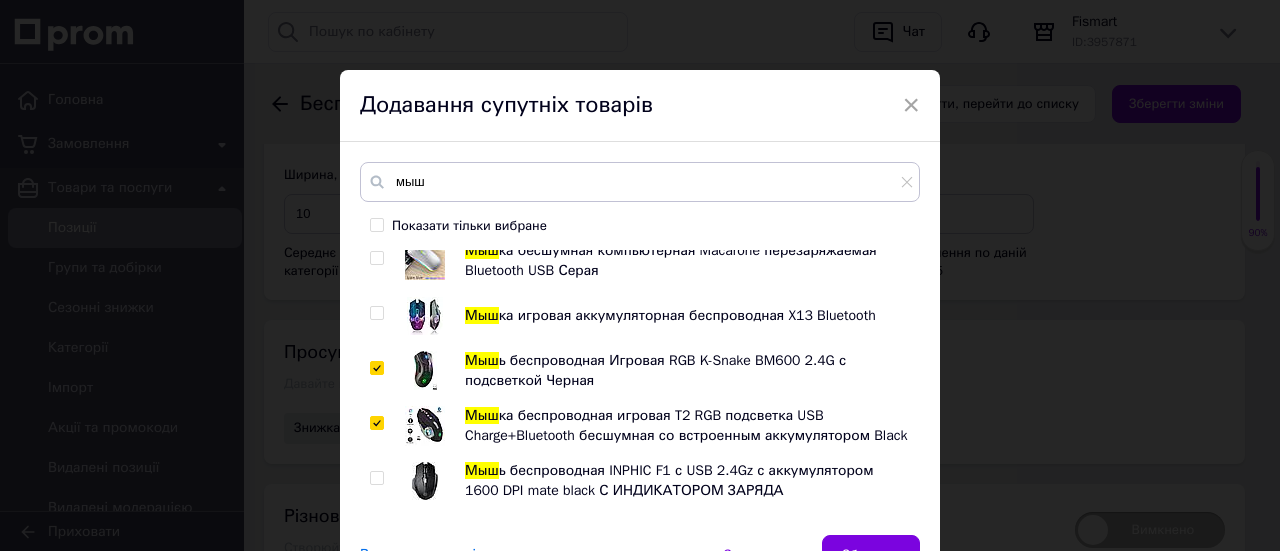 checkbox on "true" 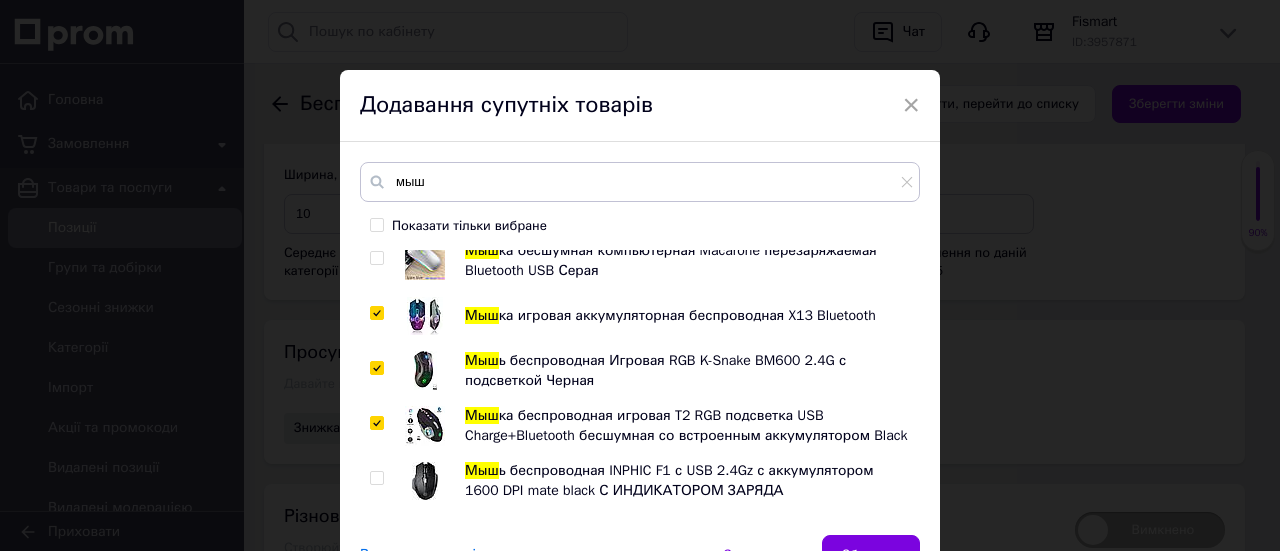 checkbox on "true" 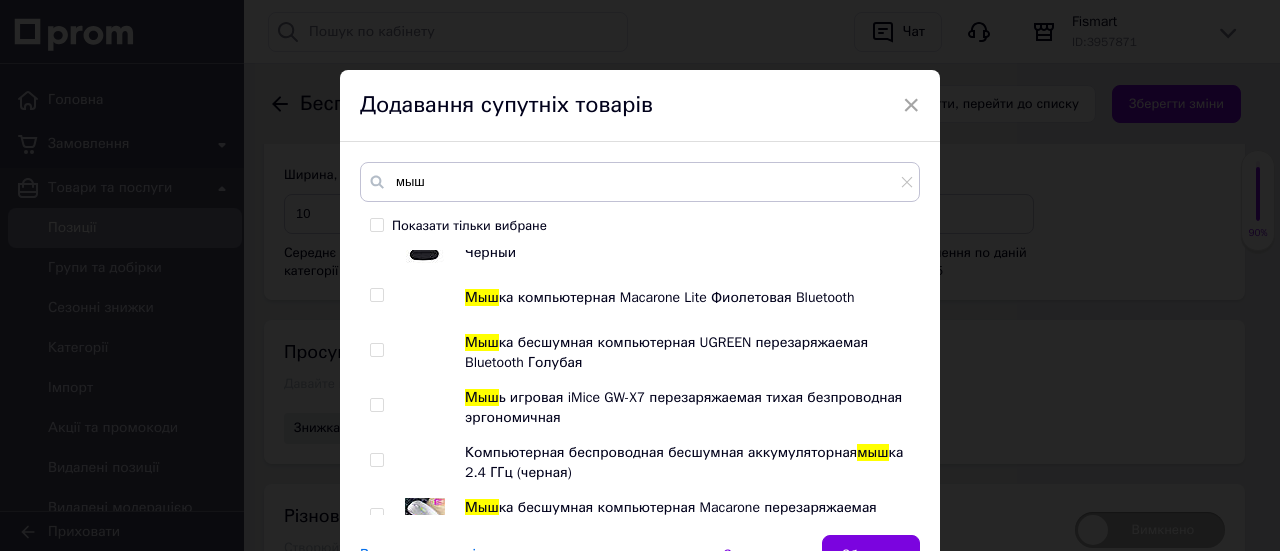 scroll, scrollTop: 1744, scrollLeft: 0, axis: vertical 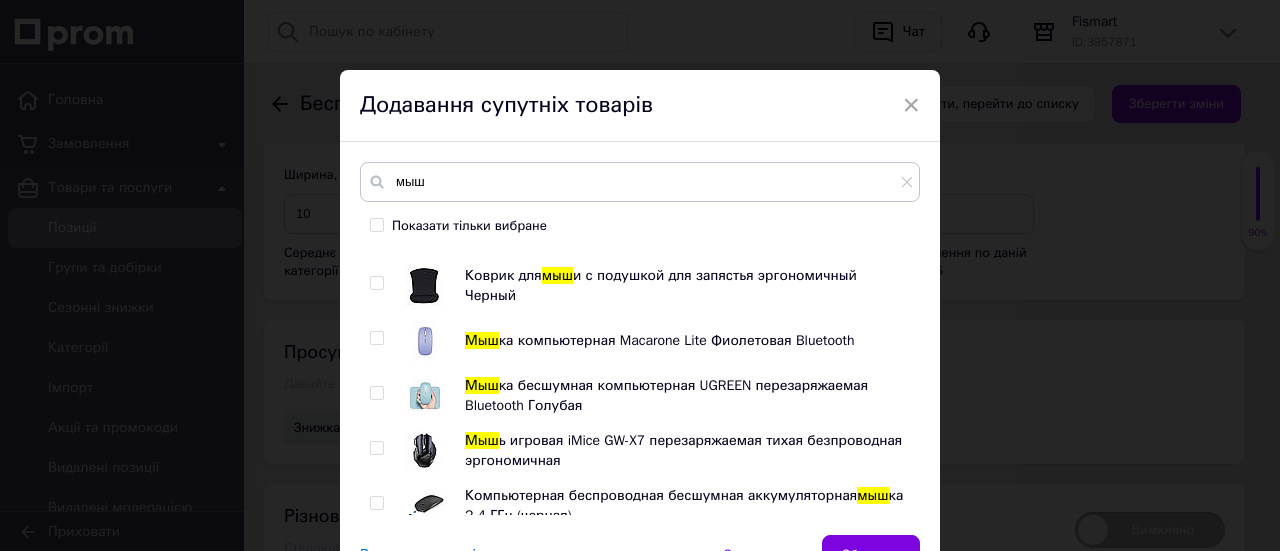 click at bounding box center (425, 451) 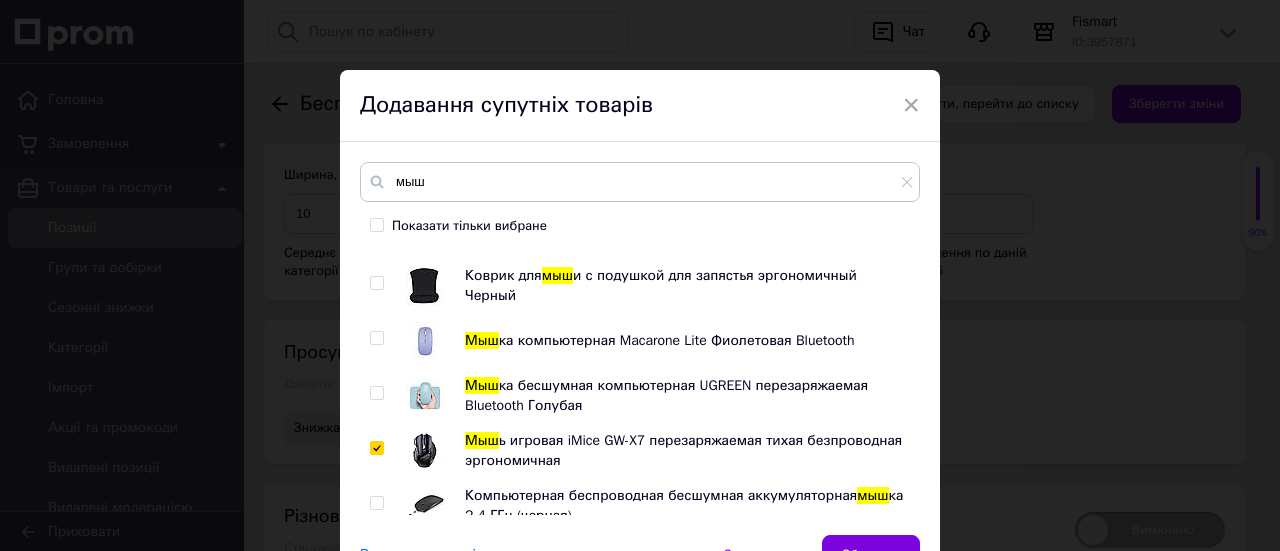 checkbox on "true" 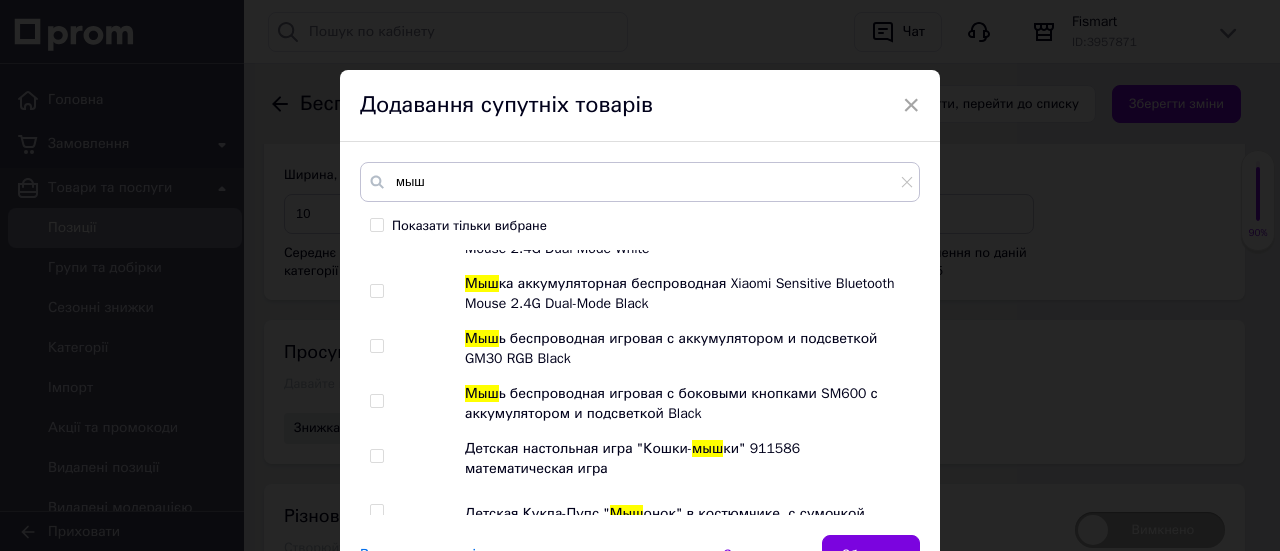 scroll, scrollTop: 1144, scrollLeft: 0, axis: vertical 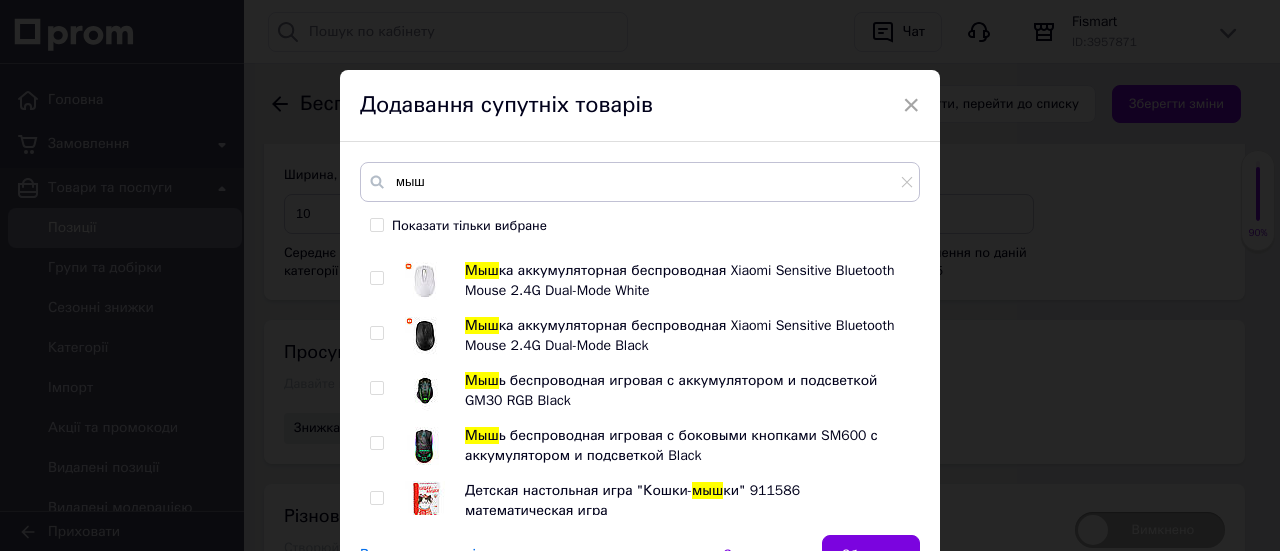 click at bounding box center (425, 446) 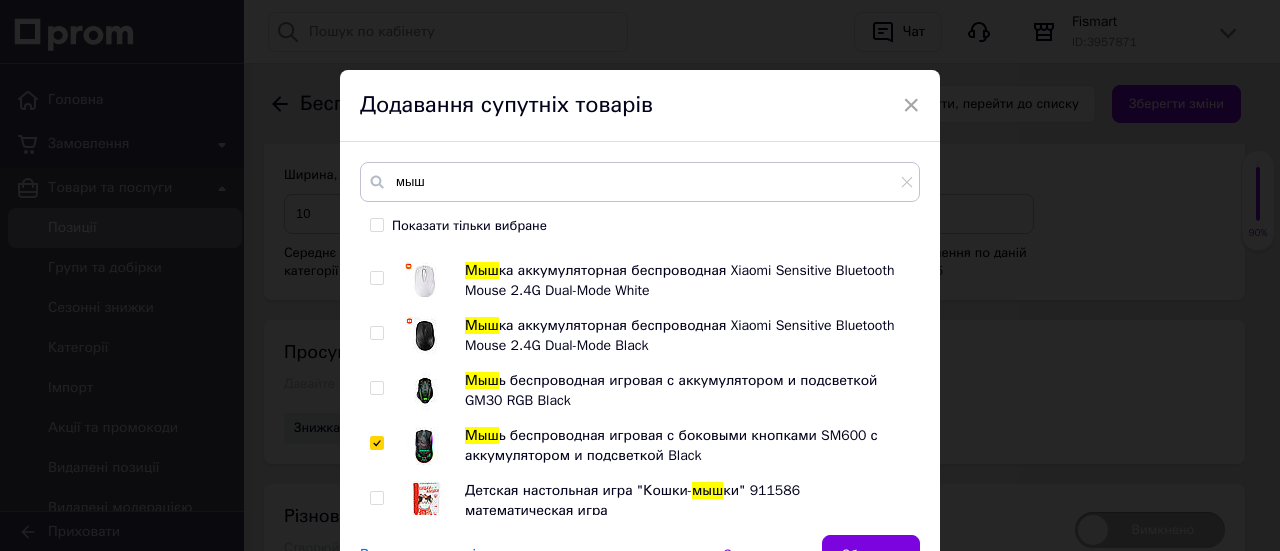 checkbox on "true" 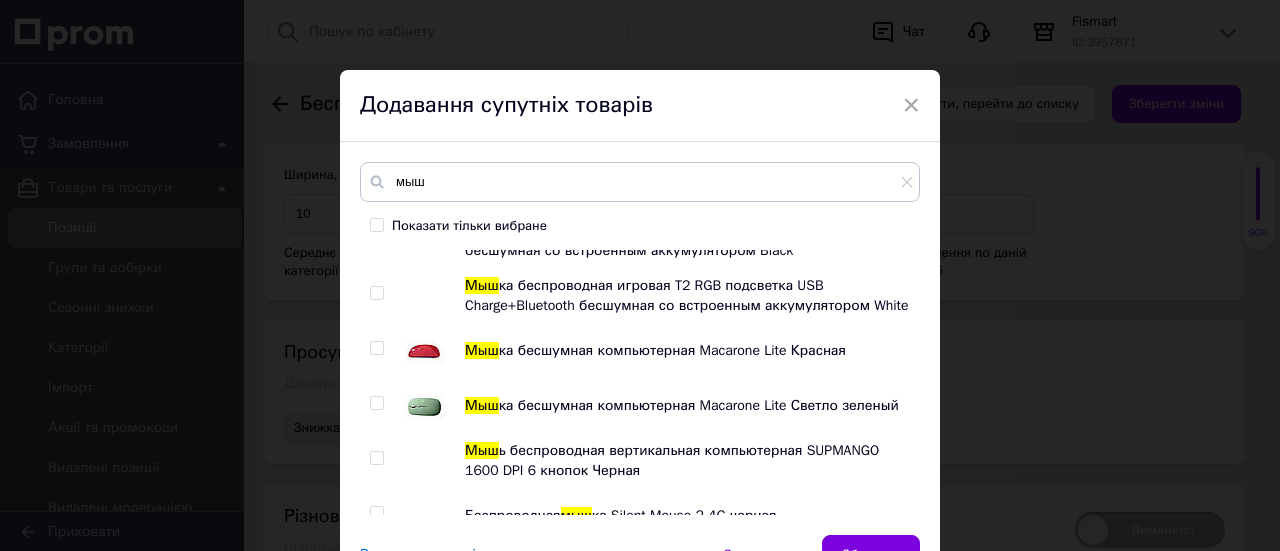 scroll, scrollTop: 644, scrollLeft: 0, axis: vertical 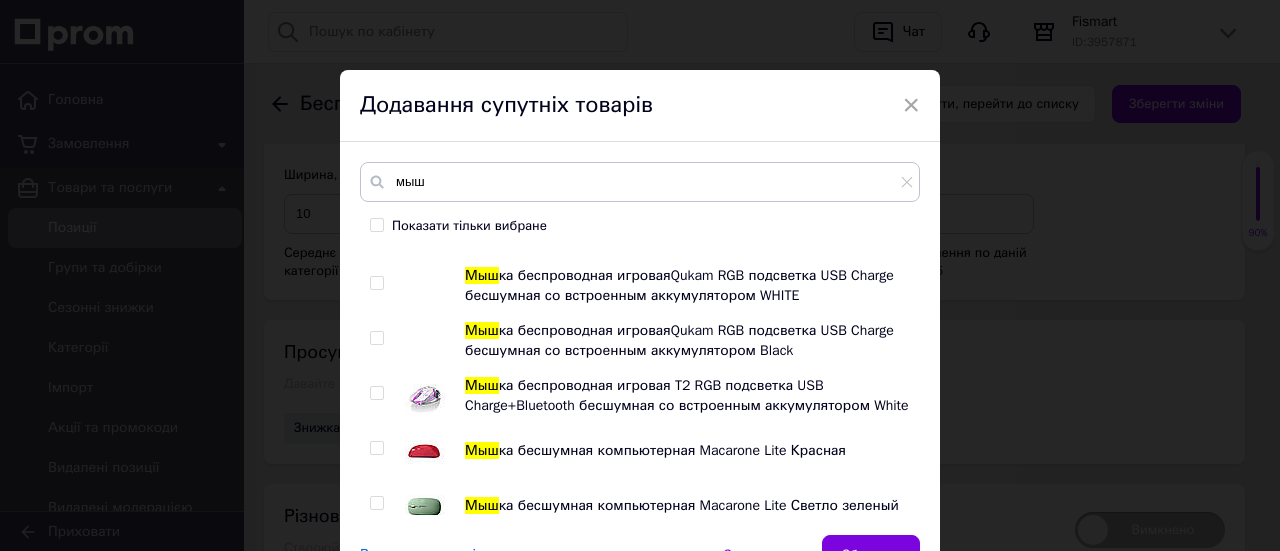click at bounding box center (425, 396) 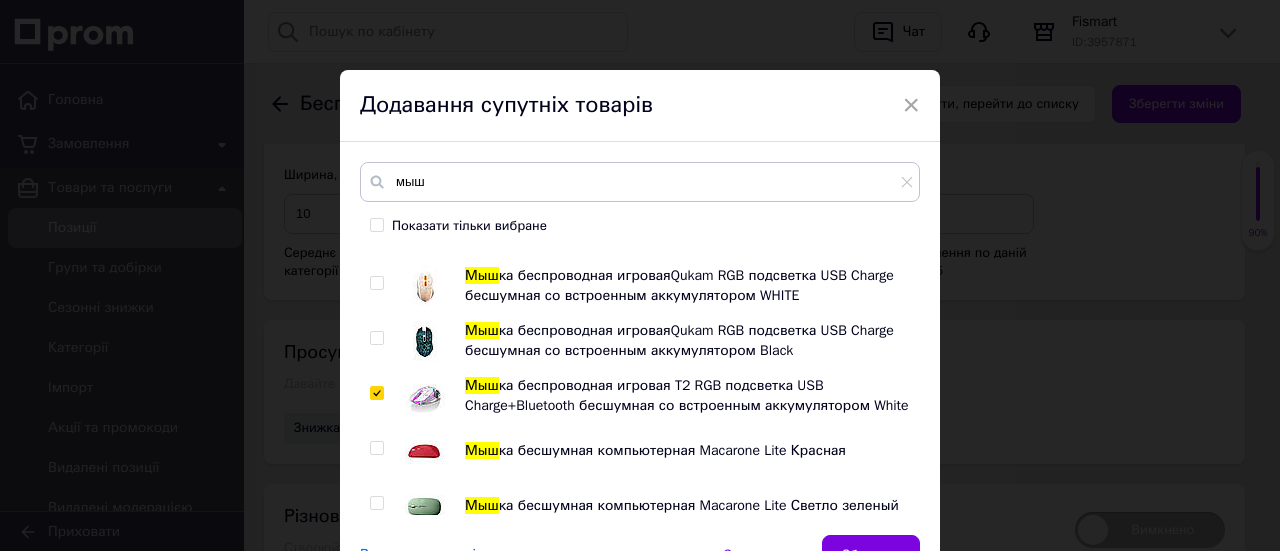 checkbox on "true" 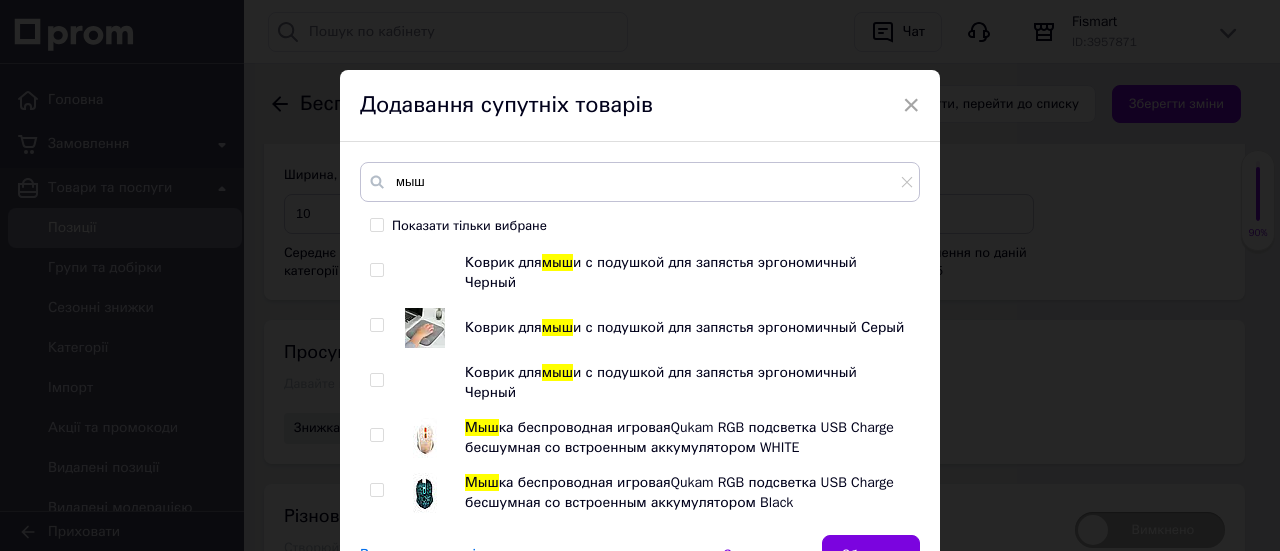 scroll, scrollTop: 444, scrollLeft: 0, axis: vertical 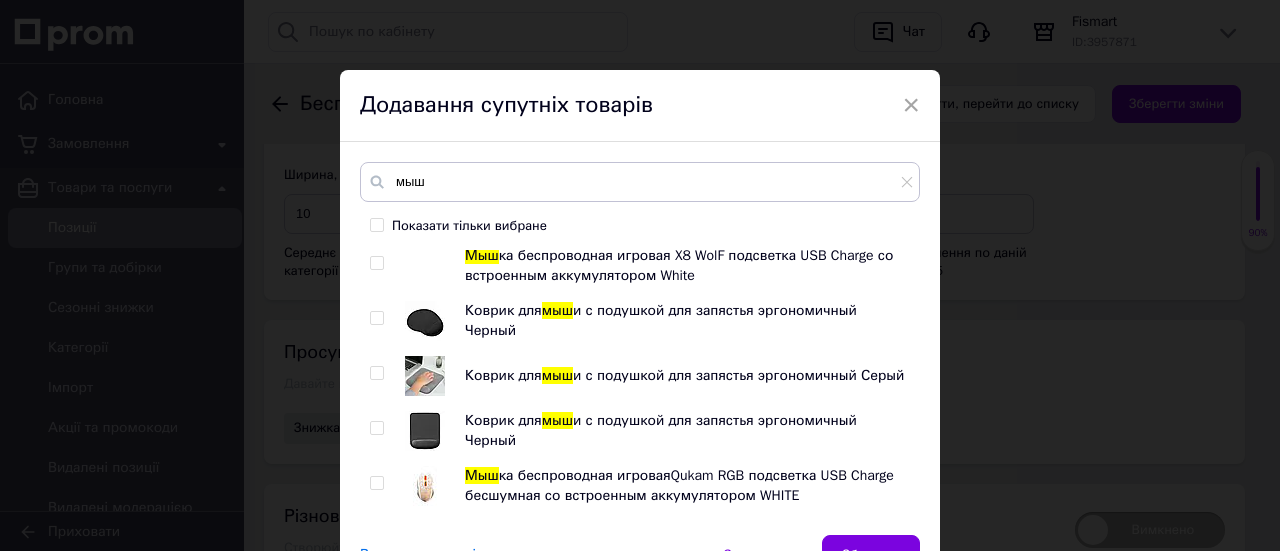 click at bounding box center (425, 486) 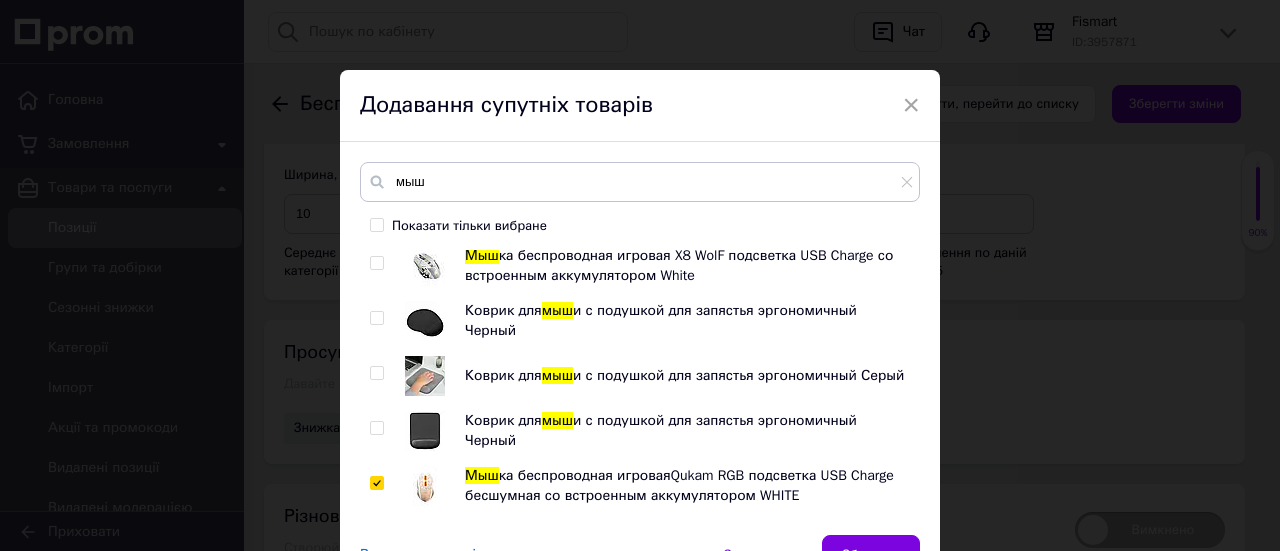 checkbox on "true" 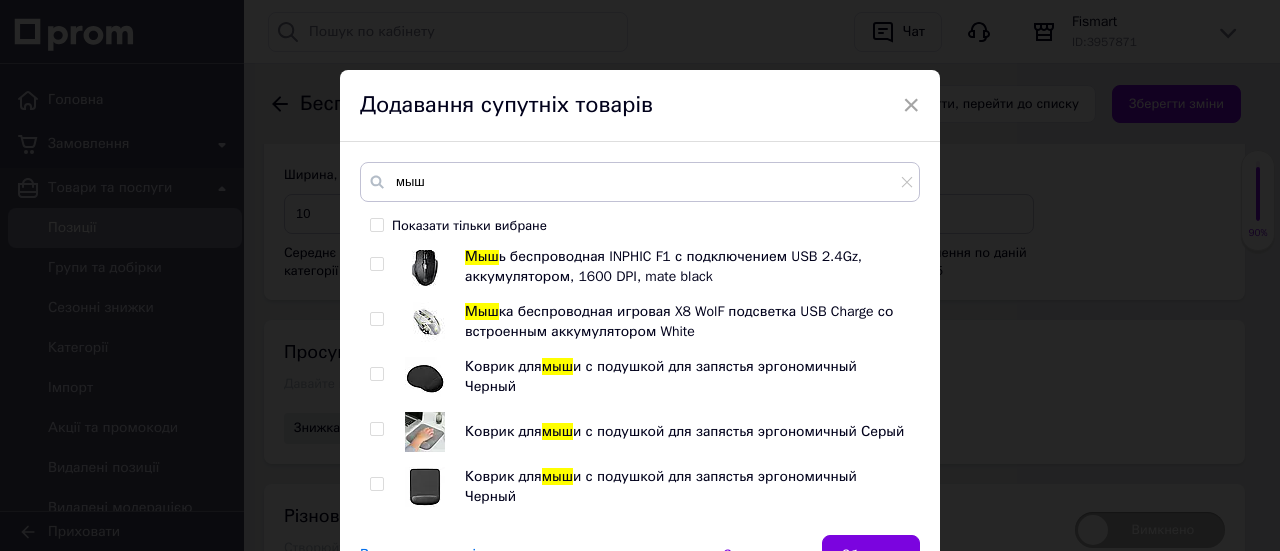 scroll, scrollTop: 344, scrollLeft: 0, axis: vertical 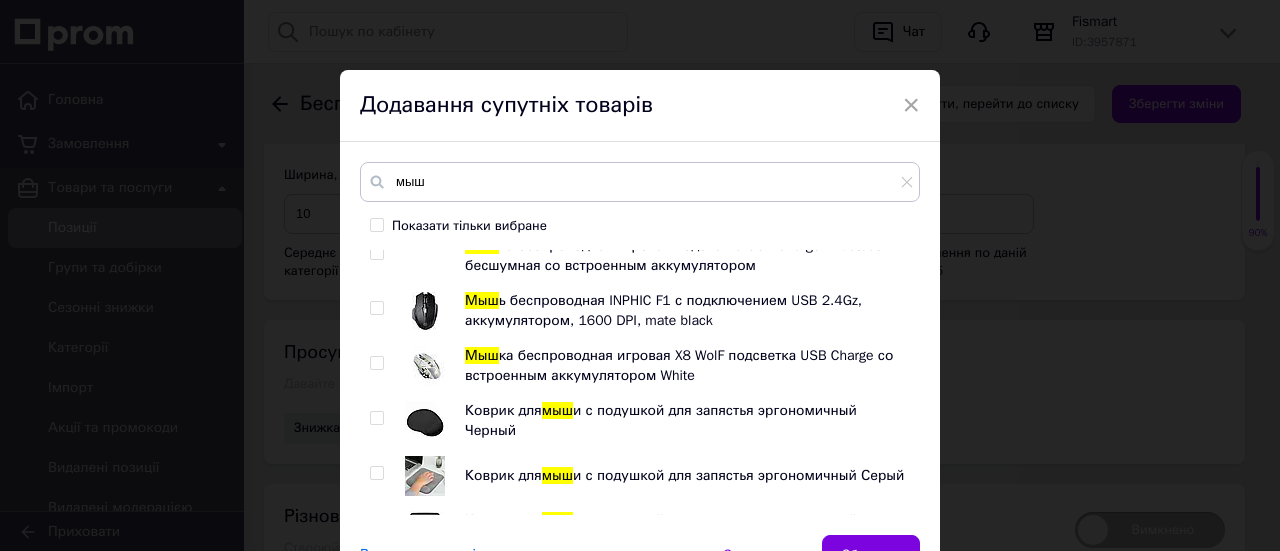 click at bounding box center [425, 366] 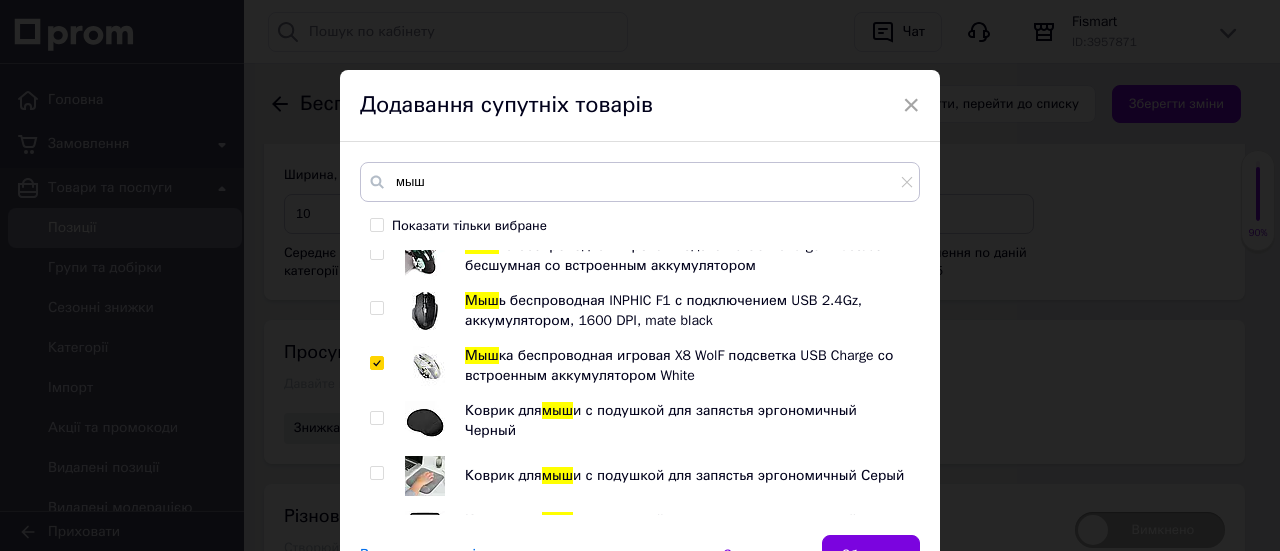 checkbox on "true" 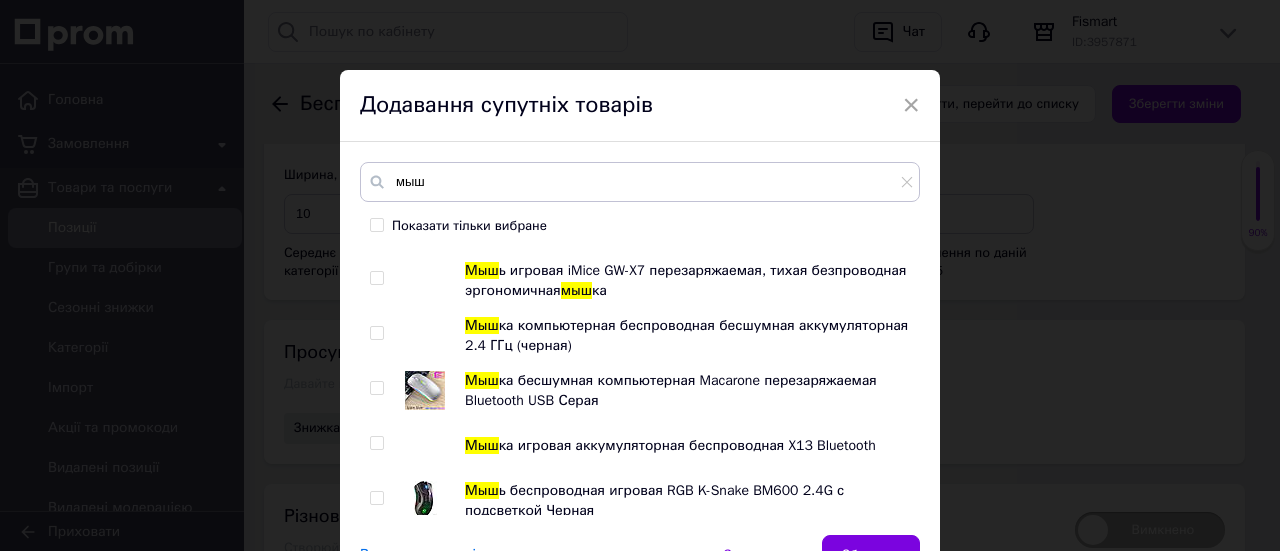 scroll, scrollTop: 144, scrollLeft: 0, axis: vertical 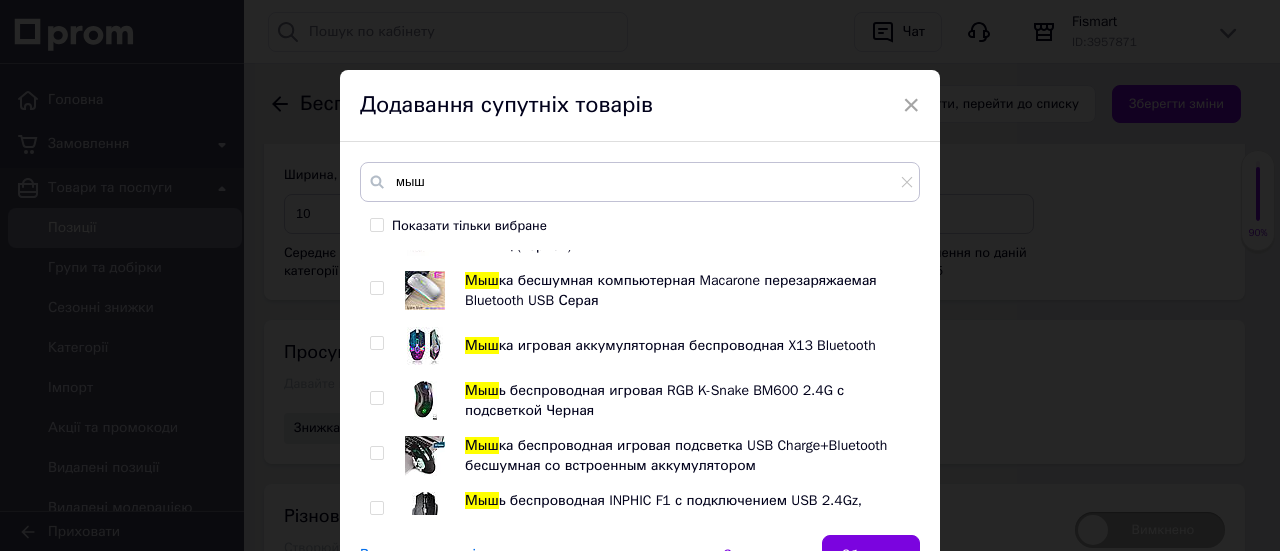 click at bounding box center (425, 456) 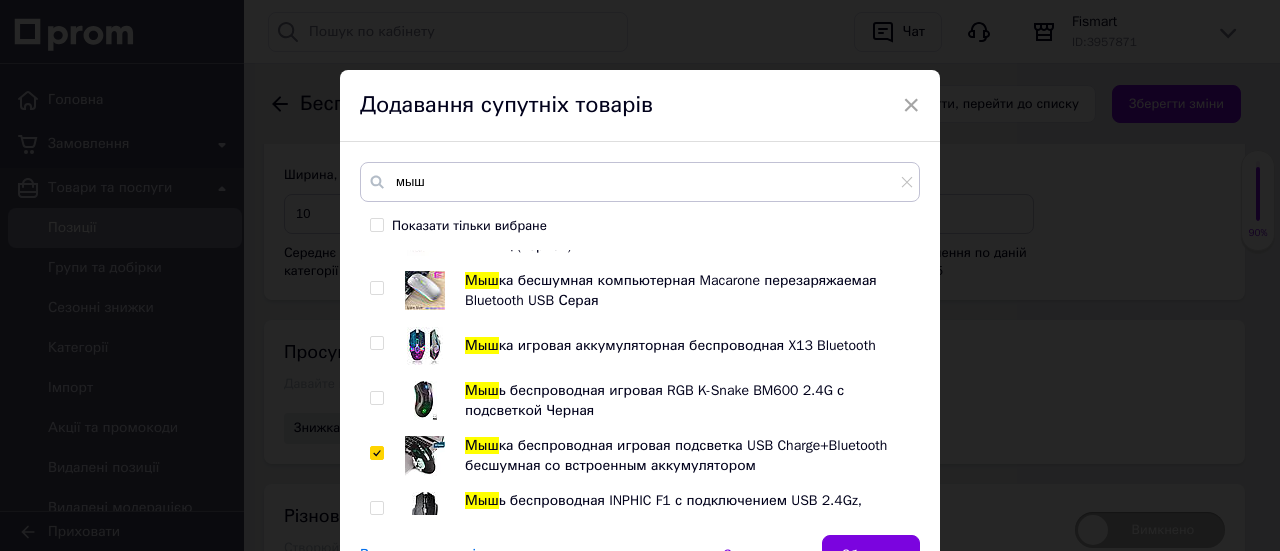 checkbox on "true" 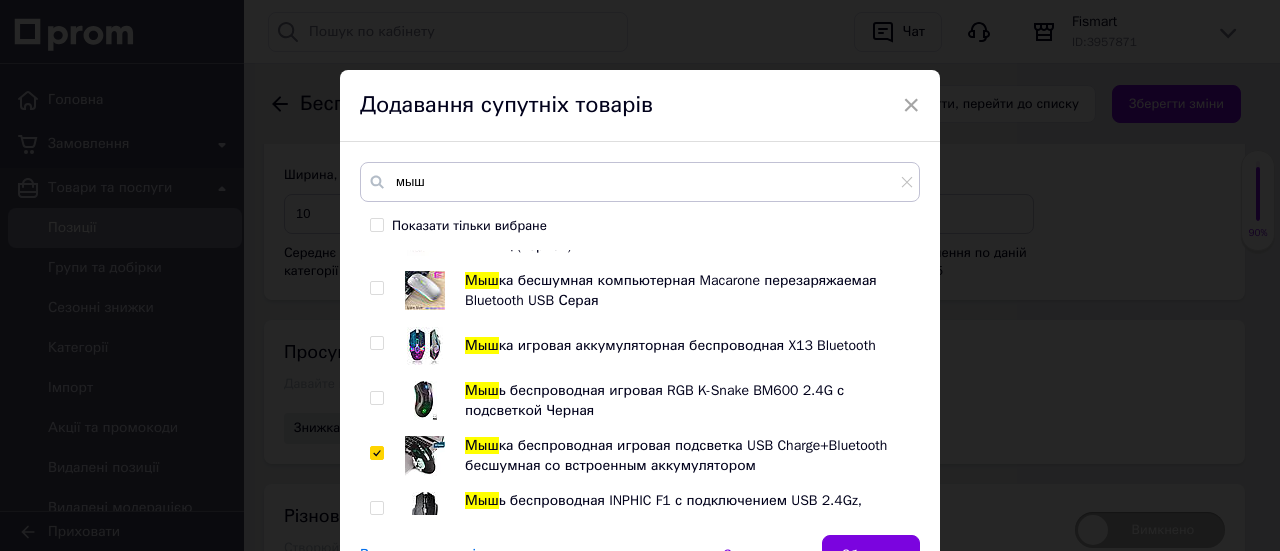 click at bounding box center [425, 346] 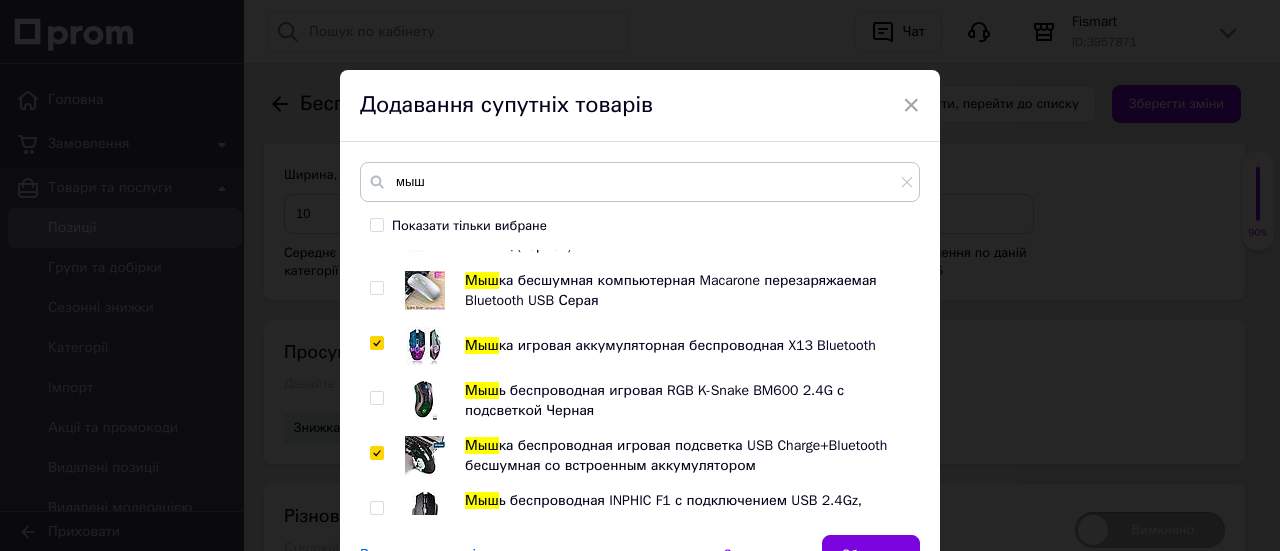 checkbox on "true" 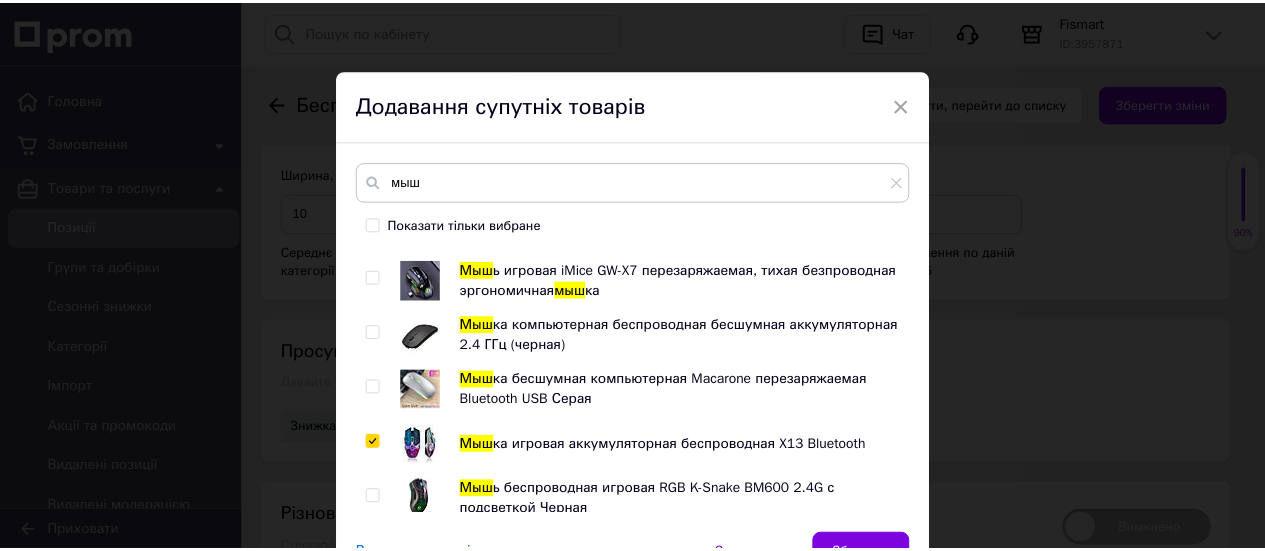scroll, scrollTop: 0, scrollLeft: 0, axis: both 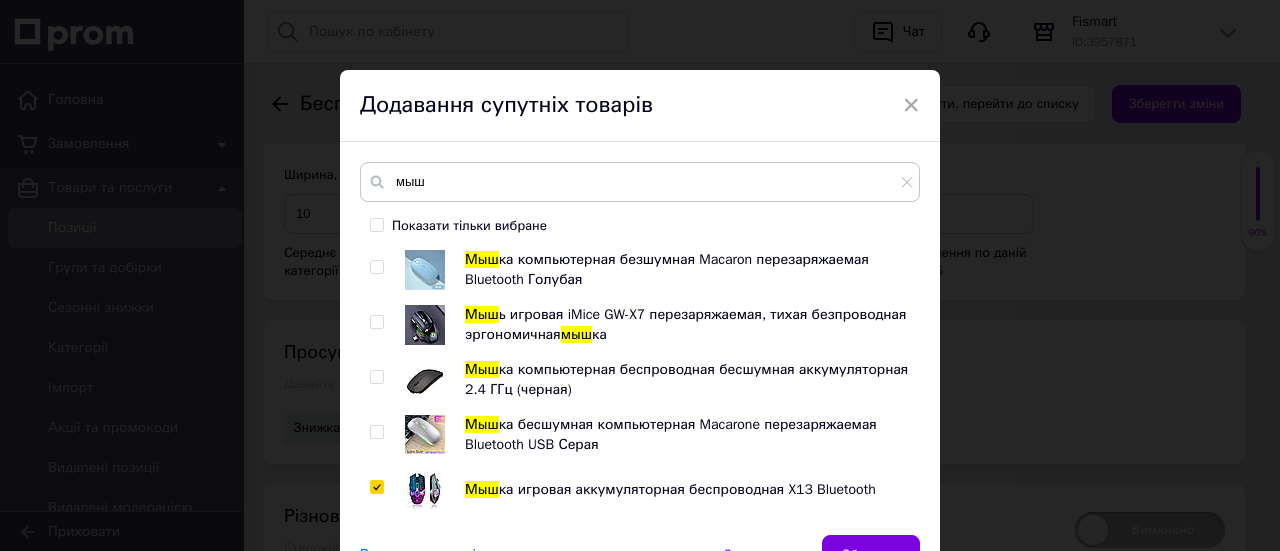 click at bounding box center [425, 325] 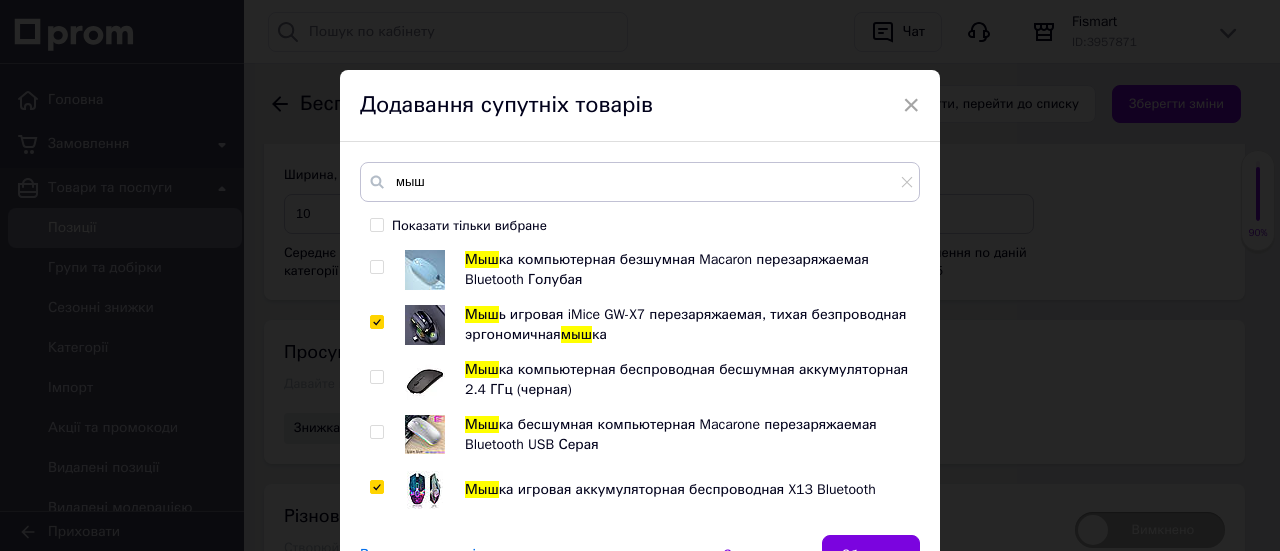 checkbox on "true" 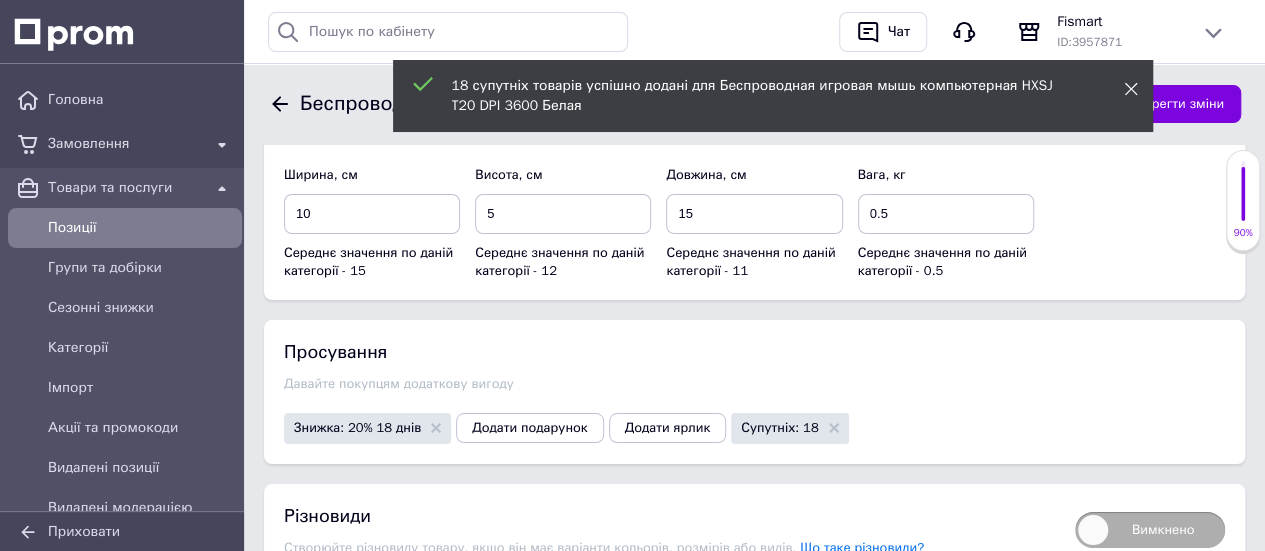 click 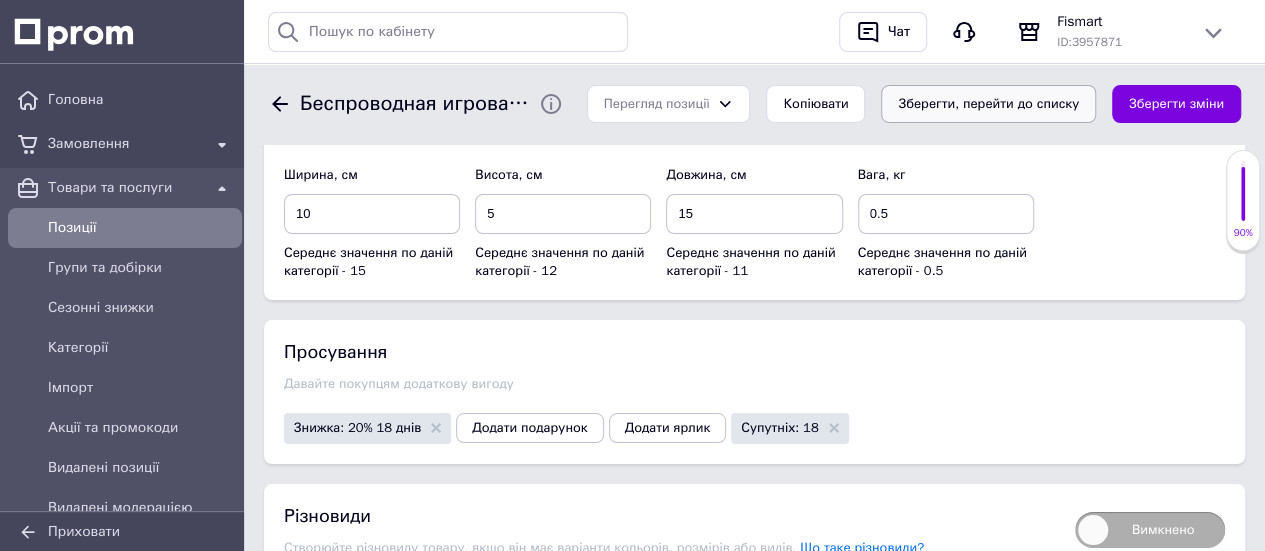 click on "Зберегти, перейти до списку" at bounding box center (988, 104) 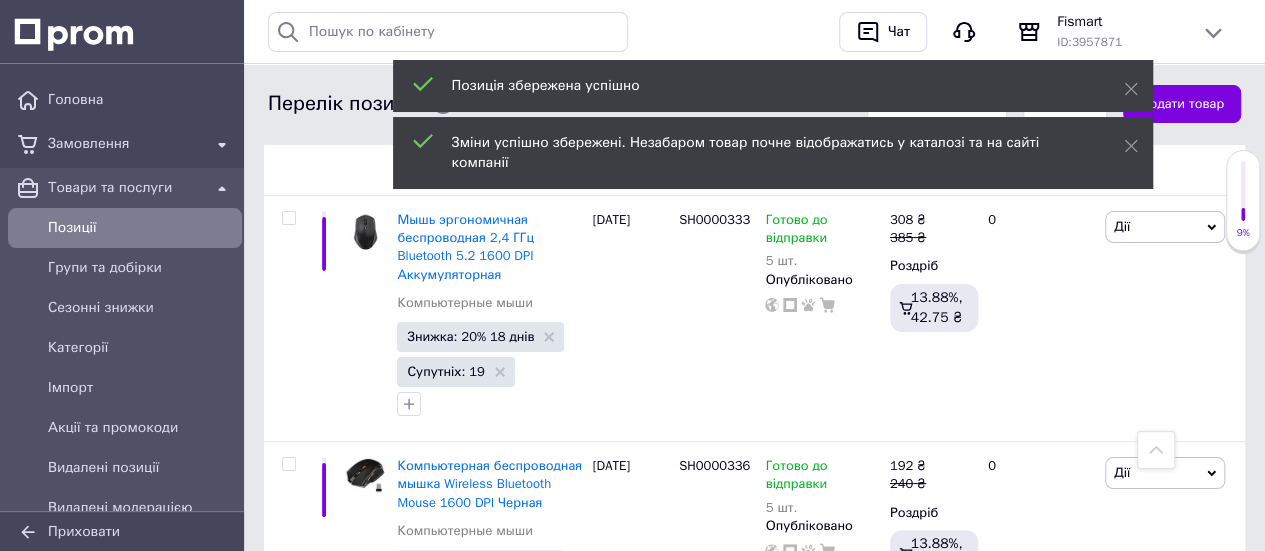 scroll, scrollTop: 7399, scrollLeft: 0, axis: vertical 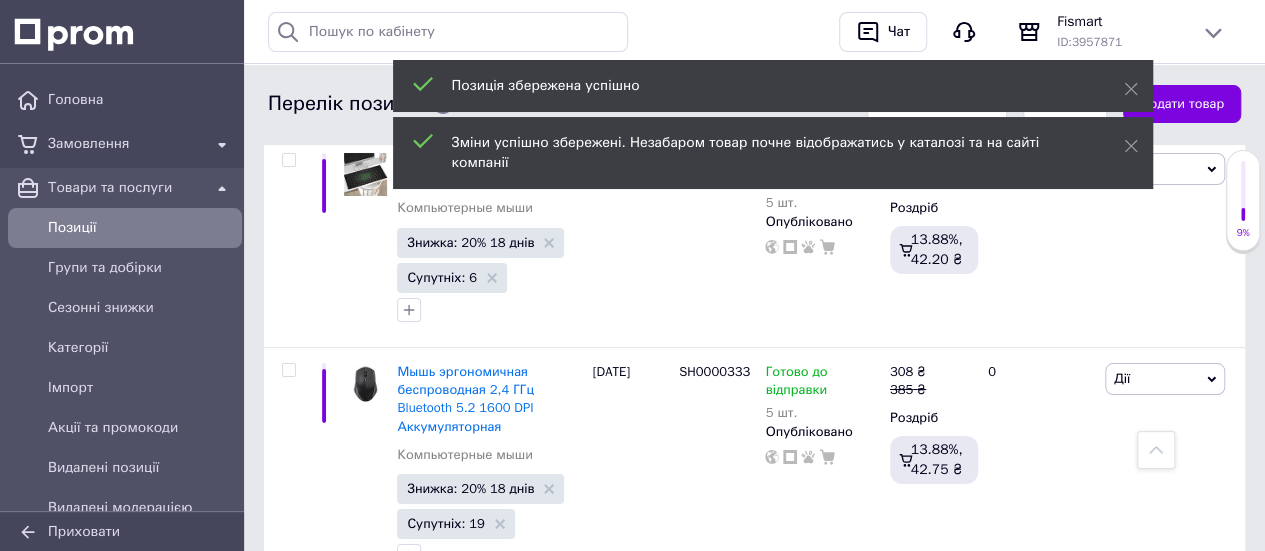 click on "Компьютерная беспроводная мышка Wireless Bluetooth Mouse 1600 DPI Черная" at bounding box center (489, 635) 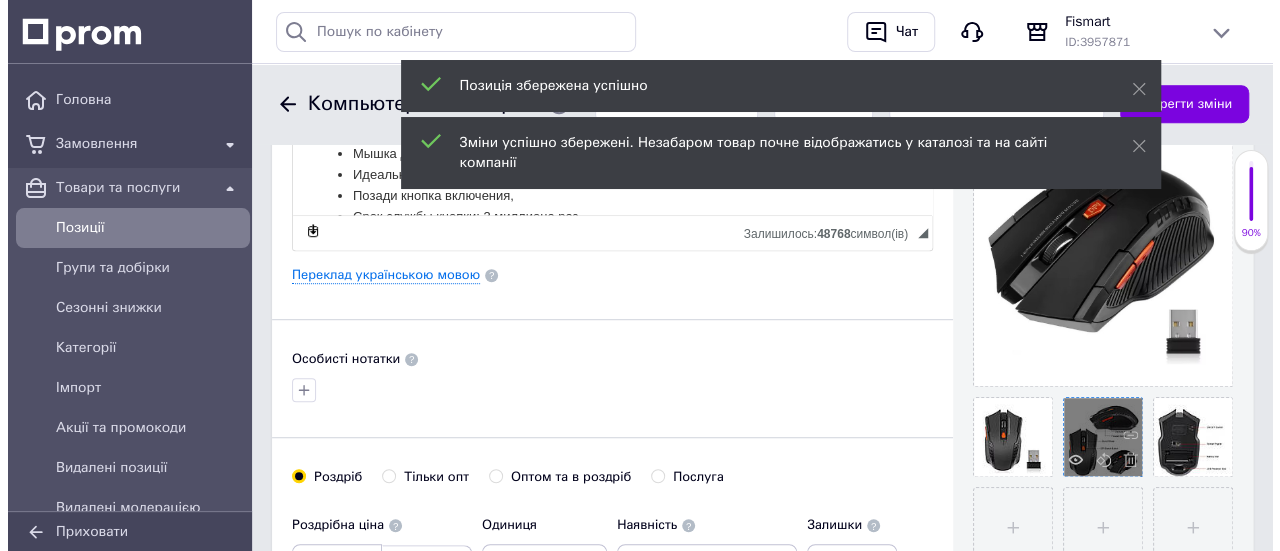 scroll, scrollTop: 500, scrollLeft: 0, axis: vertical 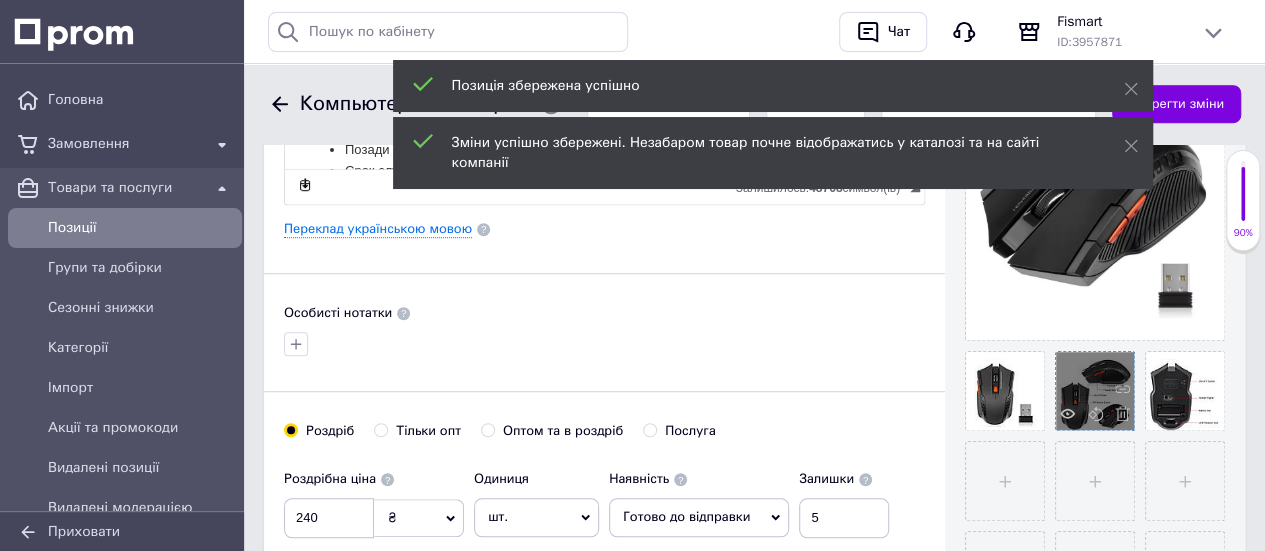 click at bounding box center [1095, 391] 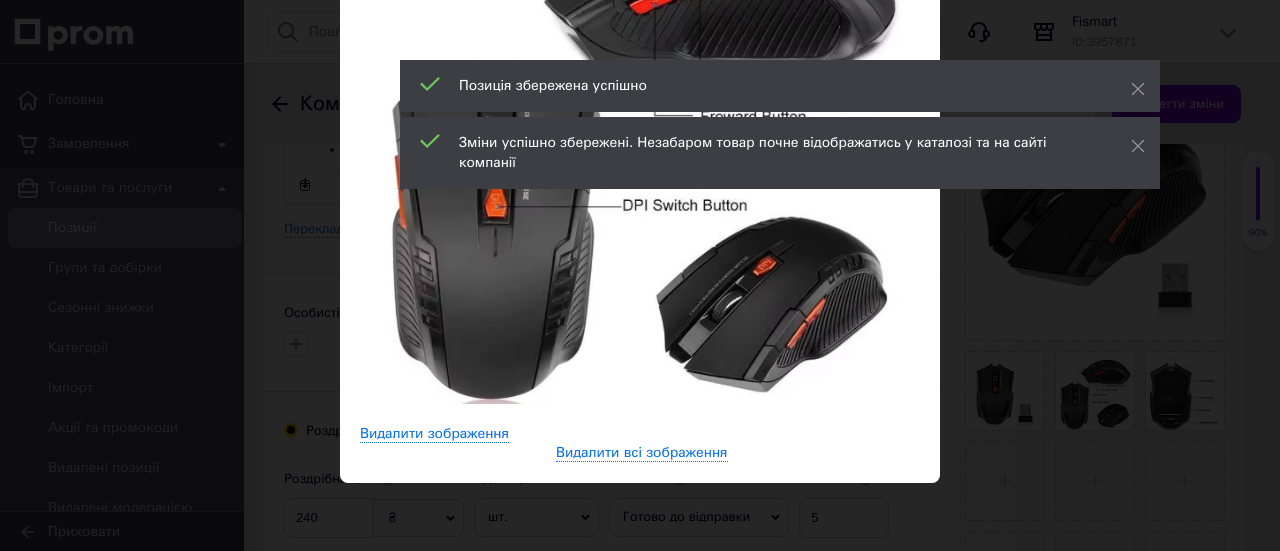 scroll, scrollTop: 0, scrollLeft: 0, axis: both 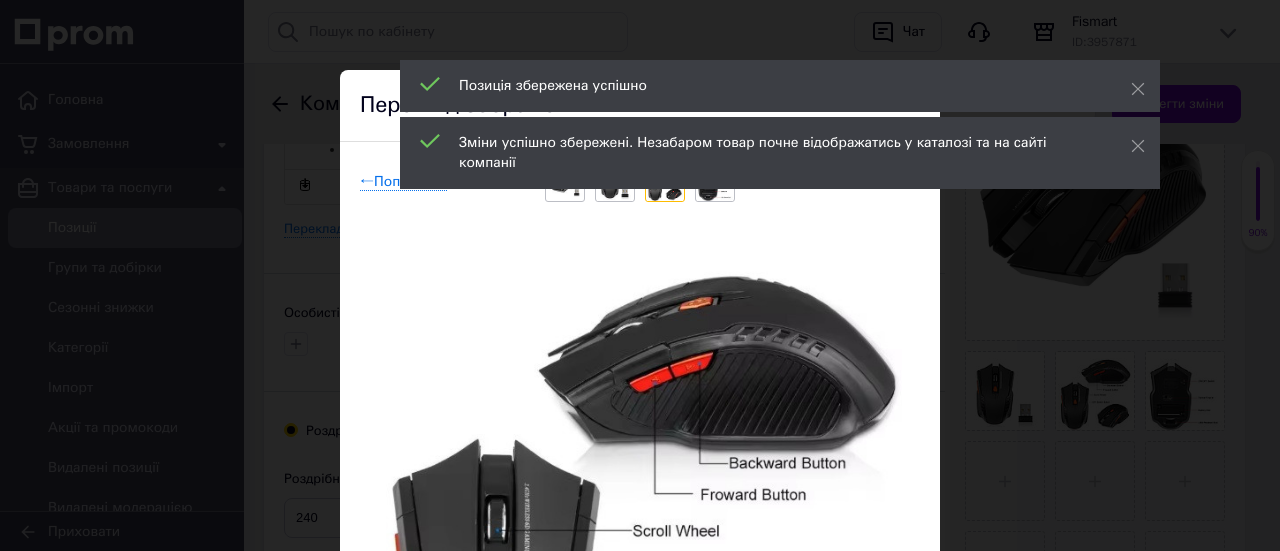 click on "Наступне →" at bounding box center (814, 182) 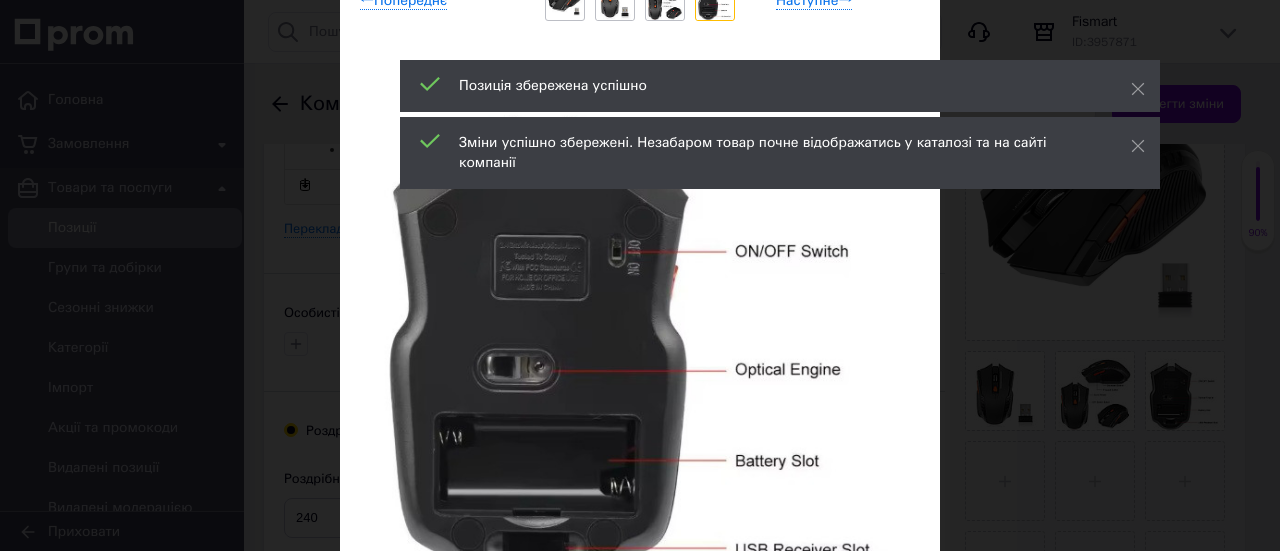 scroll, scrollTop: 0, scrollLeft: 0, axis: both 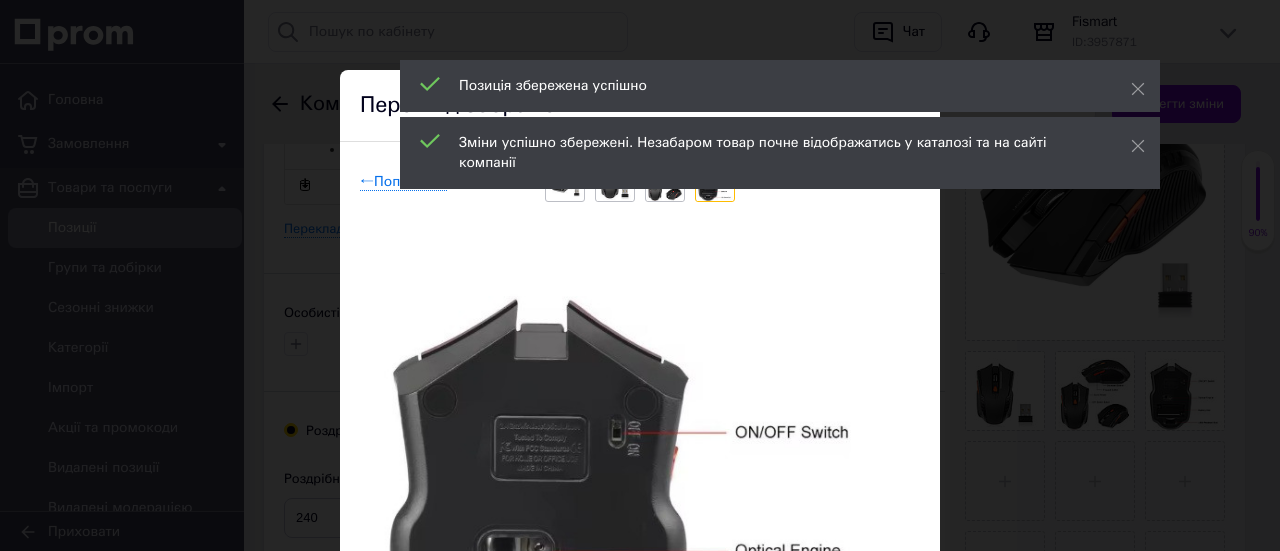click on "Наступне →" at bounding box center (814, 182) 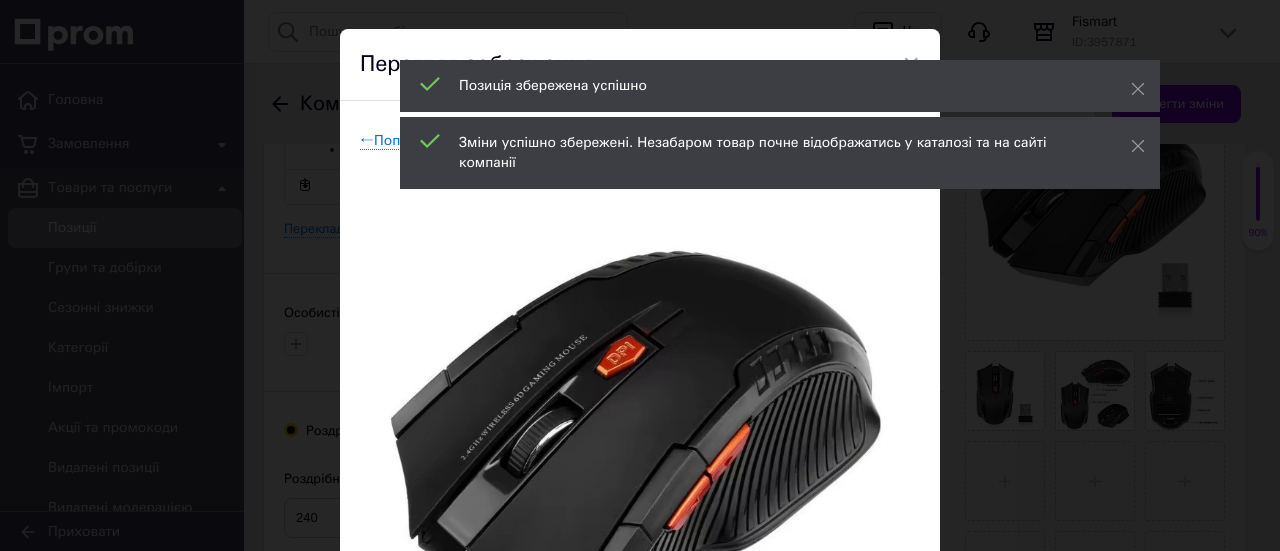 scroll, scrollTop: 0, scrollLeft: 0, axis: both 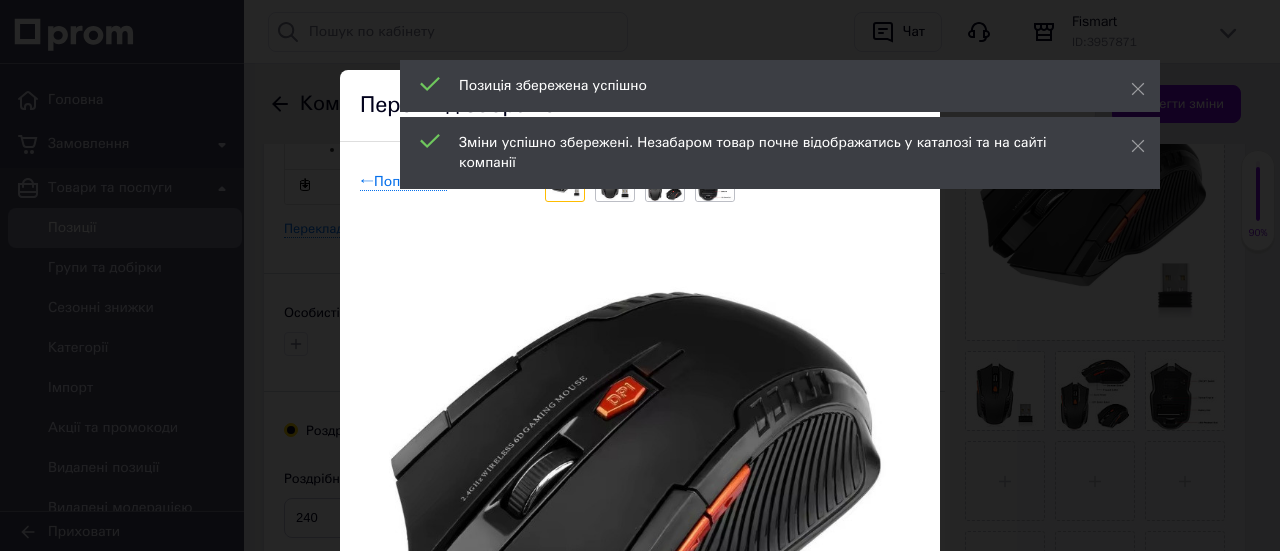 click on "Наступне →" at bounding box center (814, 182) 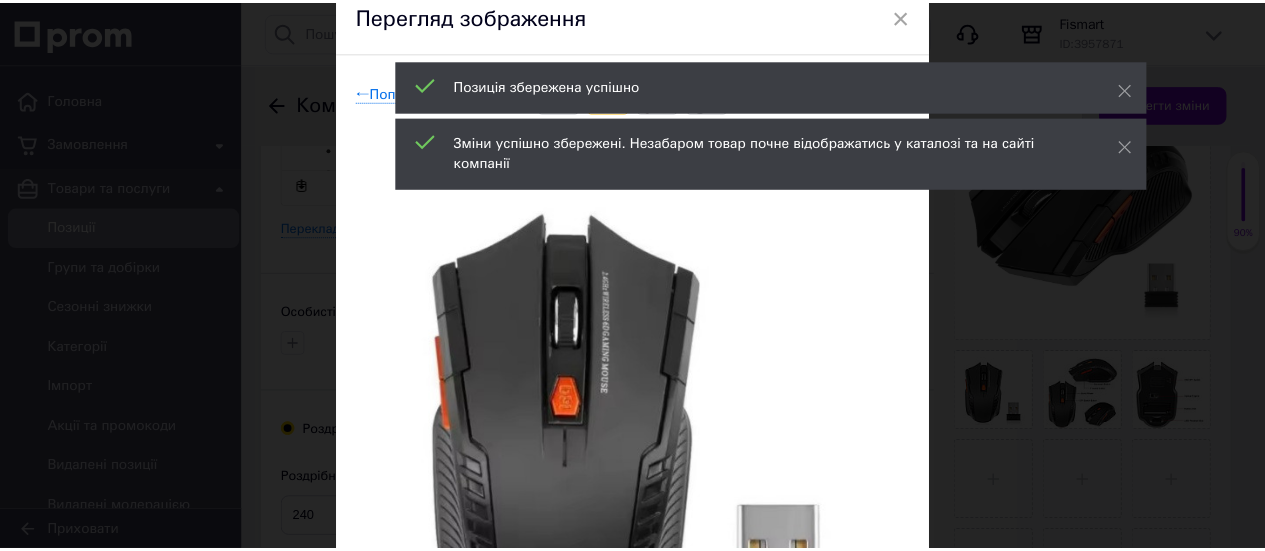 scroll, scrollTop: 0, scrollLeft: 0, axis: both 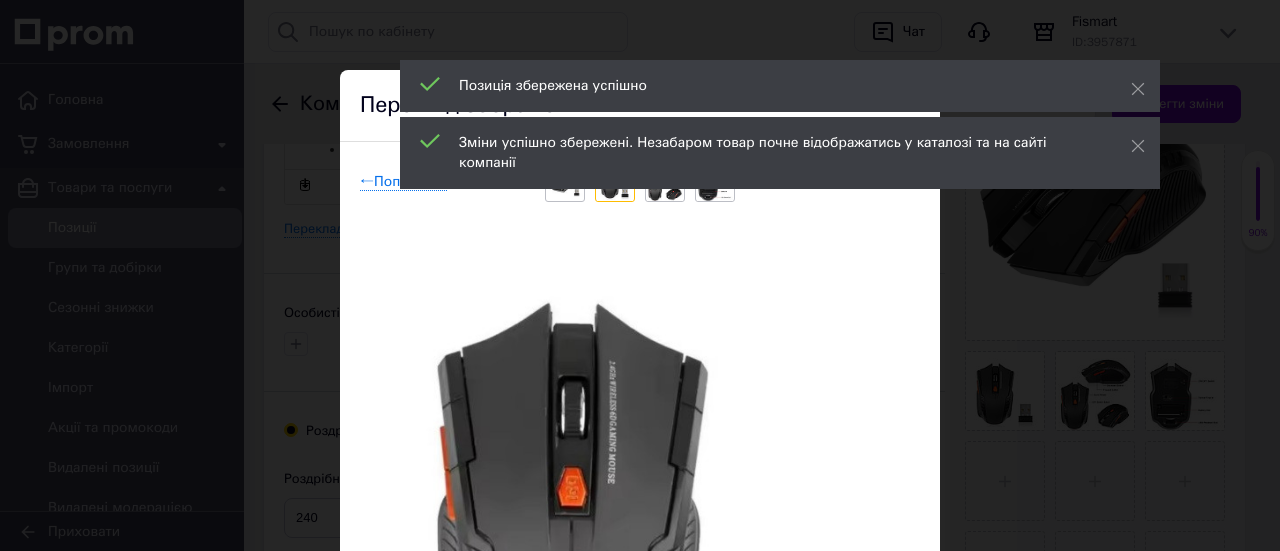 click on "Наступне →" at bounding box center [814, 182] 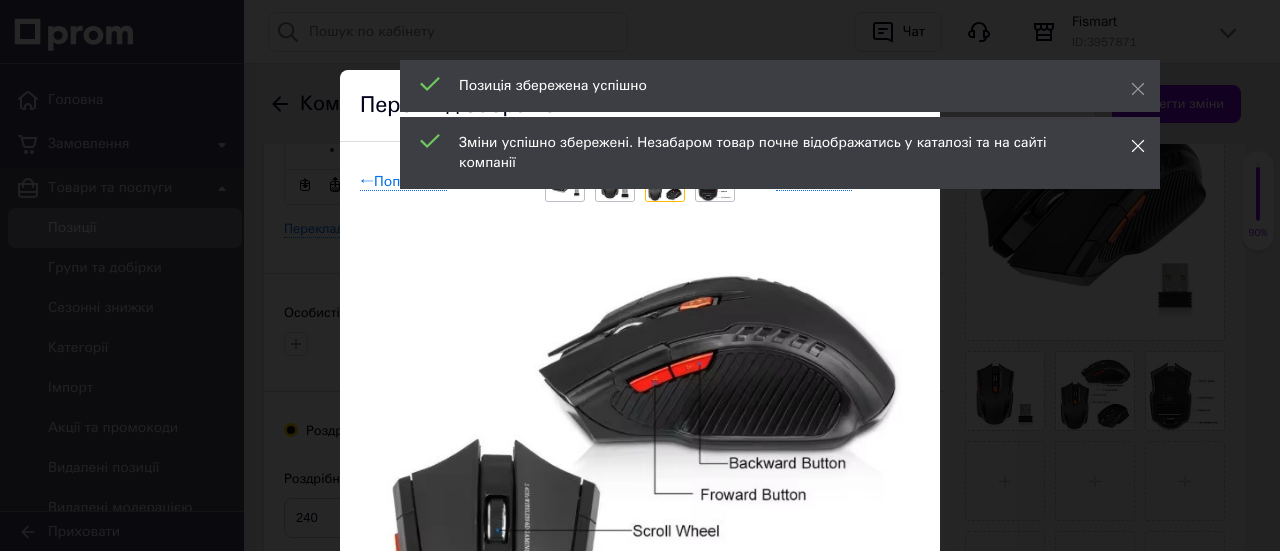 click 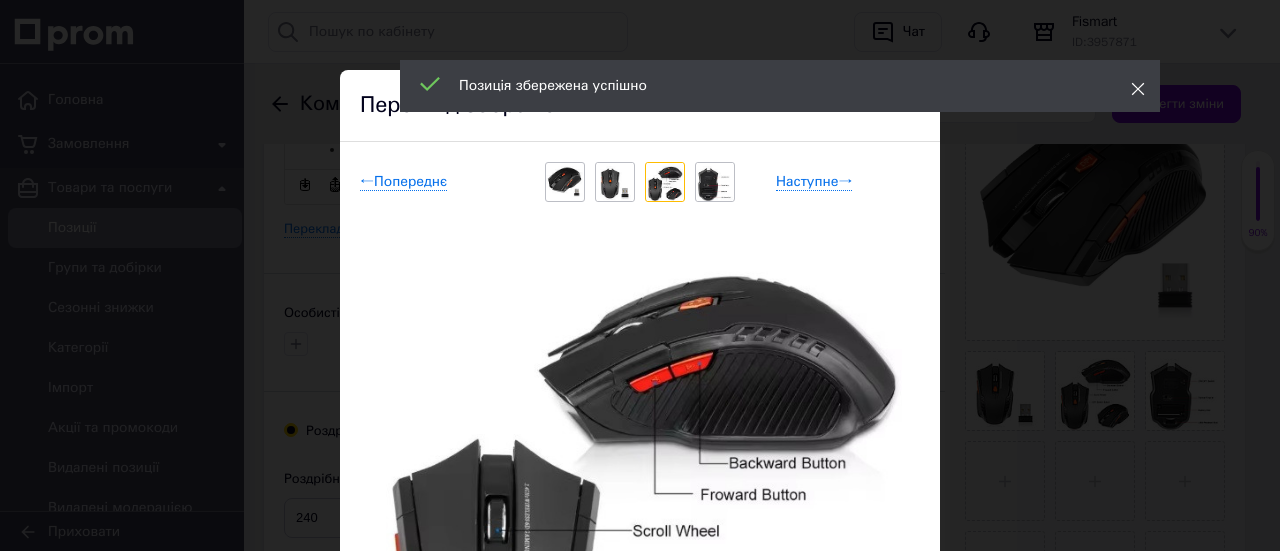 click 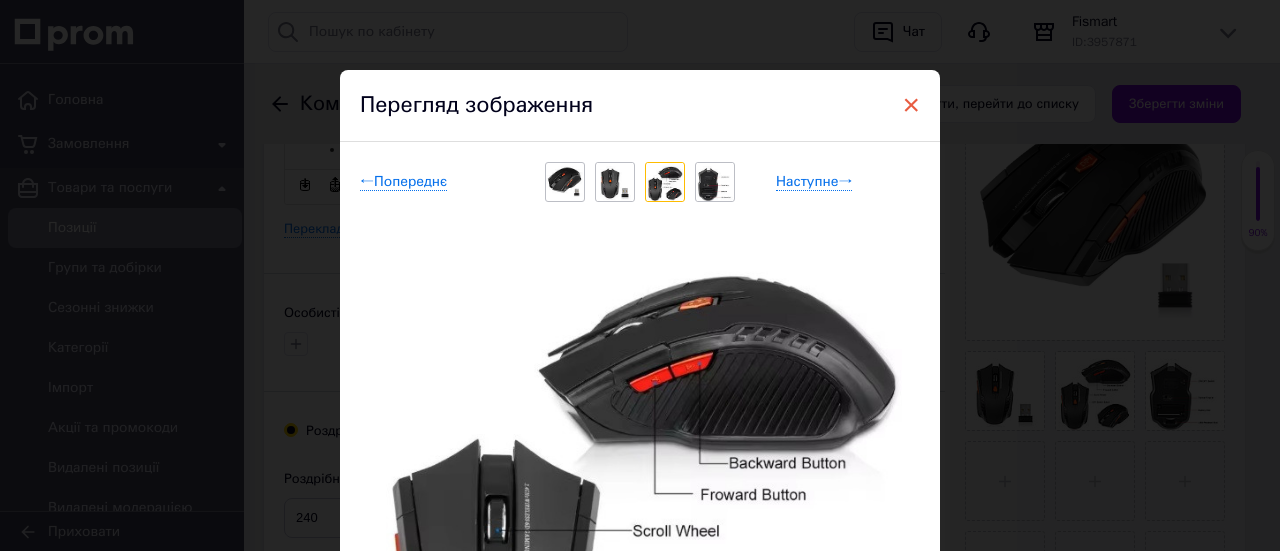 click on "×" at bounding box center [911, 105] 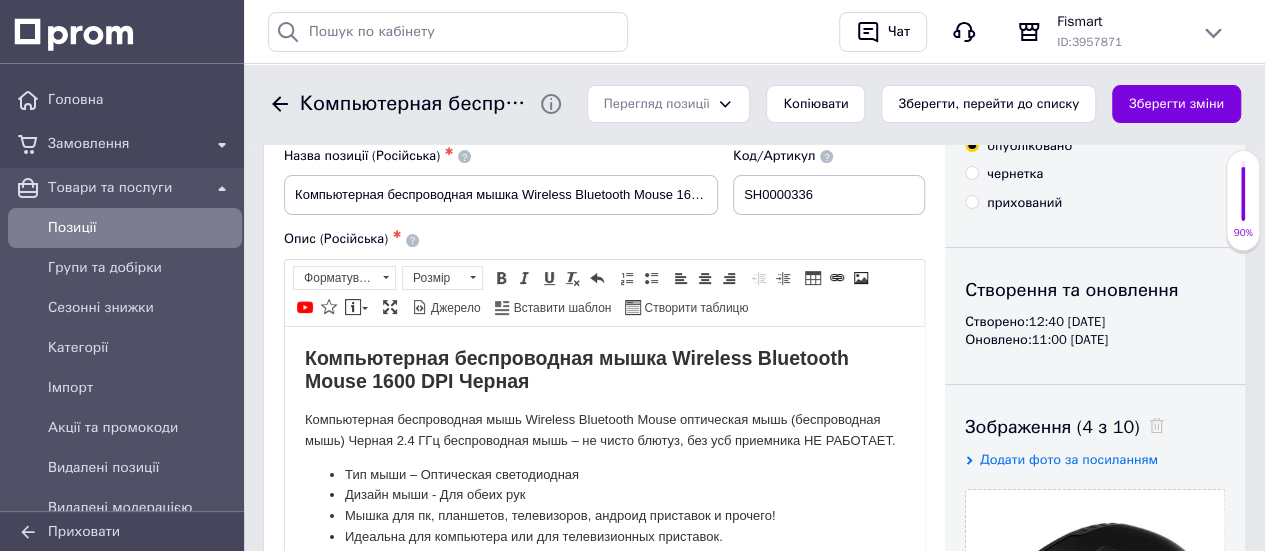 scroll, scrollTop: 0, scrollLeft: 0, axis: both 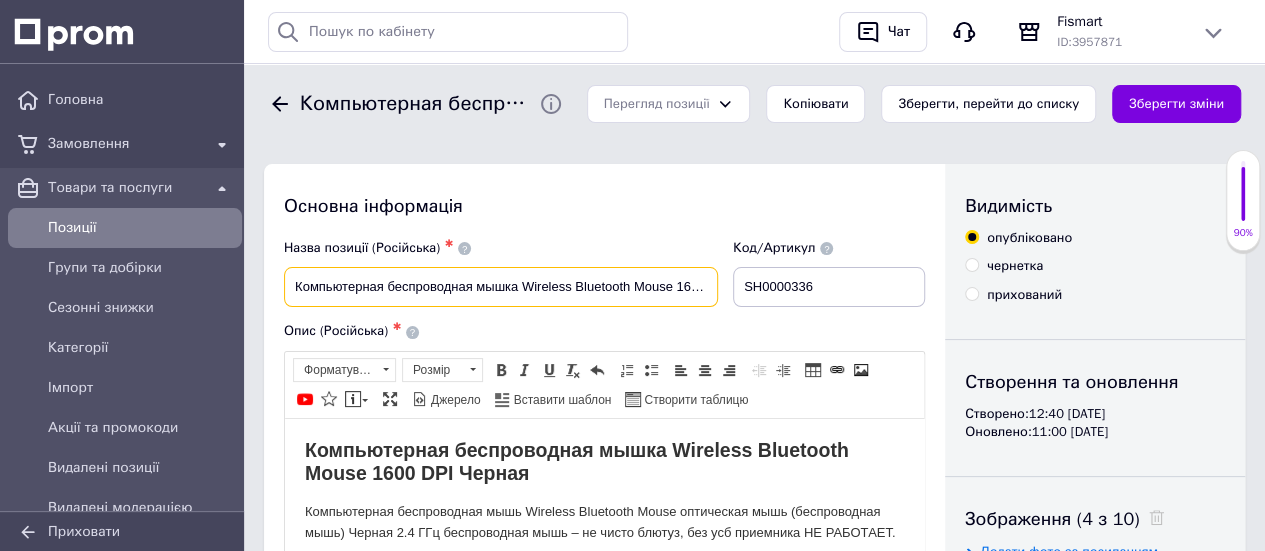 drag, startPoint x: 630, startPoint y: 286, endPoint x: 577, endPoint y: 294, distance: 53.600372 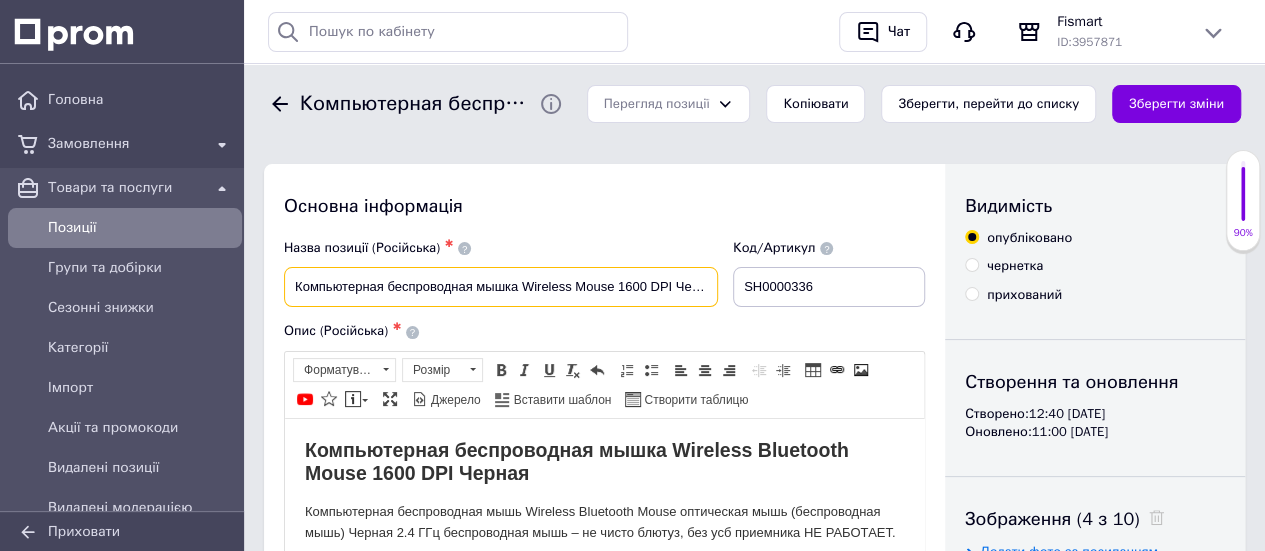 type on "Компьютерная беспроводная мышка Wireless Mouse 1600 DPI Черная" 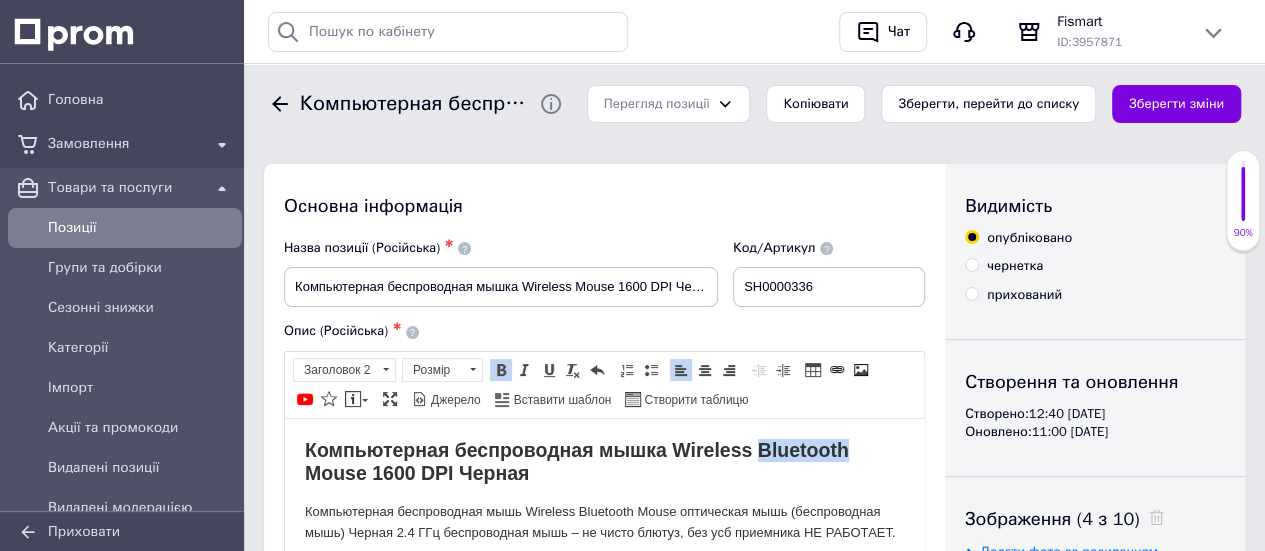 drag, startPoint x: 854, startPoint y: 448, endPoint x: 757, endPoint y: 453, distance: 97.128784 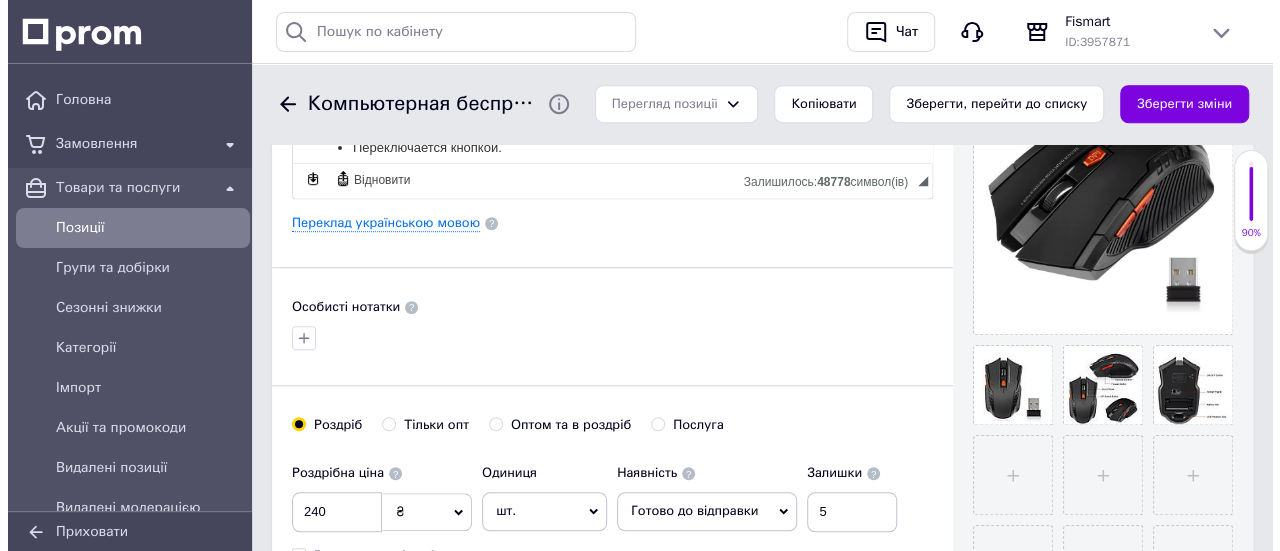 scroll, scrollTop: 400, scrollLeft: 0, axis: vertical 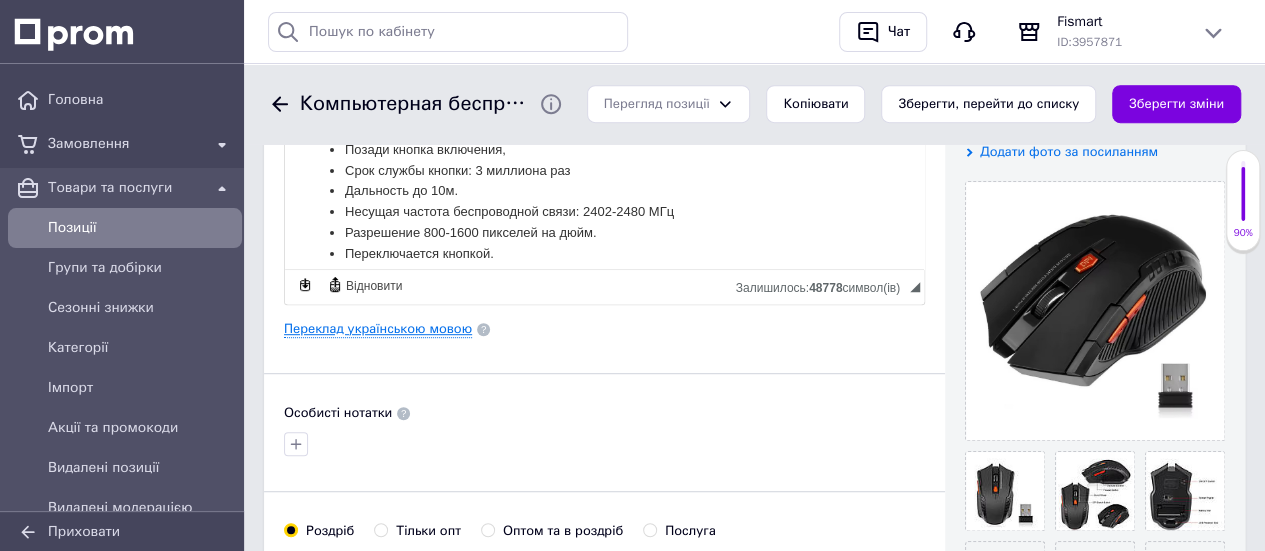 click on "Переклад українською мовою" at bounding box center [378, 329] 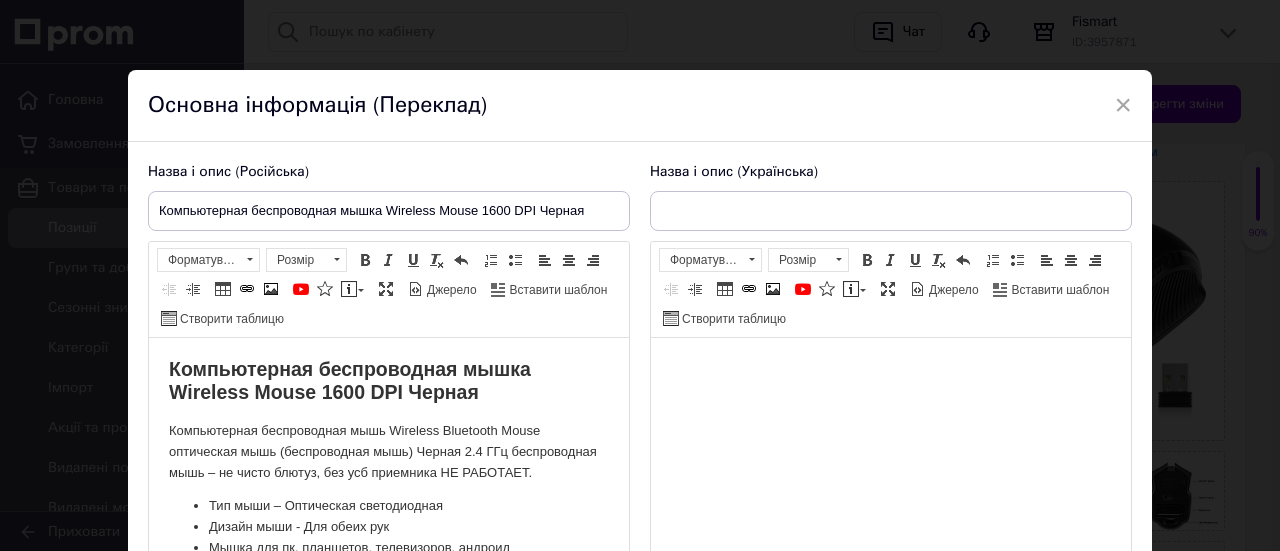 scroll, scrollTop: 0, scrollLeft: 0, axis: both 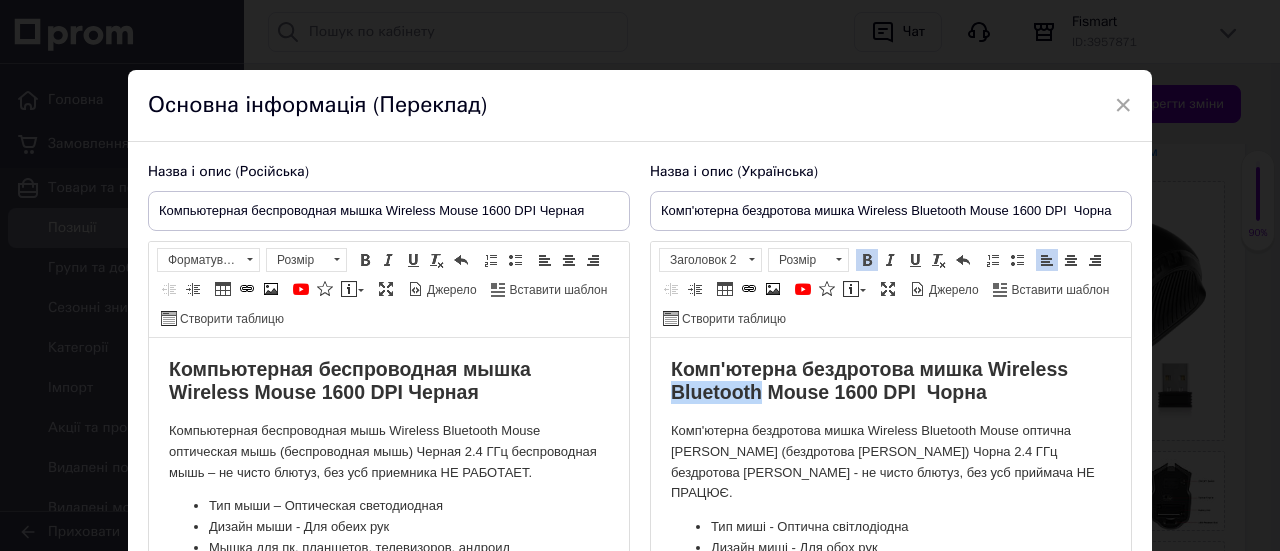drag, startPoint x: 762, startPoint y: 394, endPoint x: 660, endPoint y: 393, distance: 102.0049 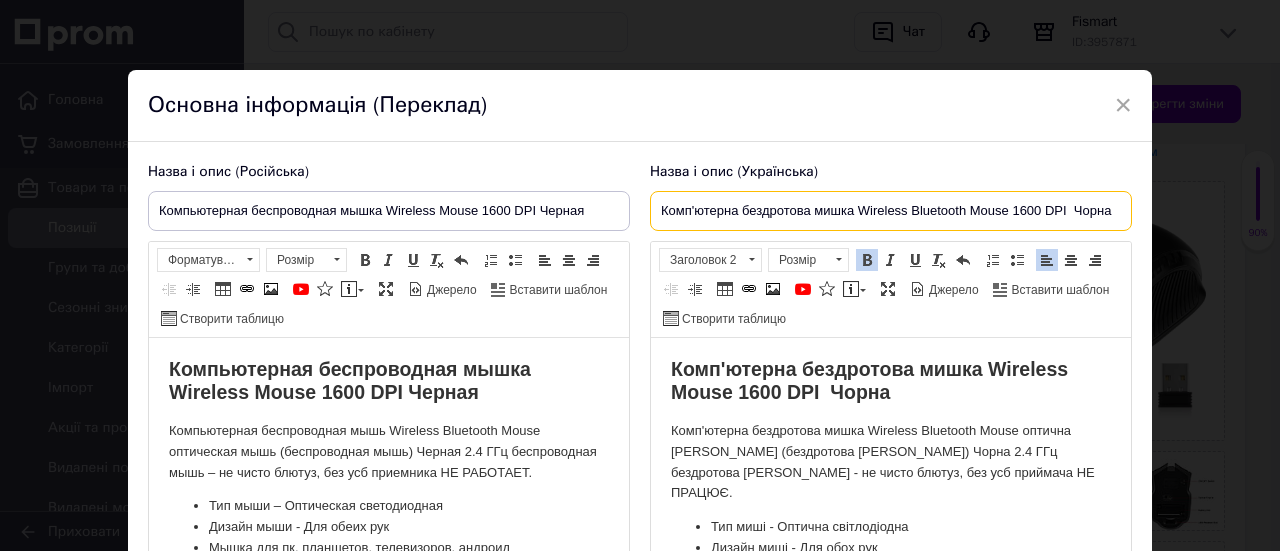 drag, startPoint x: 966, startPoint y: 215, endPoint x: 908, endPoint y: 231, distance: 60.166435 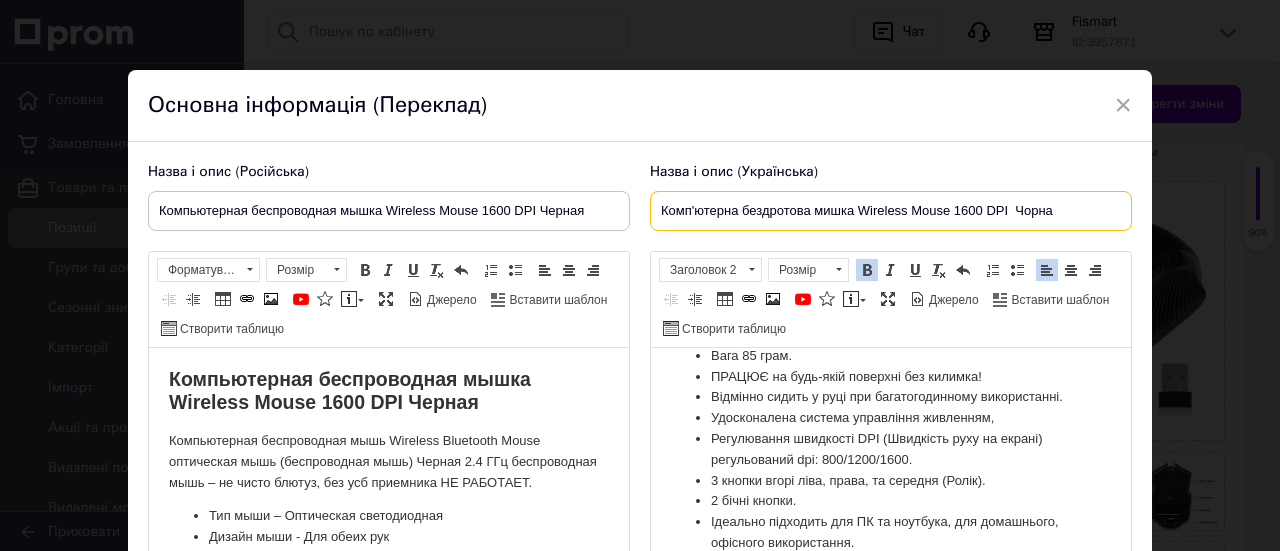 scroll, scrollTop: 544, scrollLeft: 0, axis: vertical 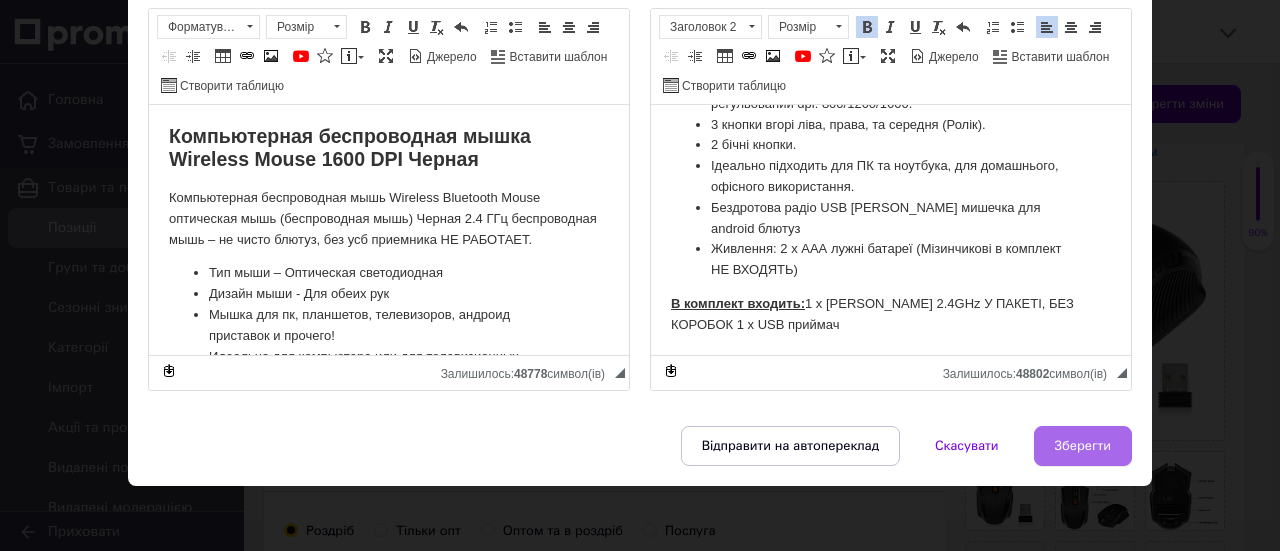 type on "Комп'ютерна бездротова мишка Wireless Mouse 1600 DPI  Чорна" 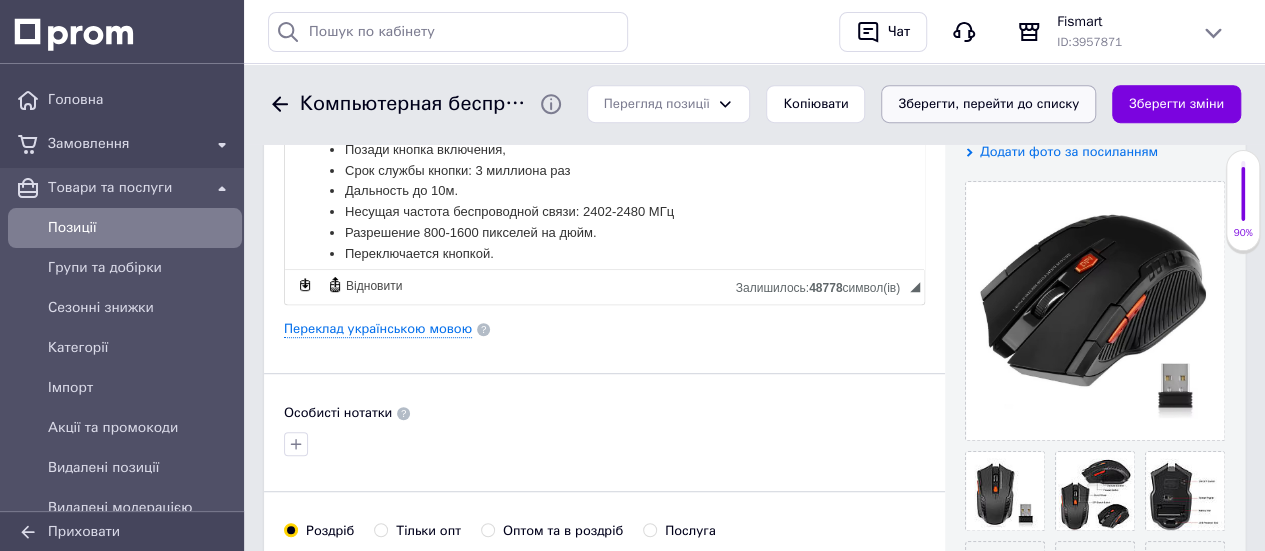 click on "Зберегти, перейти до списку" at bounding box center (988, 104) 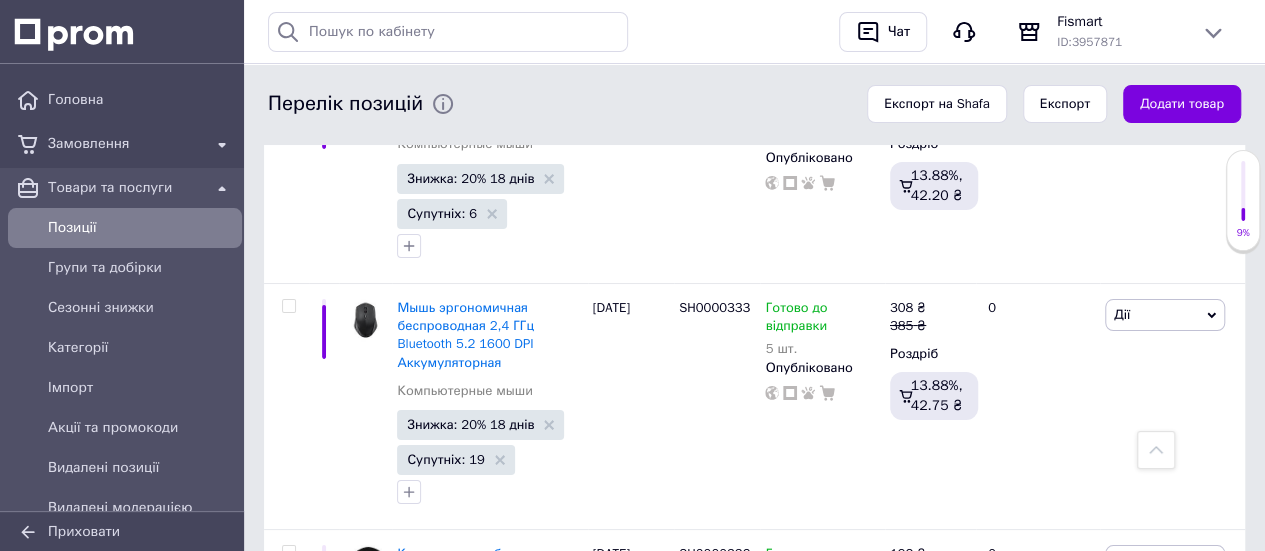 scroll, scrollTop: 7300, scrollLeft: 0, axis: vertical 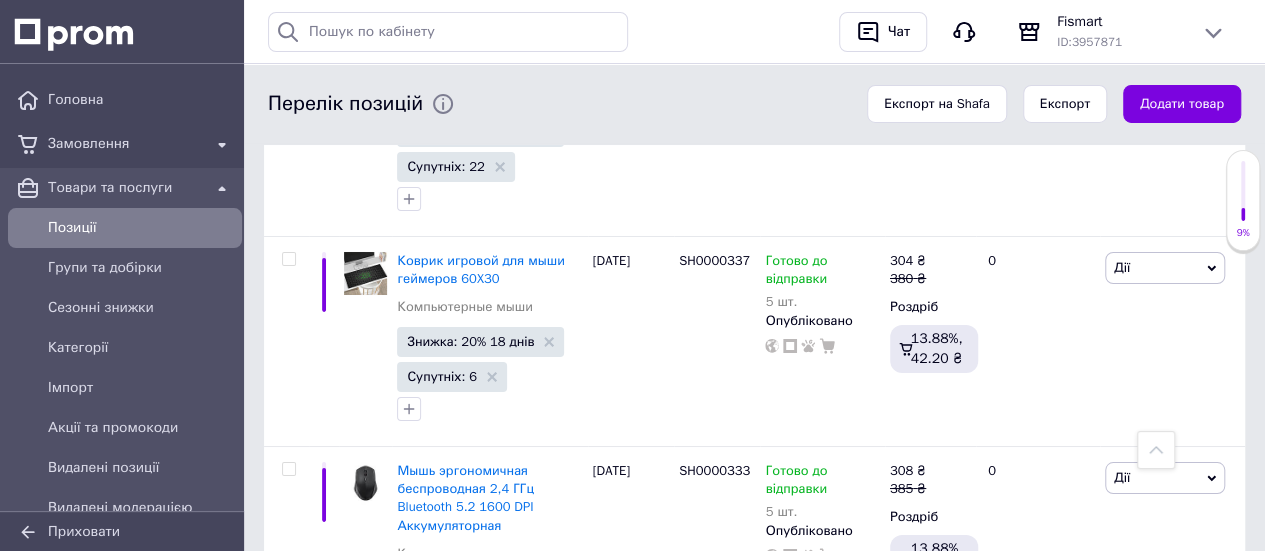 drag, startPoint x: 743, startPoint y: 421, endPoint x: 674, endPoint y: 427, distance: 69.260376 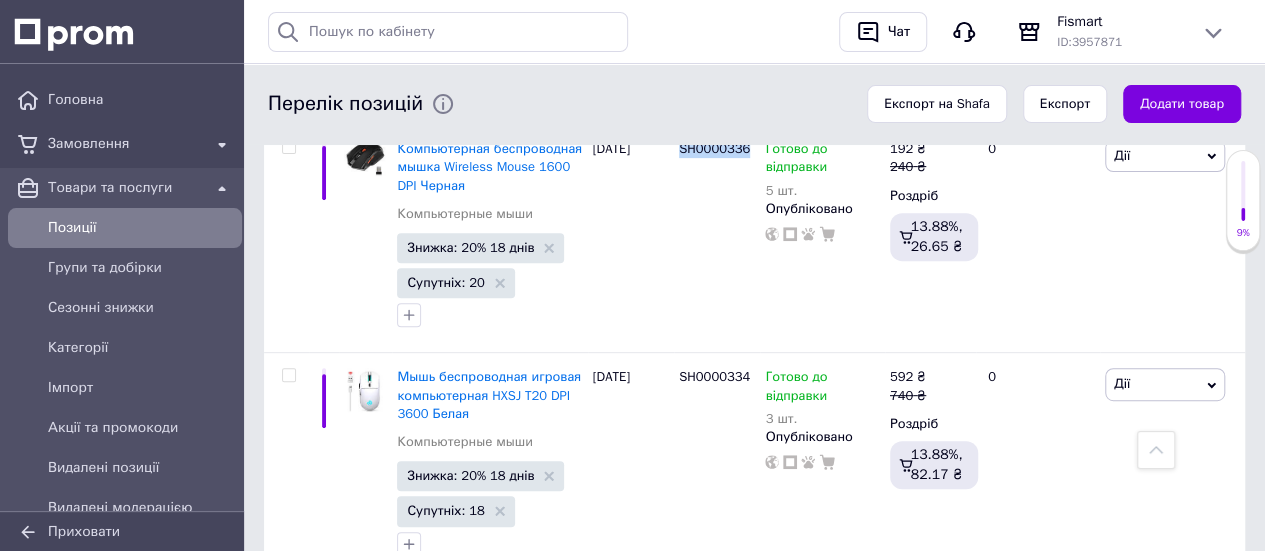 scroll, scrollTop: 7900, scrollLeft: 0, axis: vertical 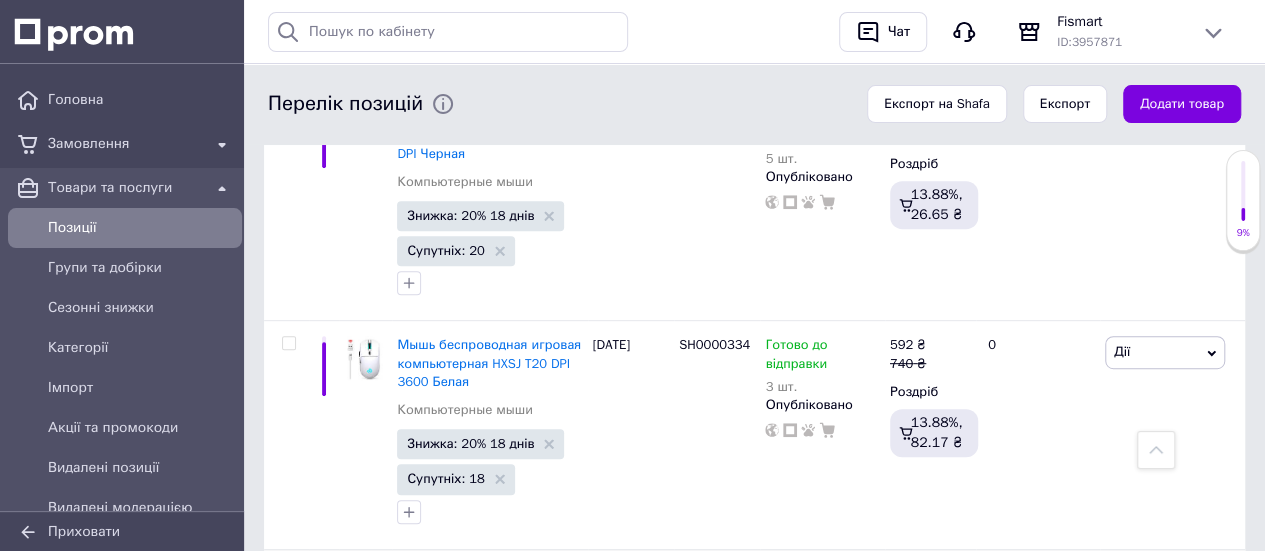 click on "Компьютерная мышка Macarone Lite Bluetooth black" at bounding box center [483, 582] 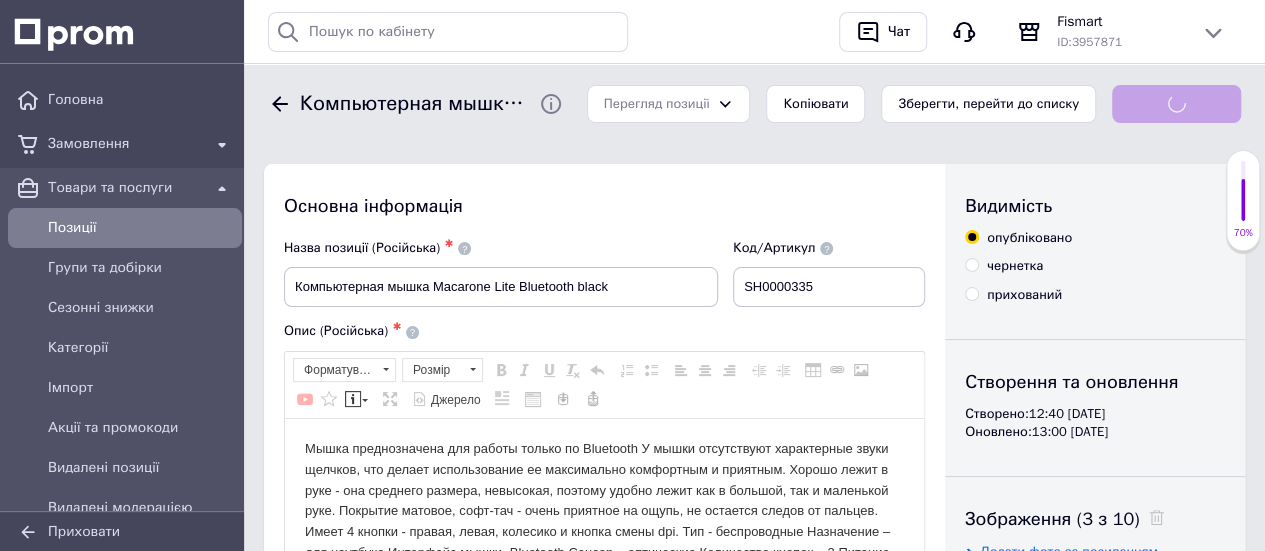 scroll, scrollTop: 0, scrollLeft: 0, axis: both 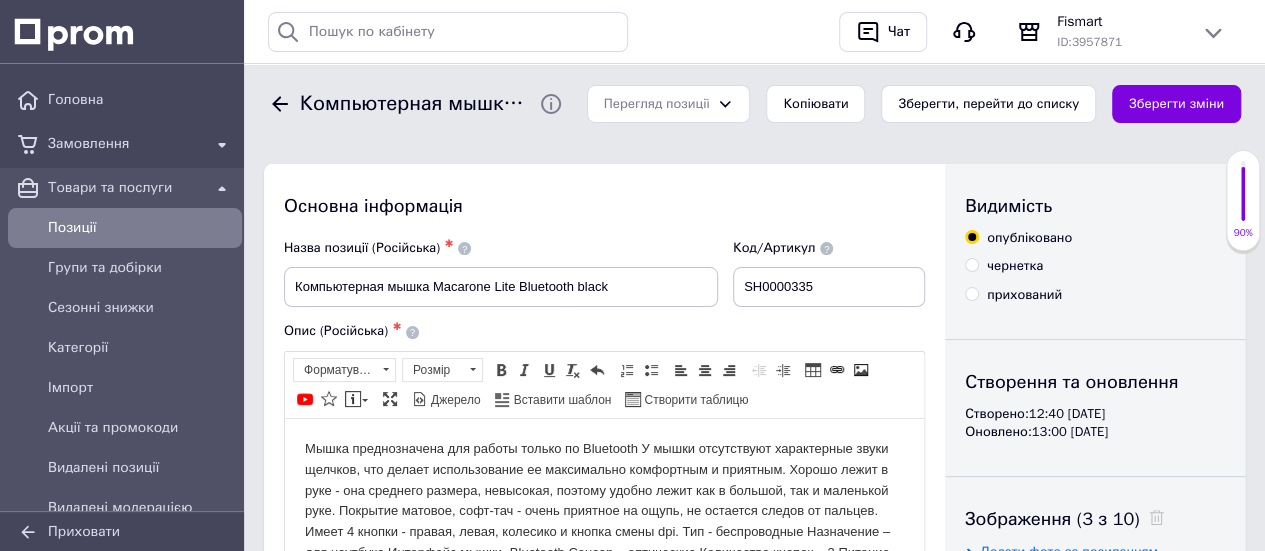 click on "Мышка преднозначена для работы только по Bluetooth У мышки отсутствуют характерные звуки щелчков, что делает использование ее максимально комфортным и приятным. Хорошо лежит в руке - она среднего размера, невысокая, поэтому удобно лежит как в большой, так и маленькой руке. Покрытие матовое, софт-тач - очень приятное на ощупь, не остается следов от пальцев. Имеет 4 кнопки - правая, левая, колесико и кнопка смены dpi. Тип - беспроводные Назначение – для ноутбука Интерфейс мышки- Bluetooth Сенсор – оптические Количество кнопок – 3 Питание – 2хААА Цвет – черный" at bounding box center (604, 511) 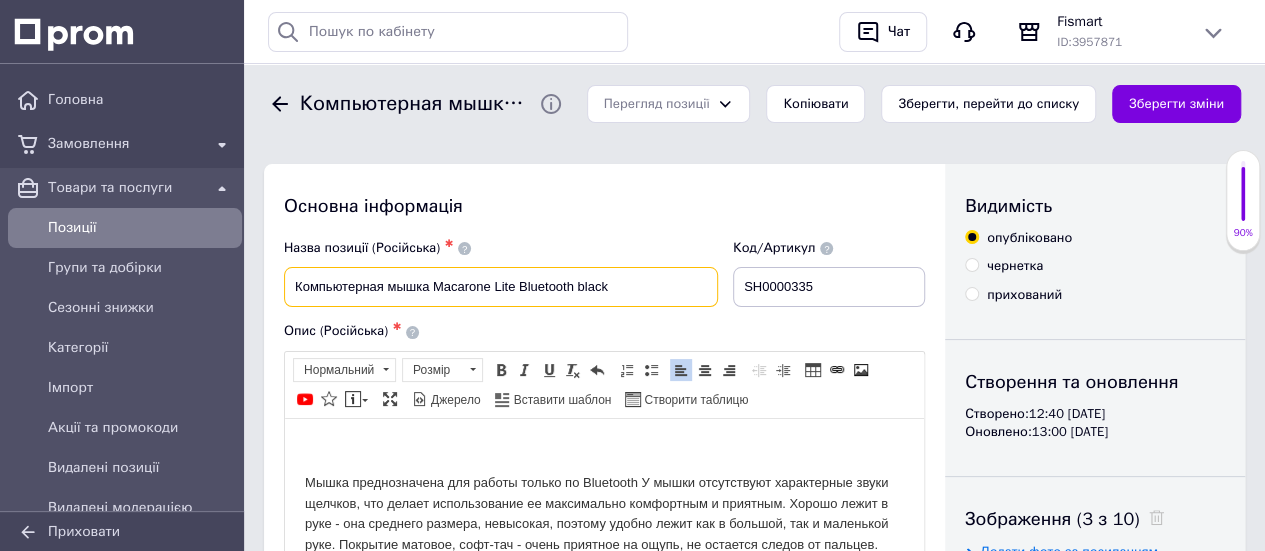 drag, startPoint x: 593, startPoint y: 286, endPoint x: 288, endPoint y: 292, distance: 305.05902 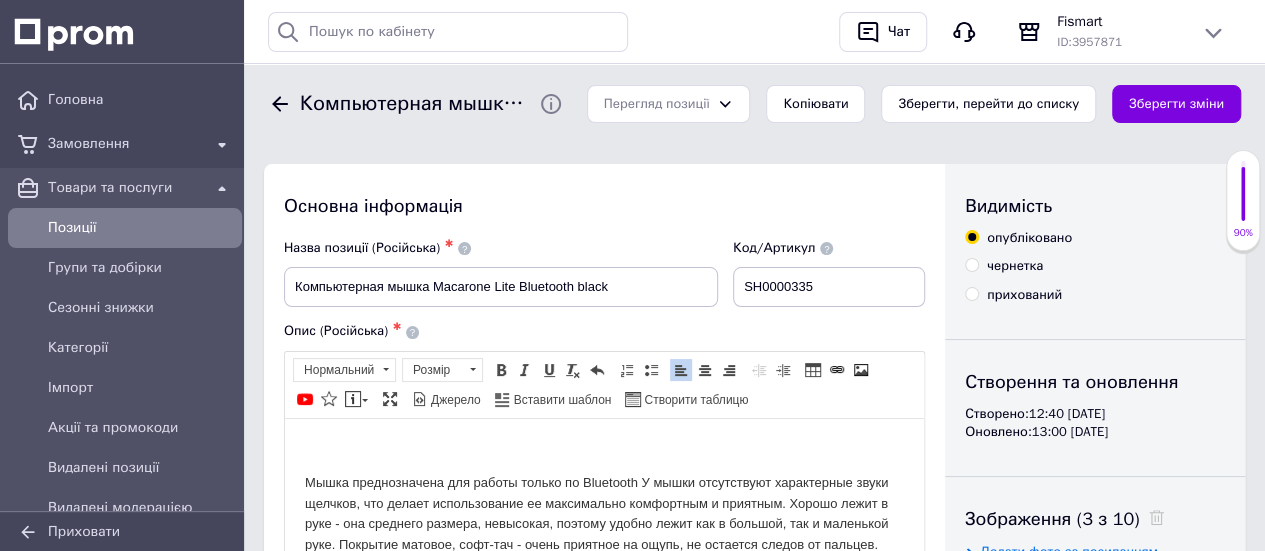 click on "Опис (Російська) ✱
Розширений текстовий редактор, F04ED454-5BF2-4026-B252-A71803D3BFD8 Панель інструментів редактора Форматування Нормальний Розмір Розмір   Жирний  Сполучення клавіш Ctrl+B   Курсив  Сполучення клавіш Ctrl+I   Підкреслений  Сполучення клавіш Ctrl+U   Видалити форматування   Повернути  Сполучення клавіш Ctrl+Z   Вставити/видалити нумерований список   Вставити/видалити маркований список   По лівому краю   По центру   По правому краю   Зменшити відступ   Збільшити відступ   Таблиця   Вставити/Редагувати посилання  Сполучення клавіш Ctrl+L   Зображення   YouTube" at bounding box center [604, 513] 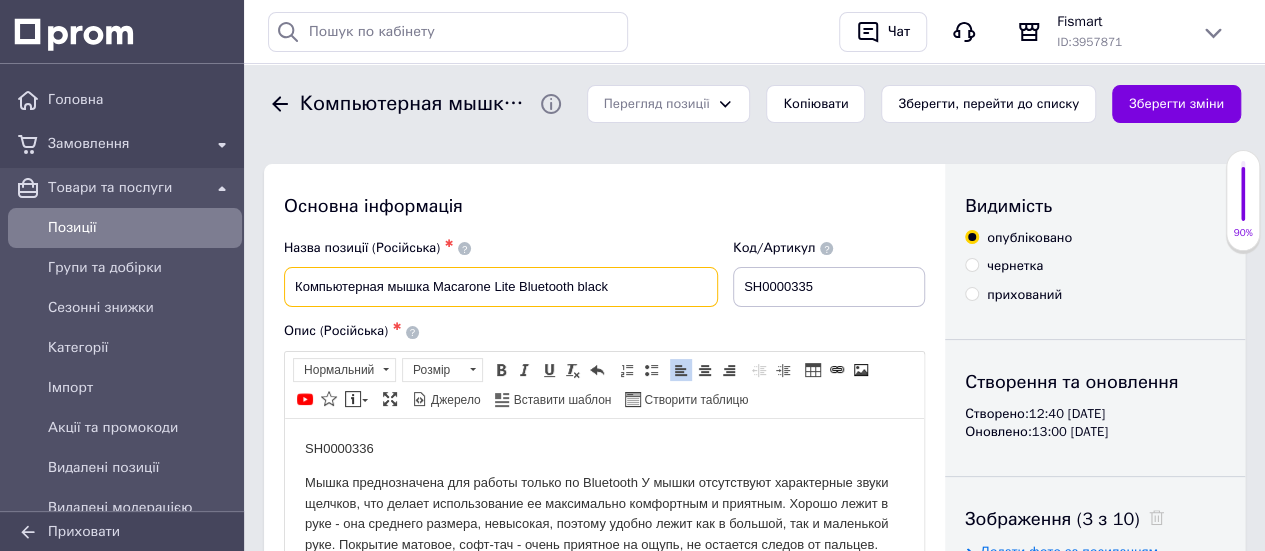 drag, startPoint x: 563, startPoint y: 283, endPoint x: 272, endPoint y: 286, distance: 291.01547 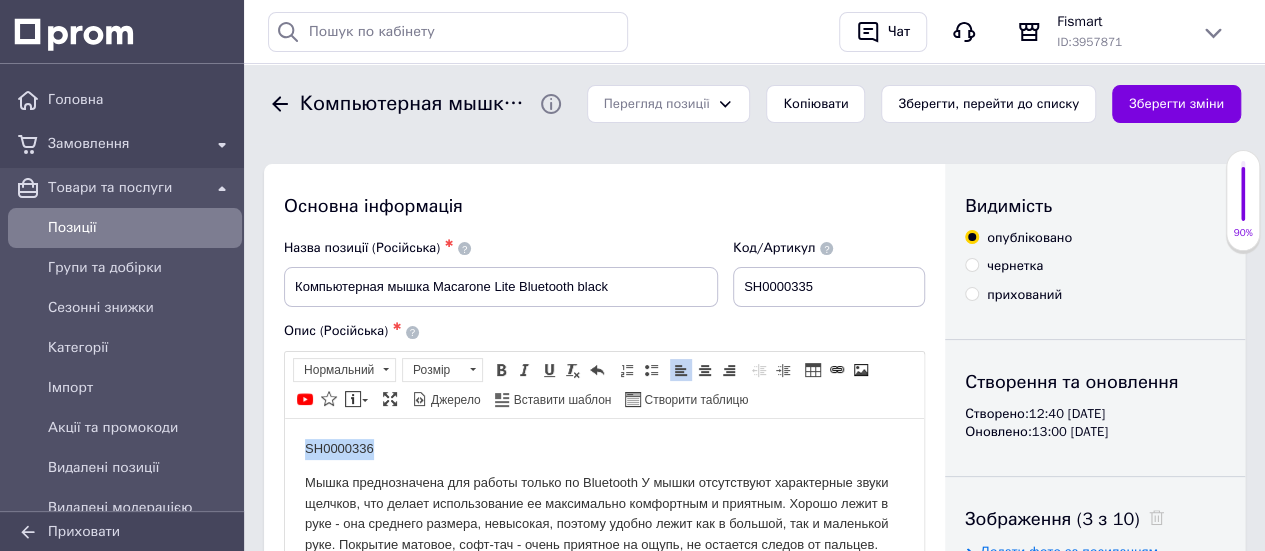 drag, startPoint x: 399, startPoint y: 447, endPoint x: 283, endPoint y: 450, distance: 116.03879 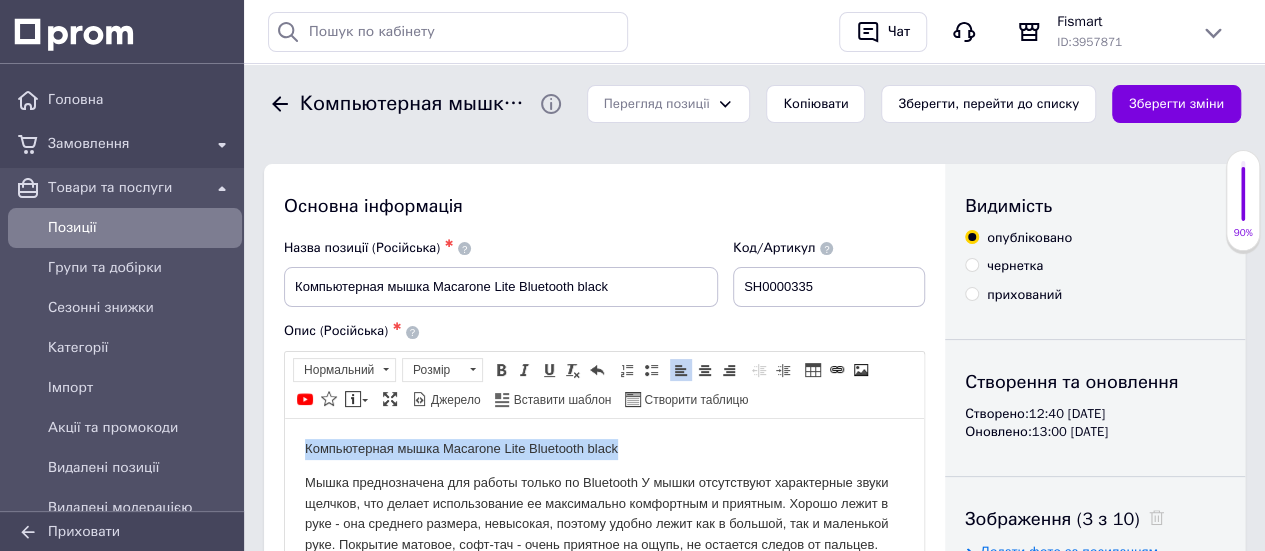 drag, startPoint x: 513, startPoint y: 443, endPoint x: 277, endPoint y: 443, distance: 236 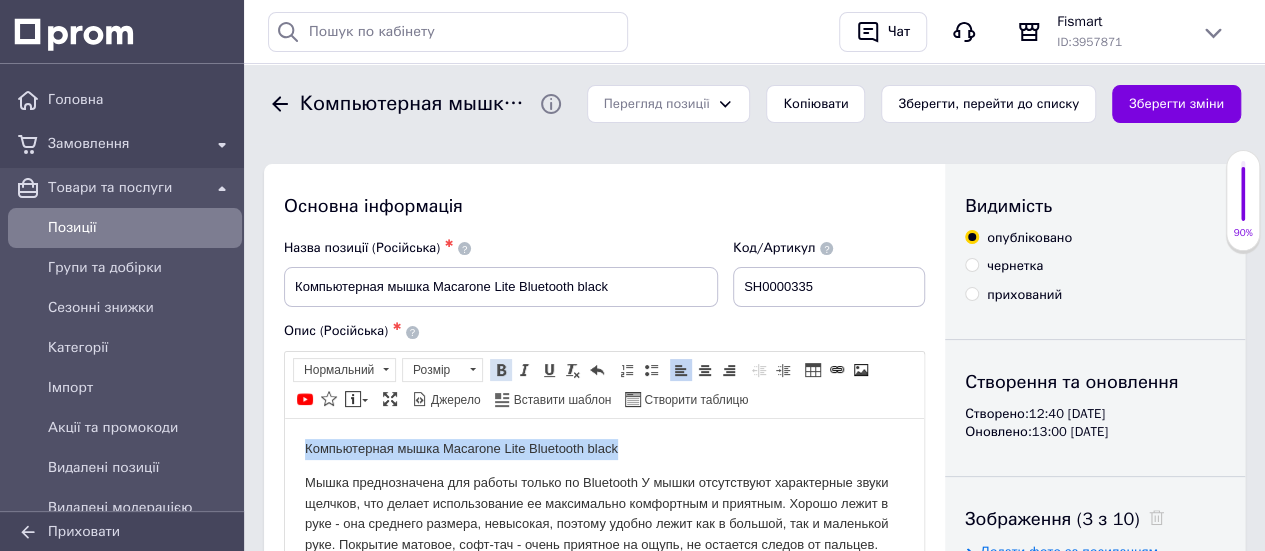 click at bounding box center (501, 370) 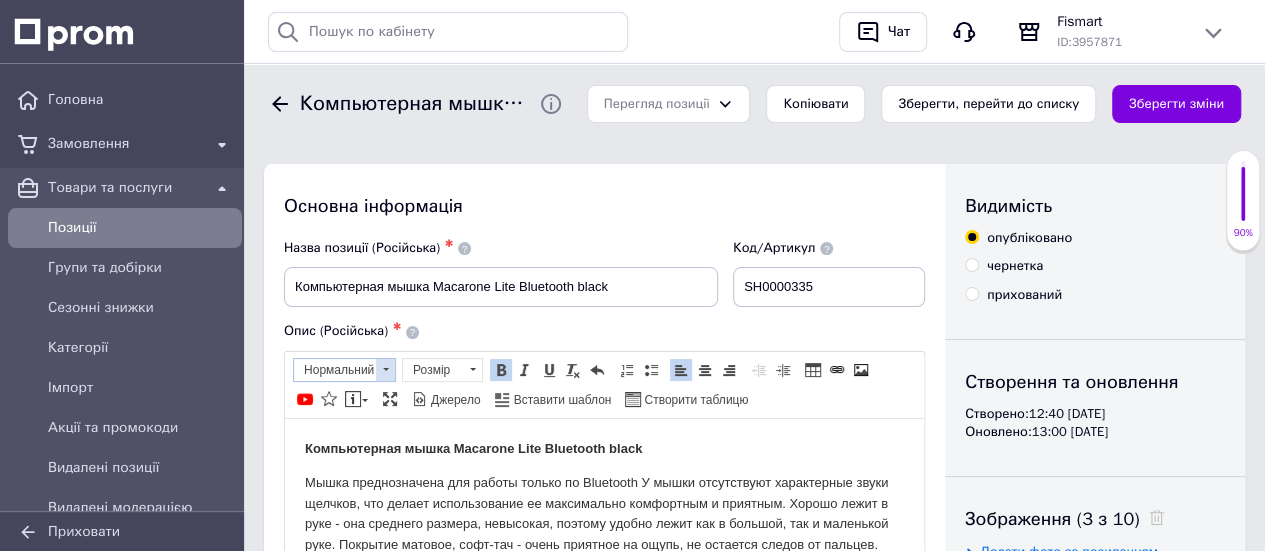 click on "Нормальний" at bounding box center (335, 370) 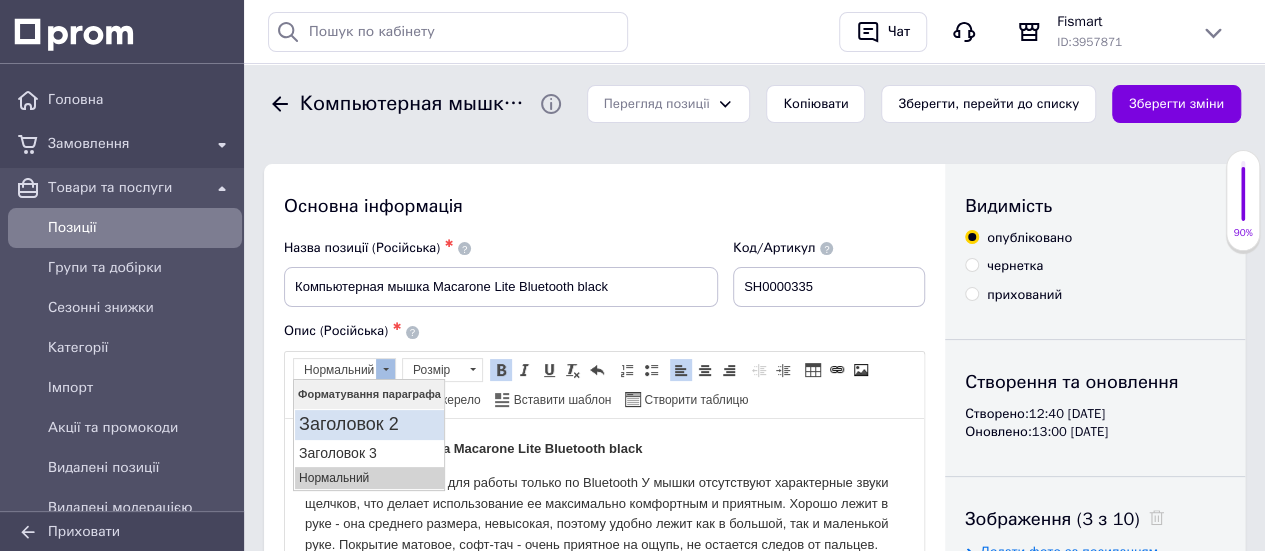 scroll, scrollTop: 0, scrollLeft: 0, axis: both 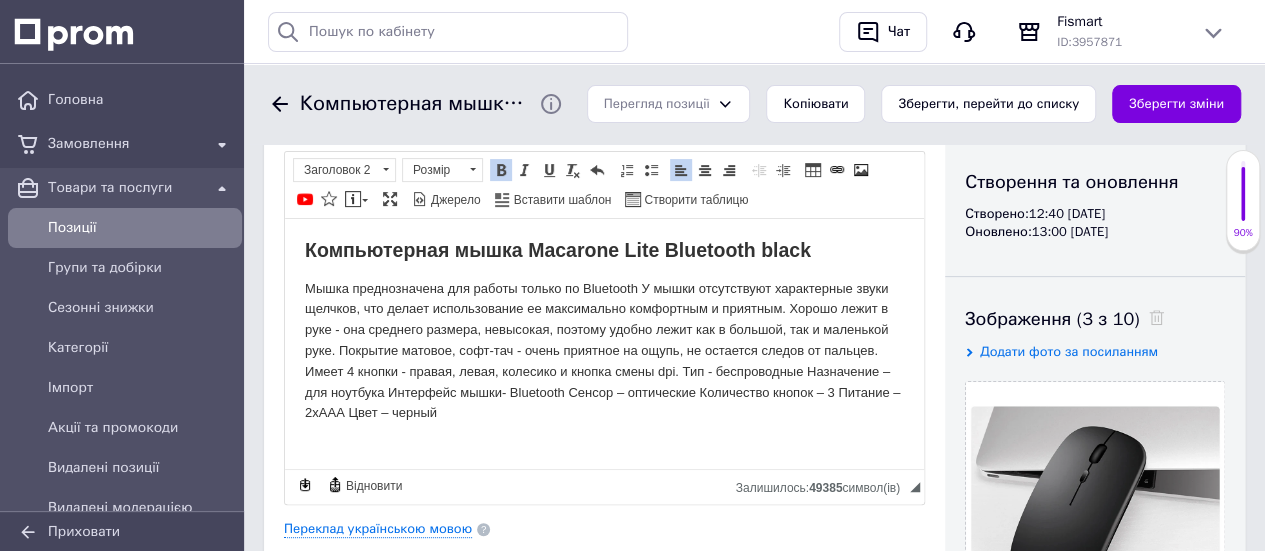 click on "Мышка преднозначена для работы только по Bluetooth У мышки отсутствуют характерные звуки щелчков, что делает использование ее максимально комфортным и приятным. Хорошо лежит в руке - она среднего размера, невысокая, поэтому удобно лежит как в большой, так и маленькой руке. Покрытие матовое, софт-тач - очень приятное на ощупь, не остается следов от пальцев. Имеет 4 кнопки - правая, левая, колесико и кнопка смены dpi. Тип - беспроводные Назначение – для ноутбука Интерфейс мышки- Bluetooth Сенсор – оптические Количество кнопок – 3 Питание – 2хААА Цвет – черный" at bounding box center [604, 351] 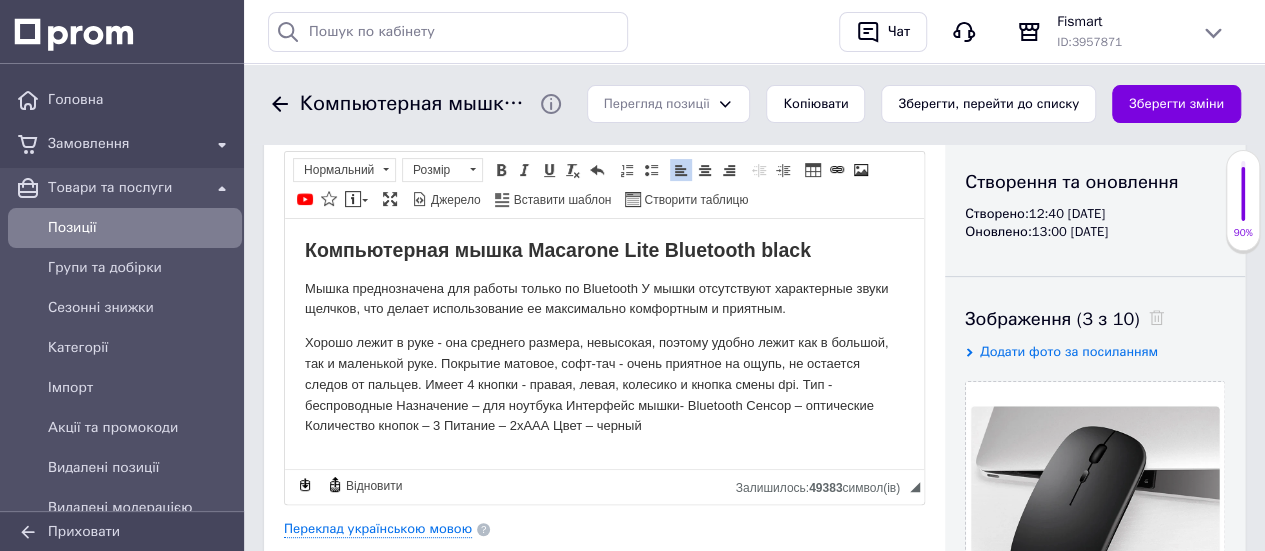 click on "Хорошо лежит в руке - она среднего размера, невысокая, поэтому удобно лежит как в большой, так и маленькой руке. Покрытие матовое, софт-тач - очень приятное на ощупь, не остается следов от пальцев. Имеет 4 кнопки - правая, левая, колесико и кнопка смены dpi. Тип - беспроводные Назначение – для ноутбука Интерфейс мышки- Bluetooth Сенсор – оптические Количество кнопок – 3 Питание – 2хААА Цвет – черный" at bounding box center (604, 384) 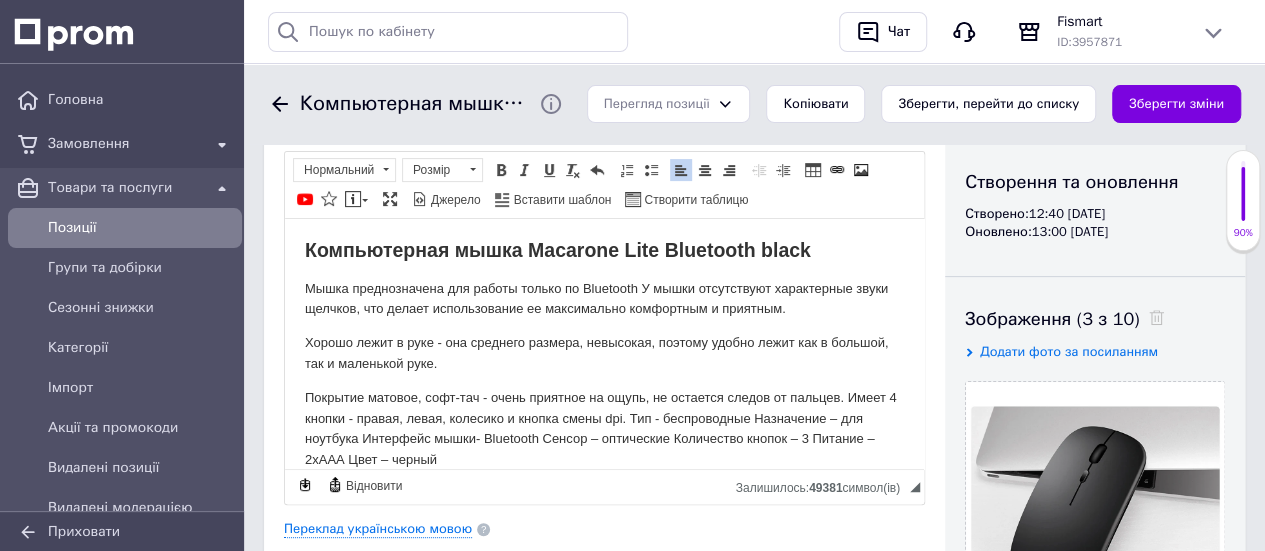 click on "Покрытие матовое, софт-тач - очень приятное на ощупь, не остается следов от пальцев. Имеет 4 кнопки - правая, левая, колесико и кнопка смены dpi. Тип - беспроводные Назначение – для ноутбука Интерфейс мышки- Bluetooth Сенсор – оптические Количество кнопок – 3 Питание – 2хААА Цвет – черный" at bounding box center (604, 428) 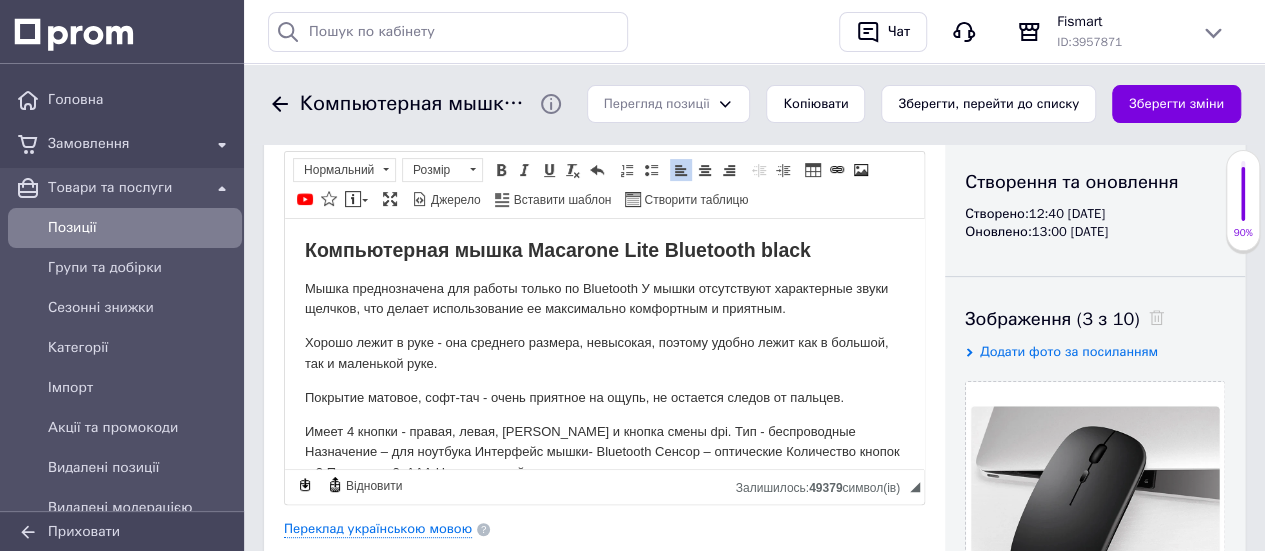 click on "Имеет 4 кнопки - правая, левая, [PERSON_NAME] и кнопка смены dpi. Тип - беспроводные Назначение – для ноутбука Интерфейс мышки- Bluetooth Сенсор – оптические Количество кнопок – 3 Питание – 2хААА Цвет – черный" at bounding box center [604, 452] 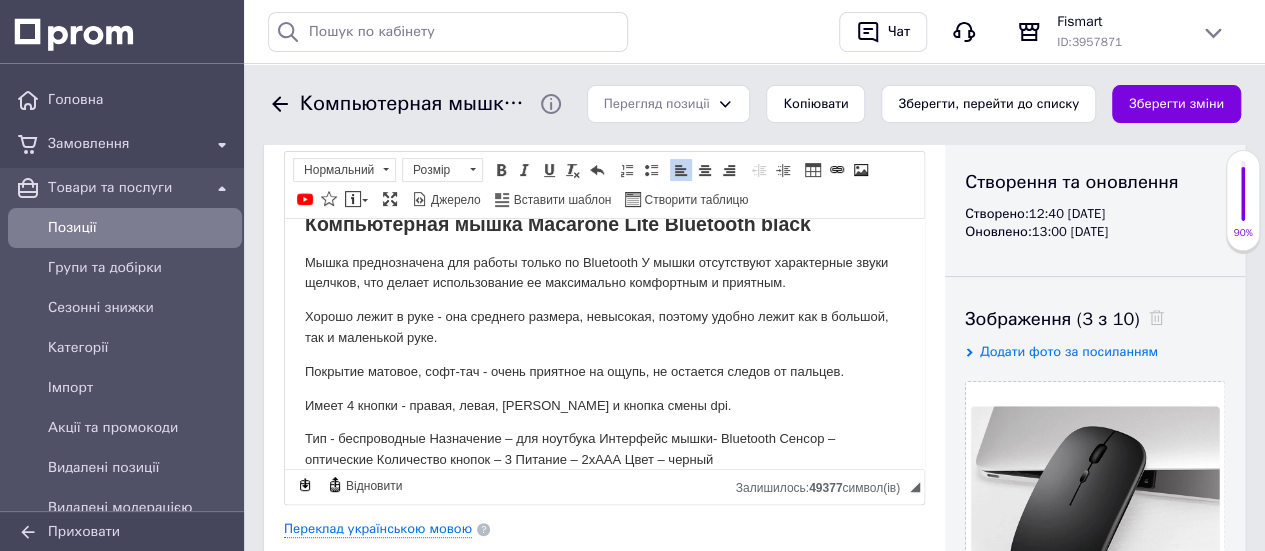 scroll, scrollTop: 48, scrollLeft: 0, axis: vertical 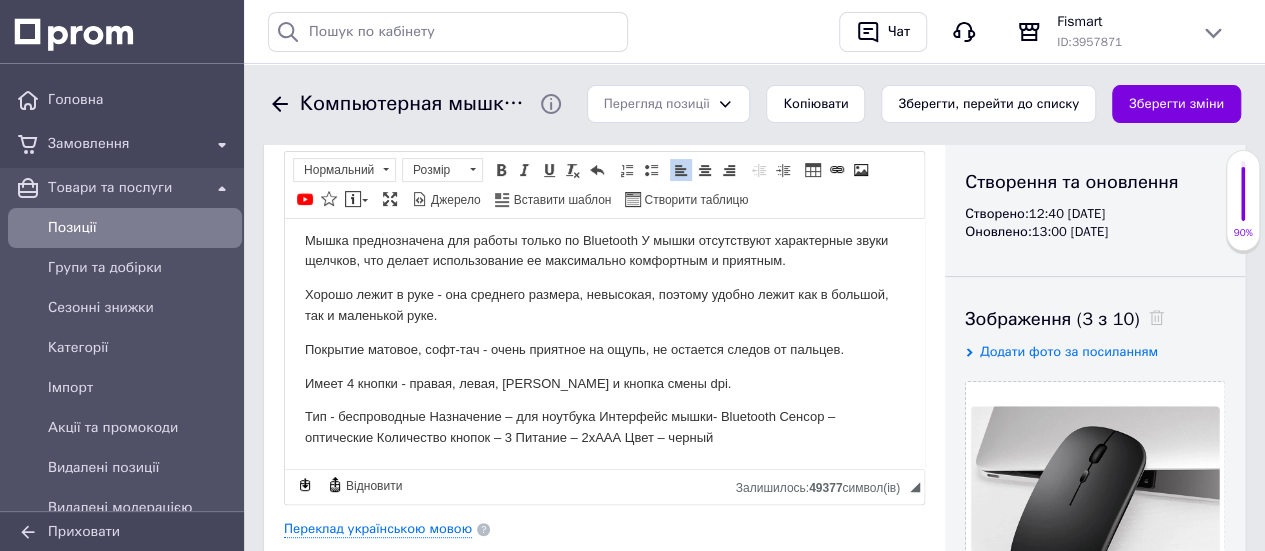 click on "Тип - беспроводные Назначение – для ноутбука Интерфейс мышки- Bluetooth Сенсор – оптические Количество кнопок – 3 Питание – 2хААА Цвет – черный" at bounding box center [604, 427] 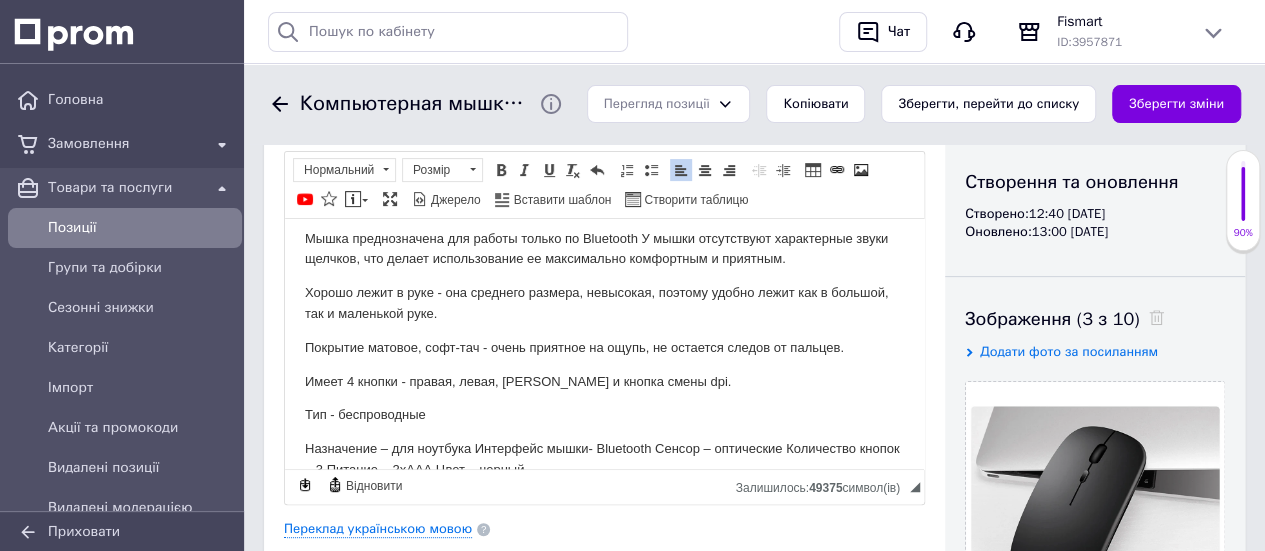 scroll, scrollTop: 82, scrollLeft: 0, axis: vertical 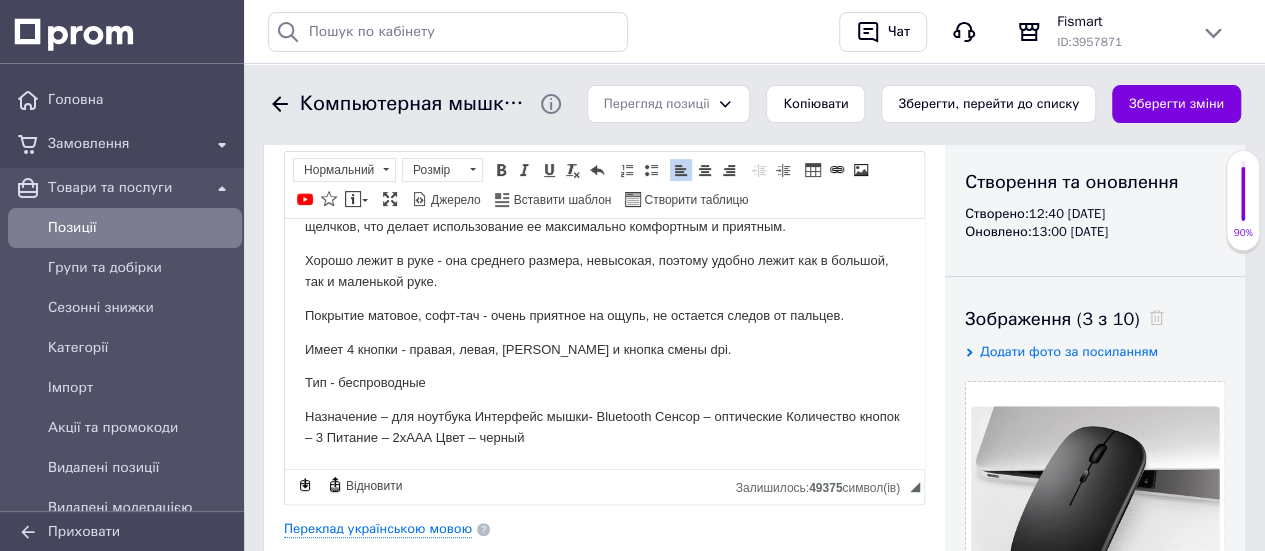 click on "Назначение – для ноутбука Интерфейс мышки- Bluetooth Сенсор – оптические Количество кнопок – 3 Питание – 2хААА Цвет – черный" at bounding box center (604, 427) 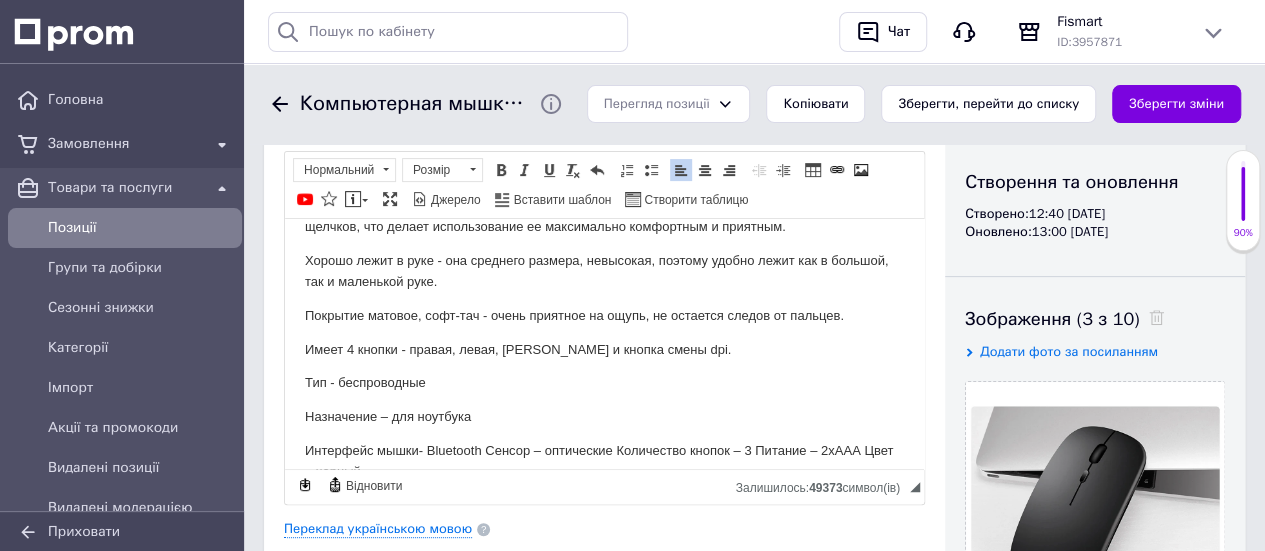 click on "Интерфейс мышки- Bluetooth Сенсор – оптические Количество кнопок – 3 Питание – 2хААА Цвет – черный" at bounding box center (604, 461) 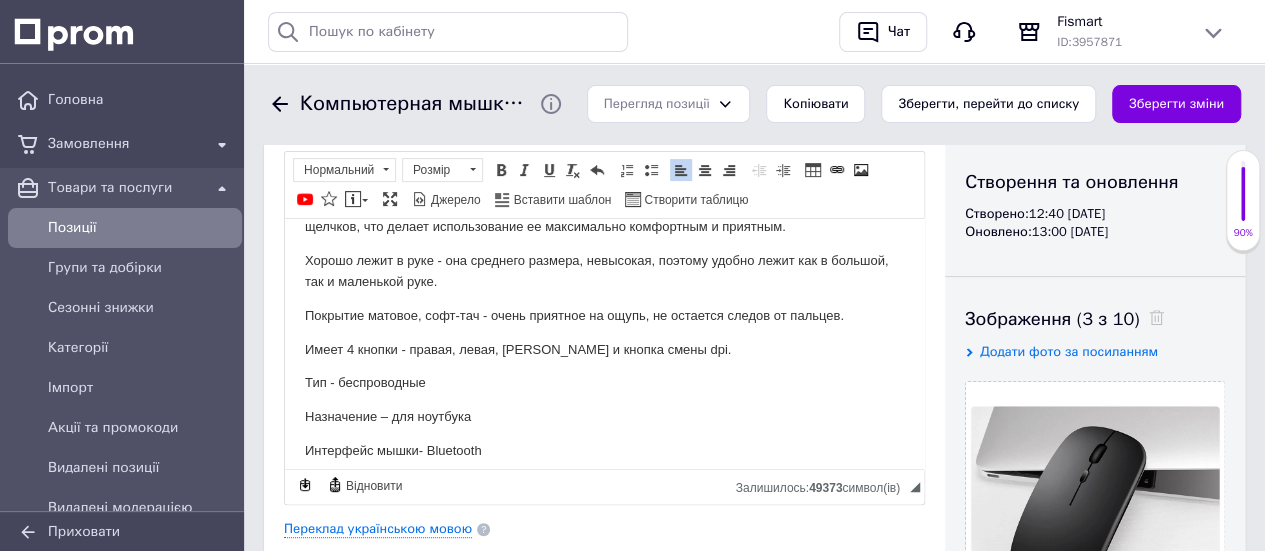 scroll, scrollTop: 105, scrollLeft: 0, axis: vertical 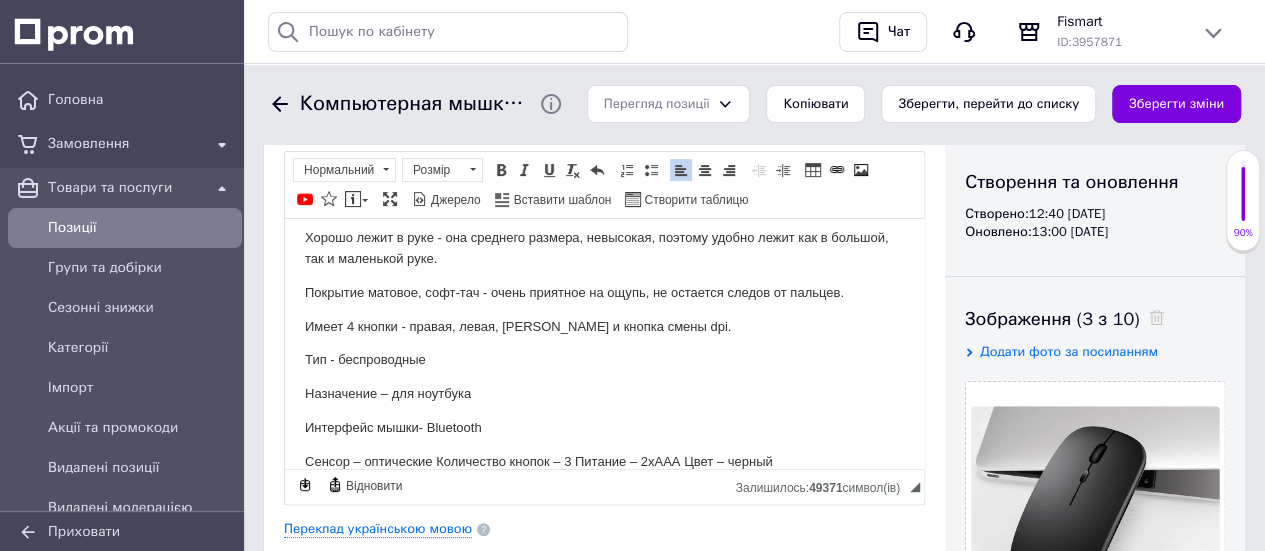 click on "Сенсор – оптические Количество кнопок – 3 Питание – 2хААА Цвет – черный" at bounding box center (604, 461) 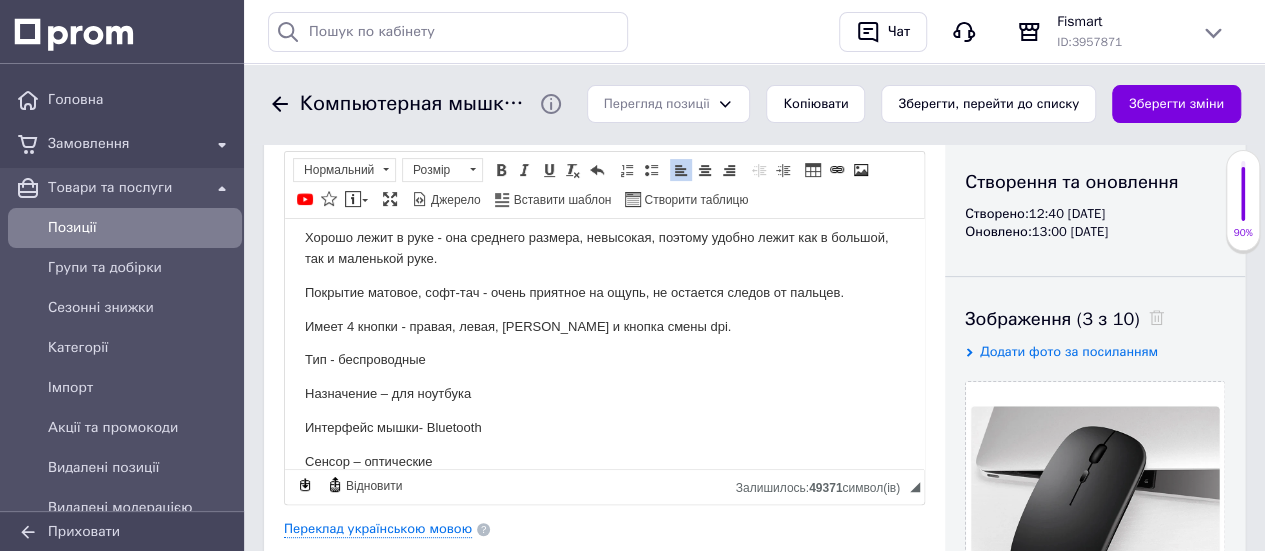 scroll, scrollTop: 139, scrollLeft: 0, axis: vertical 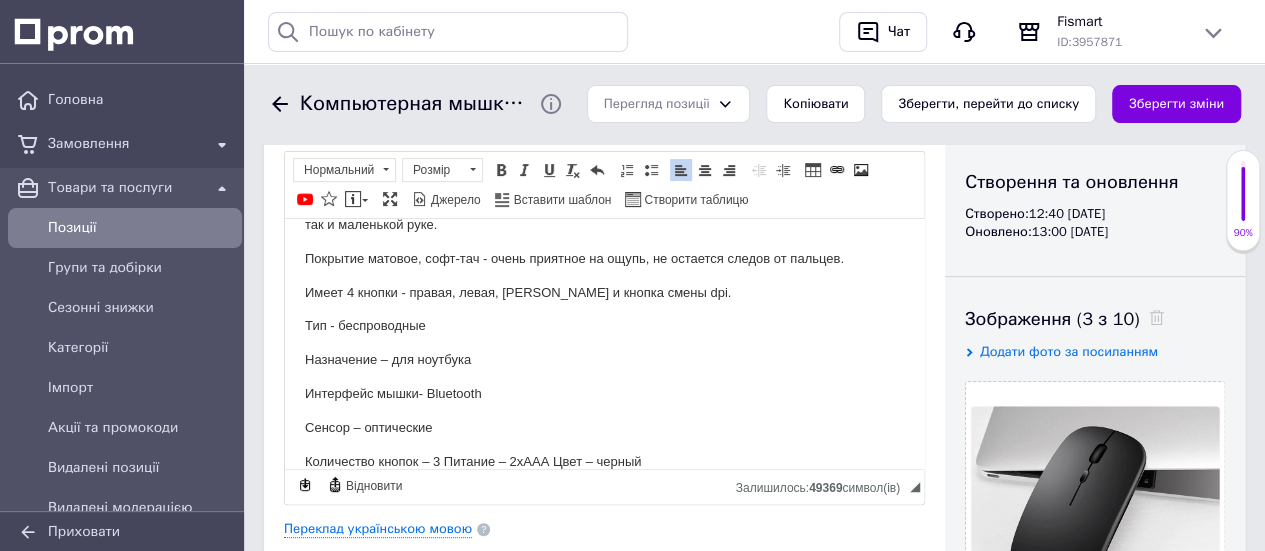 click on "Количество кнопок – 3 Питание – 2хААА Цвет – черный" at bounding box center (604, 461) 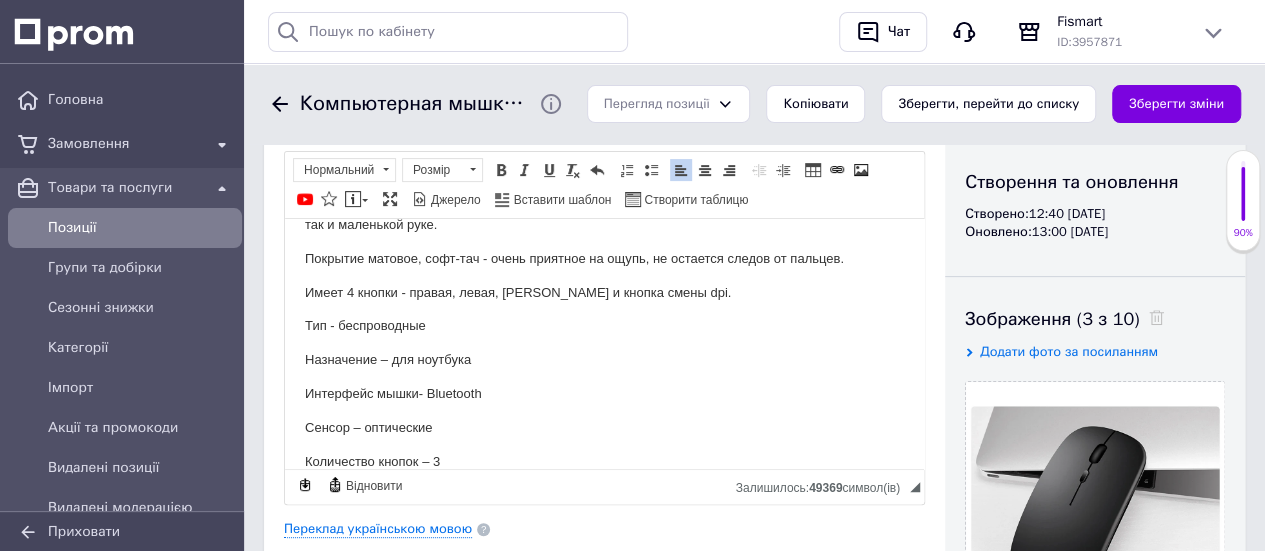 scroll, scrollTop: 173, scrollLeft: 0, axis: vertical 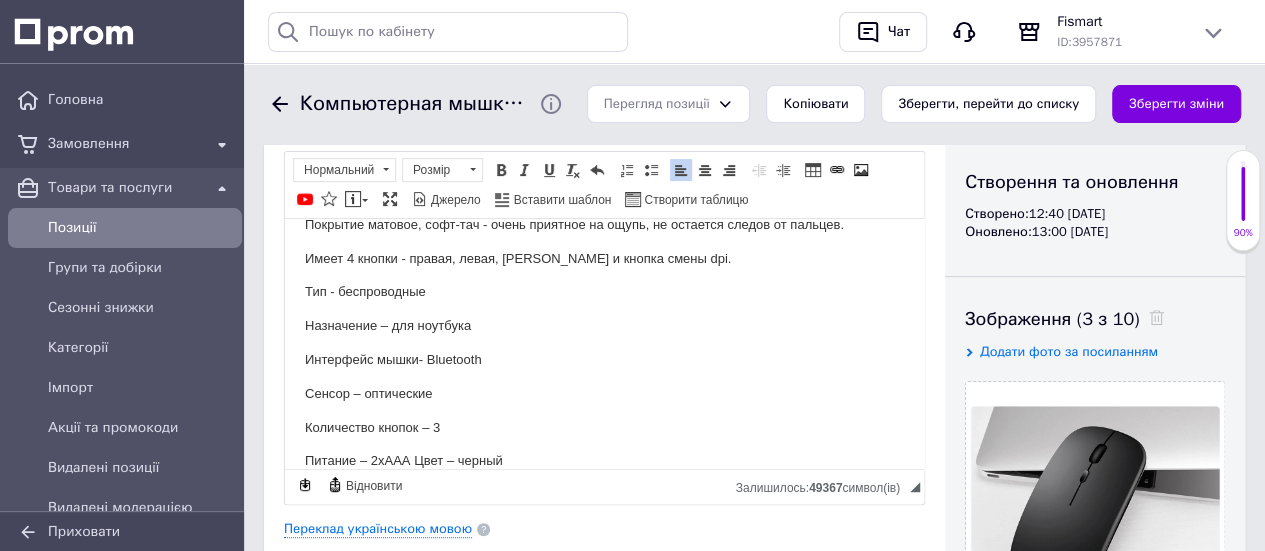 click on "Питание – 2хААА Цвет – черный" at bounding box center (604, 460) 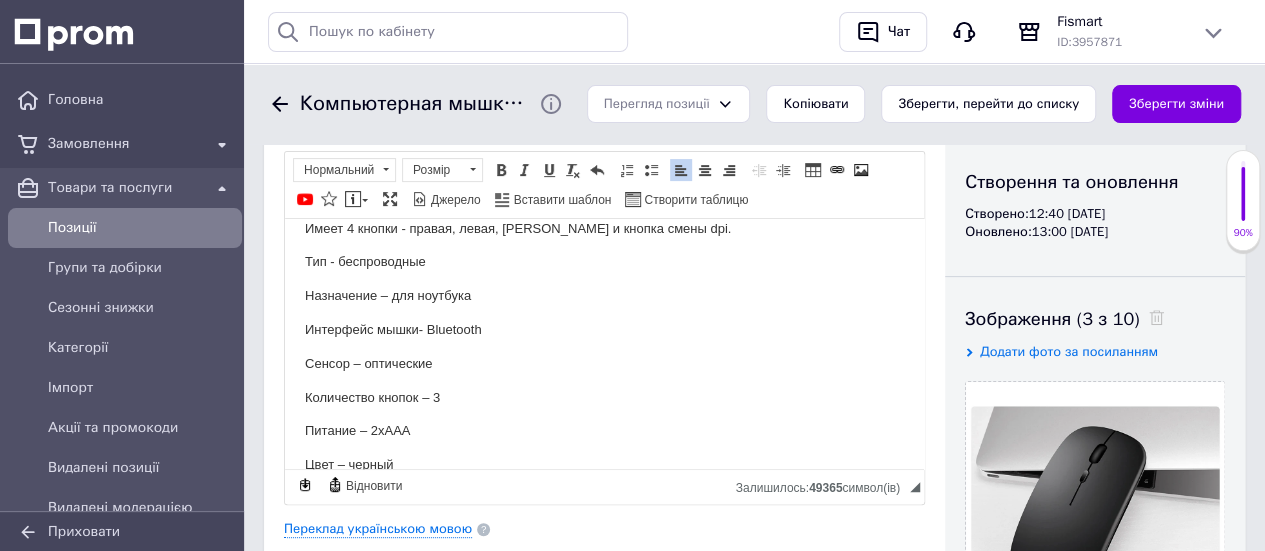 scroll, scrollTop: 206, scrollLeft: 0, axis: vertical 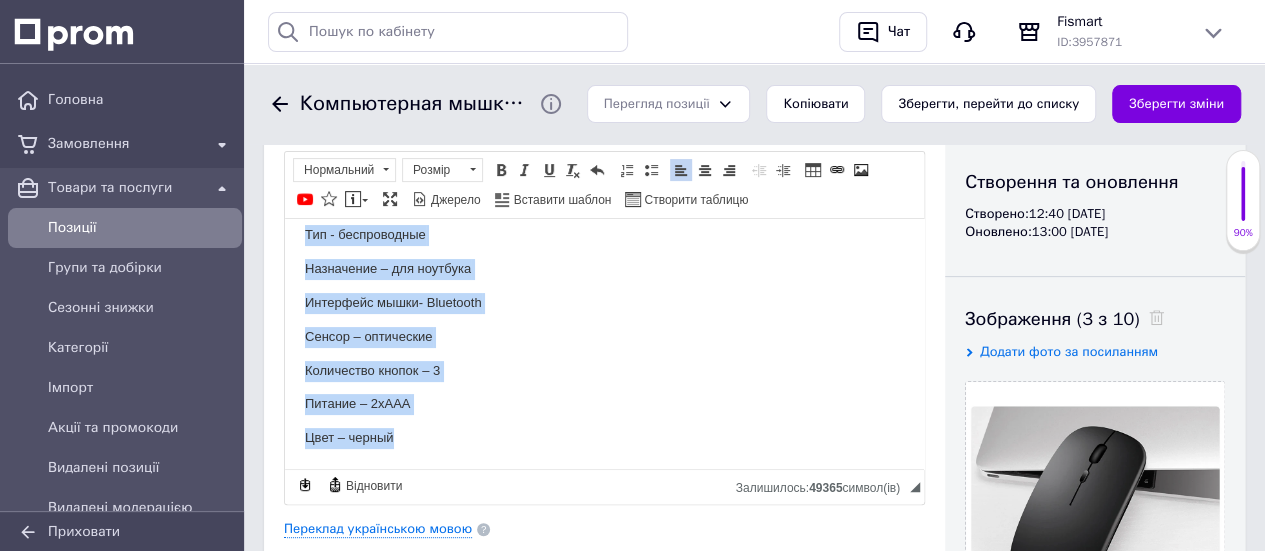 drag, startPoint x: 299, startPoint y: 259, endPoint x: 429, endPoint y: 463, distance: 241.9008 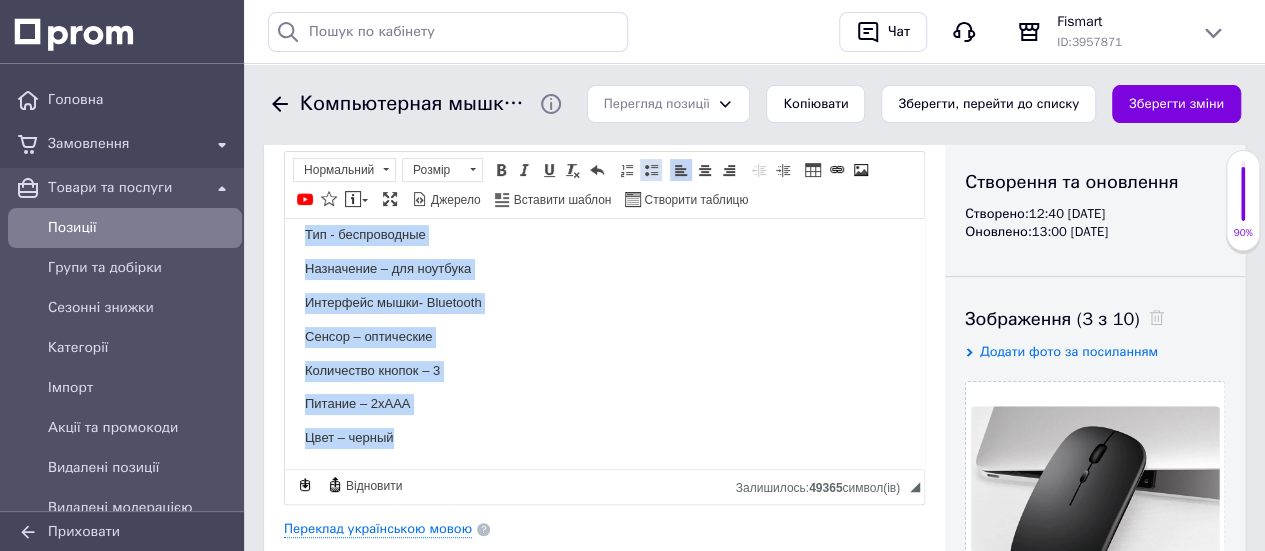 click at bounding box center (651, 170) 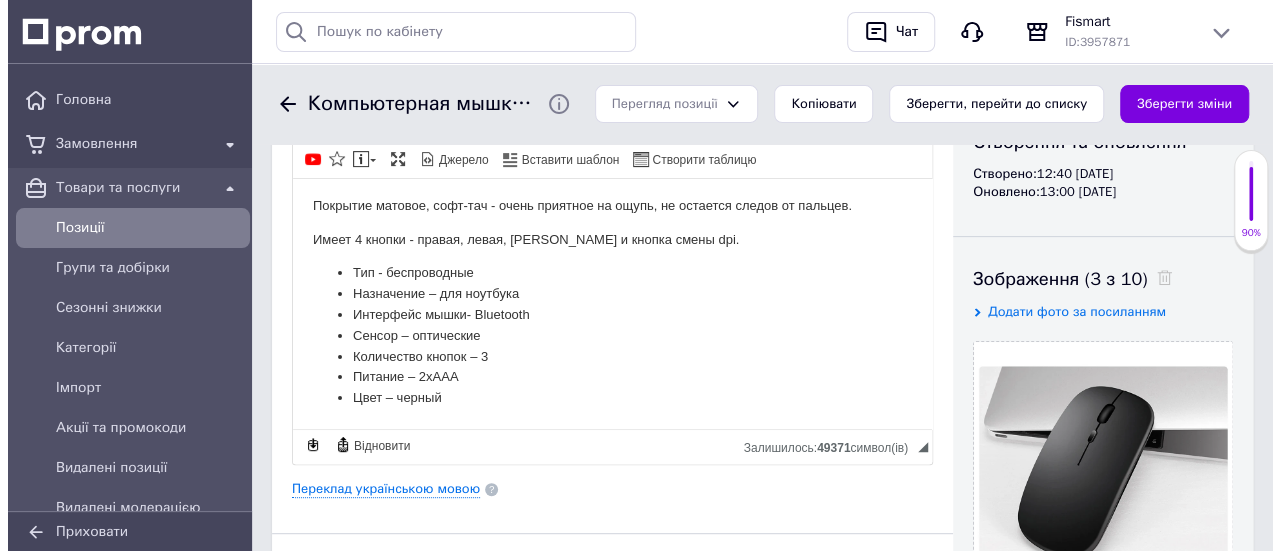 scroll, scrollTop: 300, scrollLeft: 0, axis: vertical 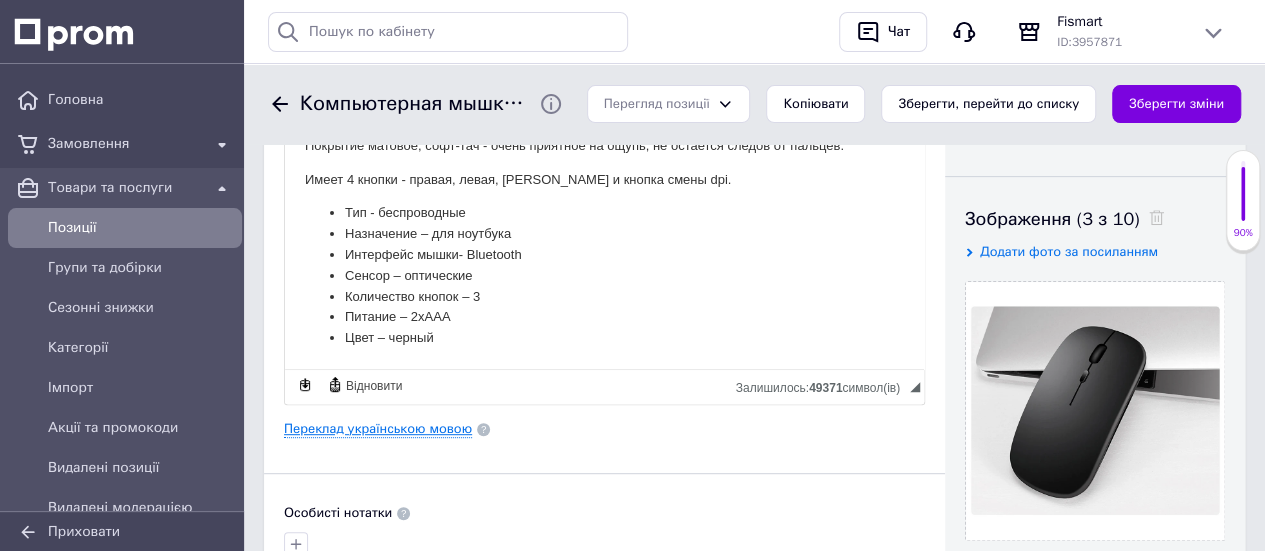 click on "Переклад українською мовою" at bounding box center (378, 429) 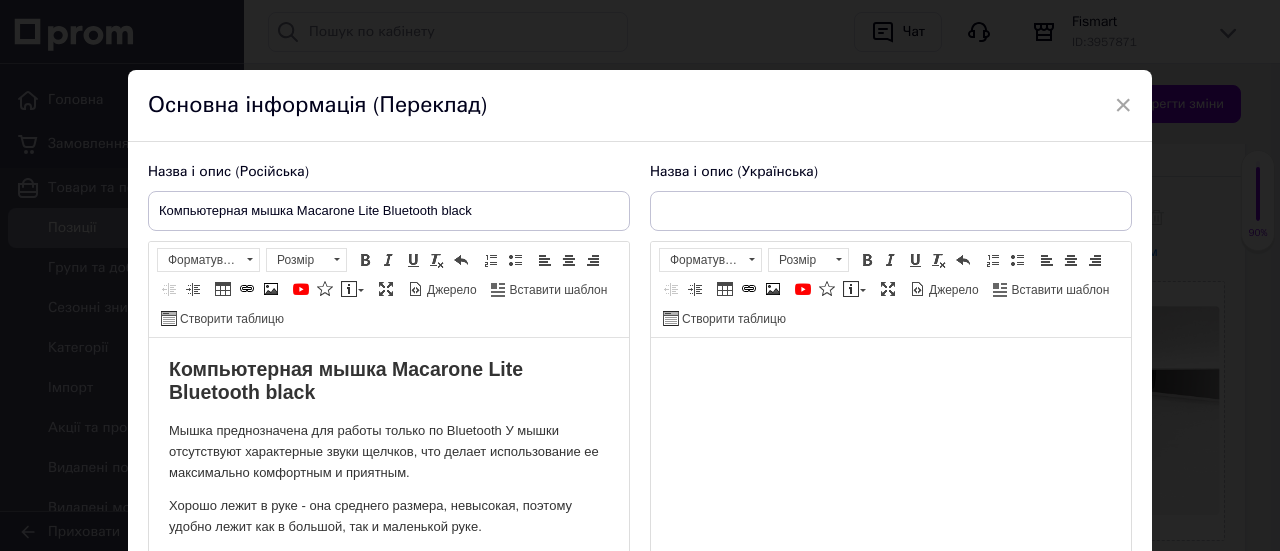 scroll, scrollTop: 0, scrollLeft: 0, axis: both 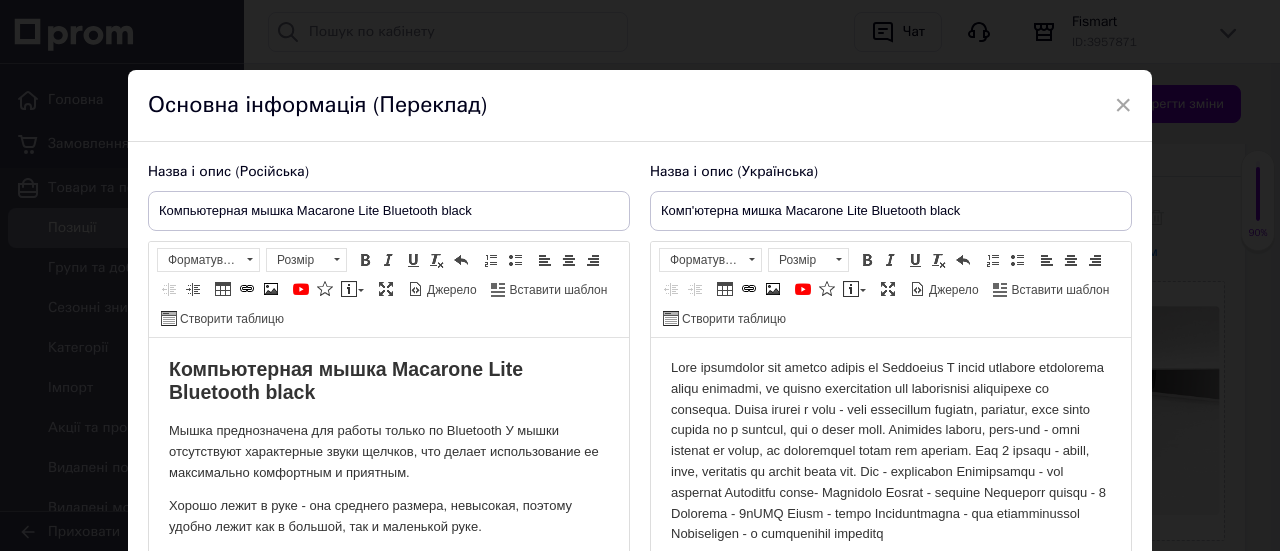 click at bounding box center [891, 451] 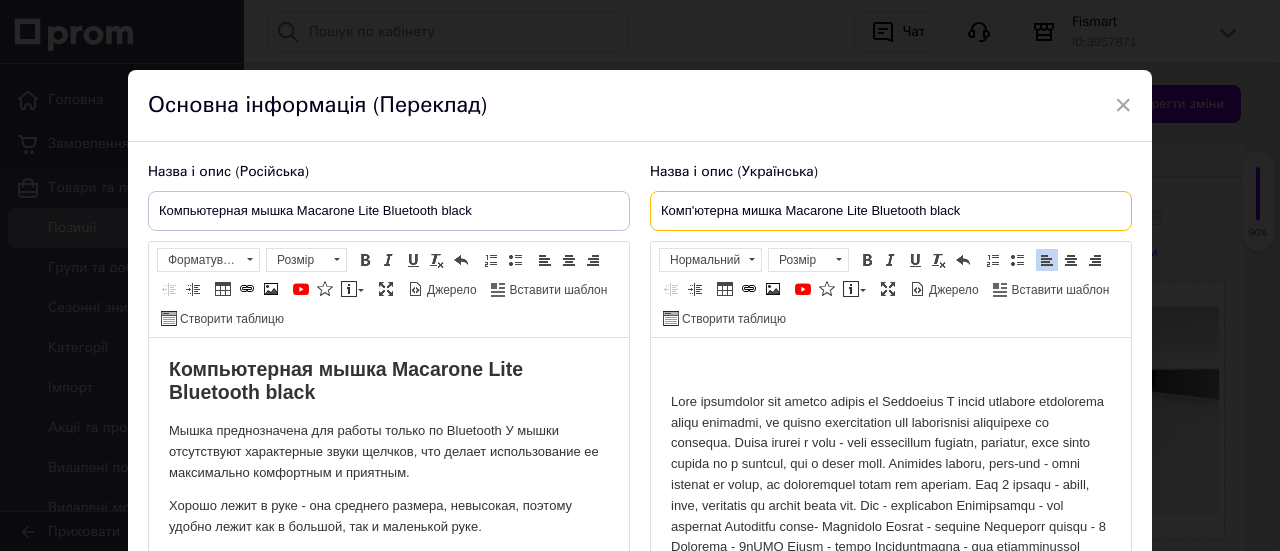 drag, startPoint x: 1021, startPoint y: 209, endPoint x: 654, endPoint y: 204, distance: 367.03406 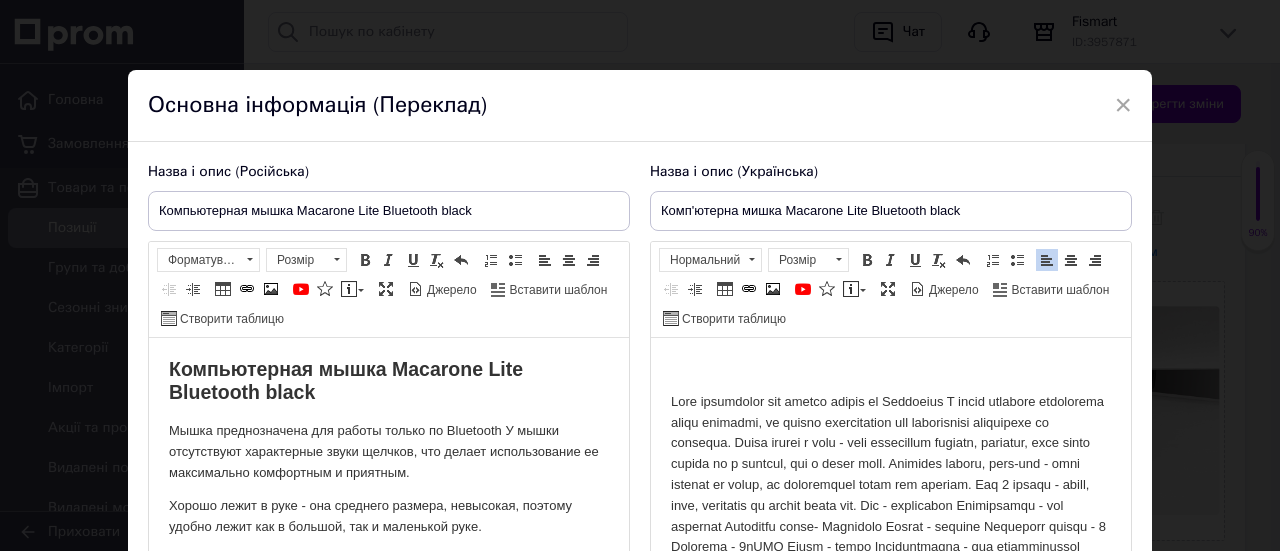 click at bounding box center (891, 368) 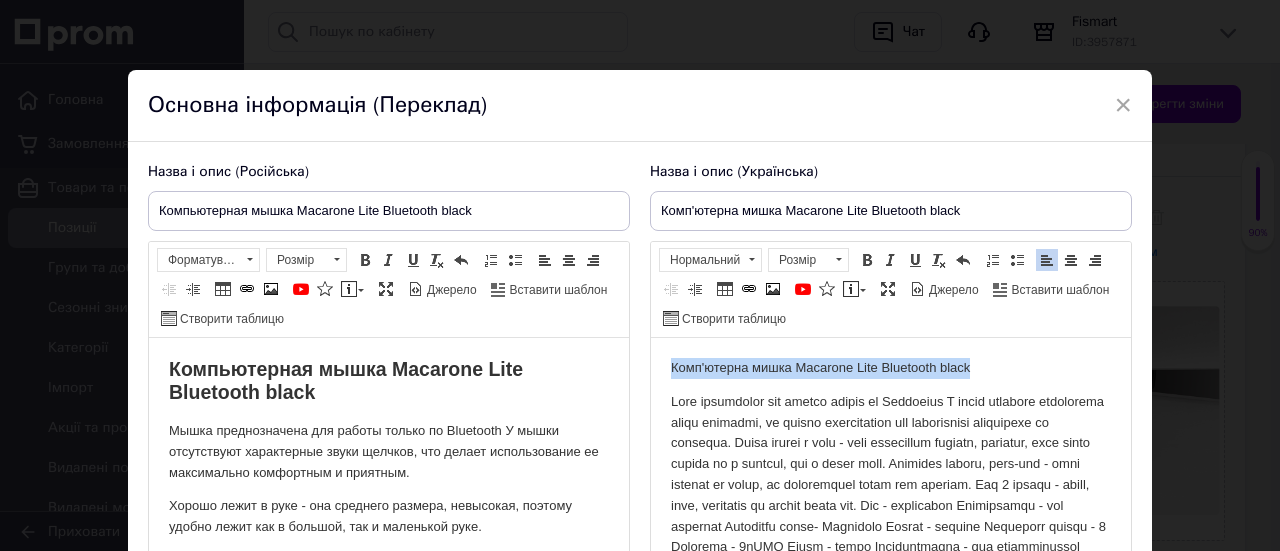 drag, startPoint x: 953, startPoint y: 360, endPoint x: 619, endPoint y: 357, distance: 334.01346 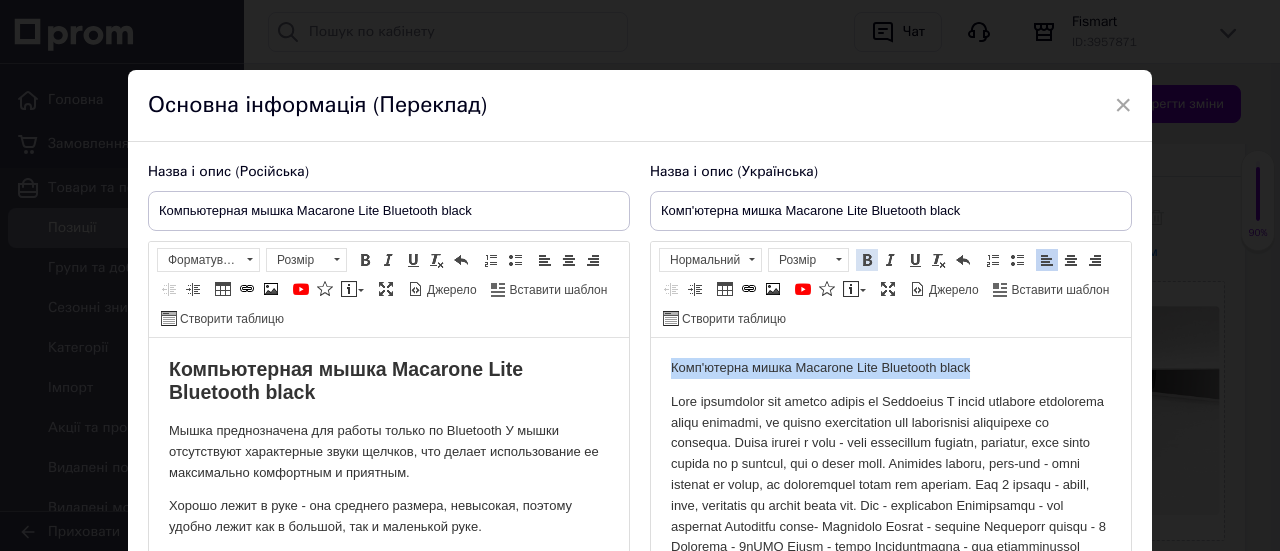 click at bounding box center [867, 260] 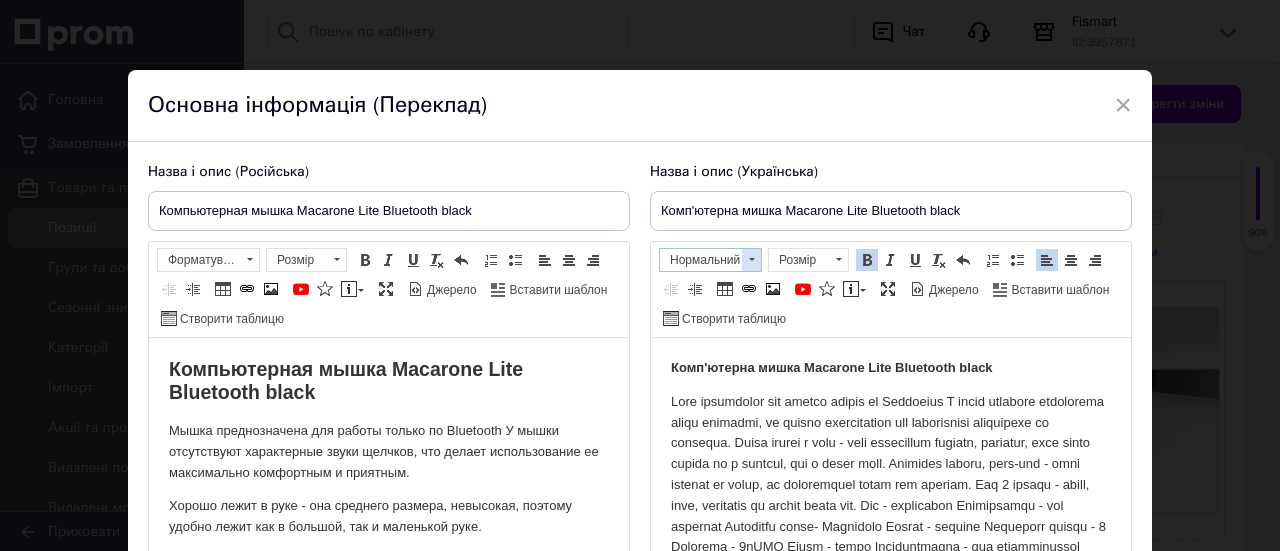 click at bounding box center (751, 260) 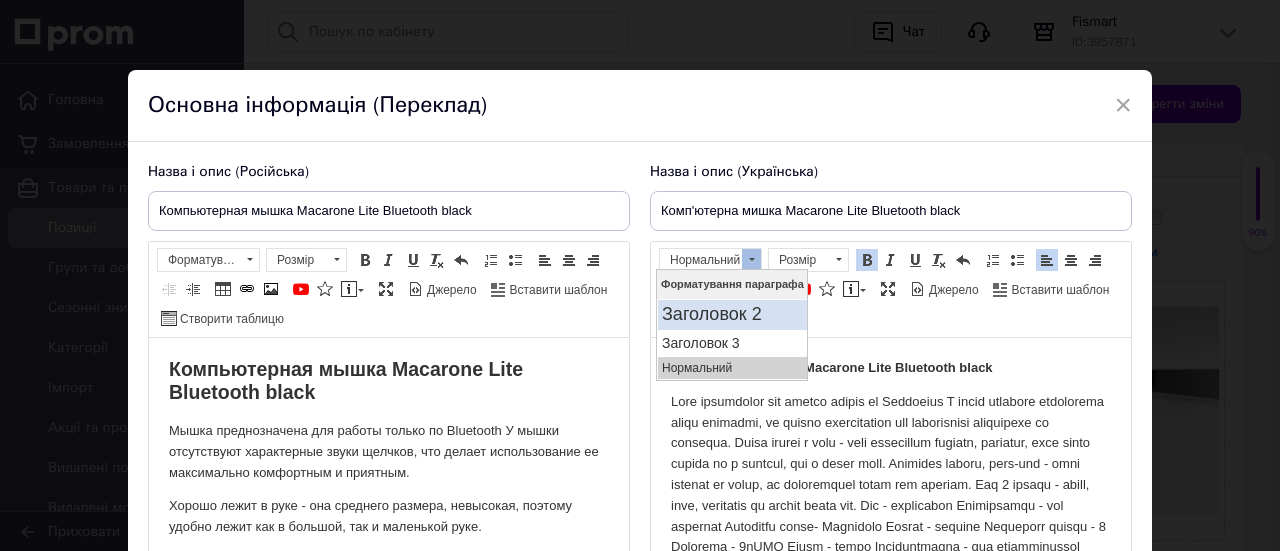 click on "Заголовок 2" at bounding box center [731, 315] 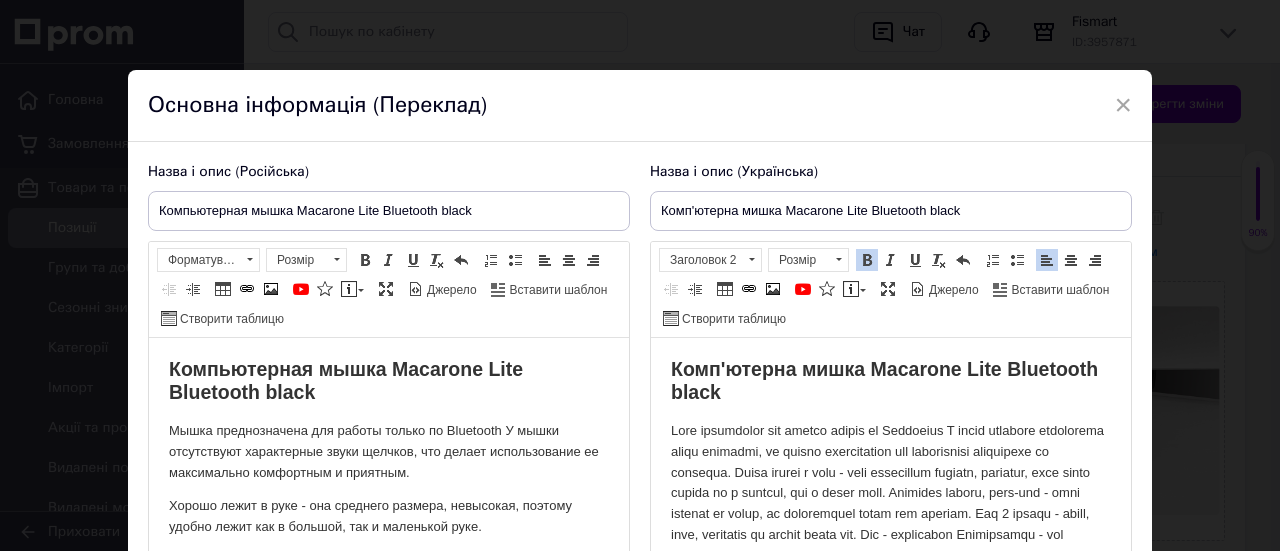 click at bounding box center [891, 514] 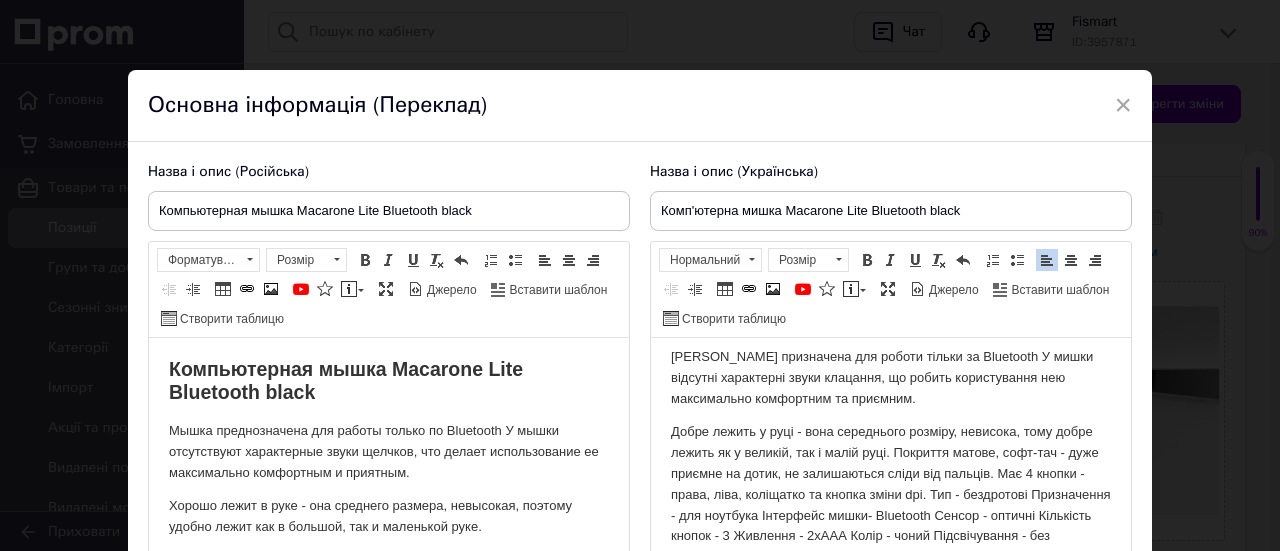 scroll, scrollTop: 94, scrollLeft: 0, axis: vertical 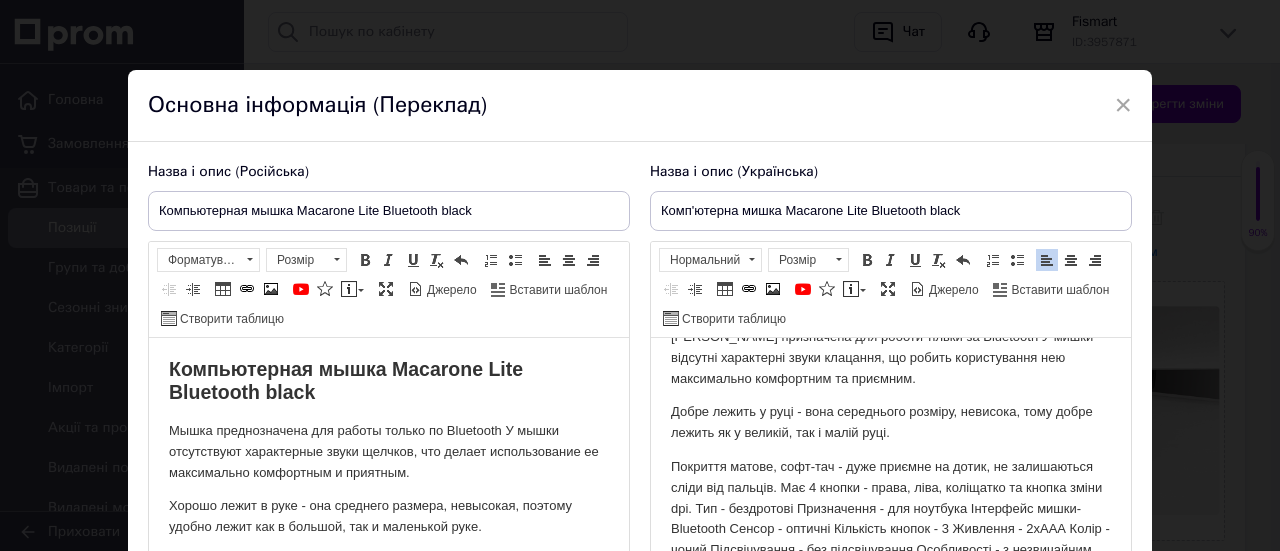 click on "Покриття матове, софт-тач - дуже приємне на дотик, не залишаються сліди від пальців. Має 4 кнопки - права, ліва, коліщатко та кнопка зміни dpi. Тип - бездротові Призначення - для ноутбука Інтерфейс мишки- Bluetooth Сенсор - оптичні Кількість кнопок - 3 Живлення - 2хААА Колір - чоний Підсвічування - без підсвічування Особливості - з незвичайним дизайном" at bounding box center (891, 519) 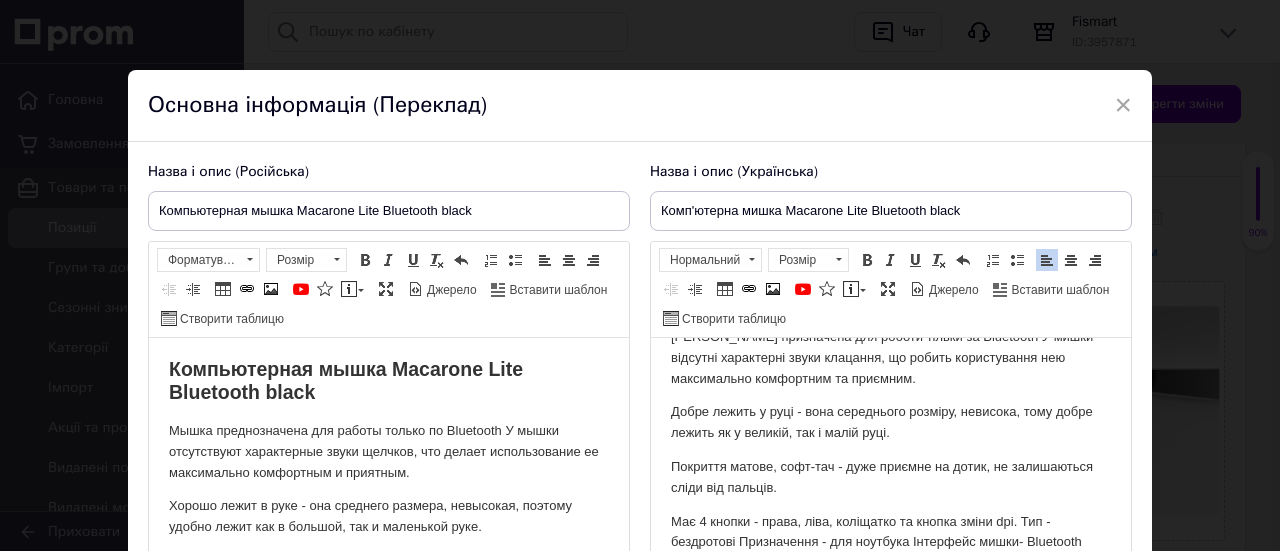 scroll, scrollTop: 141, scrollLeft: 0, axis: vertical 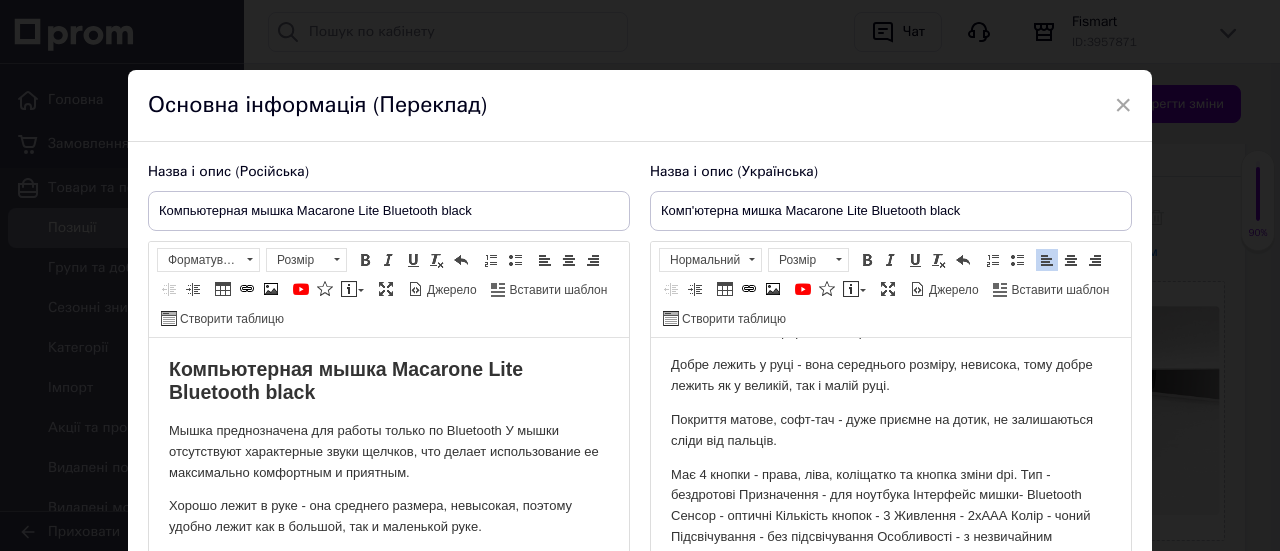 click on "Має 4 кнопки - права, ліва, коліщатко та кнопка зміни dpi. Тип - бездротові Призначення - для ноутбука Інтерфейс мишки- Bluetooth Сенсор - оптичні Кількість кнопок - 3 Живлення - 2хААА Колір - чоний Підсвічування - без підсвічування Особливості - з незвичайним дизайном" at bounding box center [891, 517] 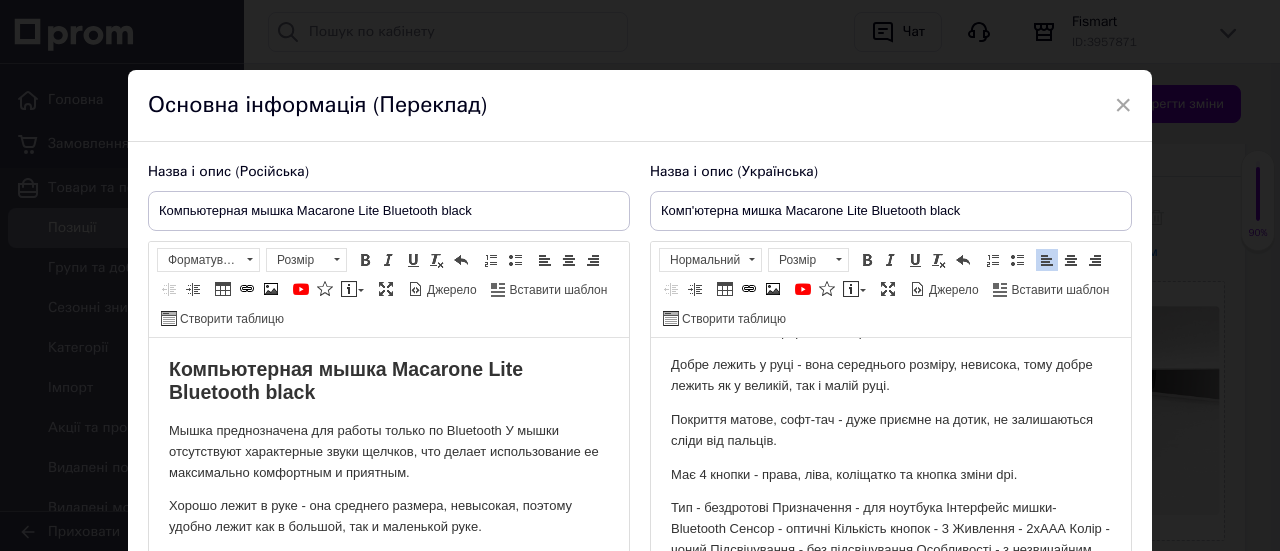 click on "Тип - бездротові Призначення - для ноутбука Інтерфейс мишки- Bluetooth Сенсор - оптичні Кількість кнопок - 3 Живлення - 2хААА Колір - чоний Підсвічування - без підсвічування Особливості - з незвичайним дизайном" at bounding box center (891, 539) 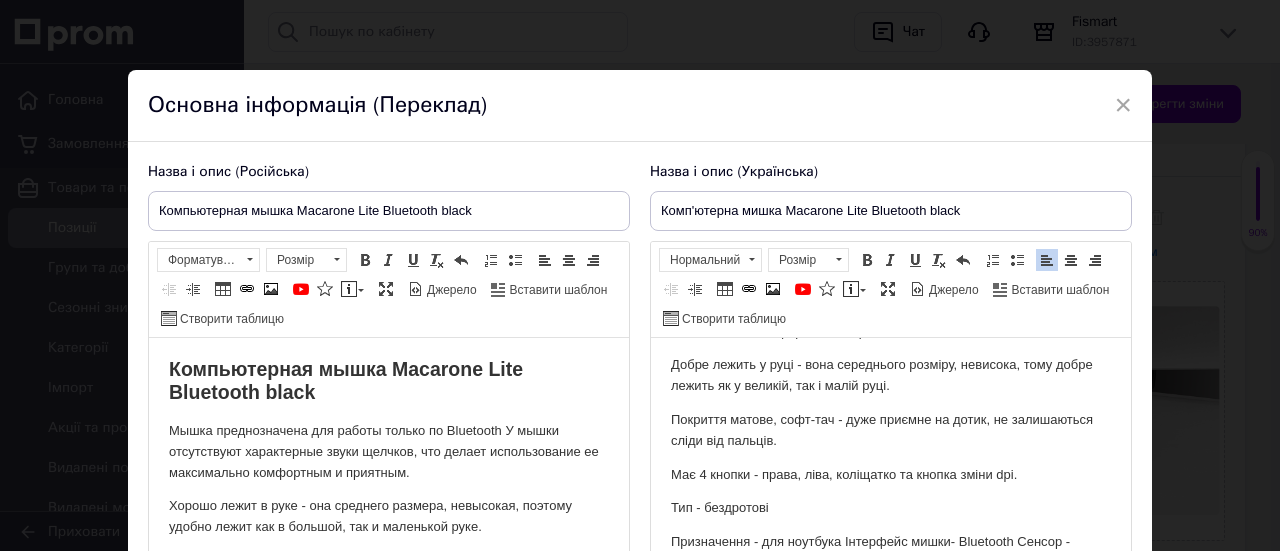 scroll, scrollTop: 188, scrollLeft: 0, axis: vertical 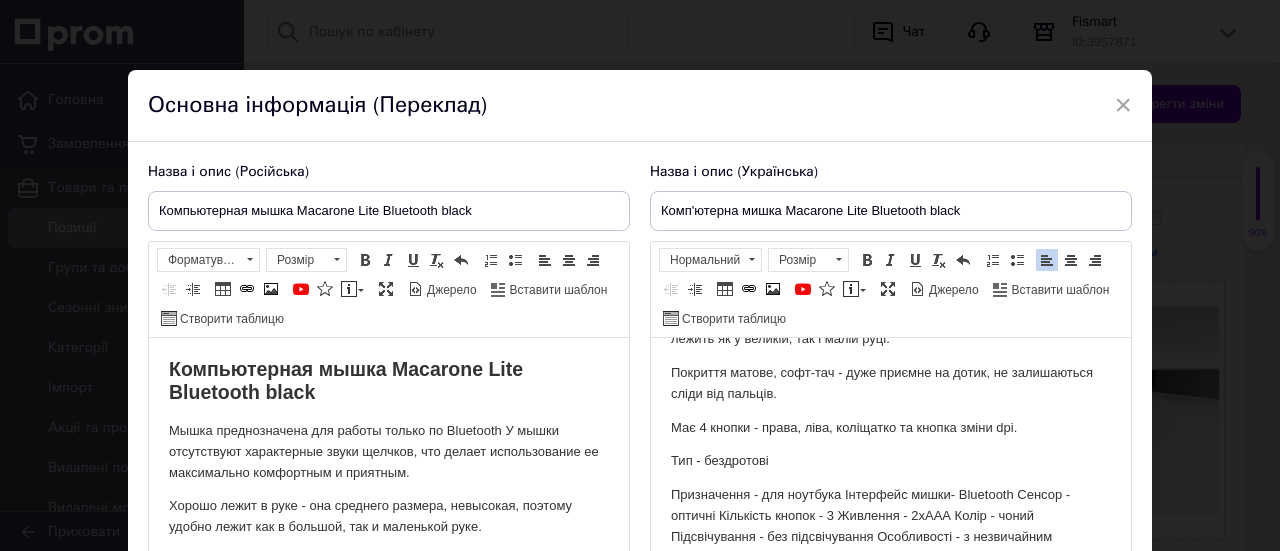 click on "Призначення - для ноутбука Інтерфейс мишки- Bluetooth Сенсор - оптичні Кількість кнопок - 3 Живлення - 2хААА Колір - чоний Підсвічування - без підсвічування Особливості - з незвичайним дизайном" at bounding box center (891, 526) 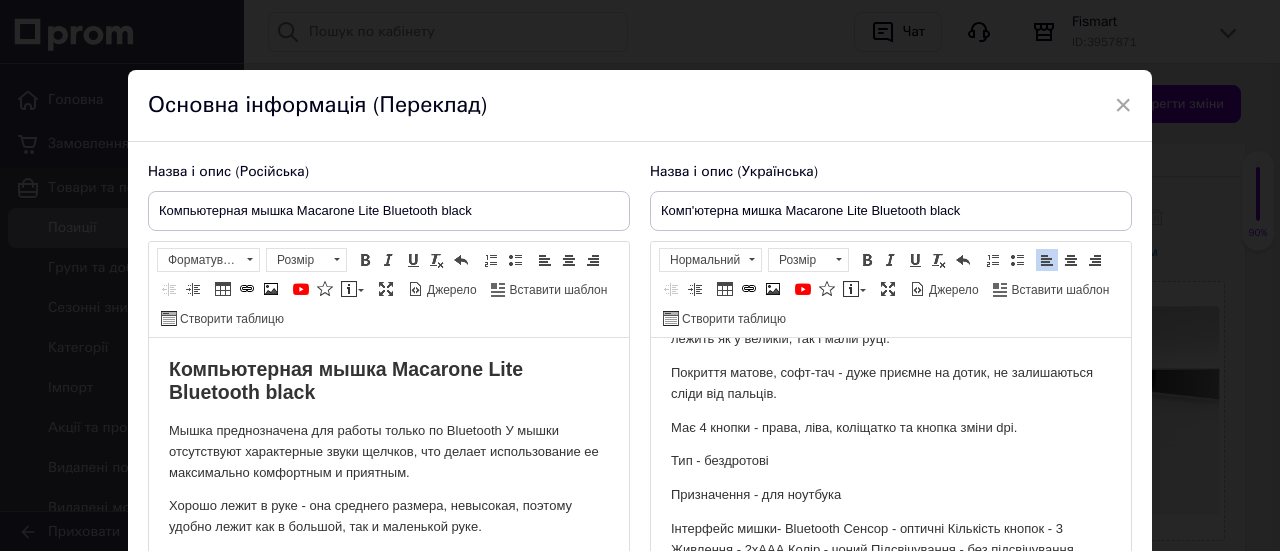 click on "Інтерфейс мишки- Bluetooth Сенсор - оптичні Кількість кнопок - 3 Живлення - 2хААА Колір - чоний Підсвічування - без підсвічування Особливості - з незвичайним дизайном" at bounding box center [891, 550] 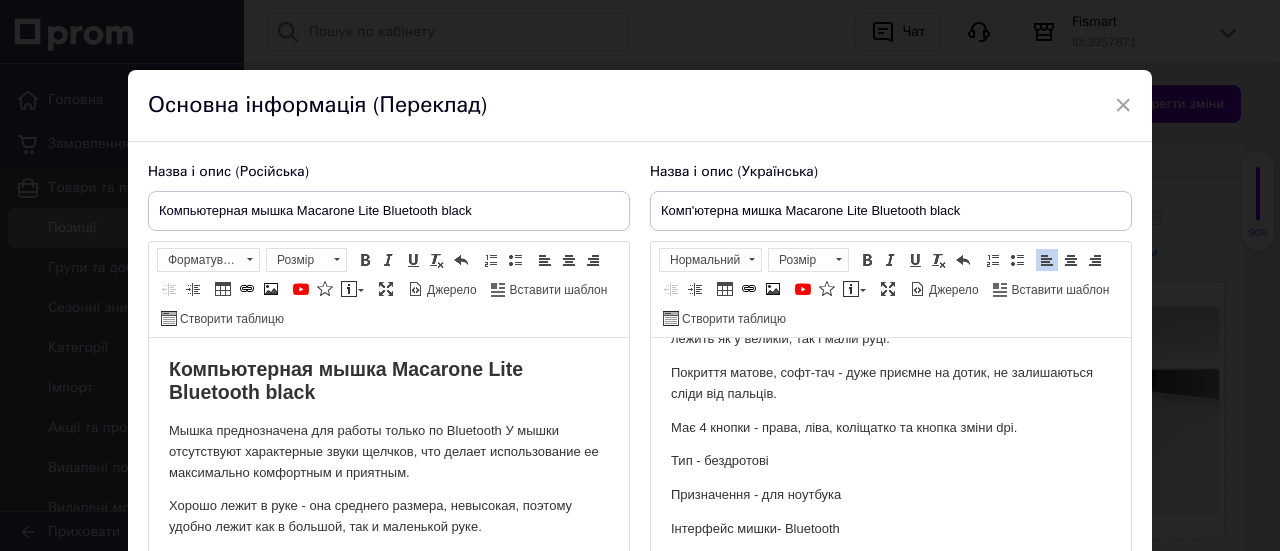 scroll, scrollTop: 15, scrollLeft: 0, axis: vertical 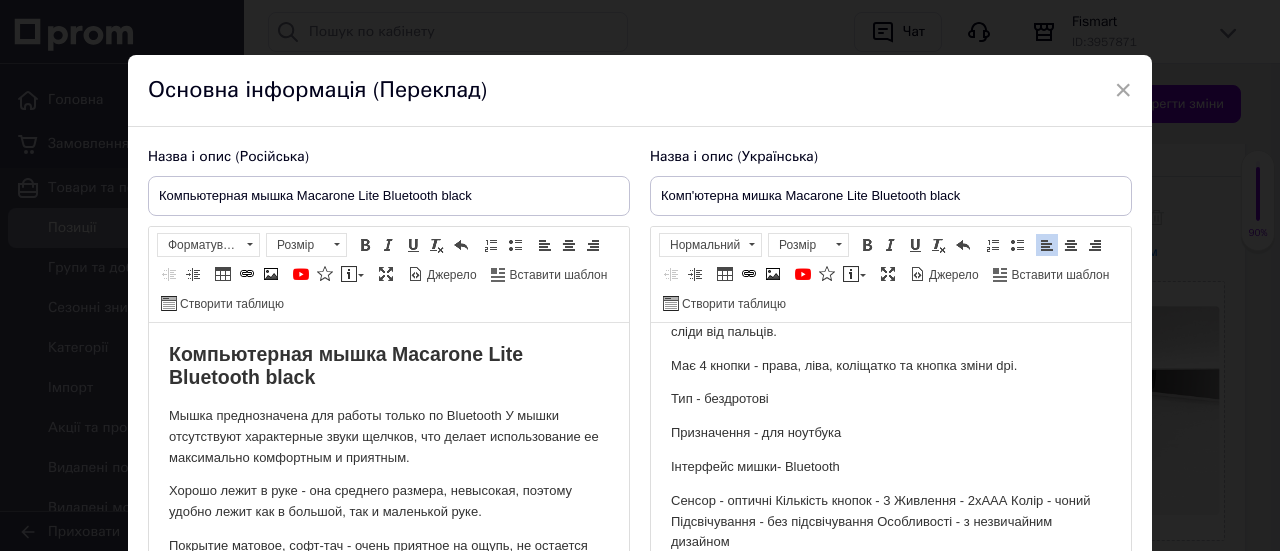click on "Сенсор - оптичні Кількість кнопок - 3 Живлення - 2хААА Колір - чоний Підсвічування - без підсвічування Особливості - з незвичайним дизайном" at bounding box center (891, 522) 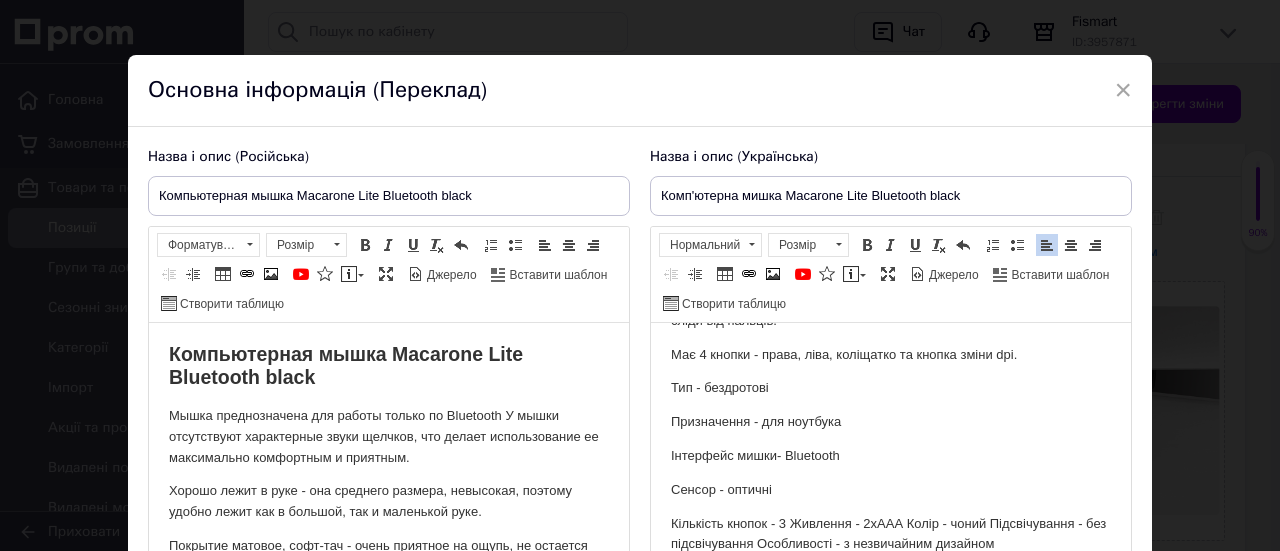scroll, scrollTop: 248, scrollLeft: 0, axis: vertical 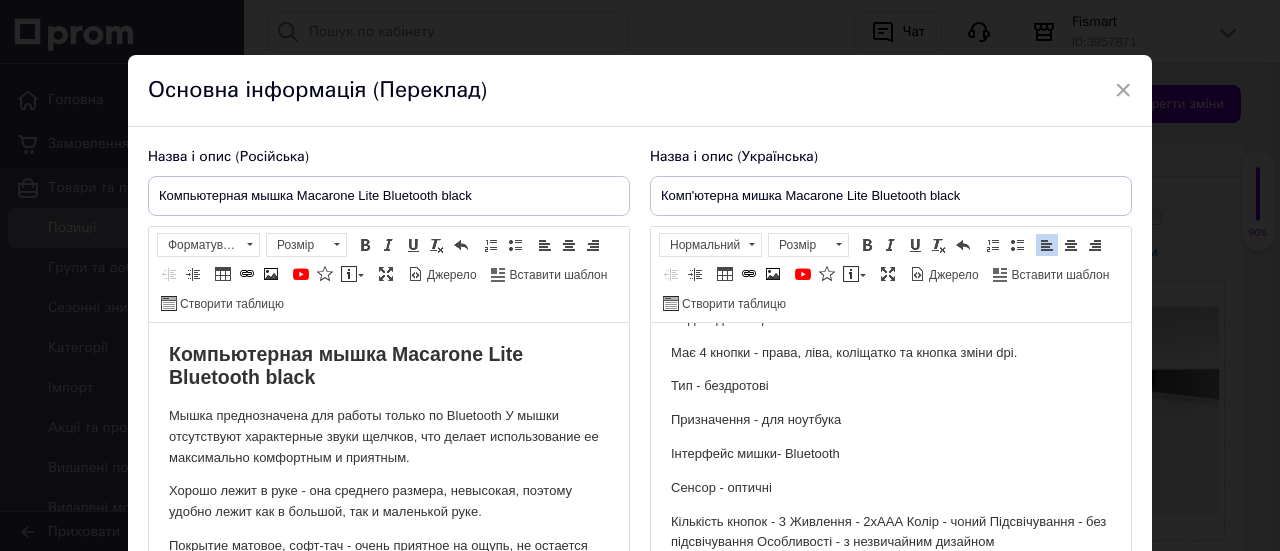 click on "Кількість кнопок - 3 Живлення - 2хААА Колір - чоний Підсвічування - без підсвічування Особливості - з незвичайним дизайном" at bounding box center [891, 533] 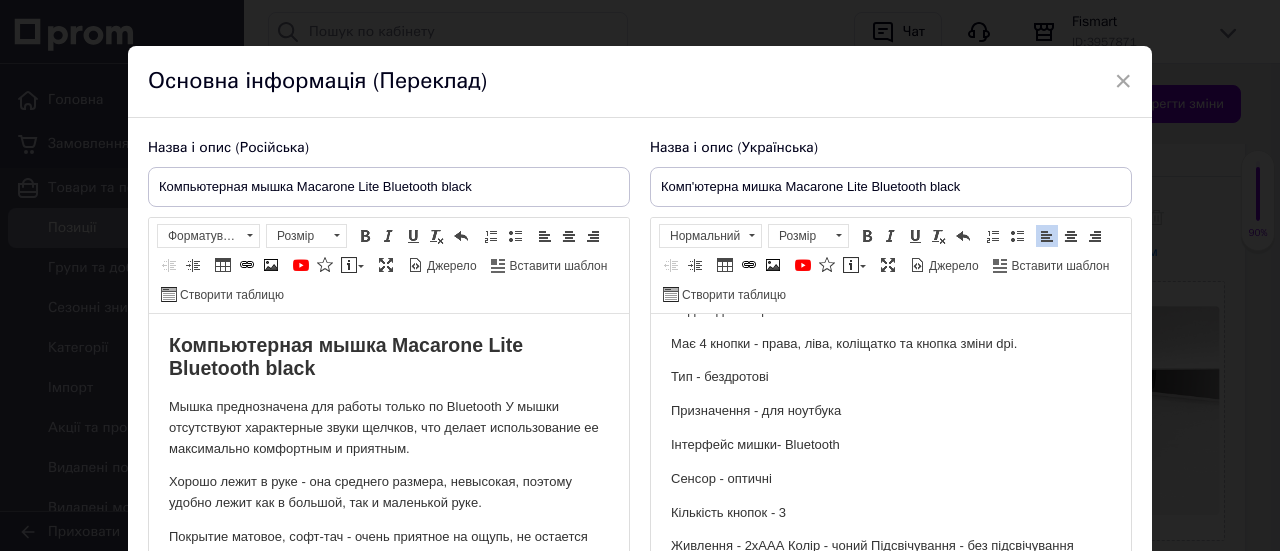 click on "Живлення - 2хААА Колір - чоний Підсвічування - без підсвічування Особливості - з незвичайним дизайном" at bounding box center [891, 557] 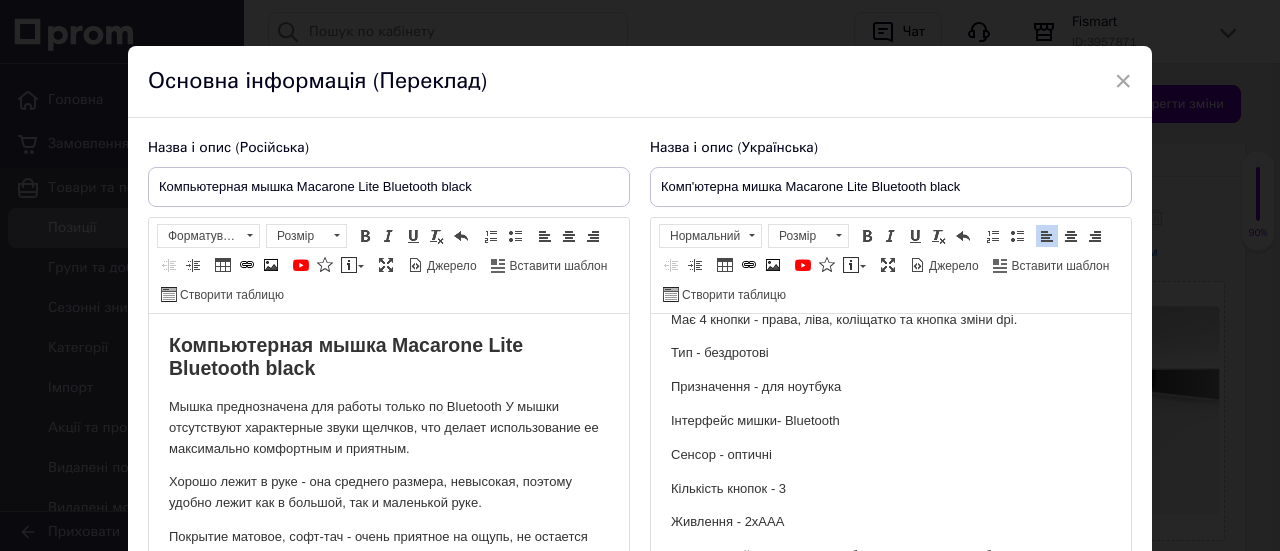 scroll, scrollTop: 33, scrollLeft: 0, axis: vertical 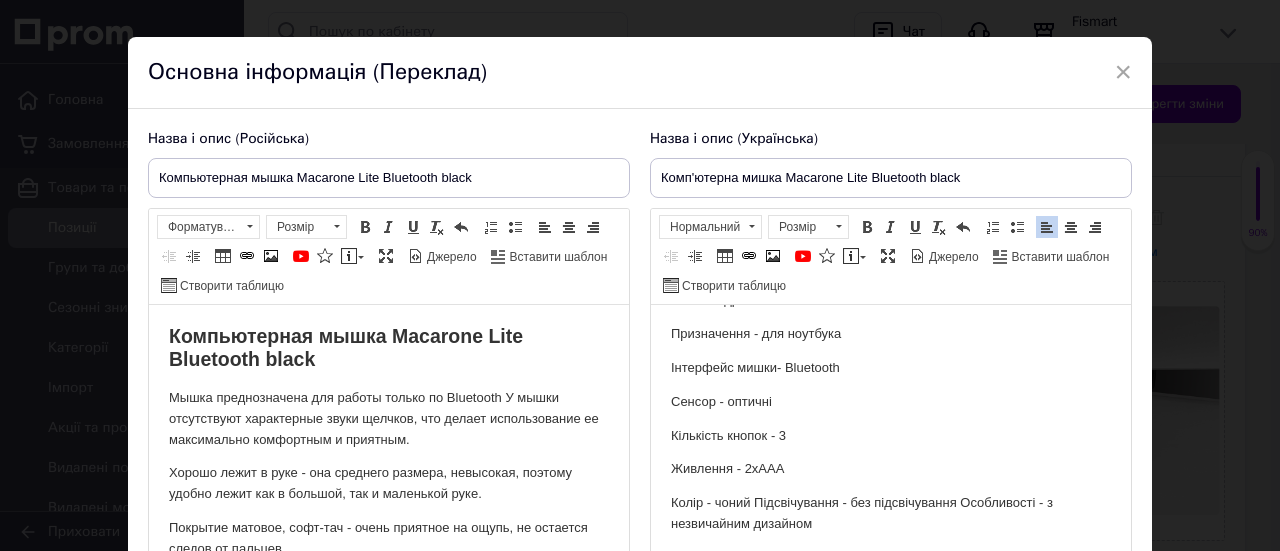 click on "Колір - чоний Підсвічування - без підсвічування Особливості - з незвичайним дизайном" at bounding box center [891, 514] 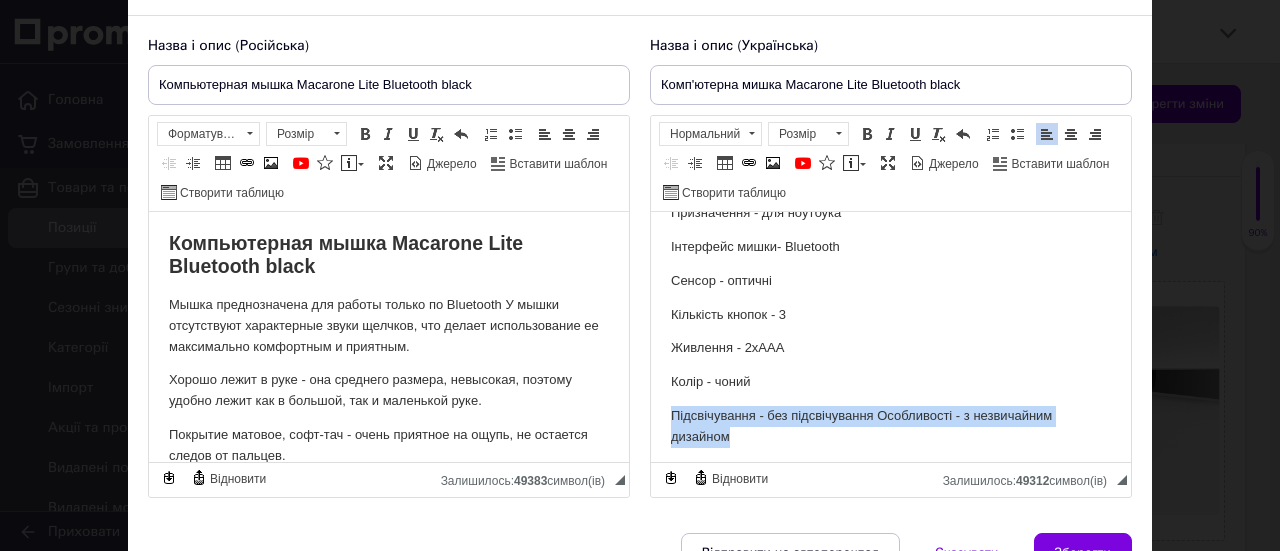 scroll, scrollTop: 349, scrollLeft: 0, axis: vertical 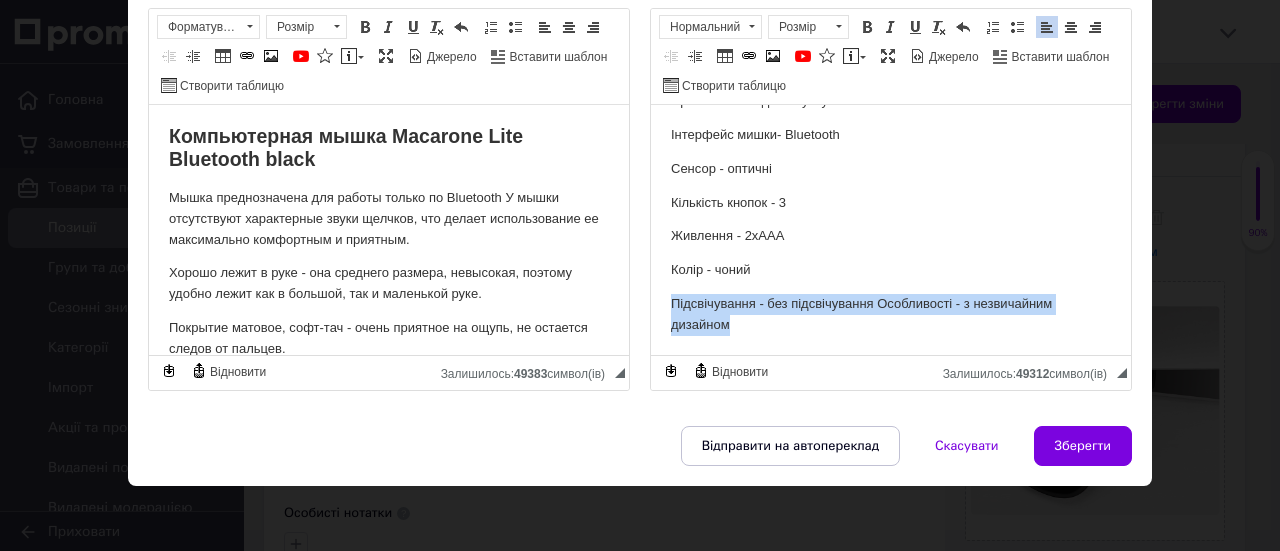 drag, startPoint x: 672, startPoint y: 334, endPoint x: 1060, endPoint y: 556, distance: 447.02124 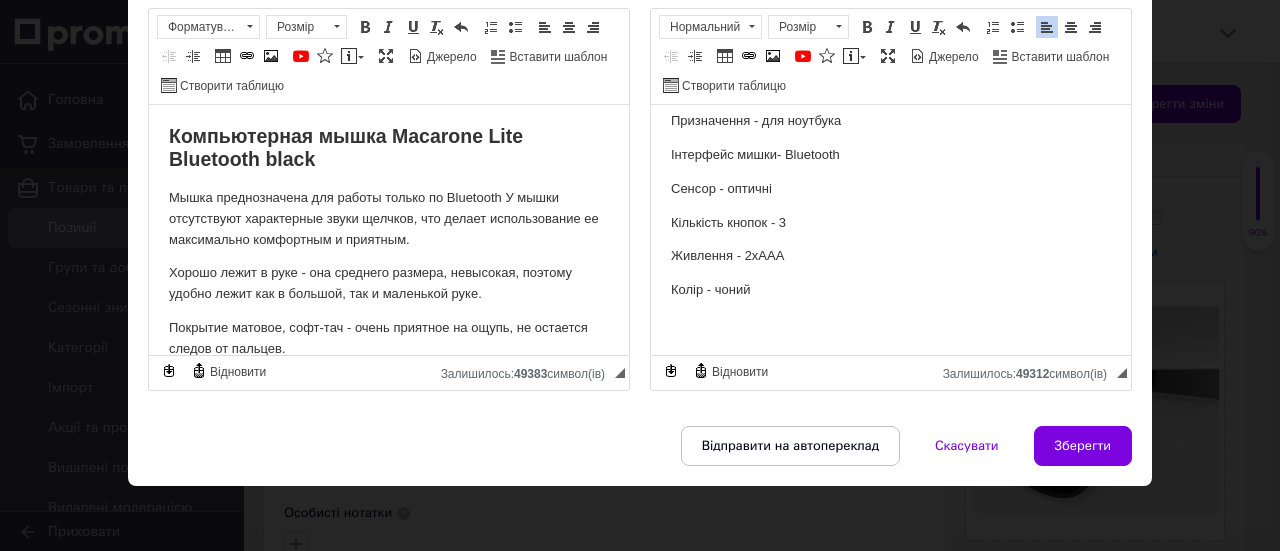 type 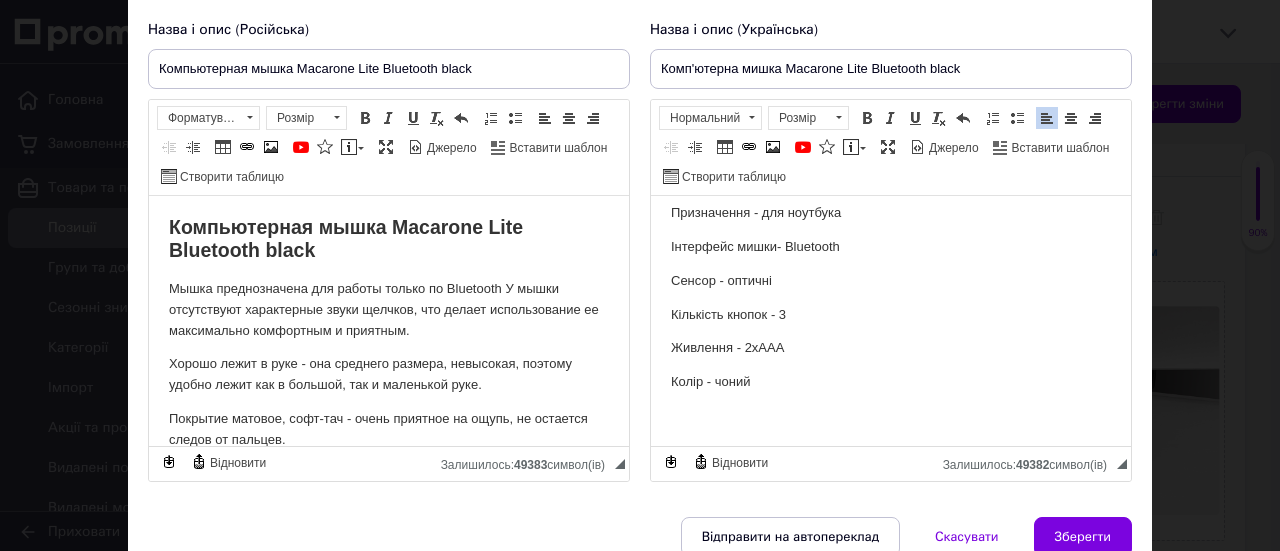 scroll, scrollTop: 33, scrollLeft: 0, axis: vertical 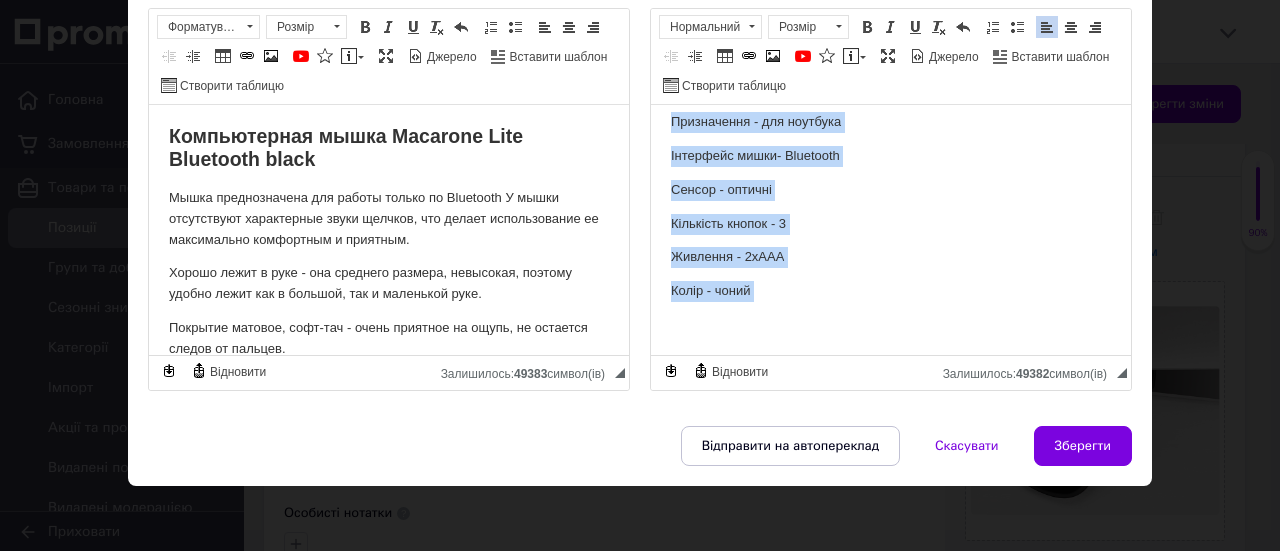 drag, startPoint x: 672, startPoint y: 278, endPoint x: 859, endPoint y: 559, distance: 337.5352 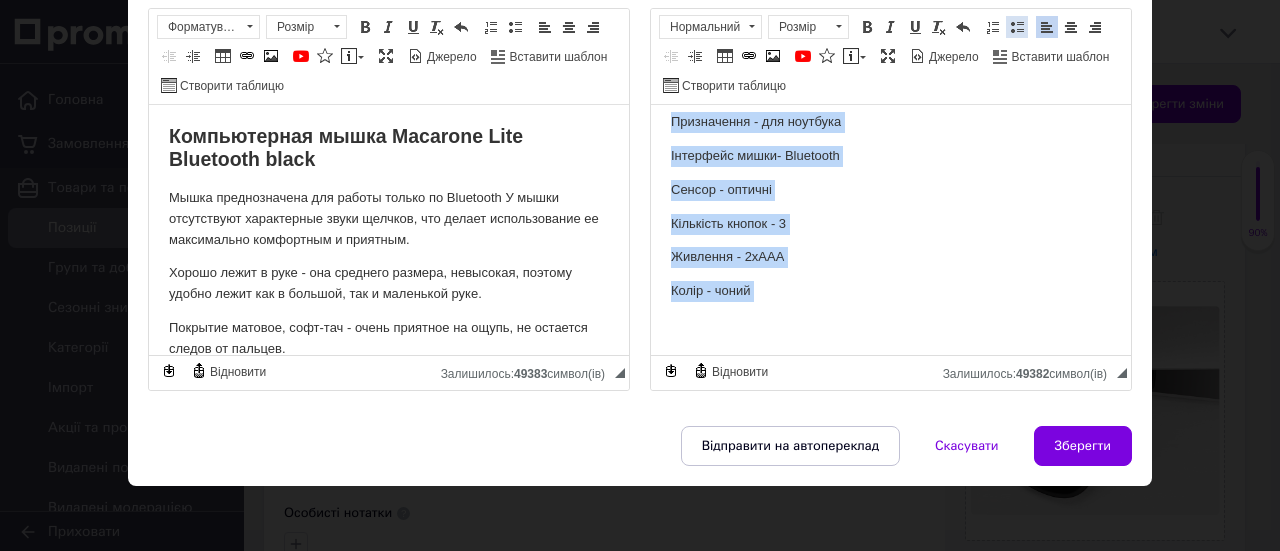 click at bounding box center (1017, 27) 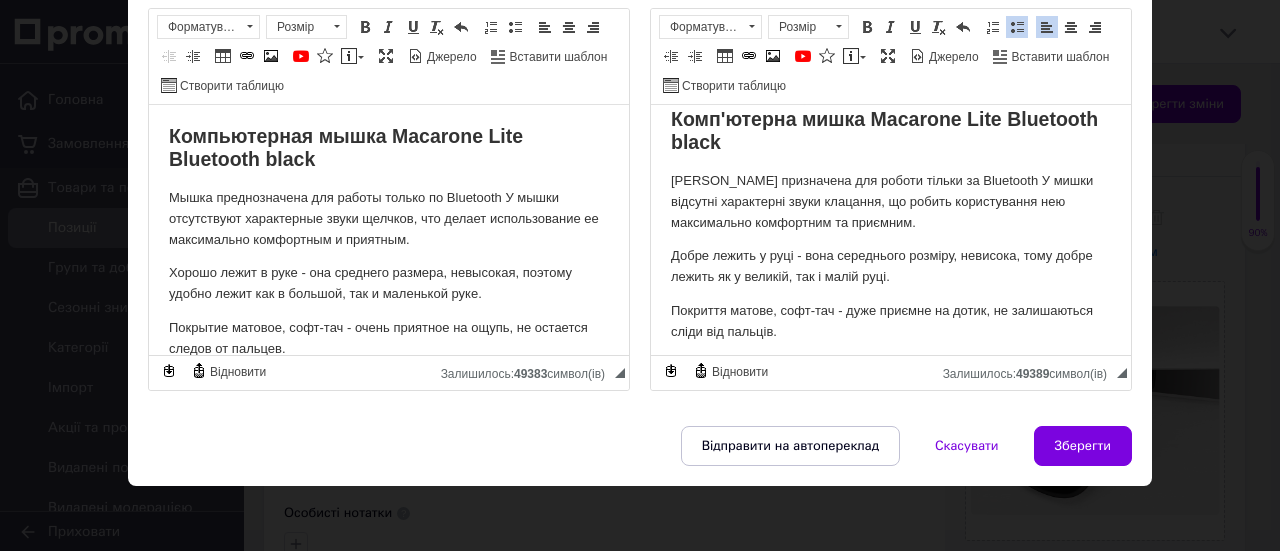scroll, scrollTop: 0, scrollLeft: 0, axis: both 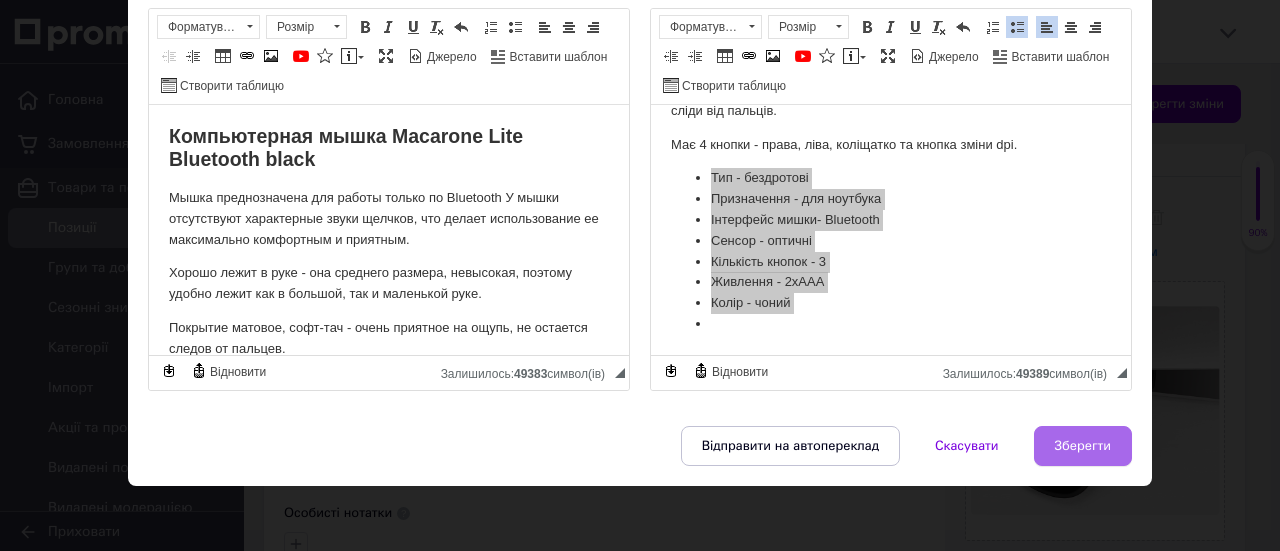 click on "Зберегти" at bounding box center [1083, 446] 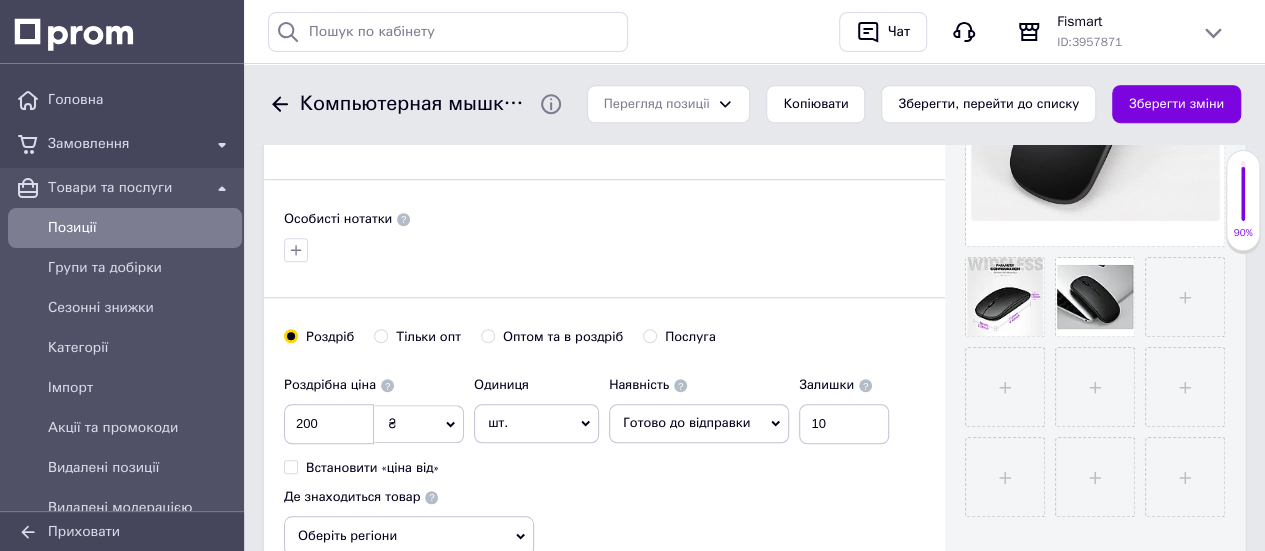 scroll, scrollTop: 700, scrollLeft: 0, axis: vertical 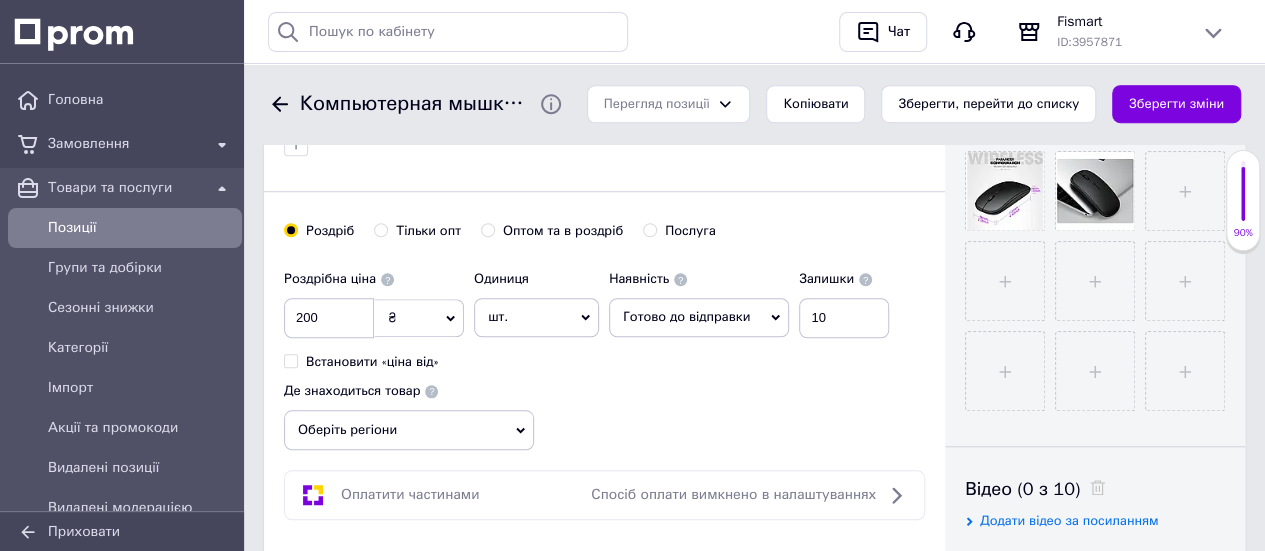 click on "Оберіть регіони" at bounding box center (409, 430) 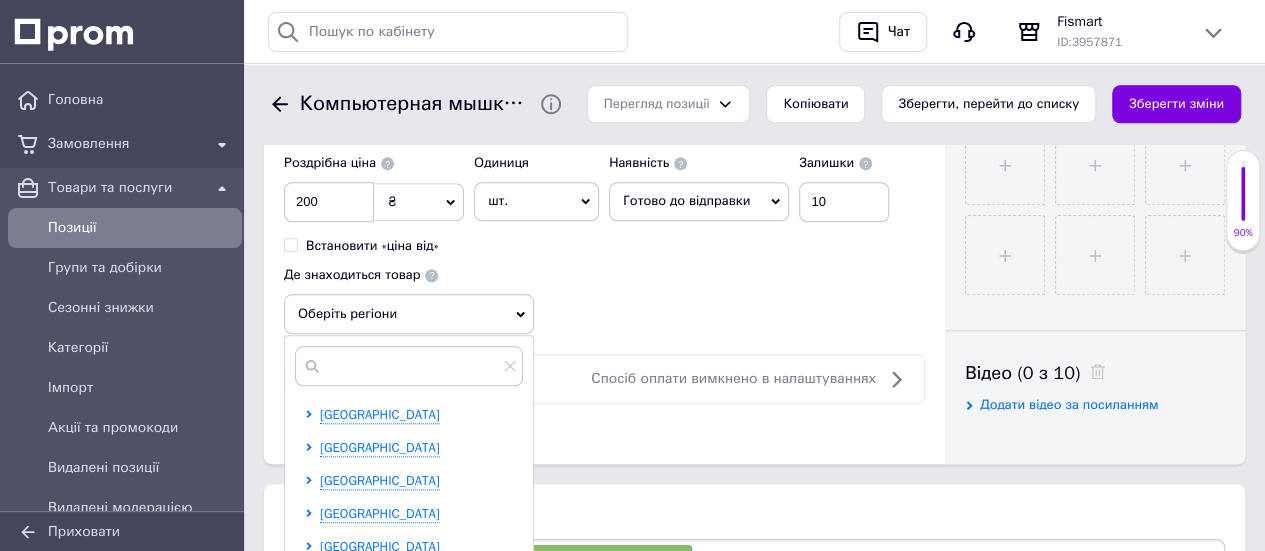 scroll, scrollTop: 1000, scrollLeft: 0, axis: vertical 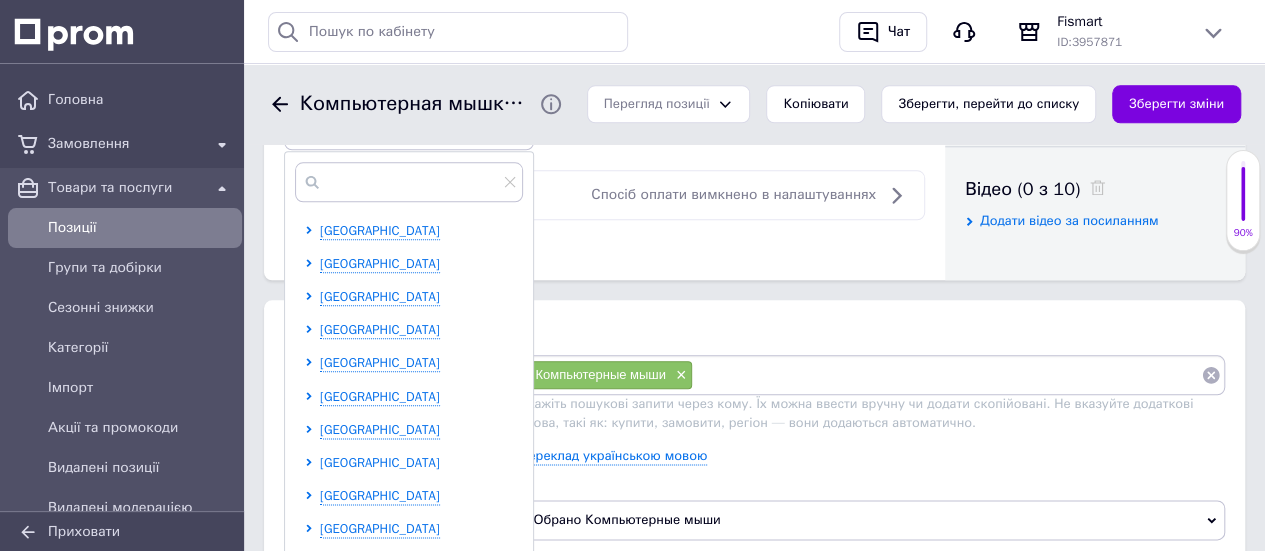 click on "[GEOGRAPHIC_DATA]" at bounding box center [380, 462] 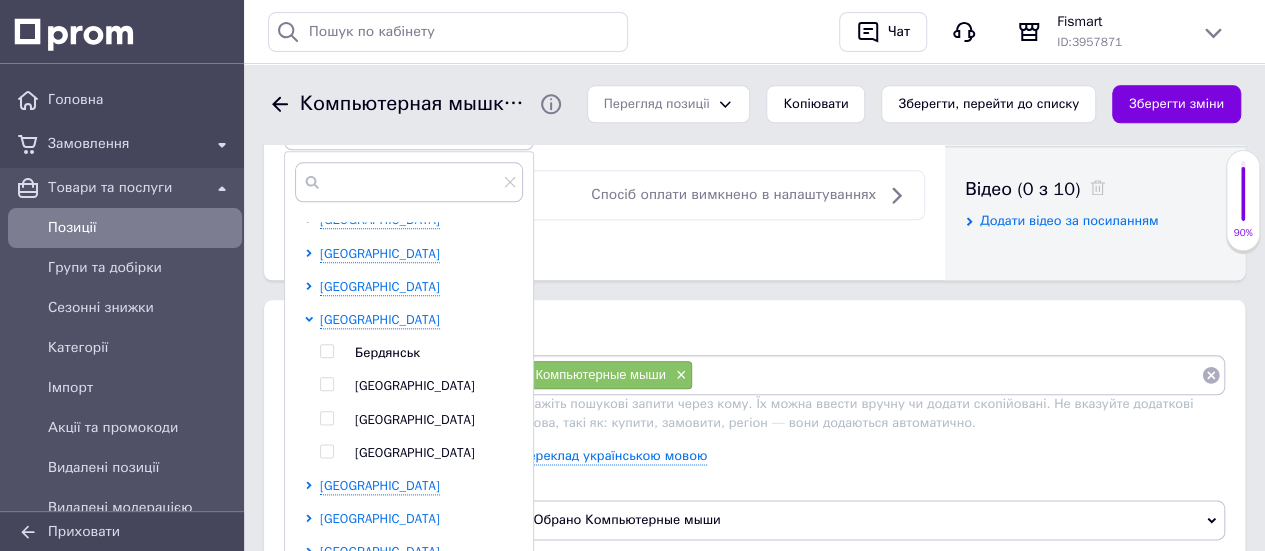 scroll, scrollTop: 300, scrollLeft: 0, axis: vertical 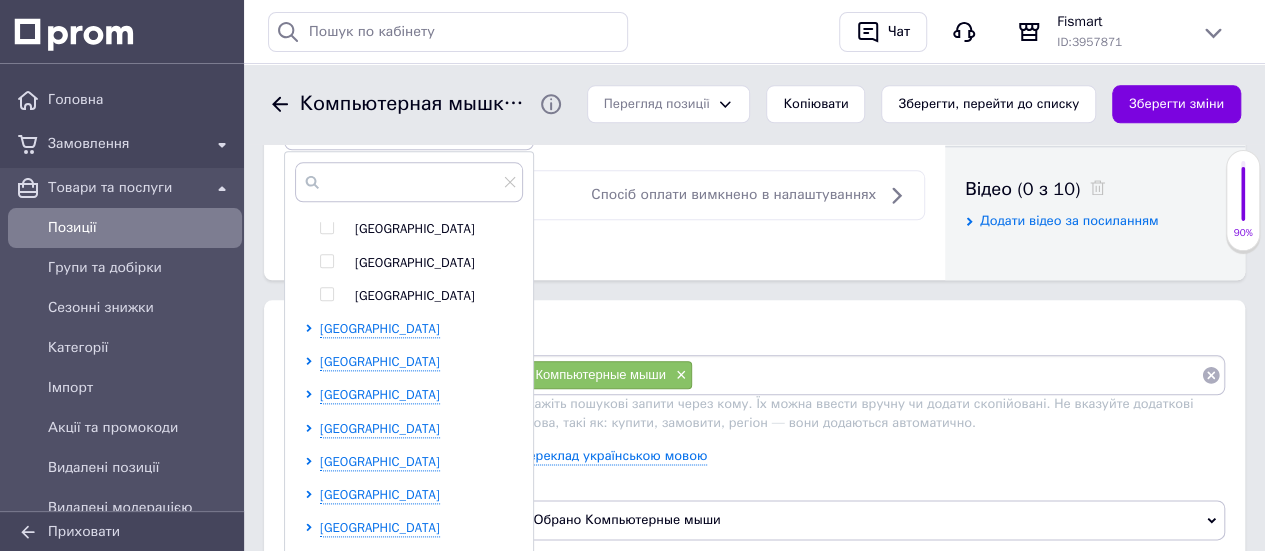 click on "[GEOGRAPHIC_DATA]" at bounding box center (415, 262) 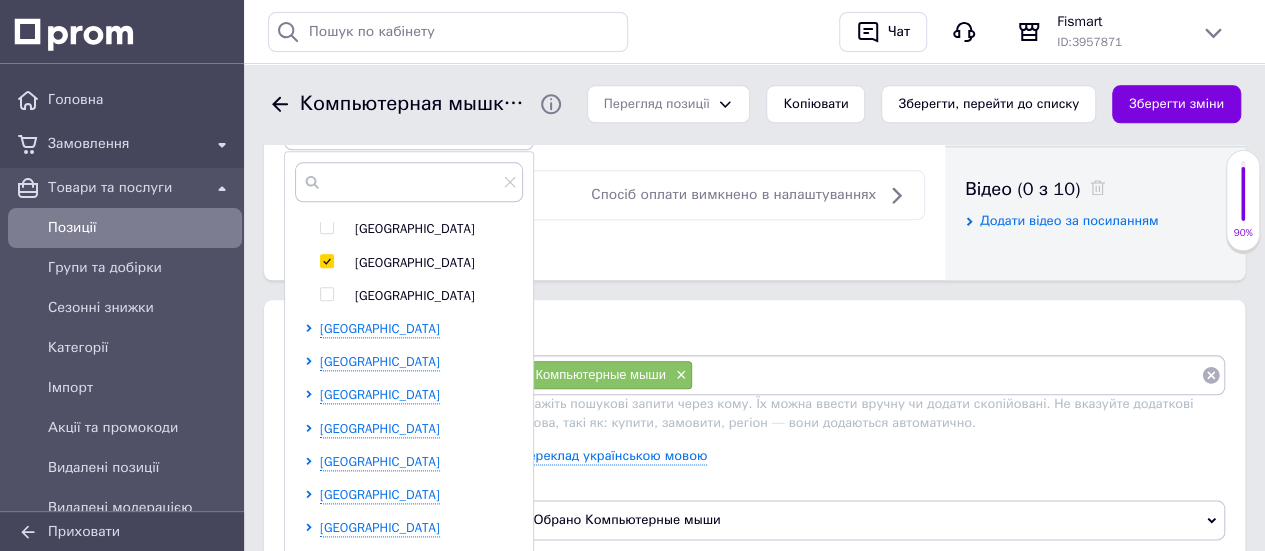 checkbox on "true" 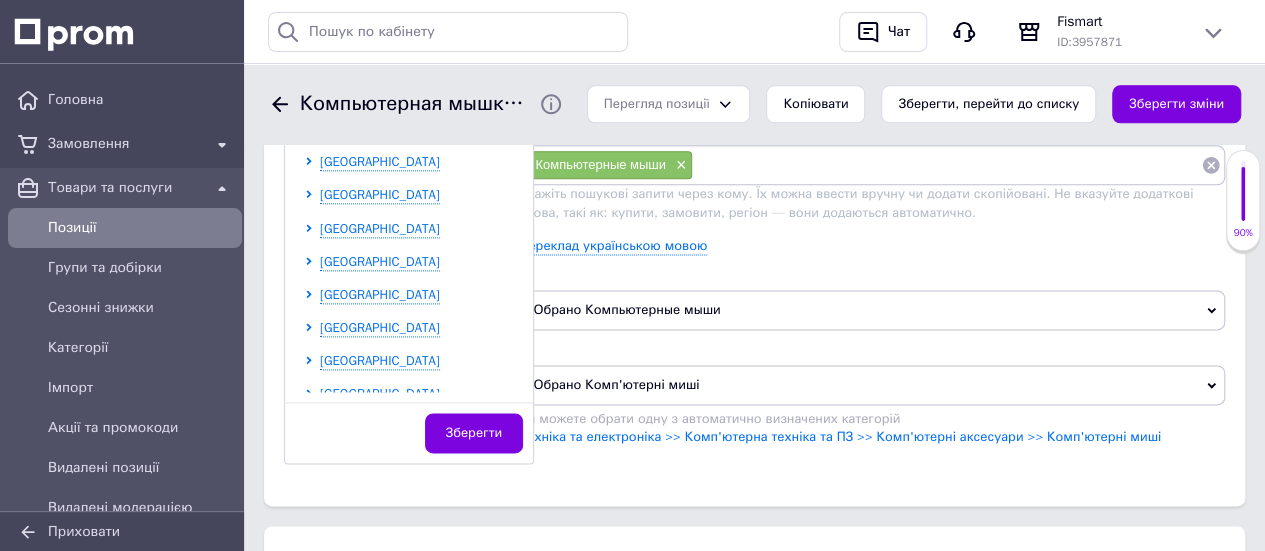 scroll, scrollTop: 1300, scrollLeft: 0, axis: vertical 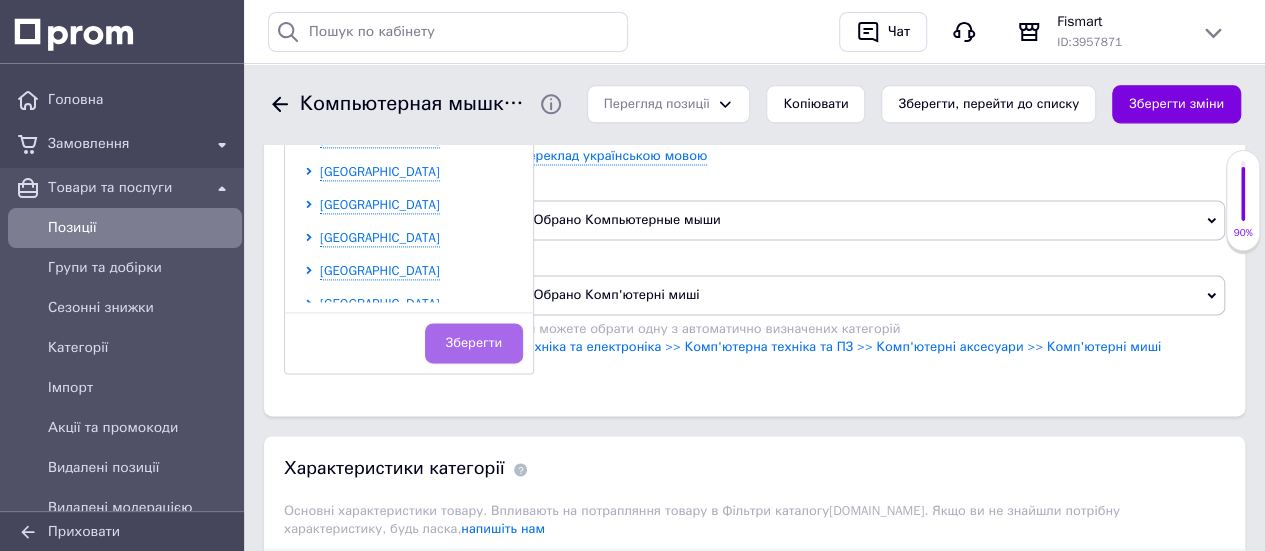 click on "Зберегти" at bounding box center (474, 343) 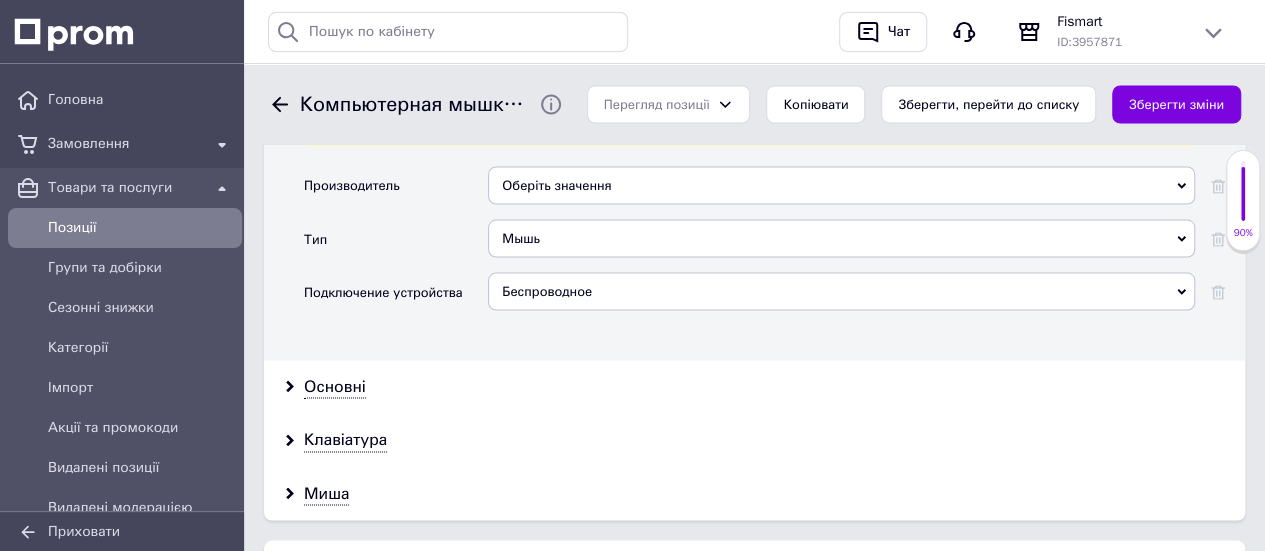scroll, scrollTop: 1800, scrollLeft: 0, axis: vertical 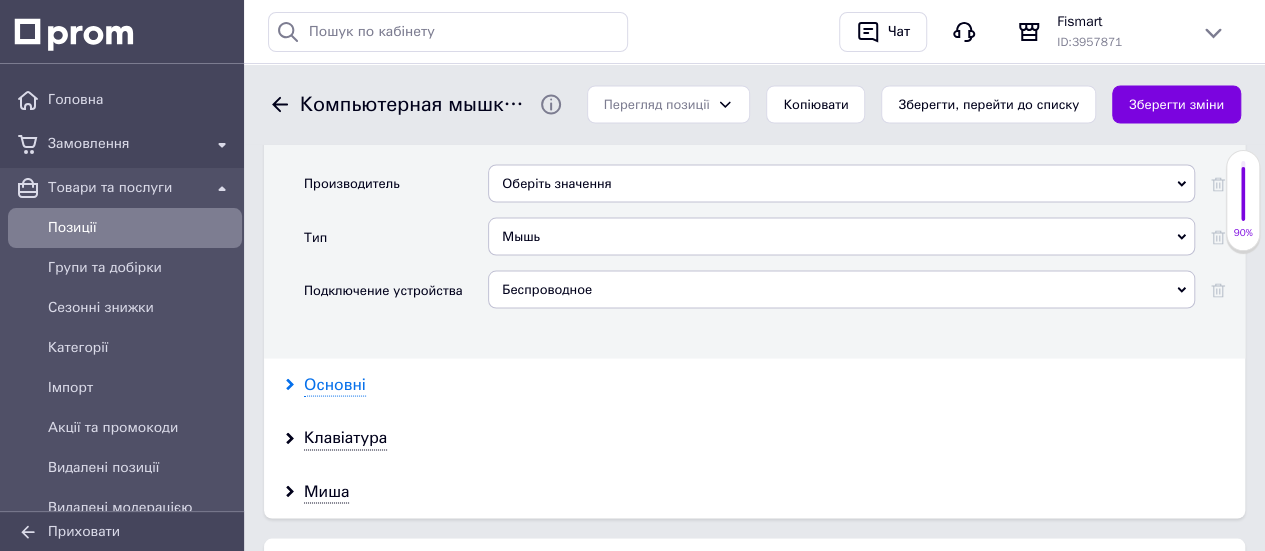 click on "Основні" at bounding box center (335, 384) 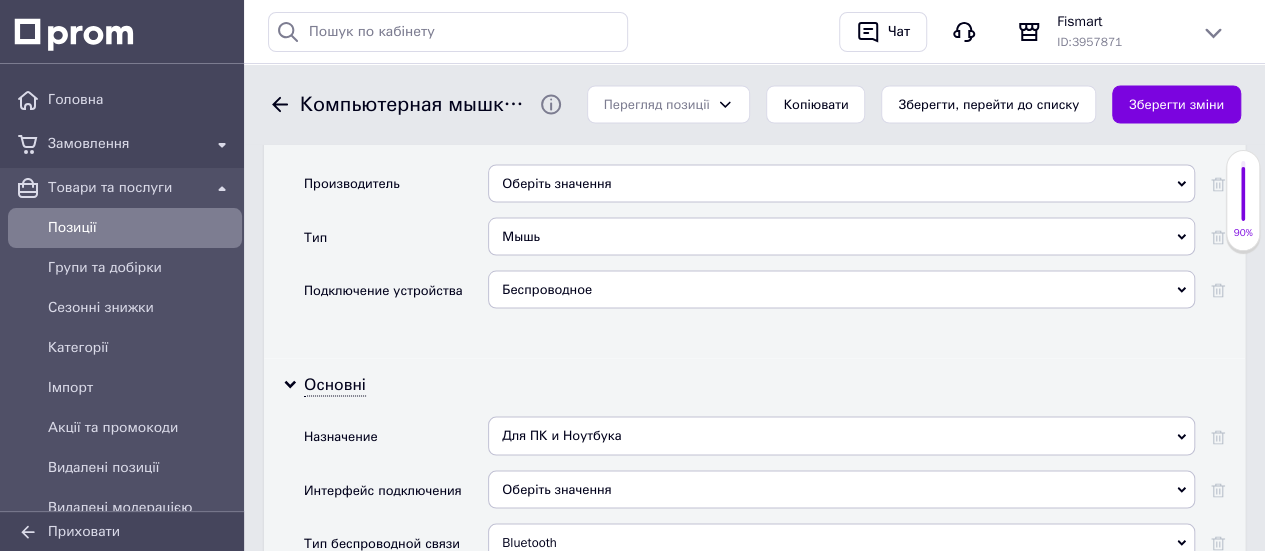 scroll, scrollTop: 2000, scrollLeft: 0, axis: vertical 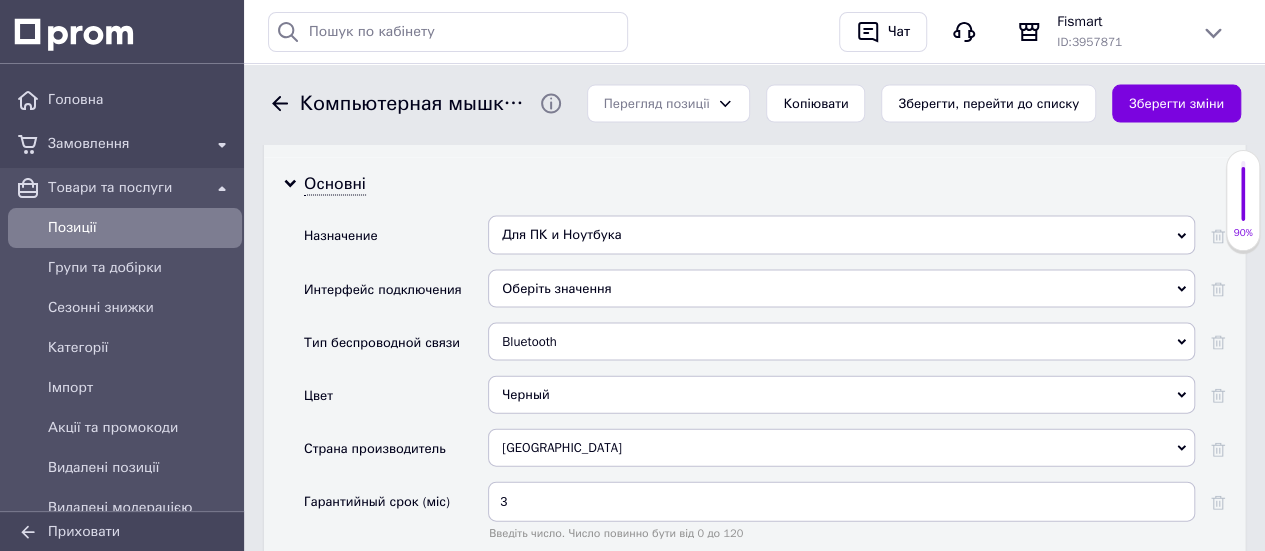 click on "Оберіть значення" at bounding box center (841, 289) 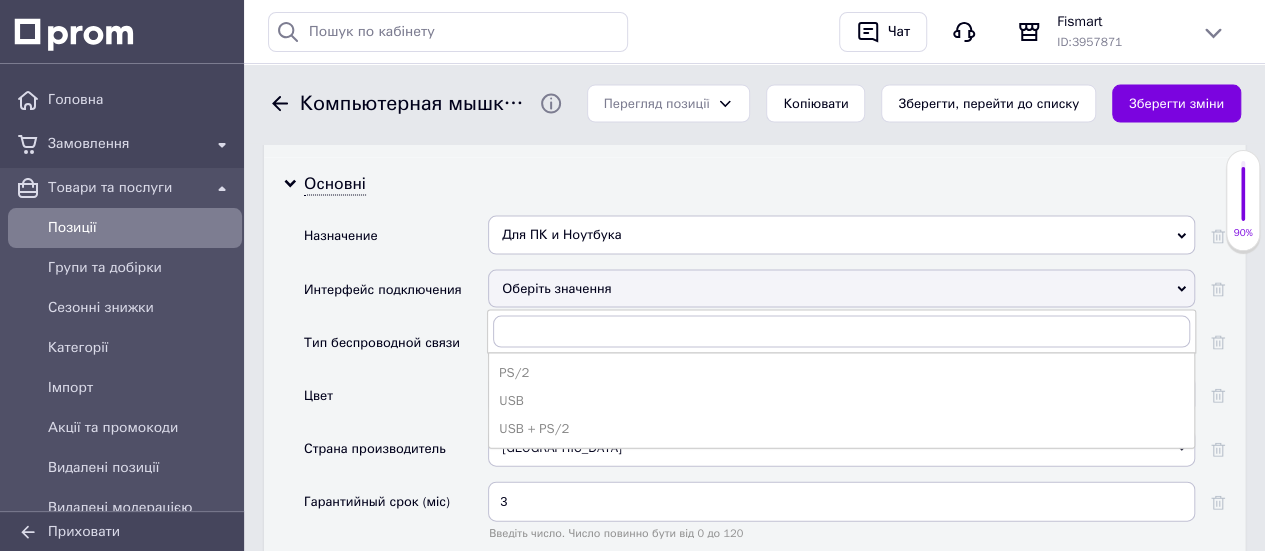 click on "Назначение" at bounding box center [396, 242] 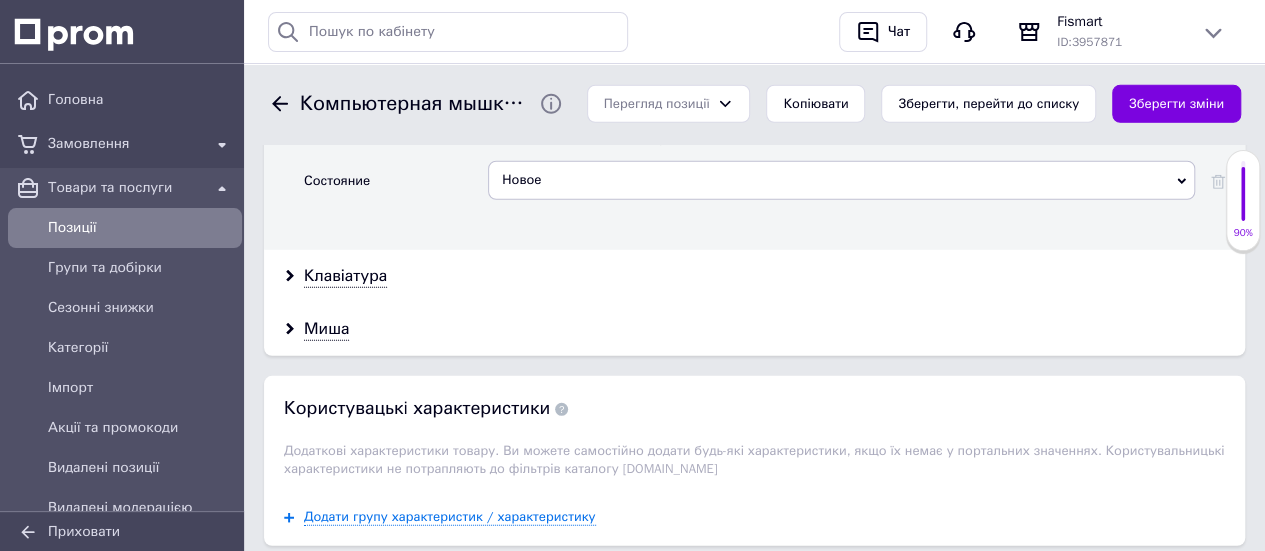 scroll, scrollTop: 2800, scrollLeft: 0, axis: vertical 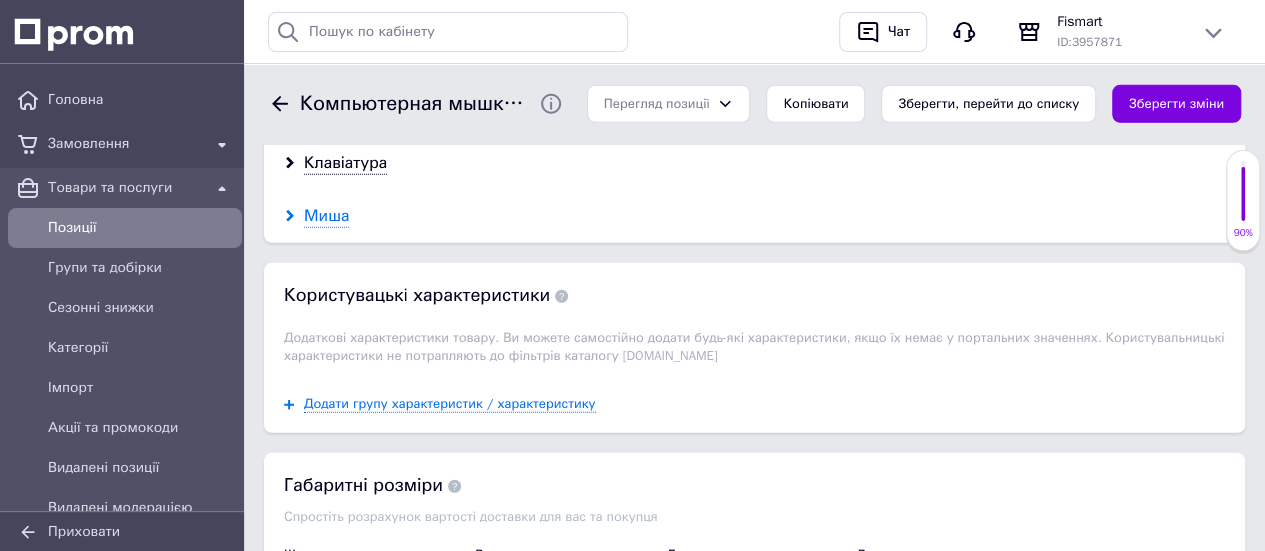 click on "Миша" at bounding box center (326, 216) 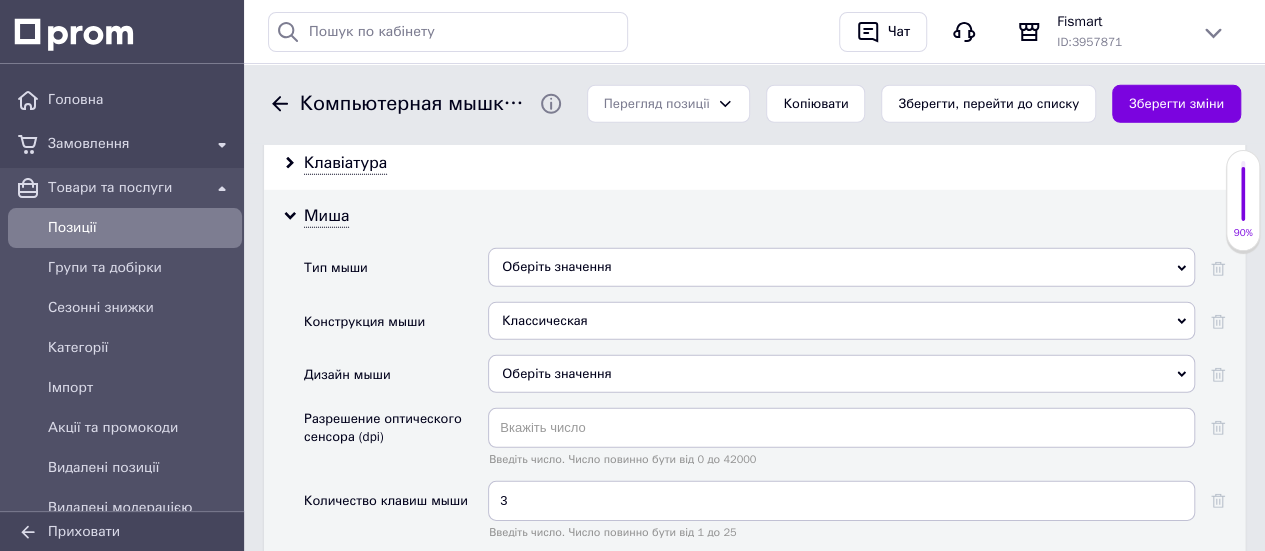 click on "Оберіть значення" at bounding box center (841, 267) 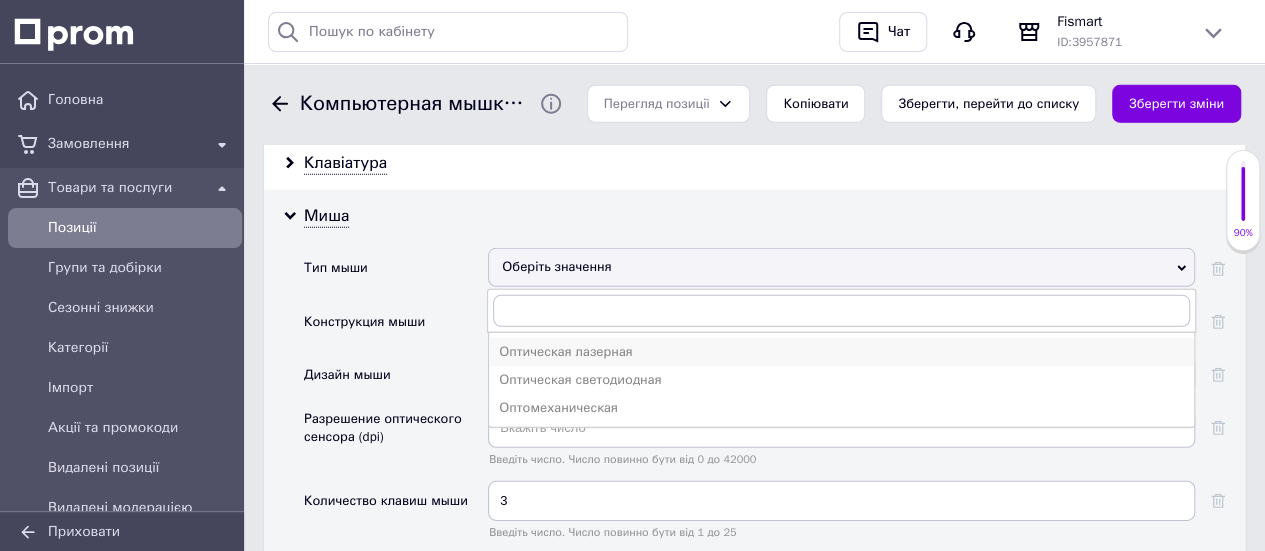 click on "Оптическая лазерная" at bounding box center [841, 352] 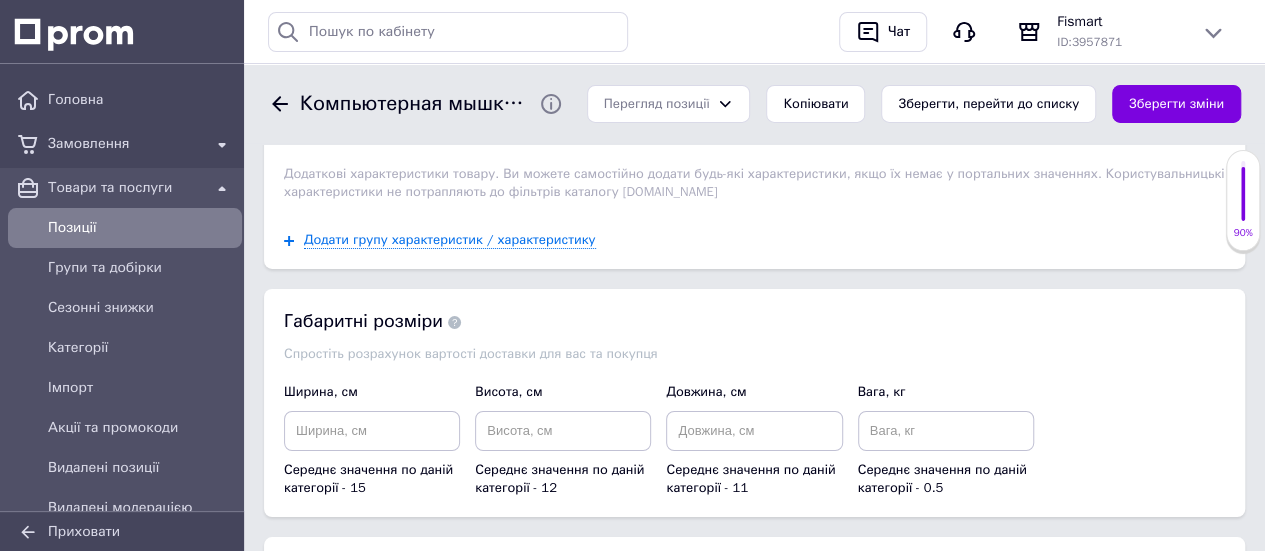 scroll, scrollTop: 3400, scrollLeft: 0, axis: vertical 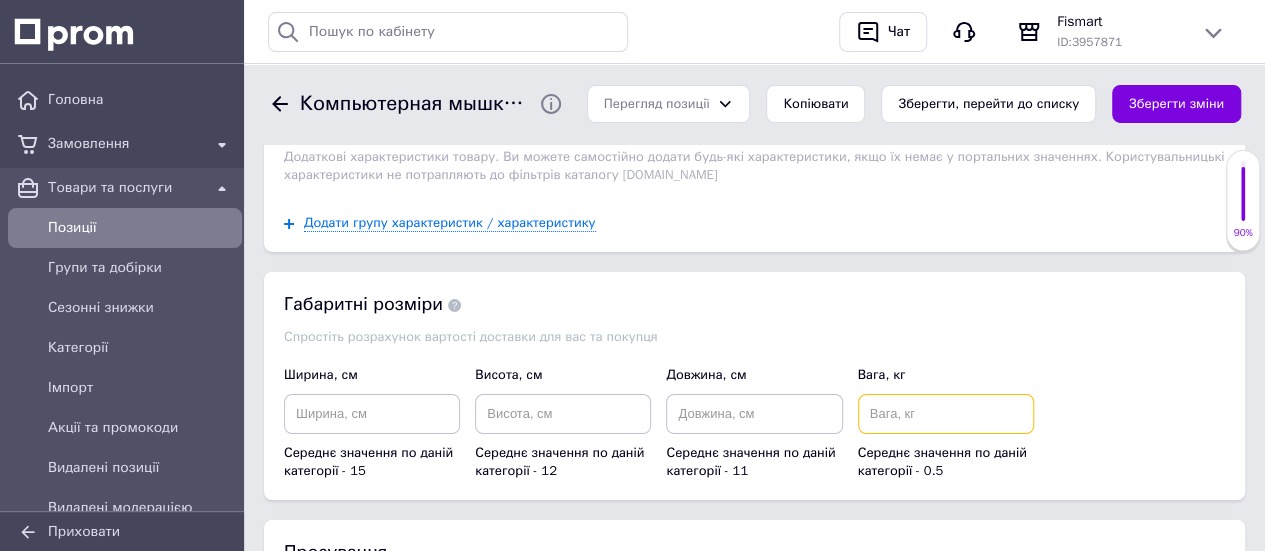 click at bounding box center [946, 414] 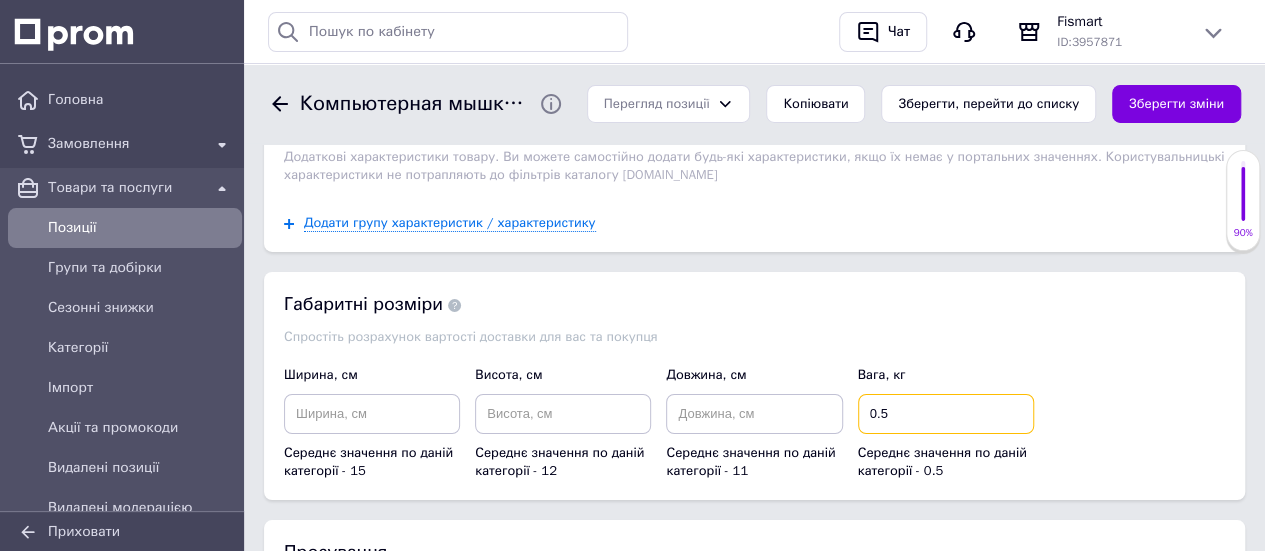 type on "0.5" 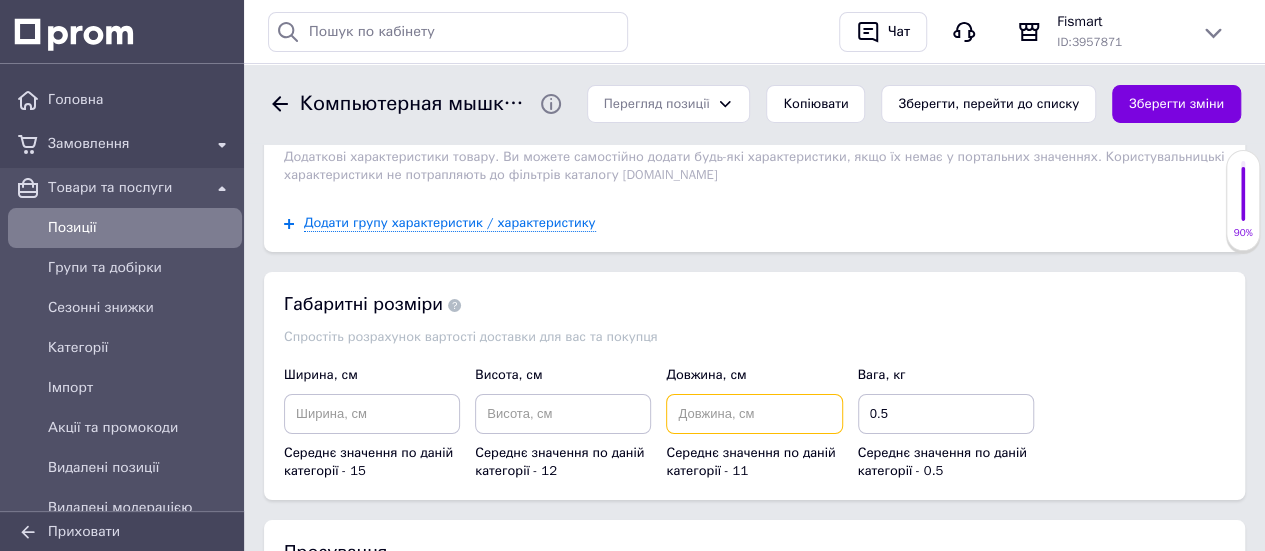 click at bounding box center [754, 414] 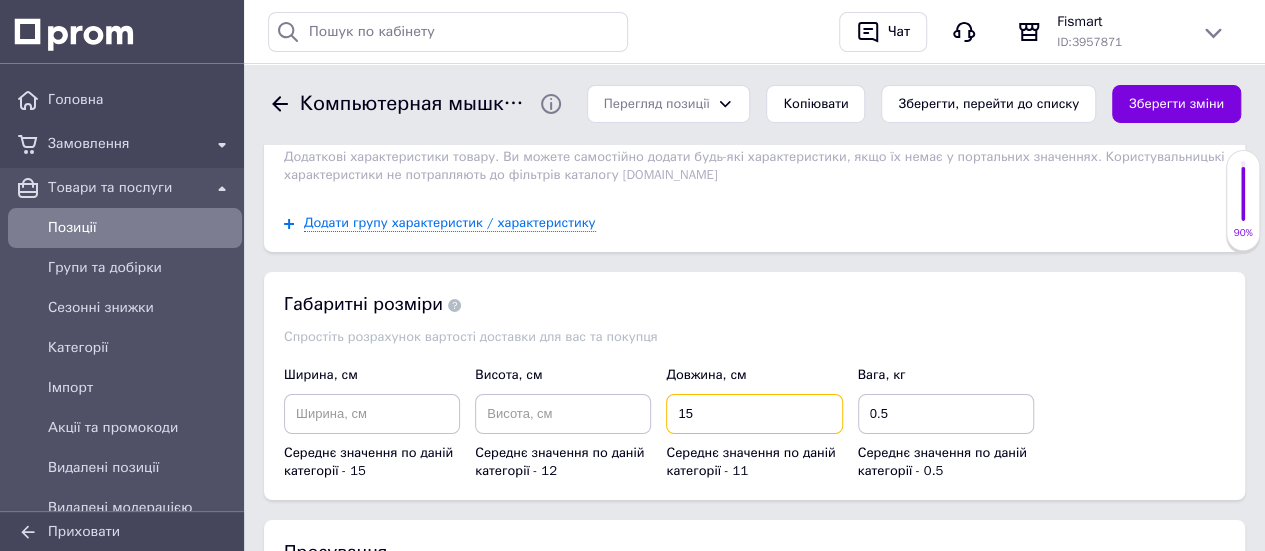 type on "15" 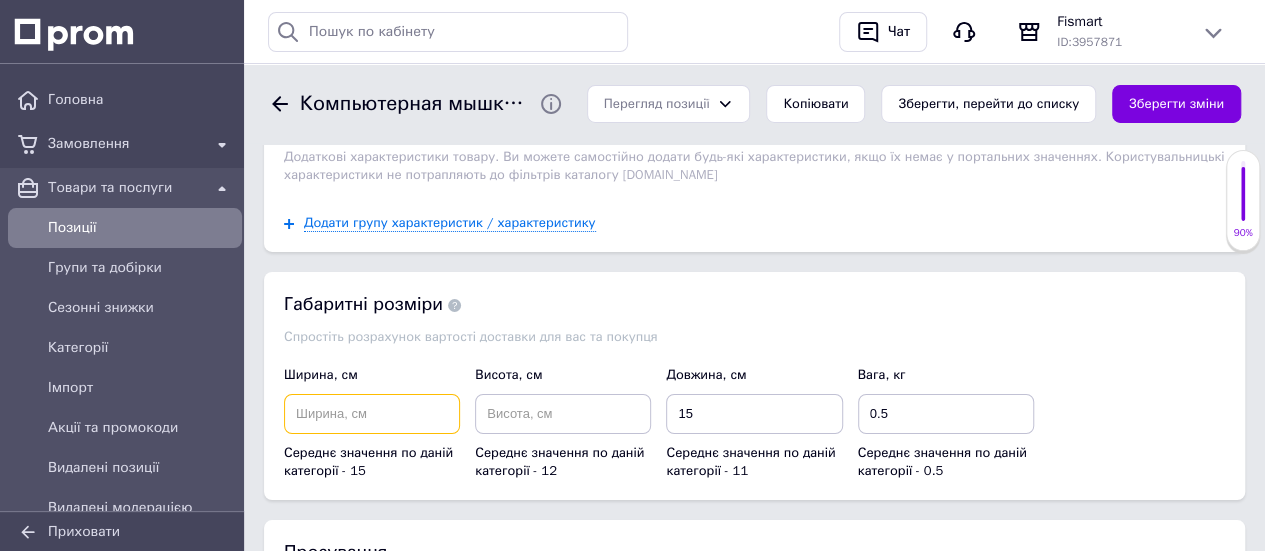 click at bounding box center (372, 414) 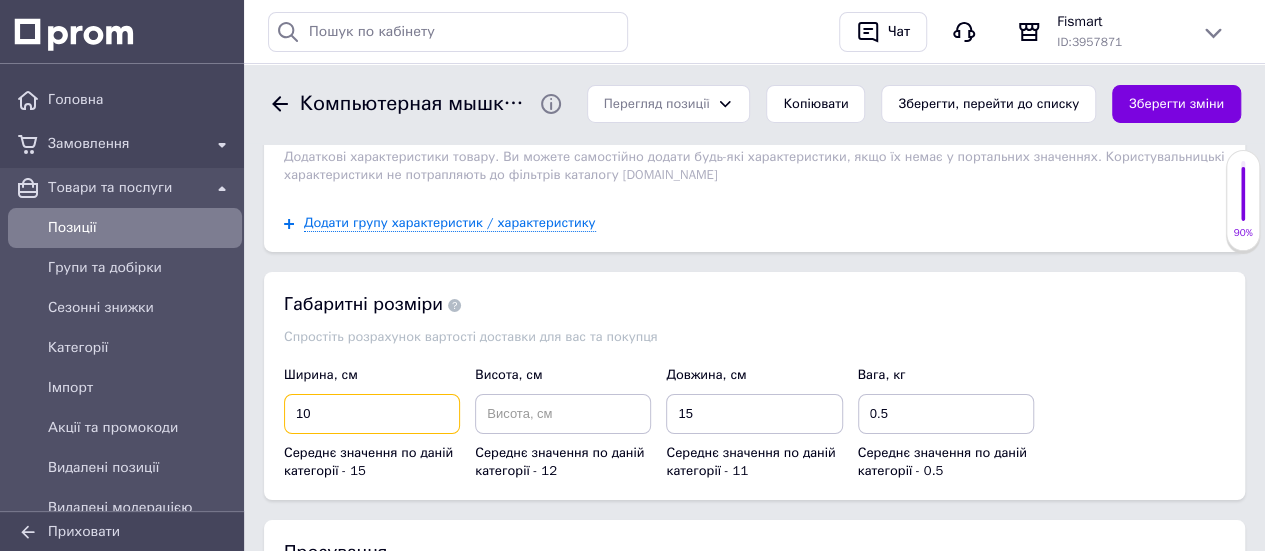 type on "10" 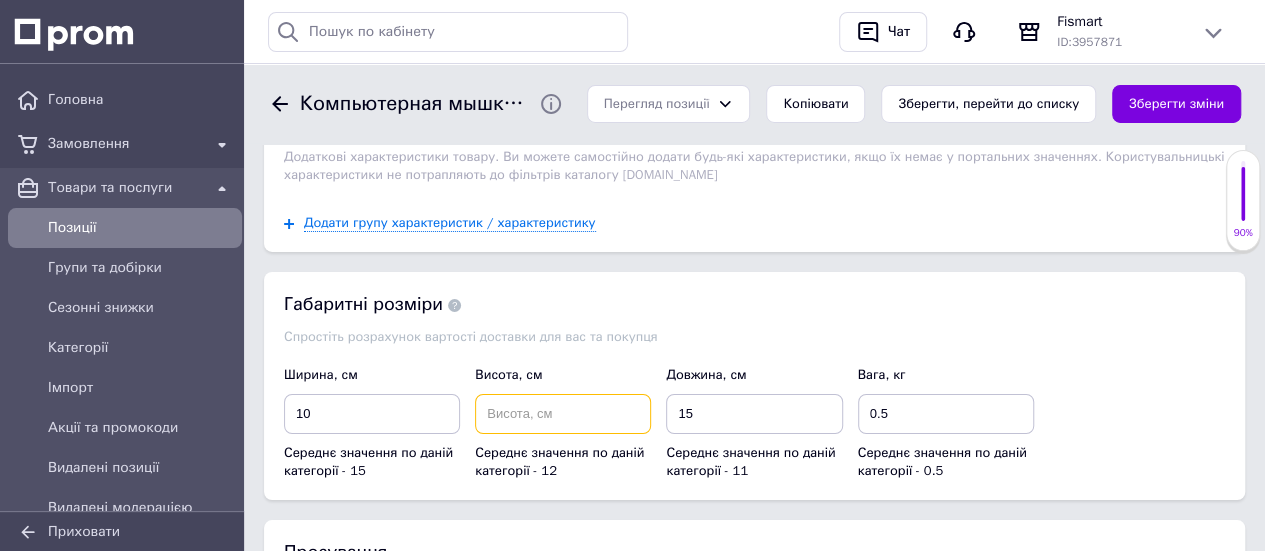 click at bounding box center [563, 414] 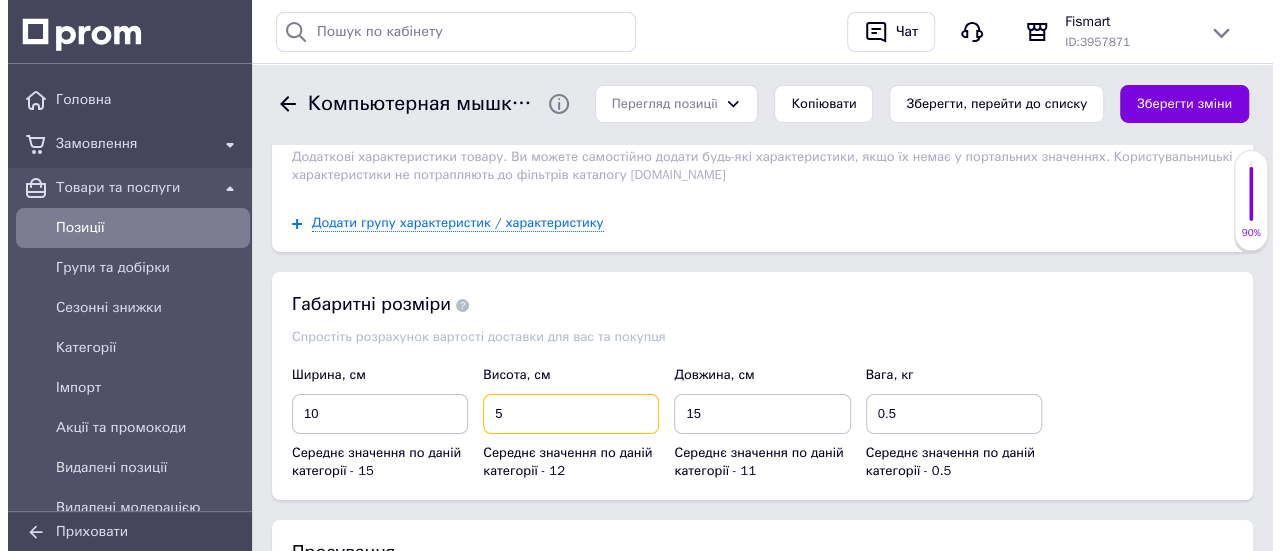 scroll, scrollTop: 3600, scrollLeft: 0, axis: vertical 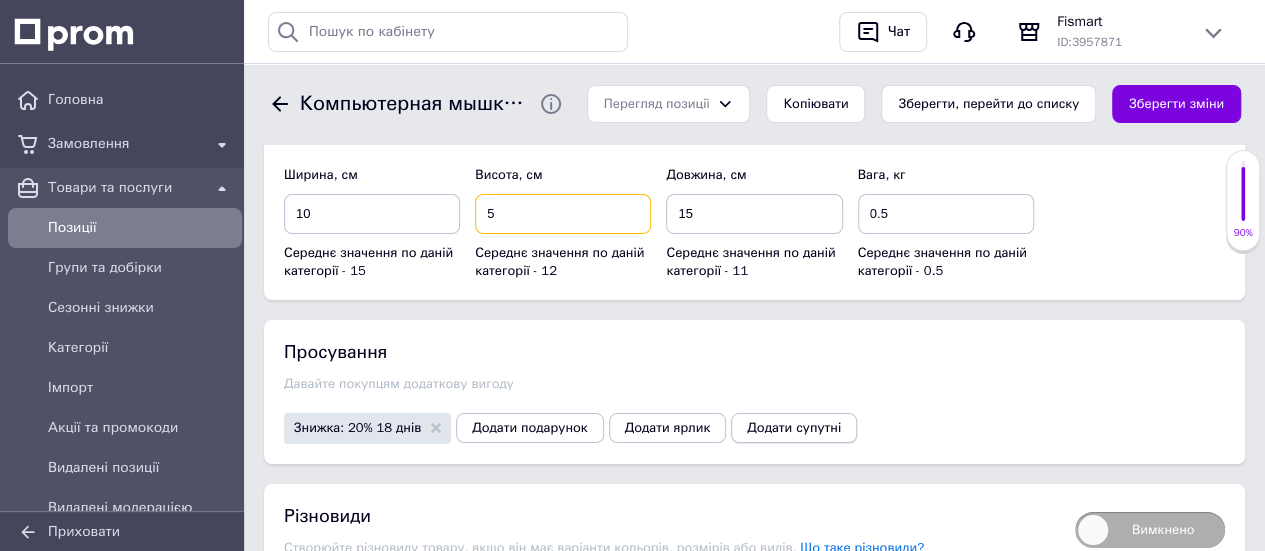 type on "5" 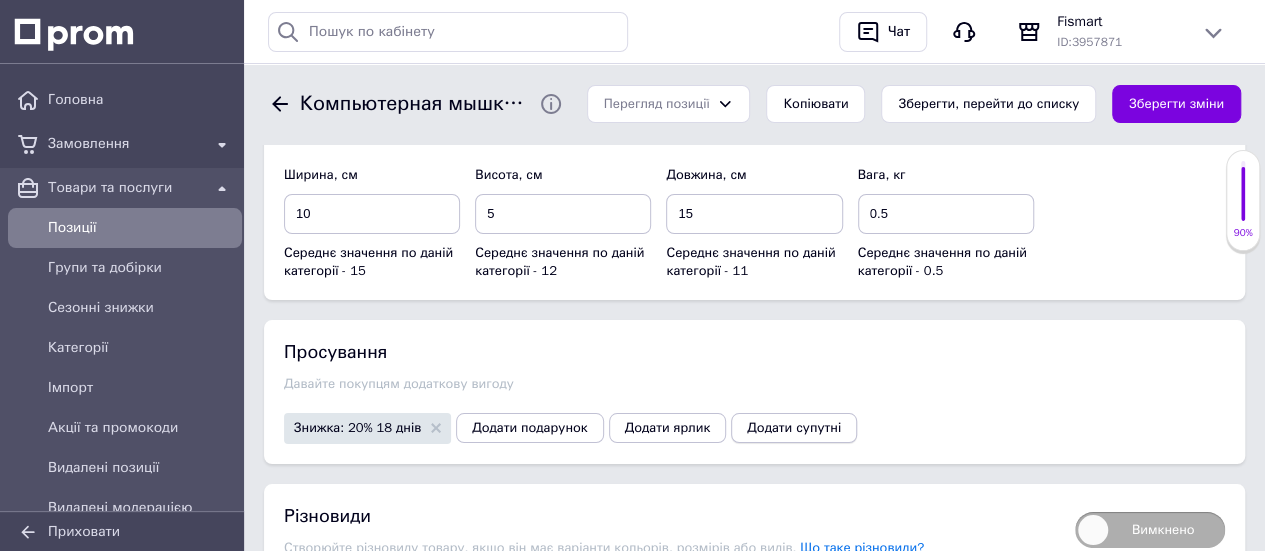 click on "Додати супутні" at bounding box center (794, 428) 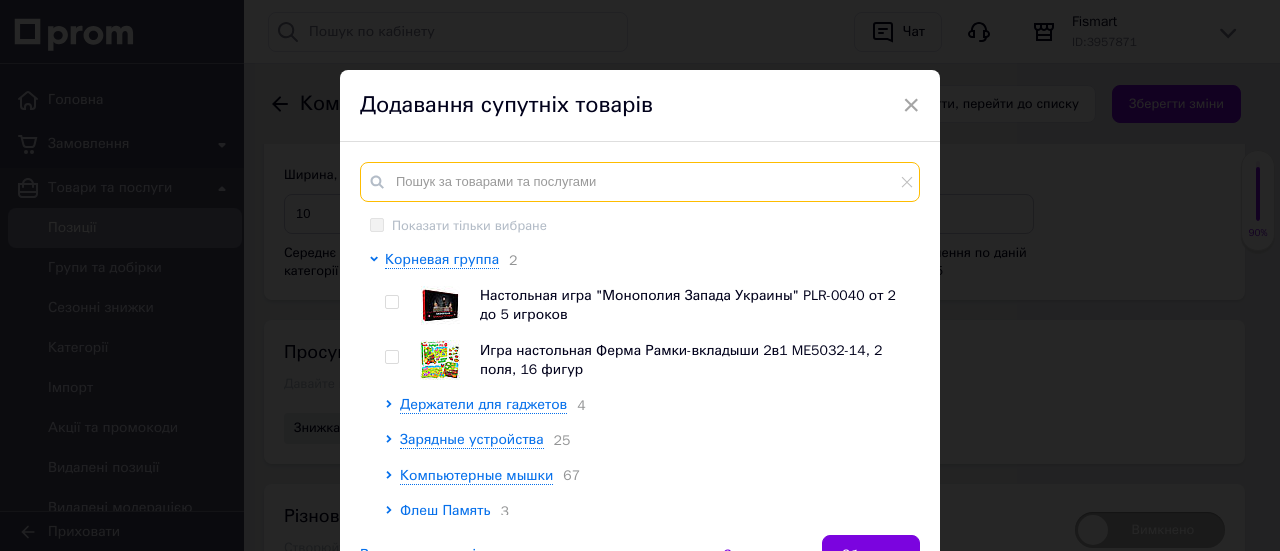 click at bounding box center (640, 182) 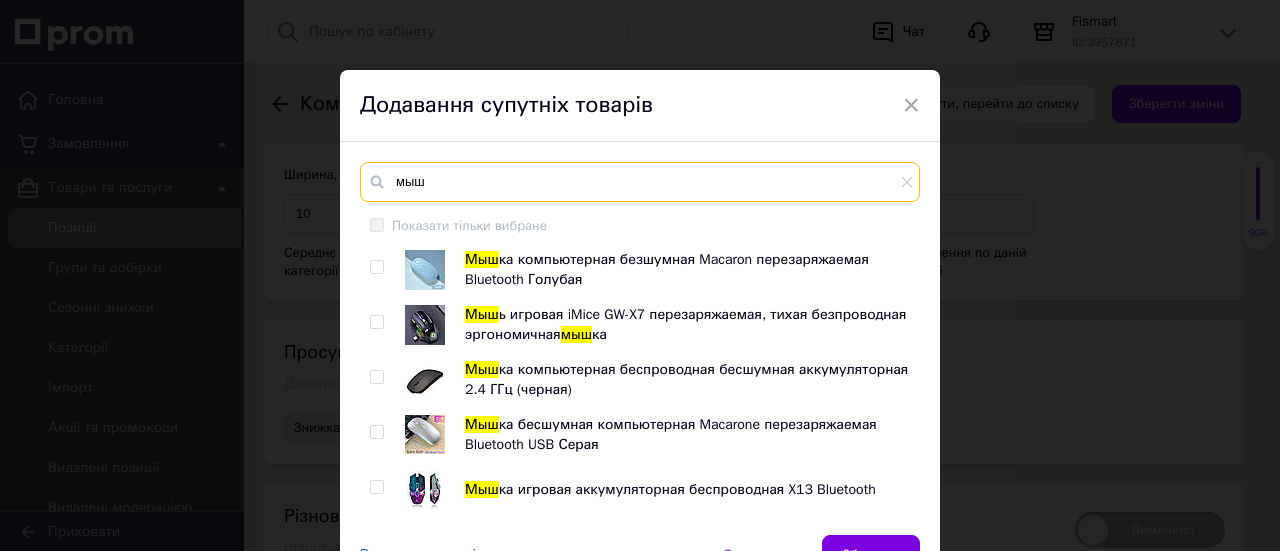 type on "мыш" 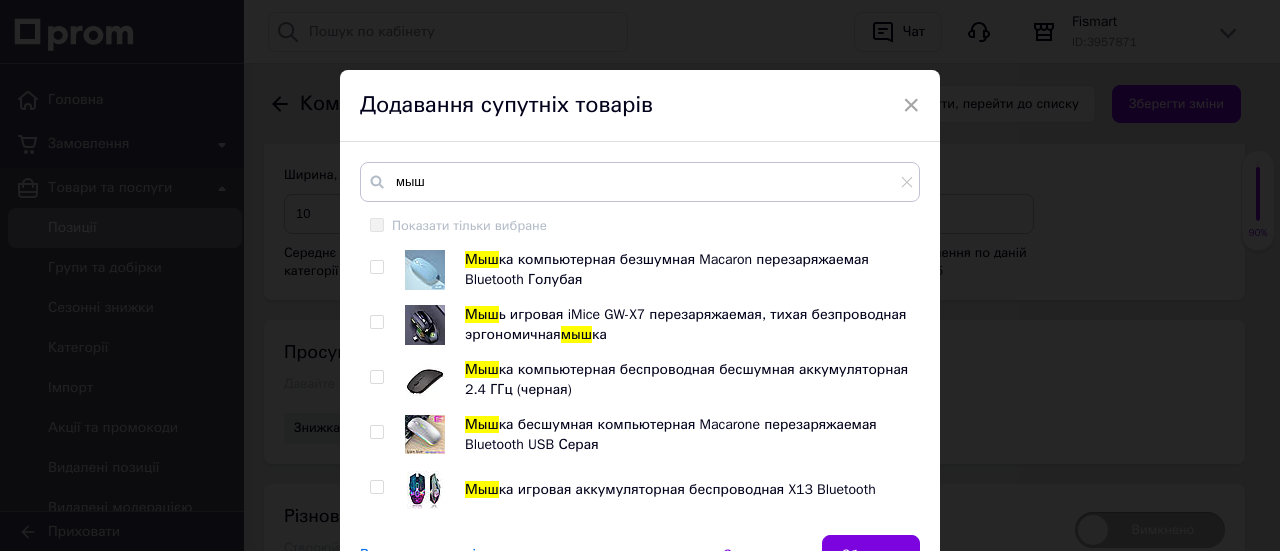 click at bounding box center (425, 270) 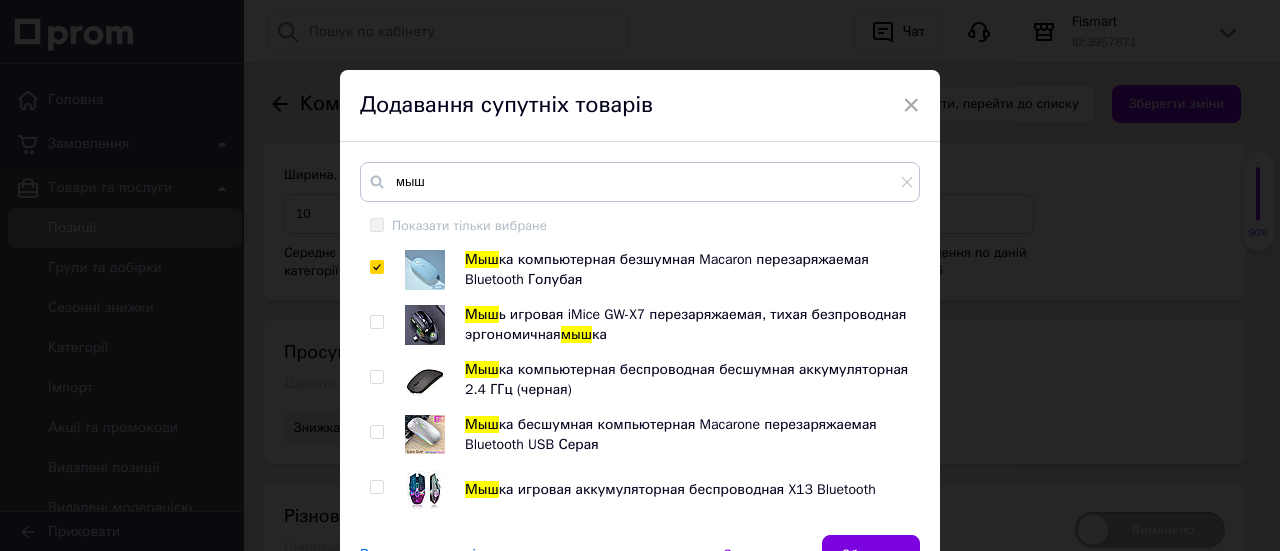 checkbox on "true" 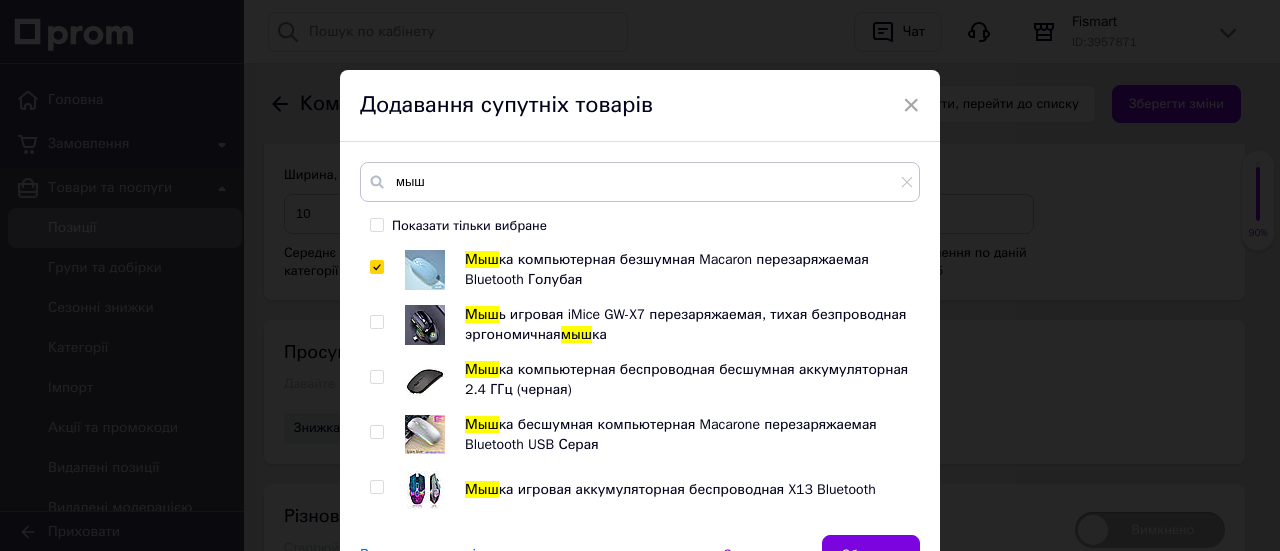 click at bounding box center [425, 380] 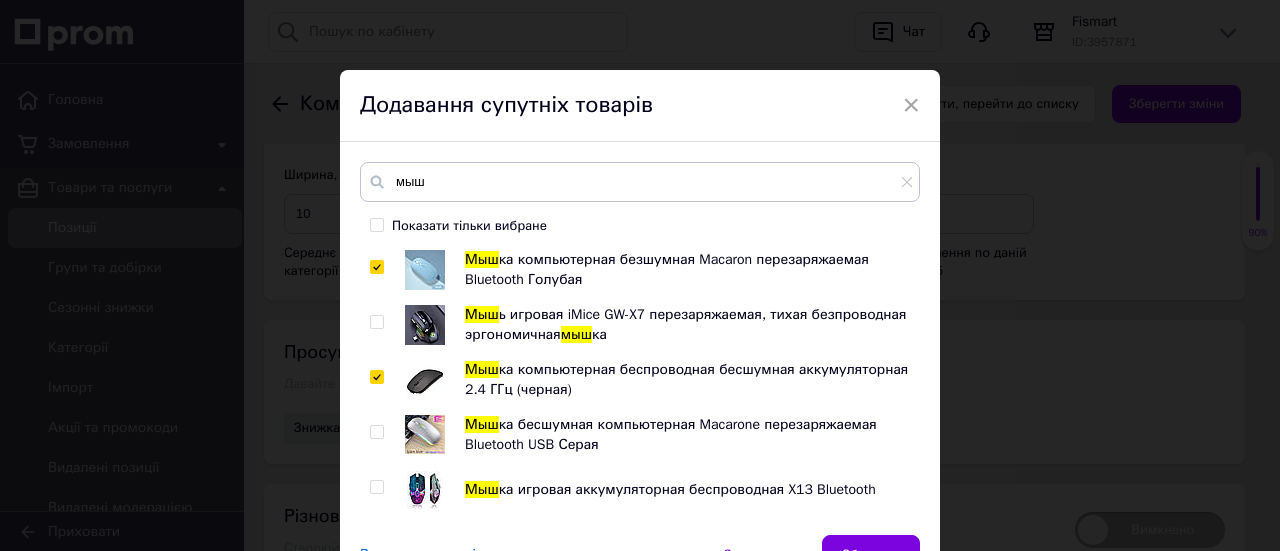 checkbox on "true" 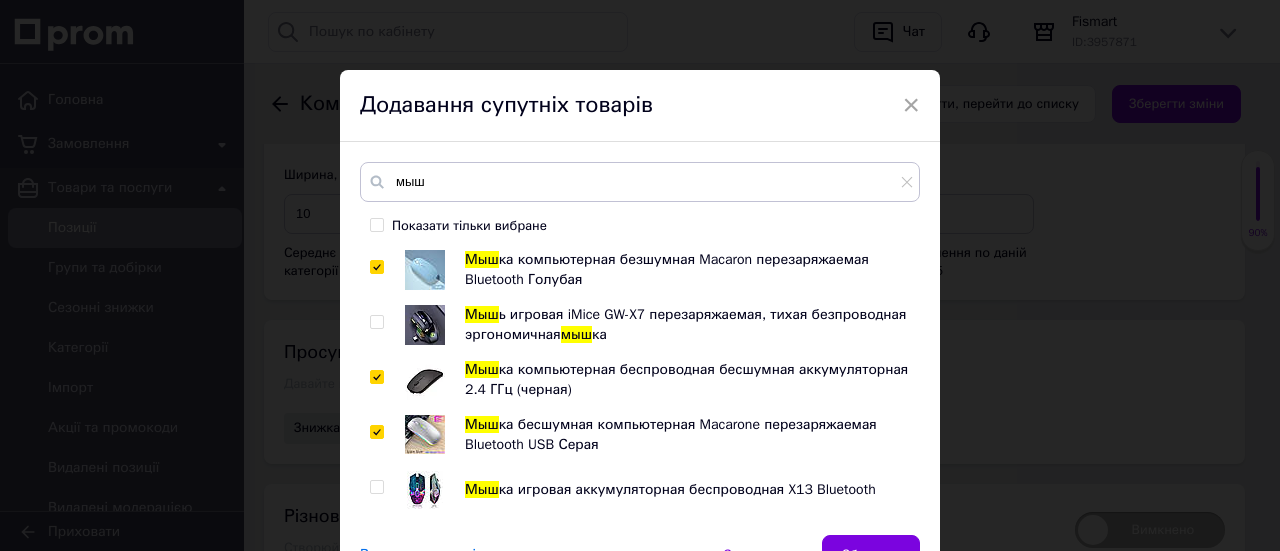 checkbox on "true" 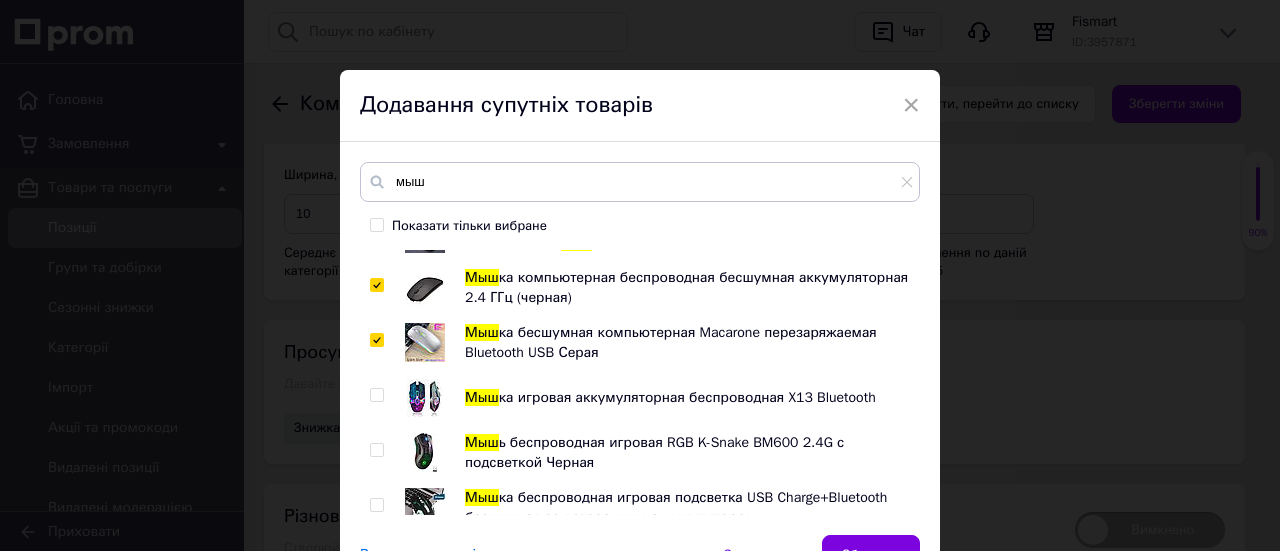 scroll, scrollTop: 200, scrollLeft: 0, axis: vertical 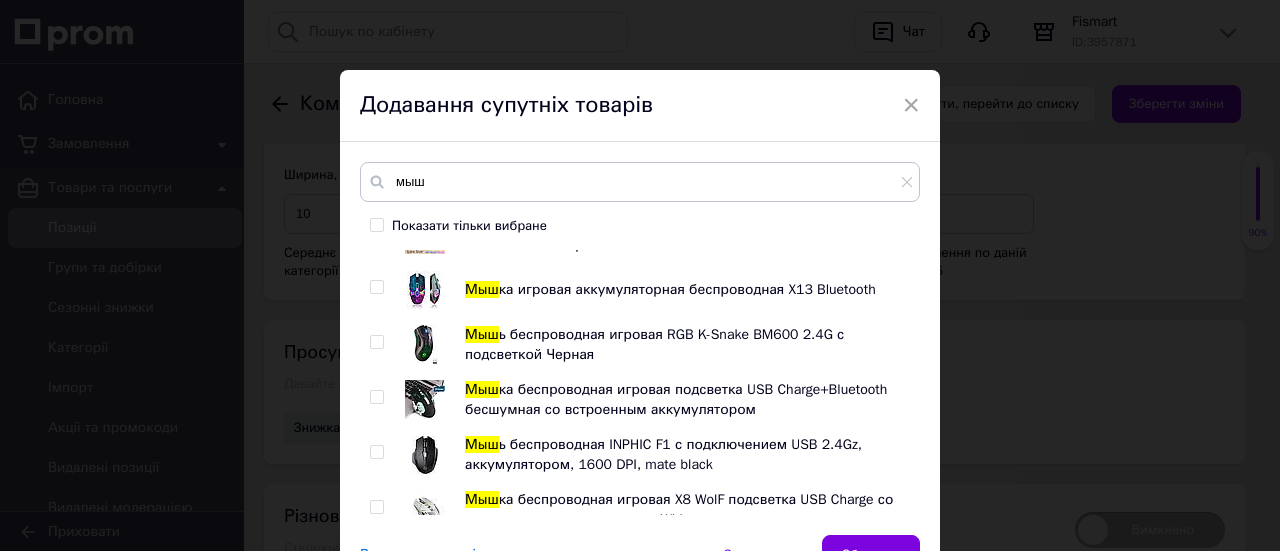 click at bounding box center (425, 455) 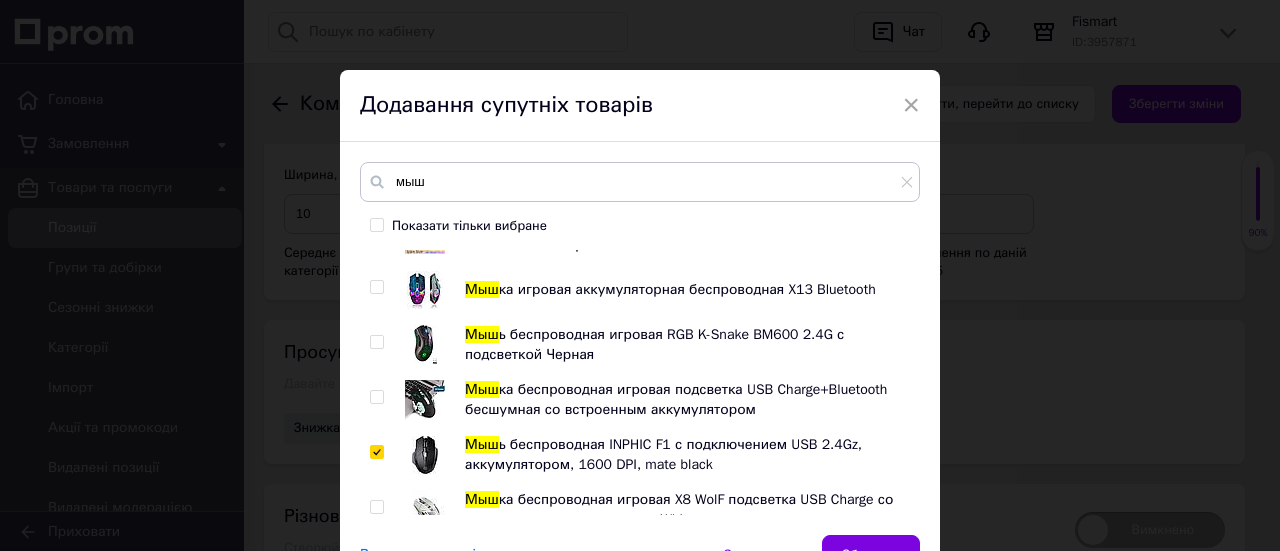checkbox on "true" 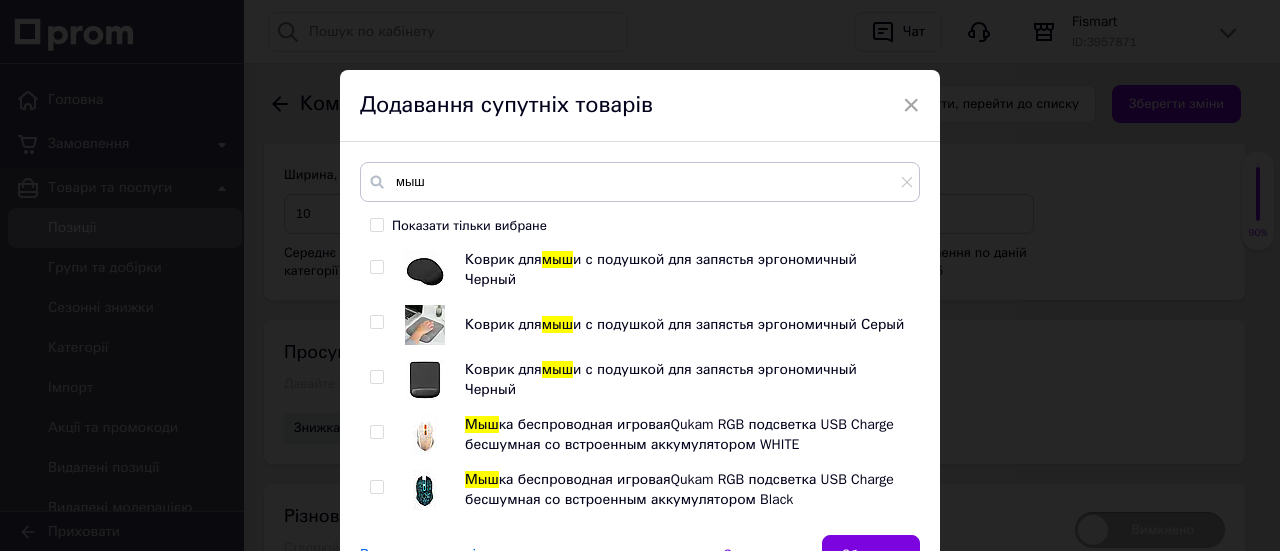 scroll, scrollTop: 500, scrollLeft: 0, axis: vertical 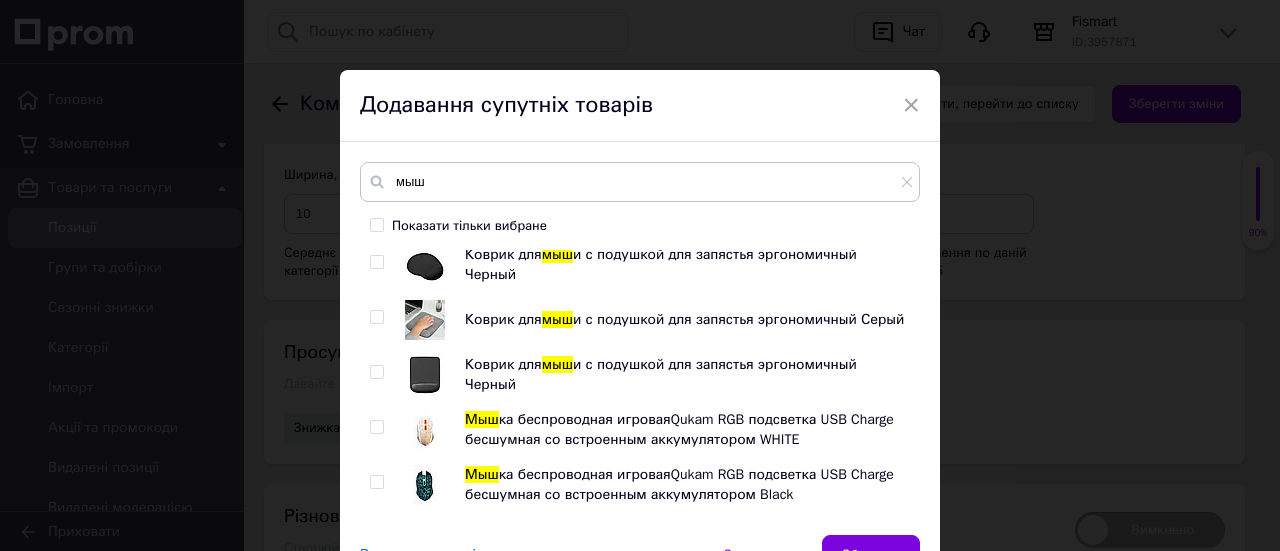 click at bounding box center (425, 265) 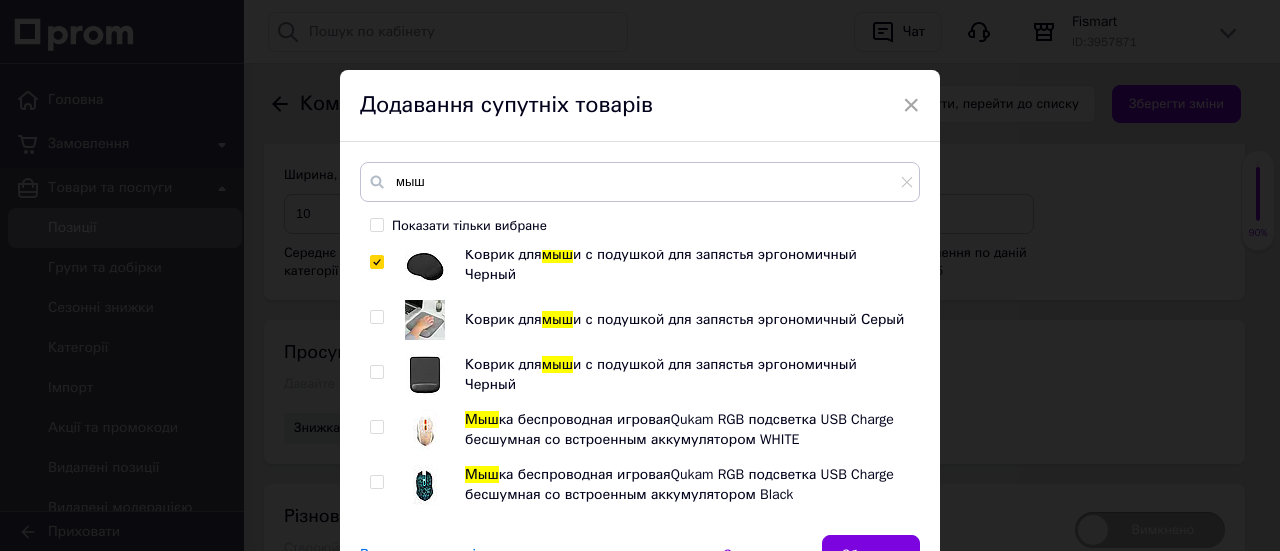checkbox on "true" 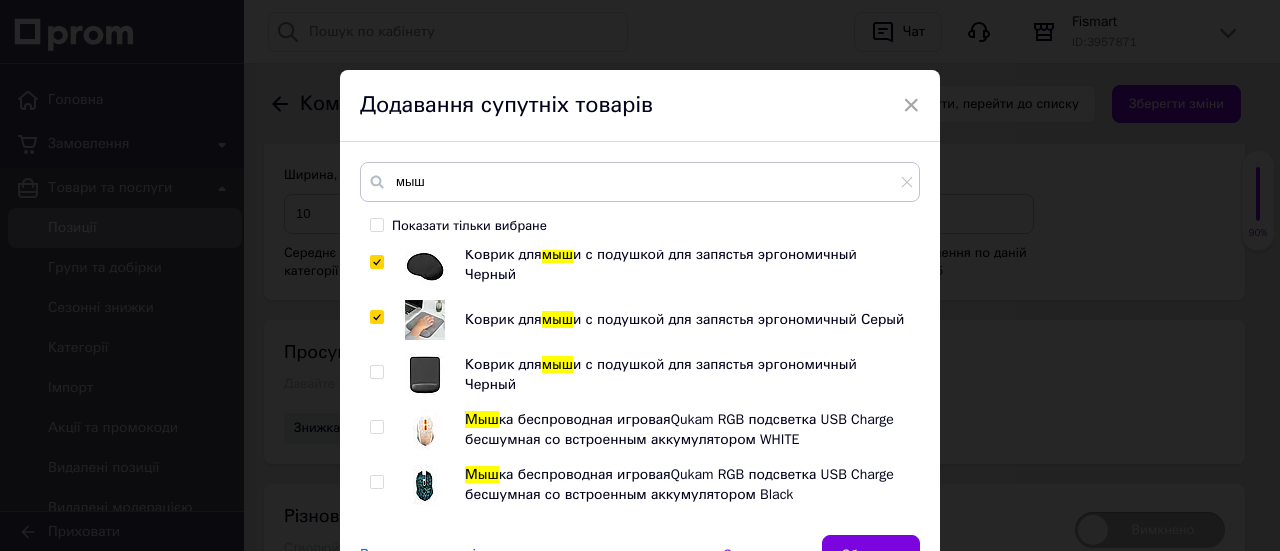 checkbox on "true" 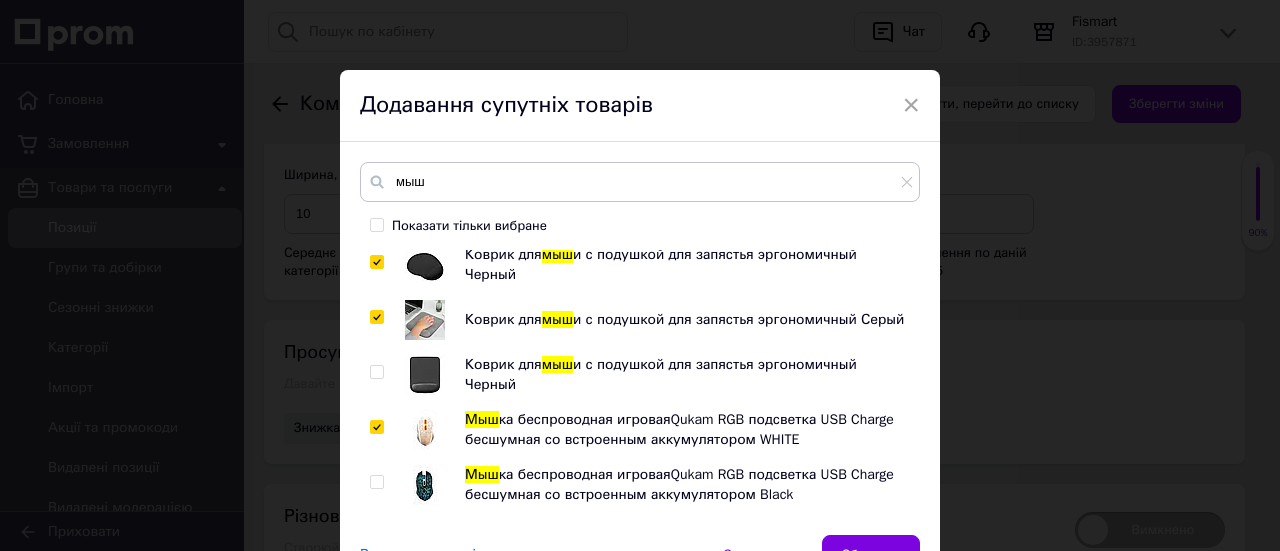 checkbox on "true" 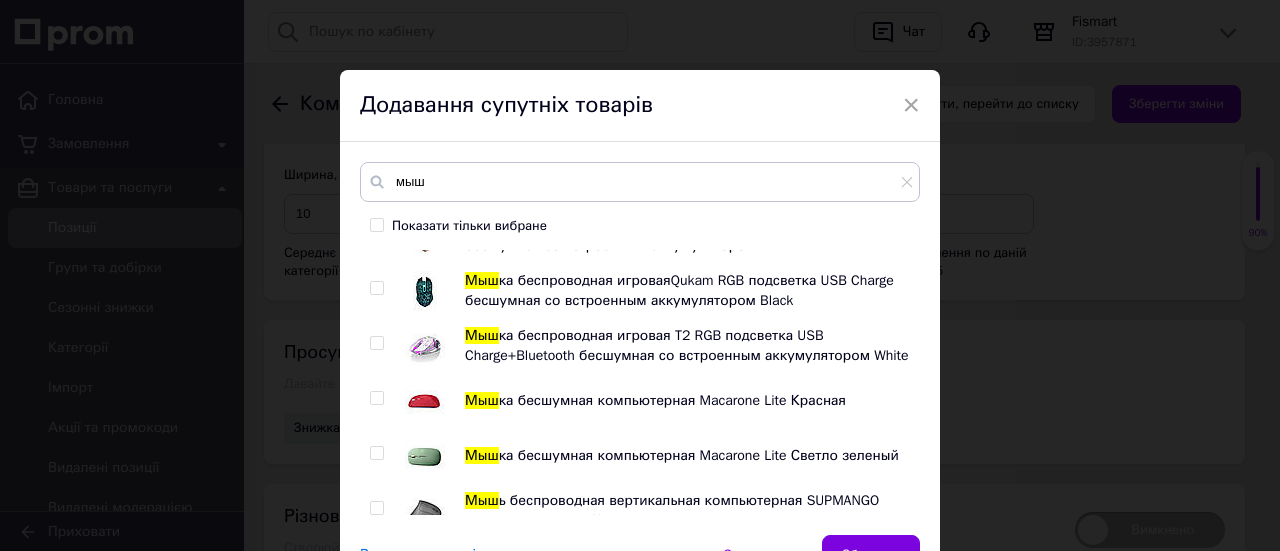scroll, scrollTop: 700, scrollLeft: 0, axis: vertical 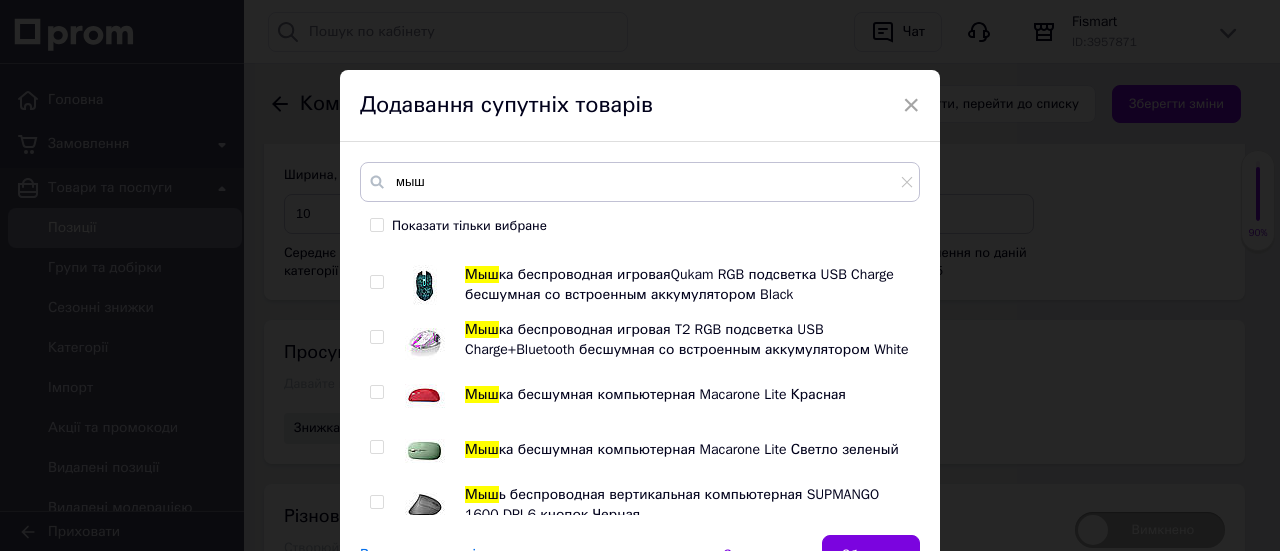 click at bounding box center (425, 285) 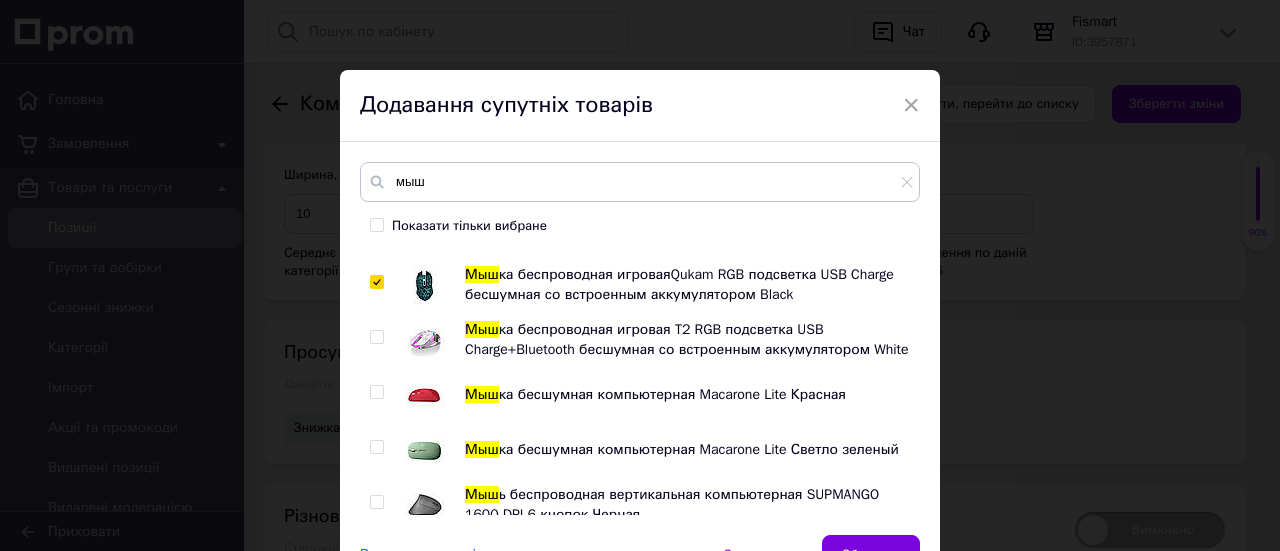 checkbox on "true" 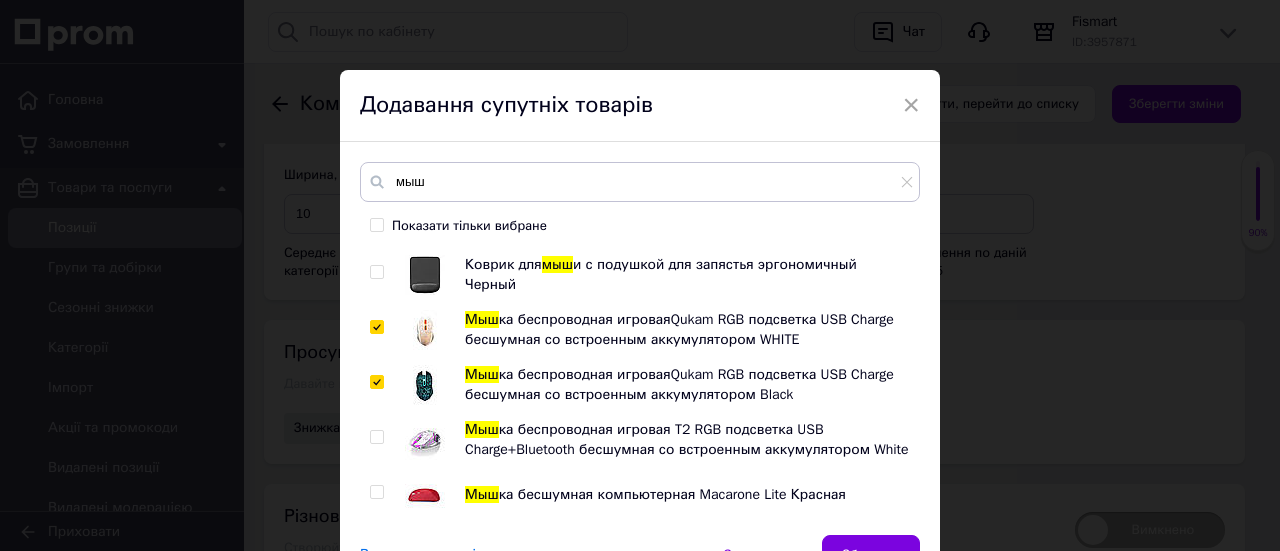 click at bounding box center (425, 330) 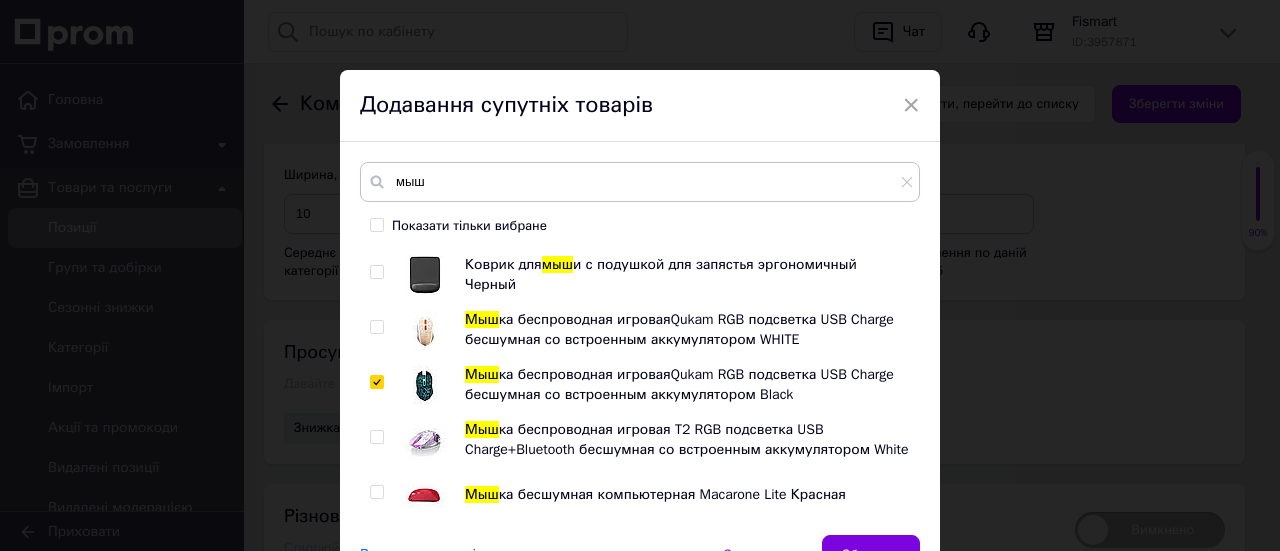 checkbox on "false" 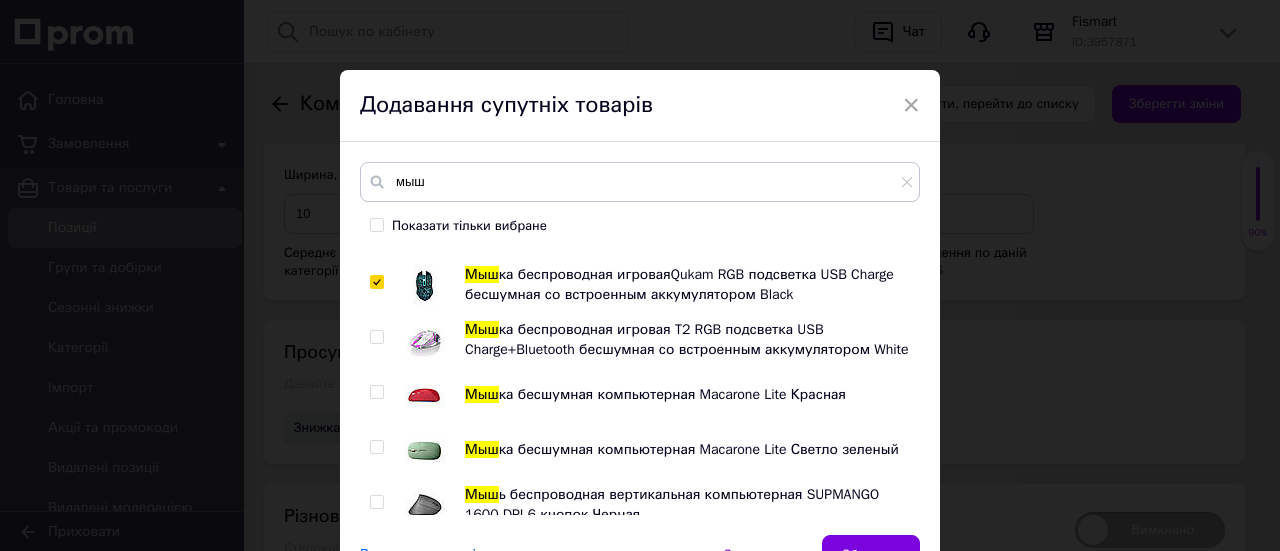click at bounding box center [425, 395] 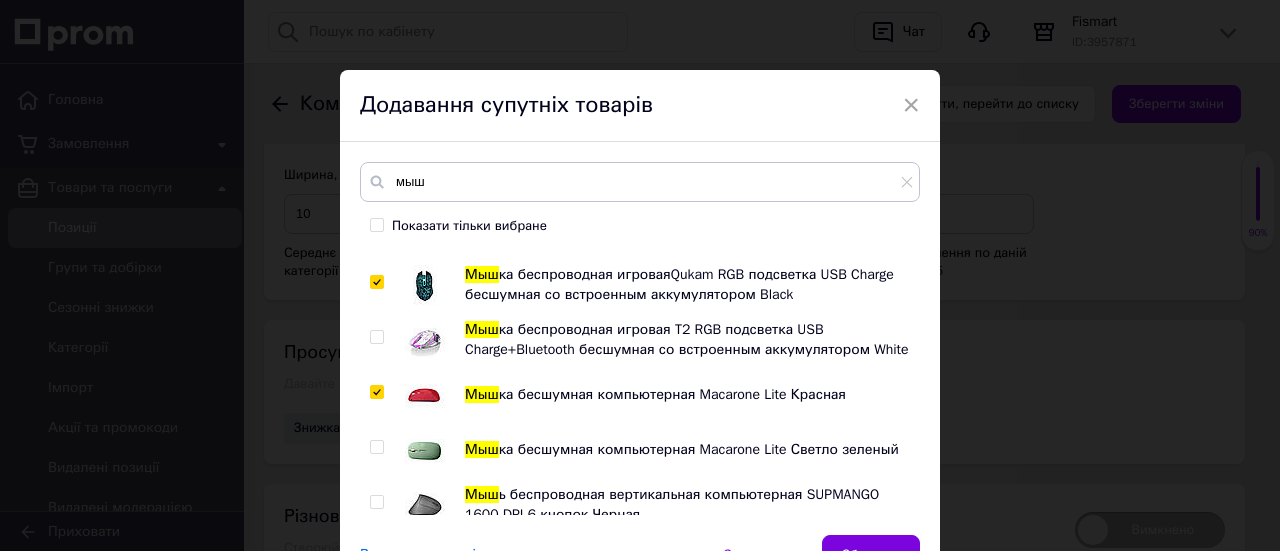 checkbox on "true" 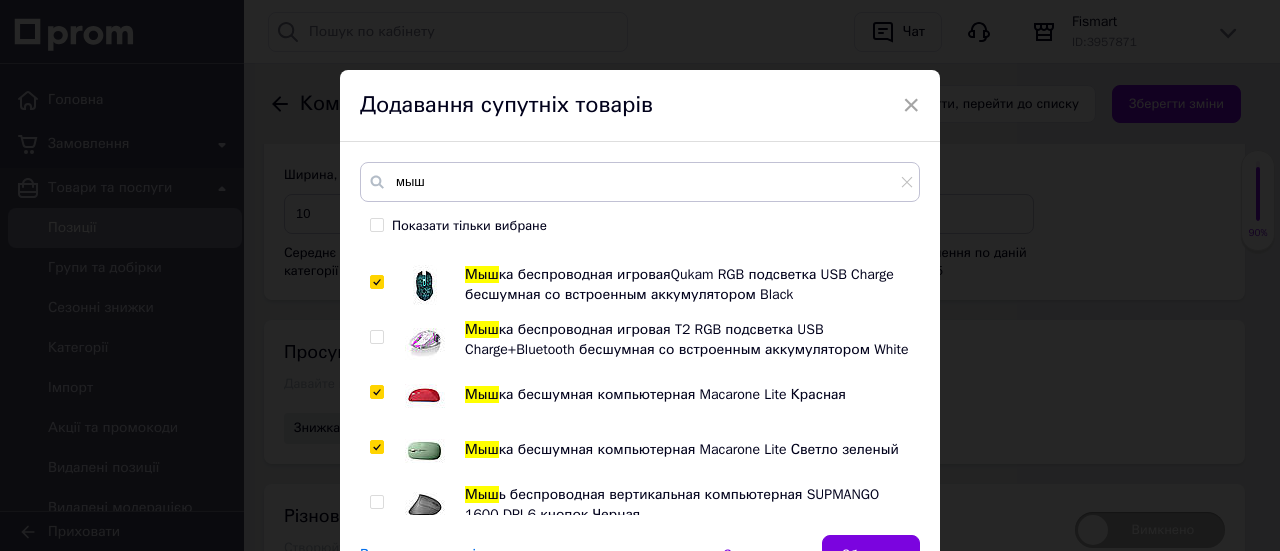 checkbox on "true" 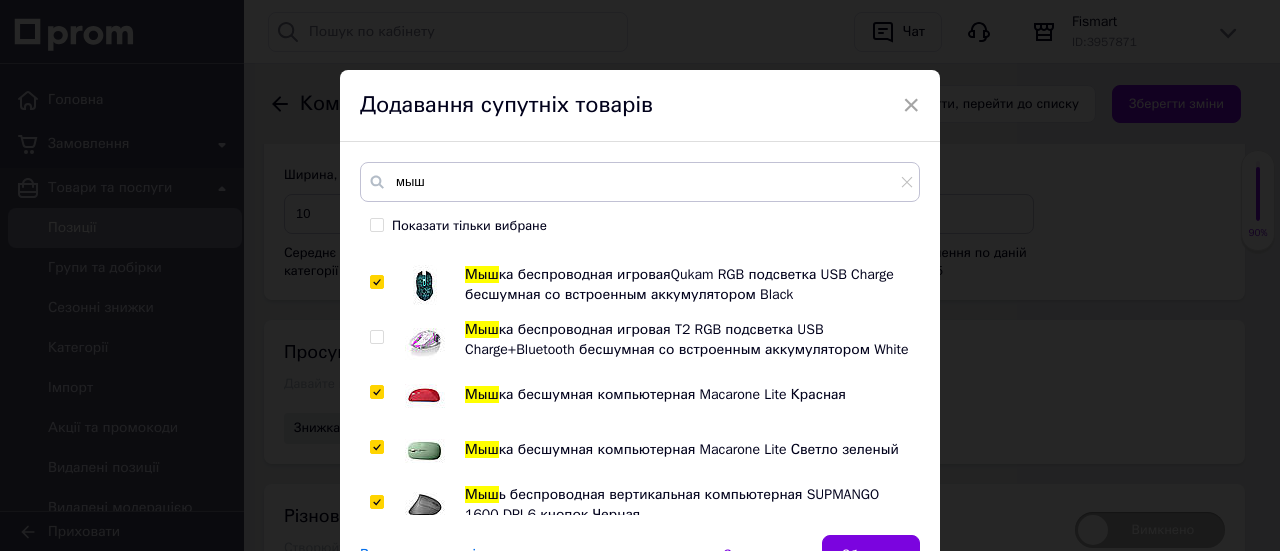 checkbox on "true" 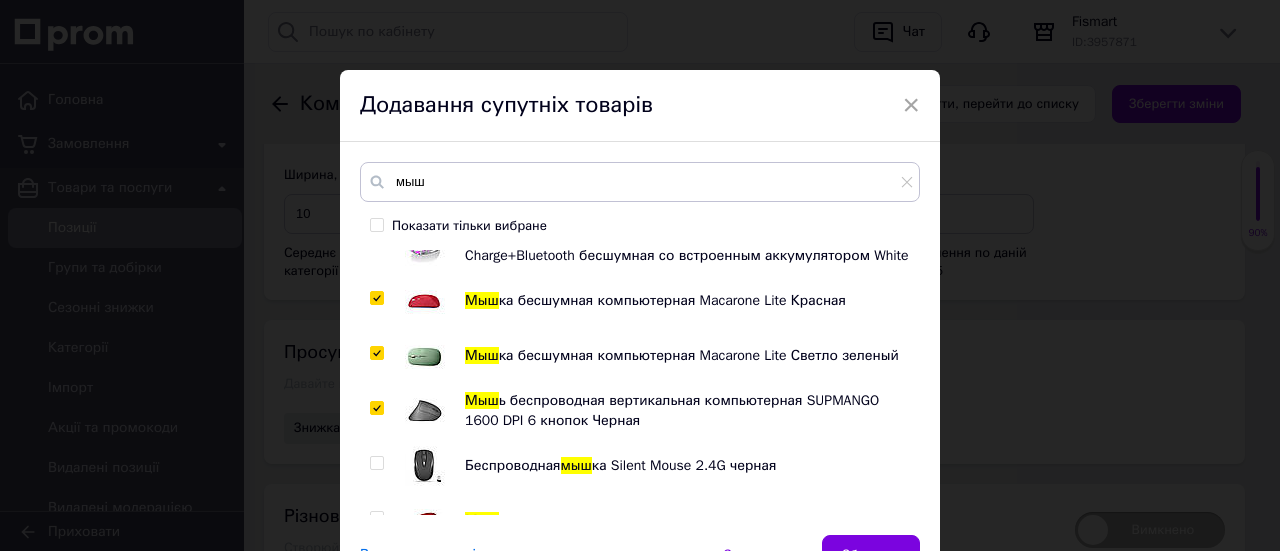 scroll, scrollTop: 900, scrollLeft: 0, axis: vertical 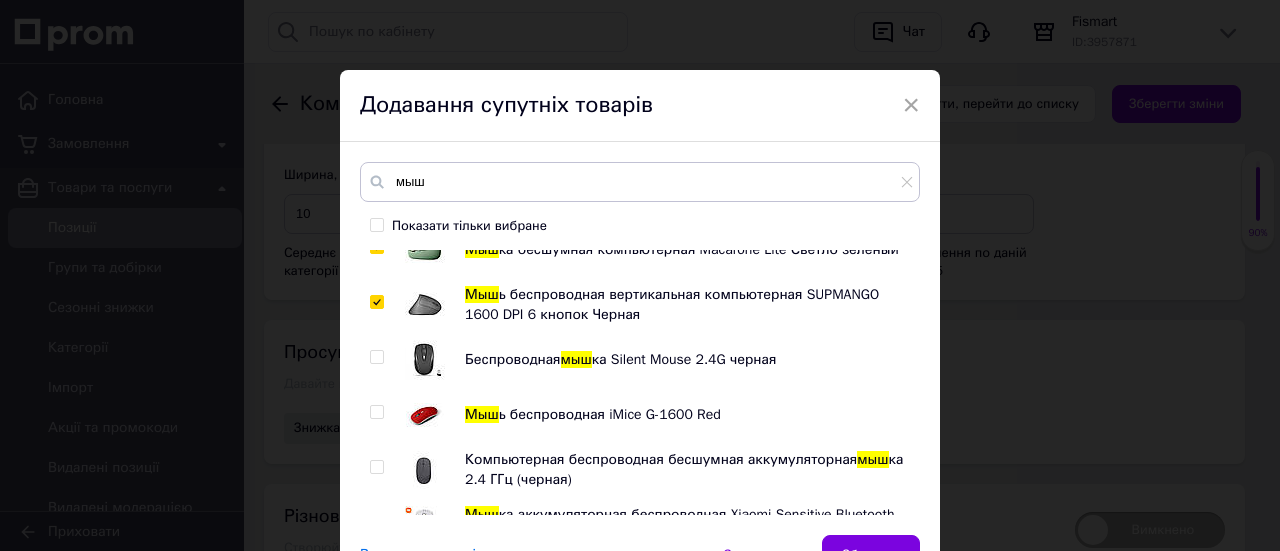 click at bounding box center [425, 360] 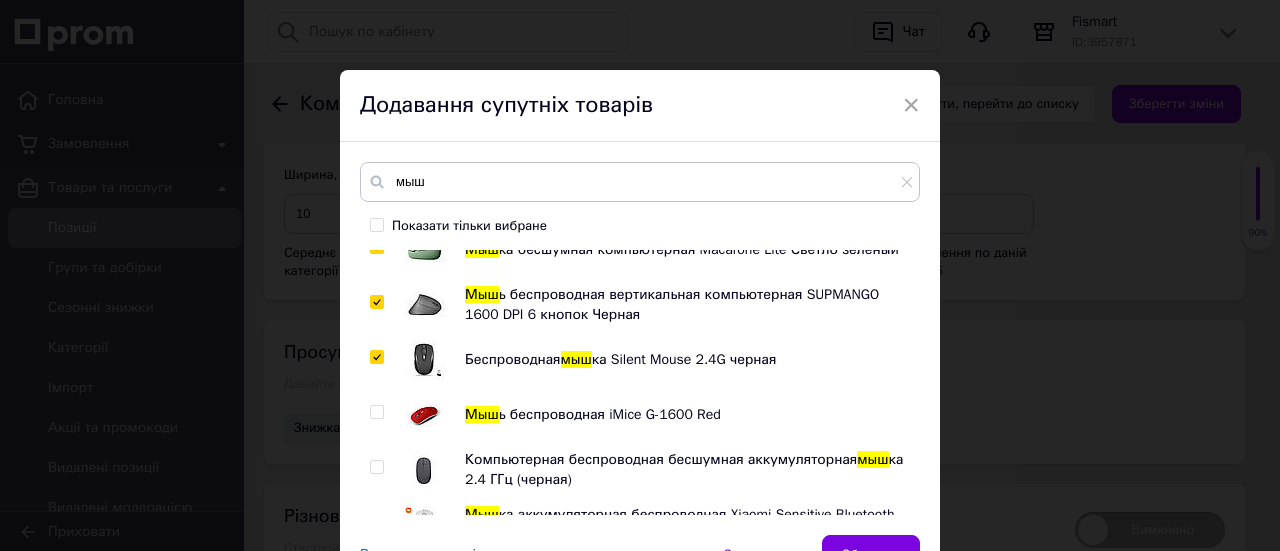 checkbox on "true" 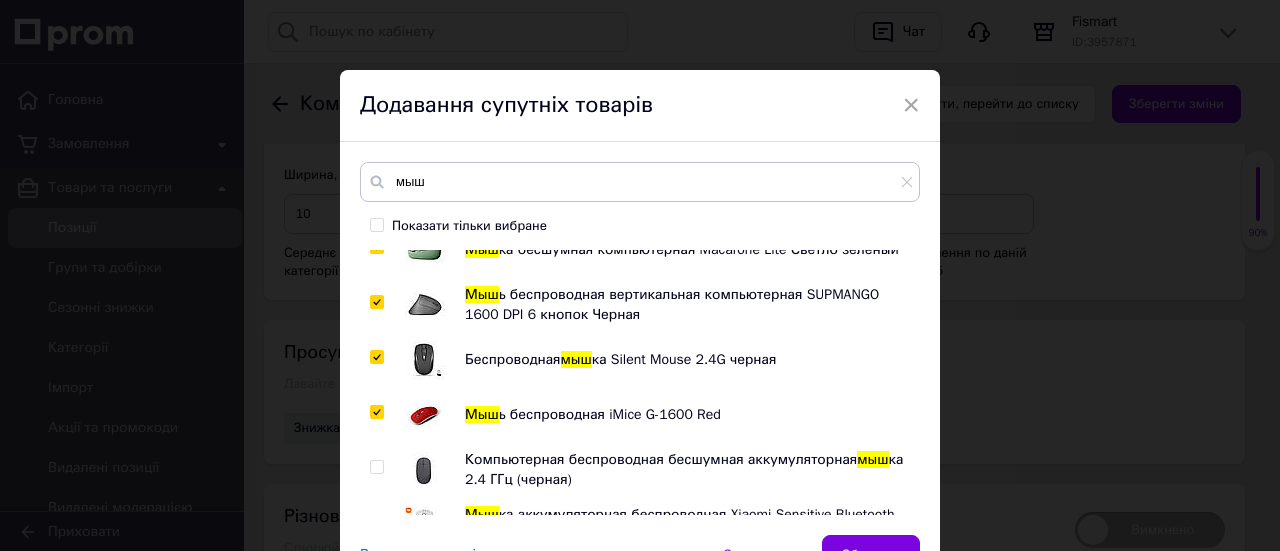checkbox on "true" 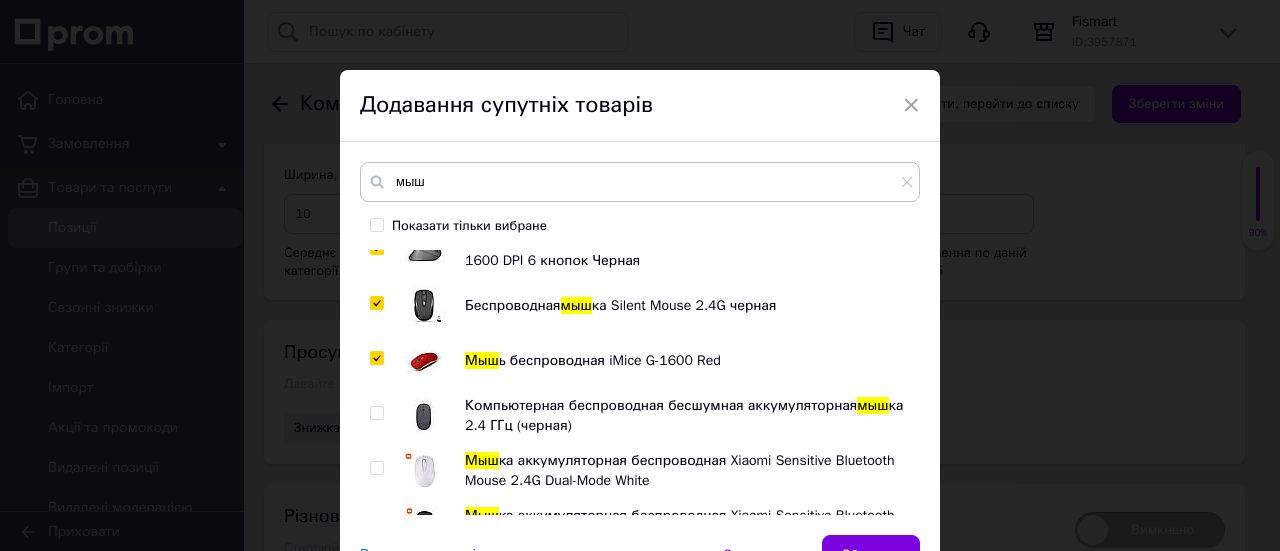 scroll, scrollTop: 1000, scrollLeft: 0, axis: vertical 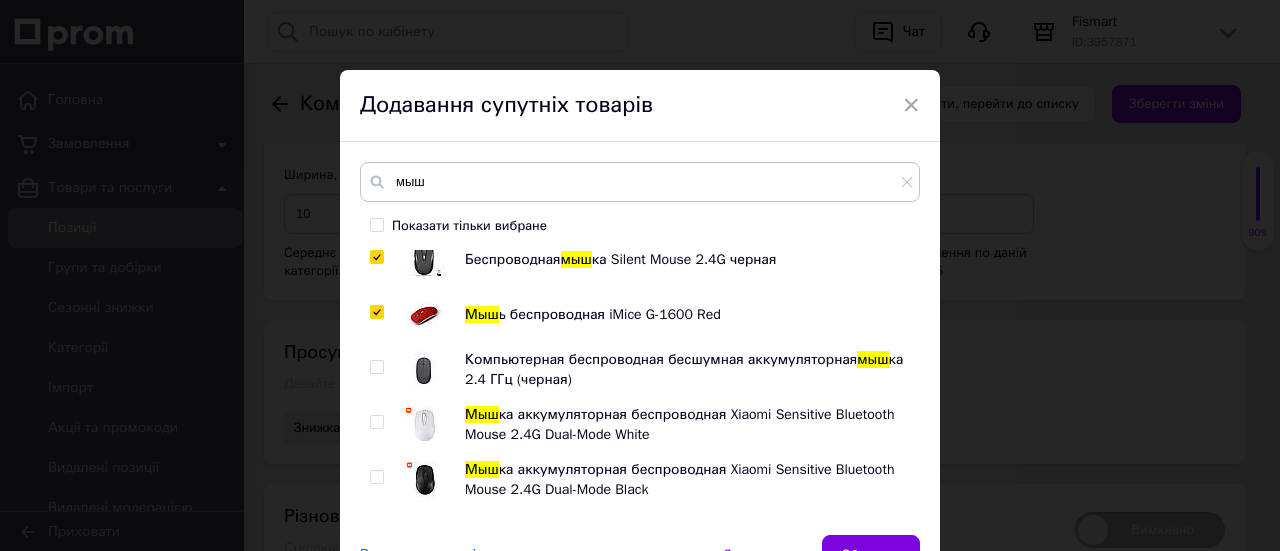click at bounding box center (425, 370) 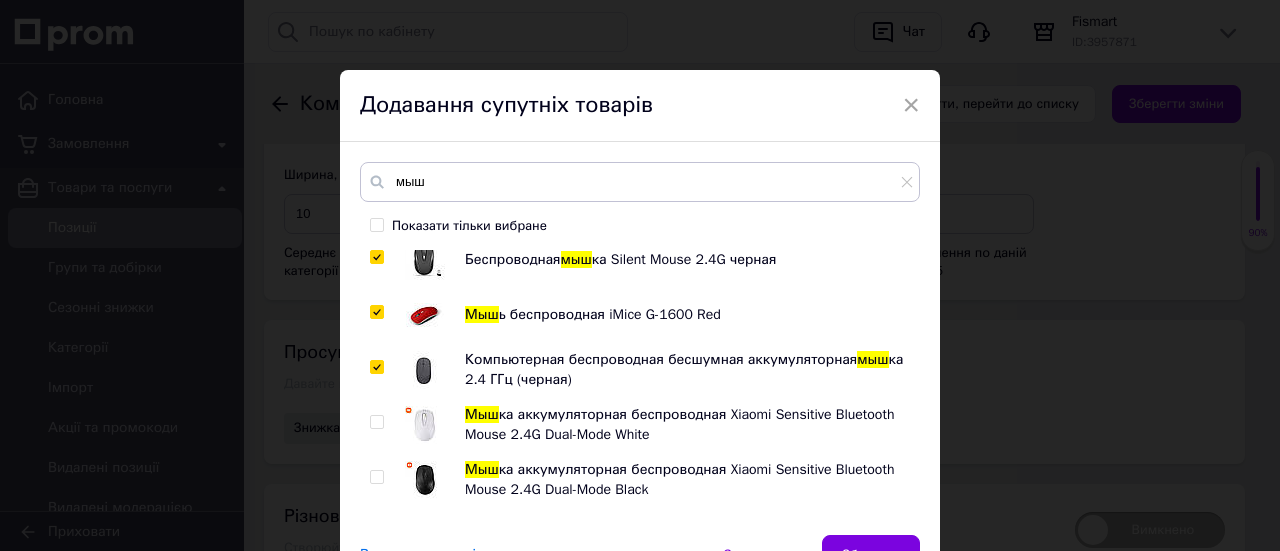 checkbox on "true" 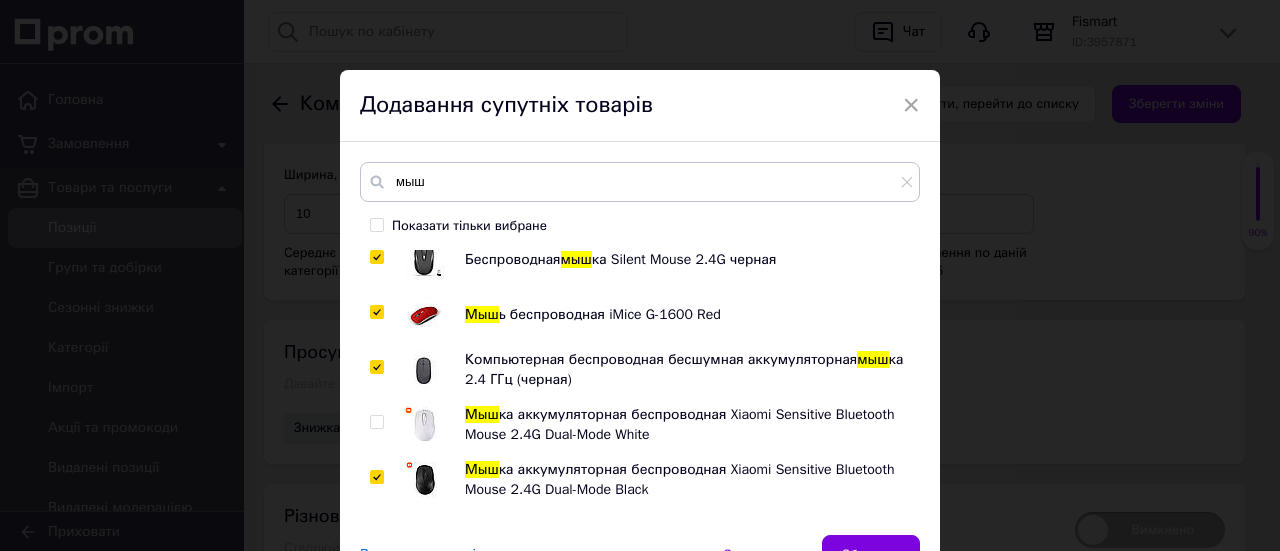 checkbox on "true" 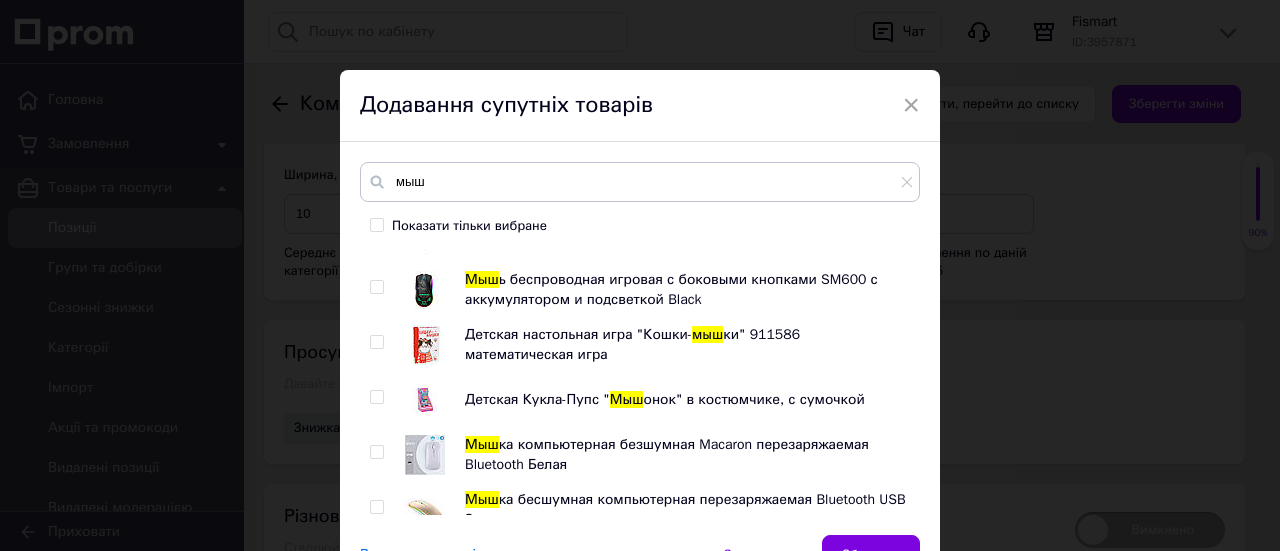 scroll, scrollTop: 1400, scrollLeft: 0, axis: vertical 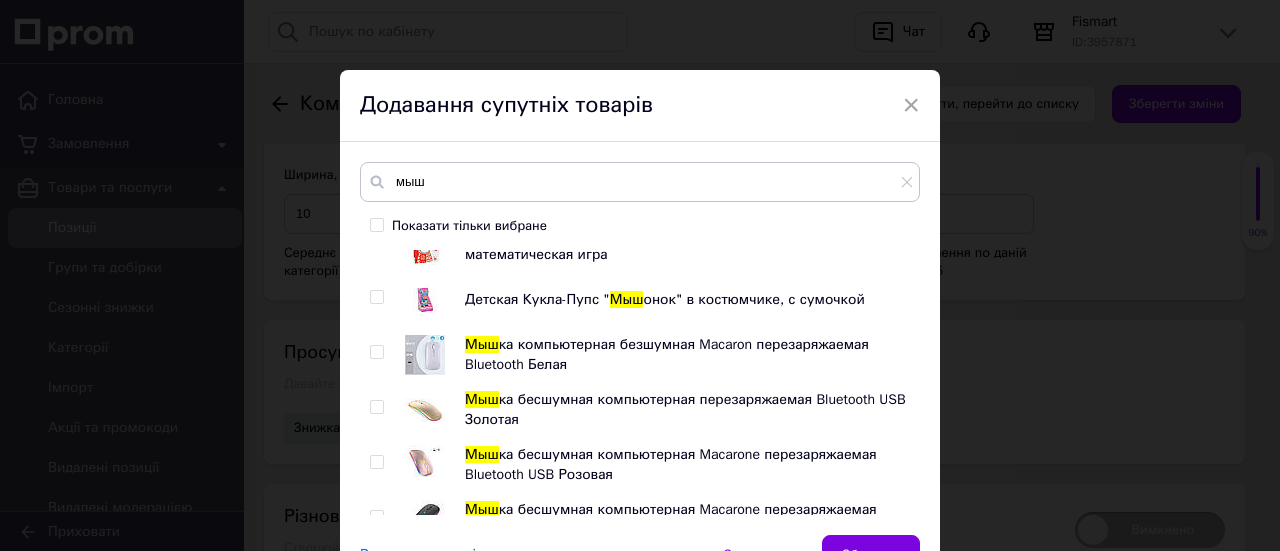 click at bounding box center [425, 355] 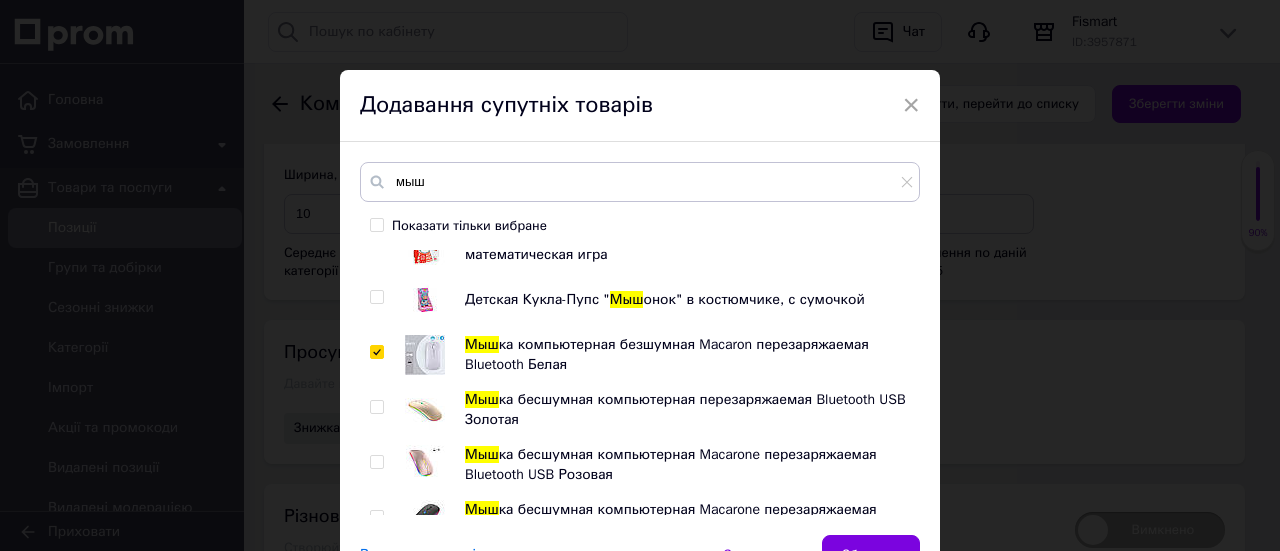 checkbox on "true" 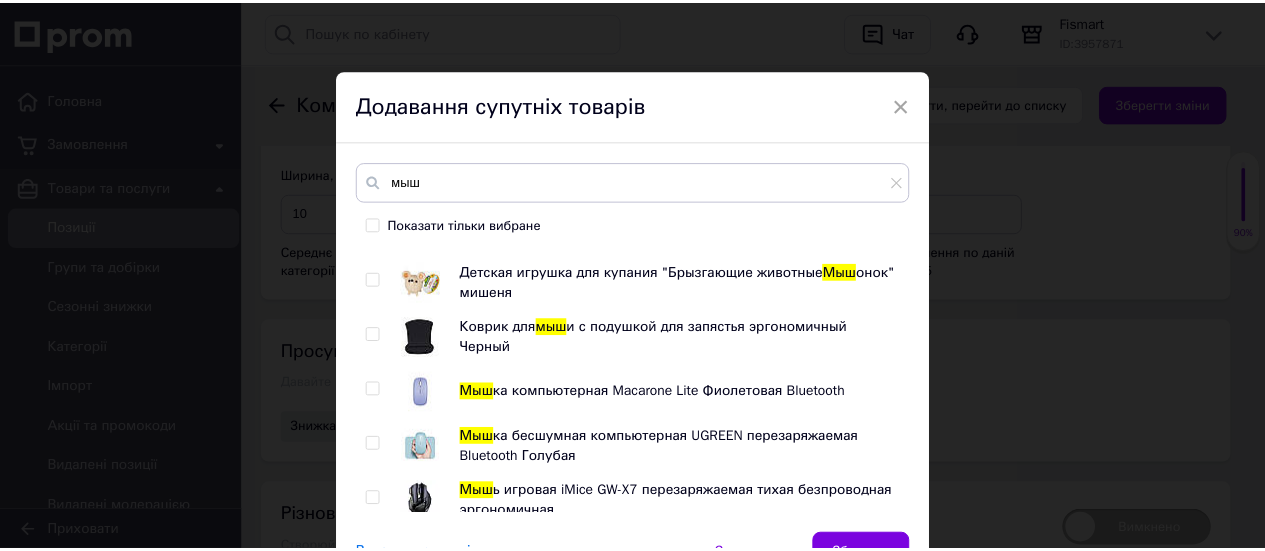scroll, scrollTop: 1700, scrollLeft: 0, axis: vertical 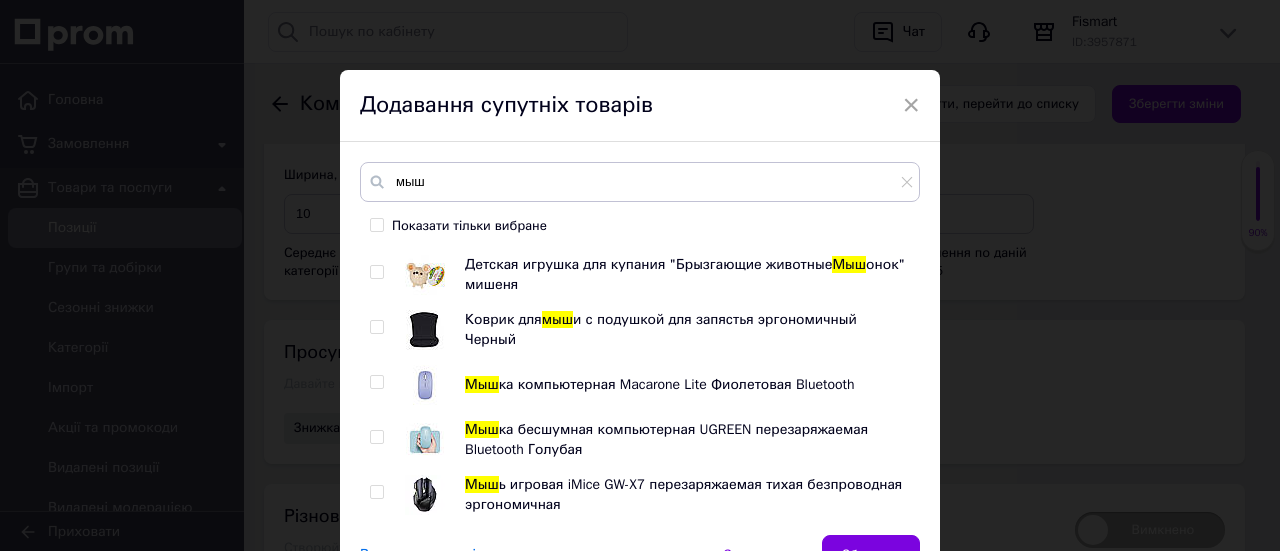 click at bounding box center (425, 385) 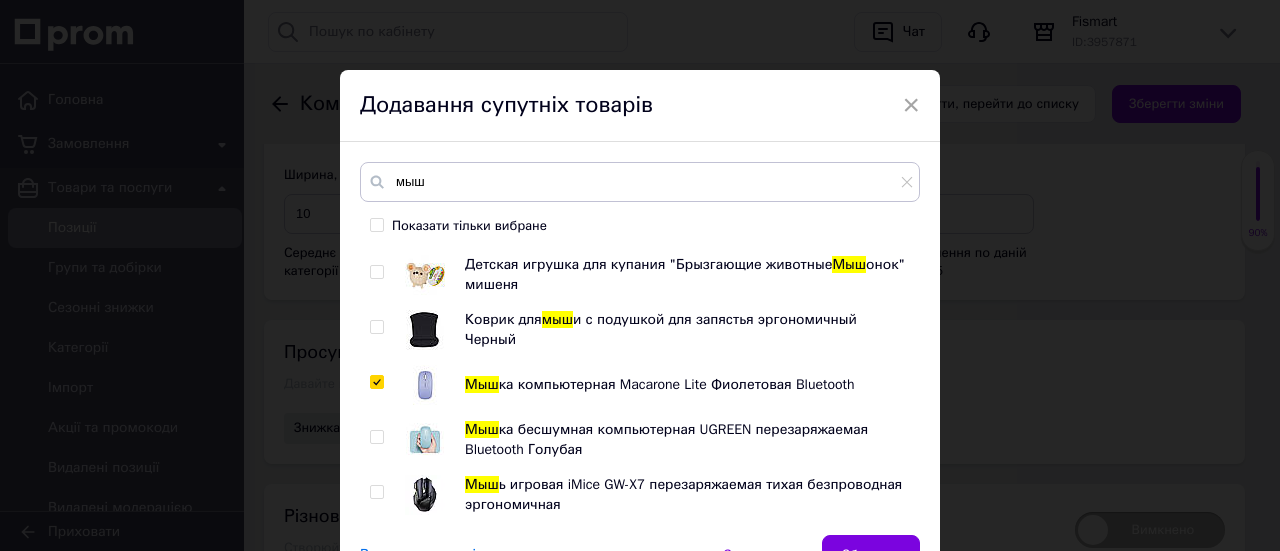 checkbox on "true" 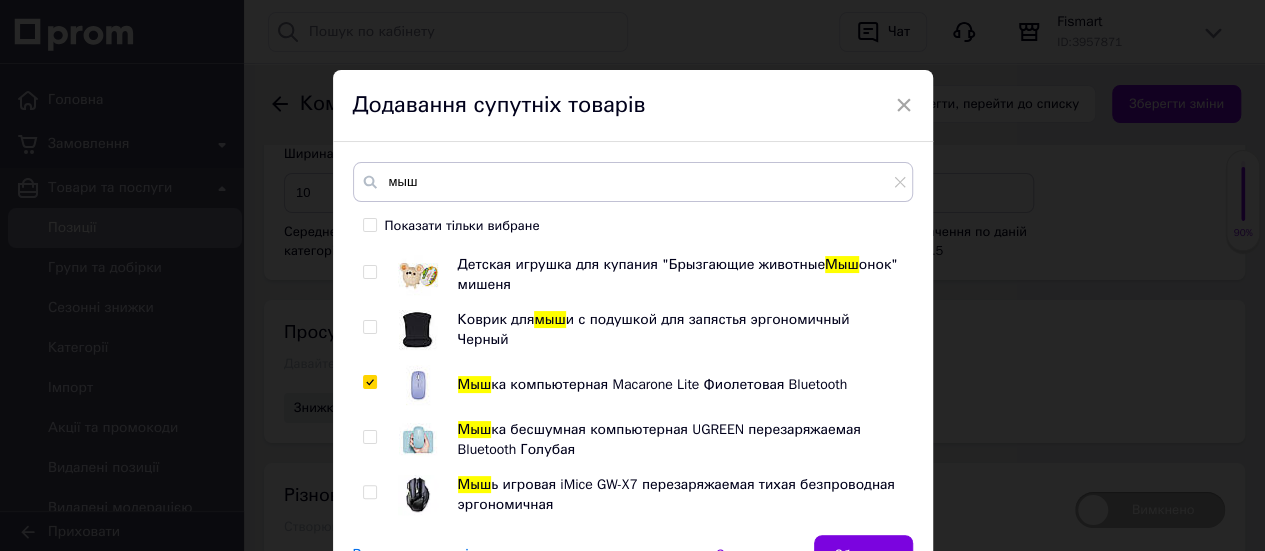 scroll, scrollTop: 3623, scrollLeft: 0, axis: vertical 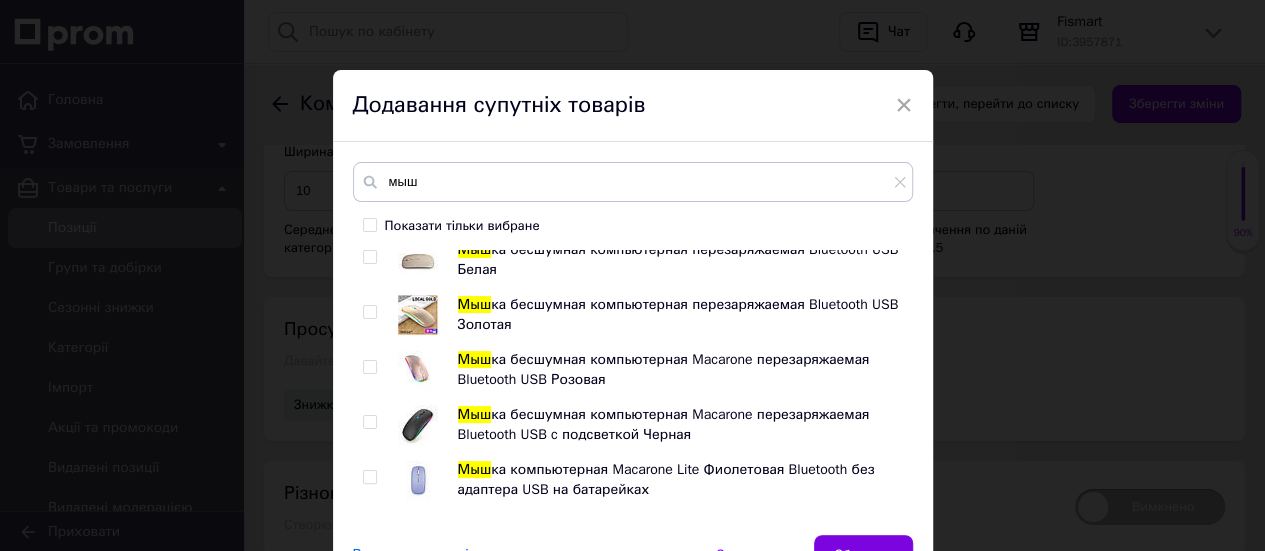 click at bounding box center (418, 315) 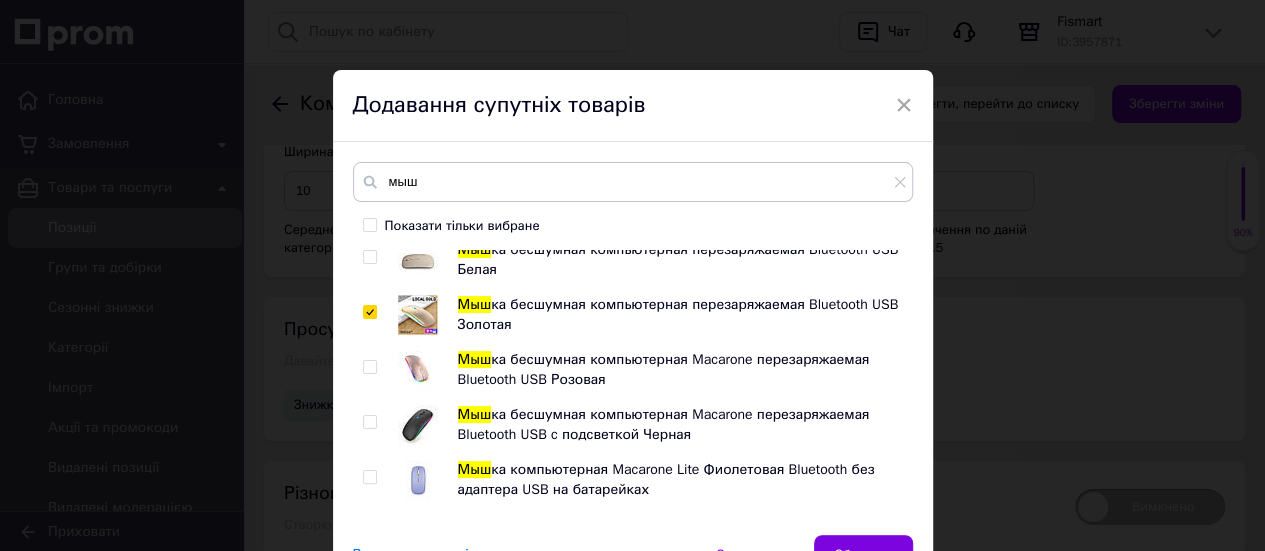 checkbox on "true" 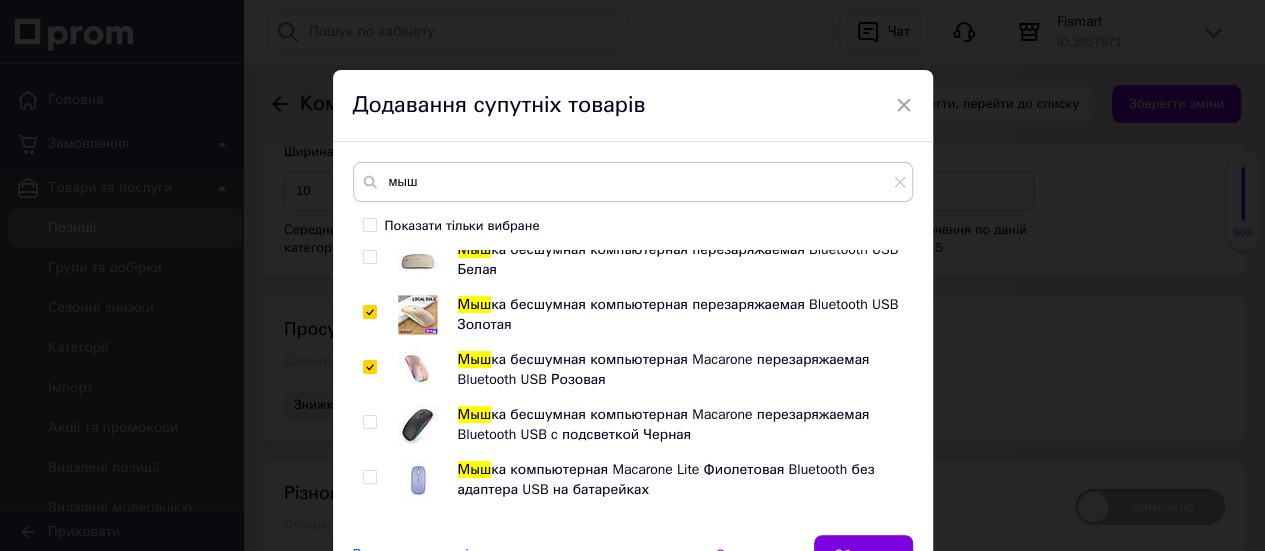 checkbox on "true" 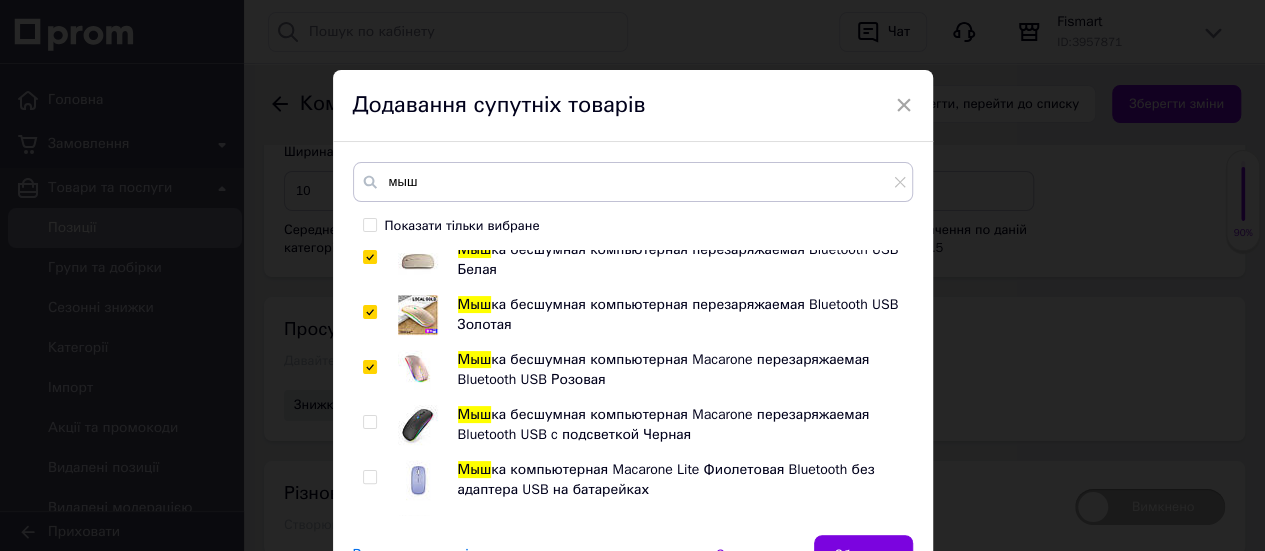 checkbox on "true" 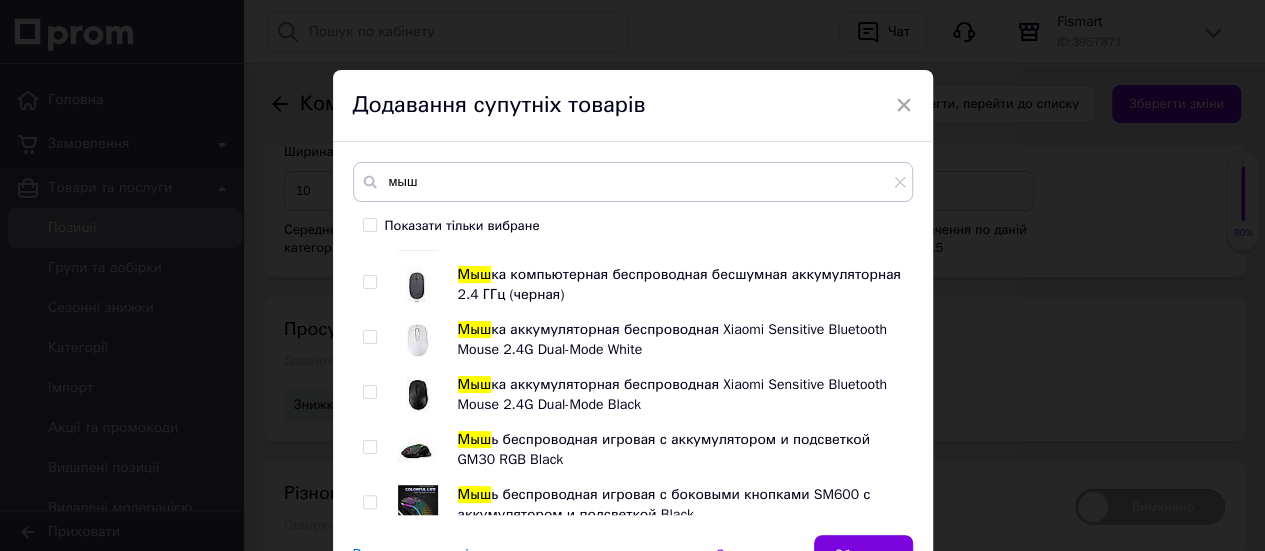 scroll, scrollTop: 3200, scrollLeft: 0, axis: vertical 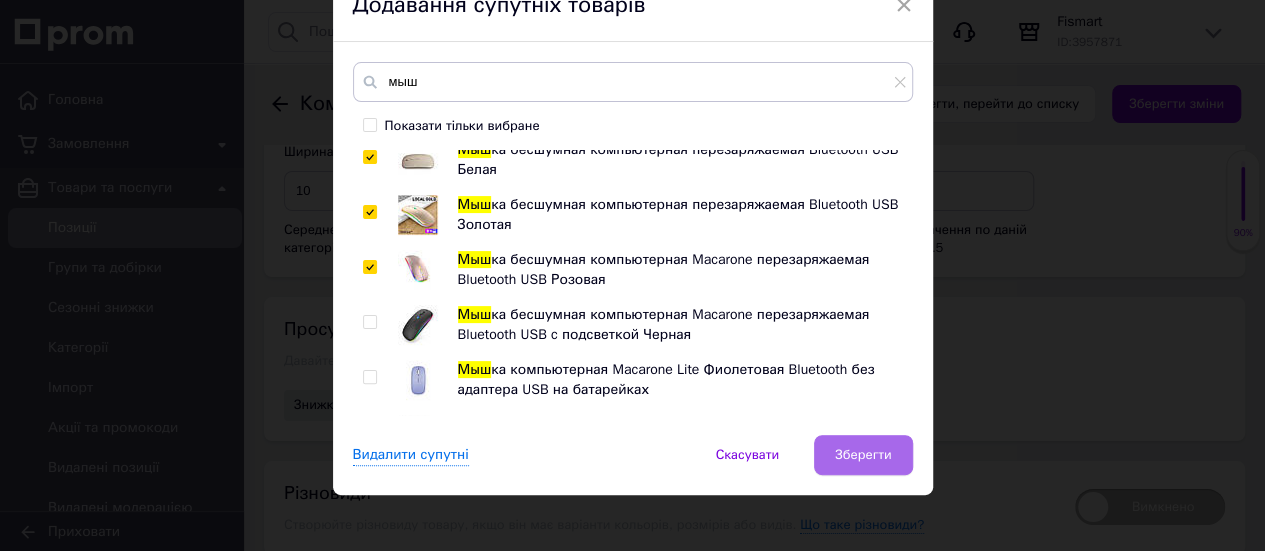 click on "Зберегти" at bounding box center [863, 455] 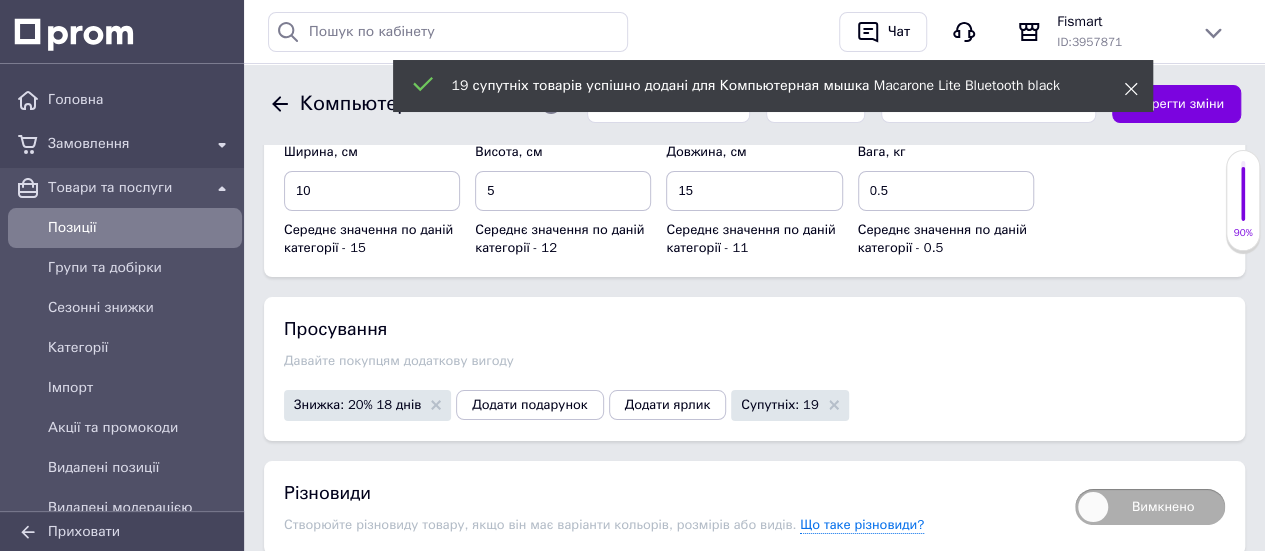 click 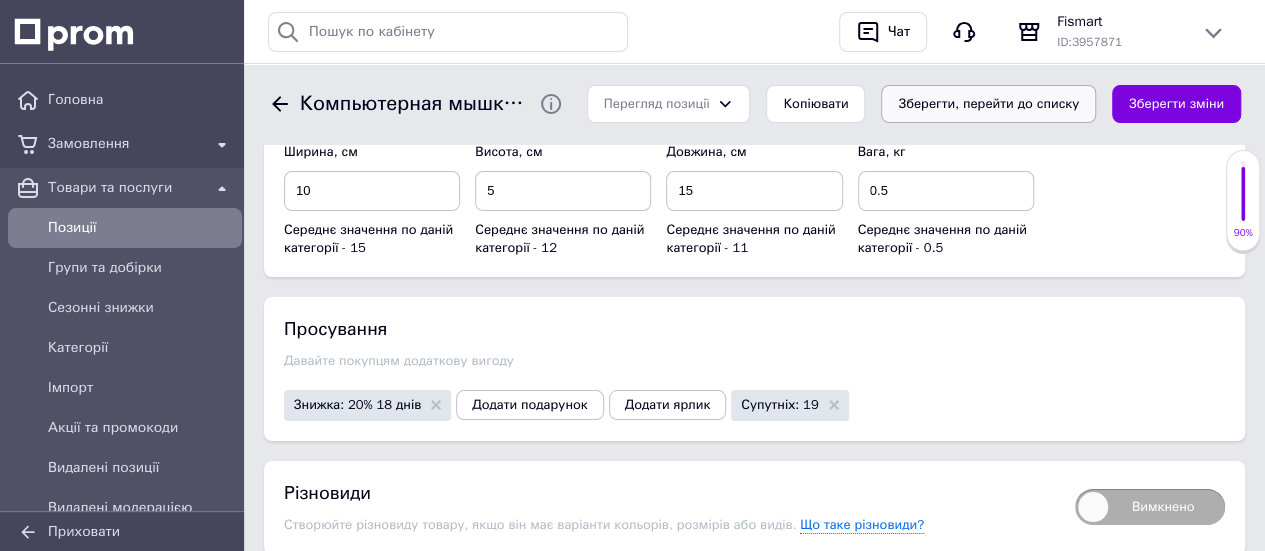 click on "Зберегти, перейти до списку" at bounding box center (988, 104) 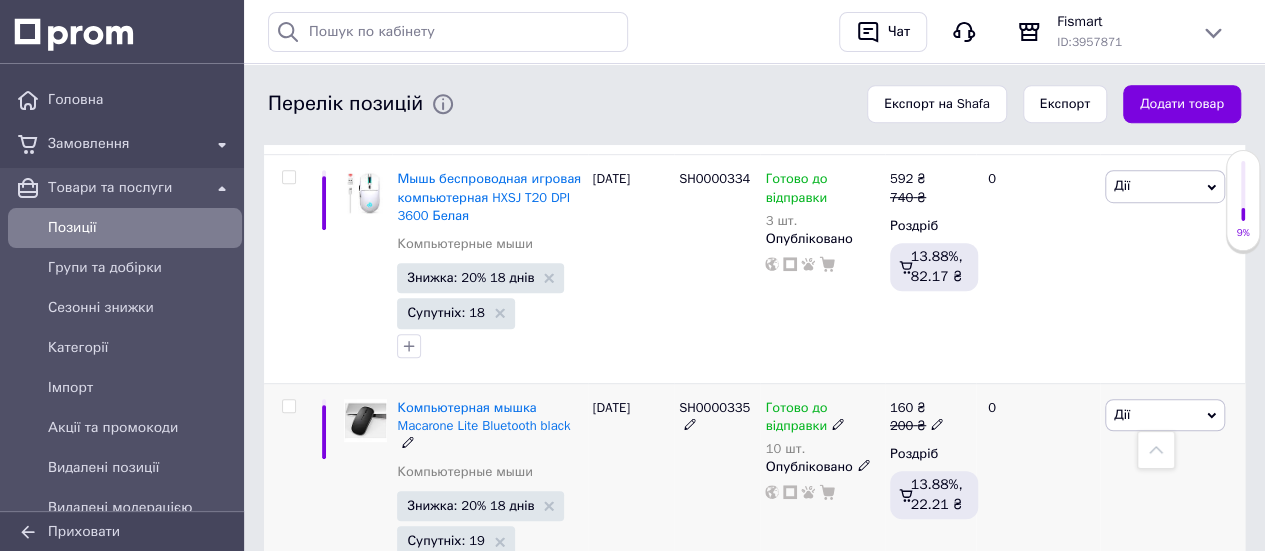 scroll, scrollTop: 8152, scrollLeft: 0, axis: vertical 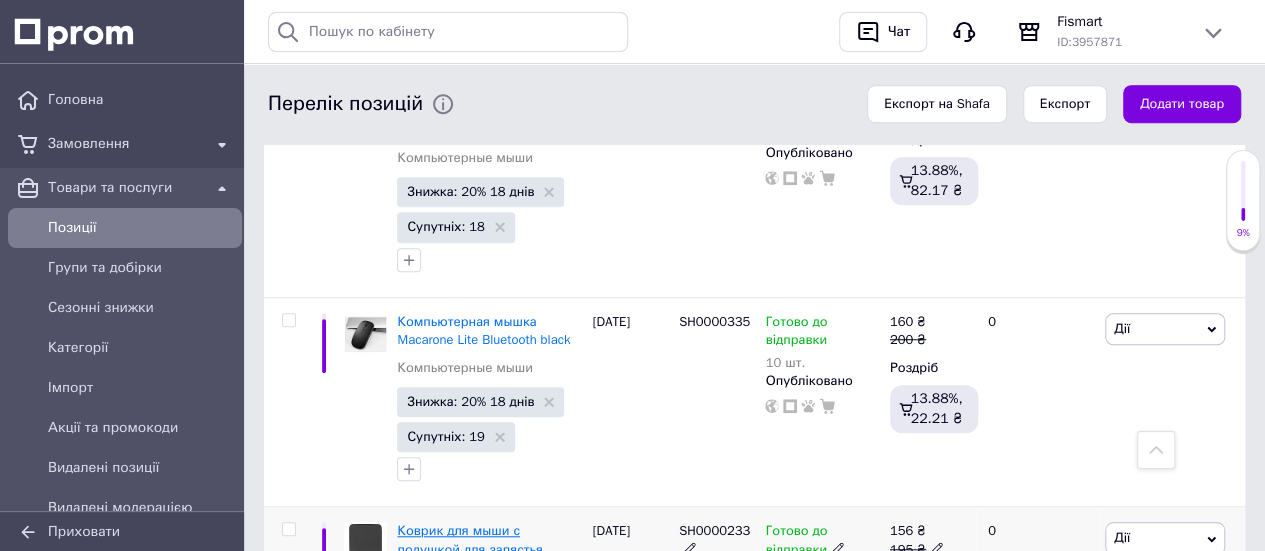 click on "Коврик для мыши с подушкой для запястья эргономичный Черный" at bounding box center (469, 548) 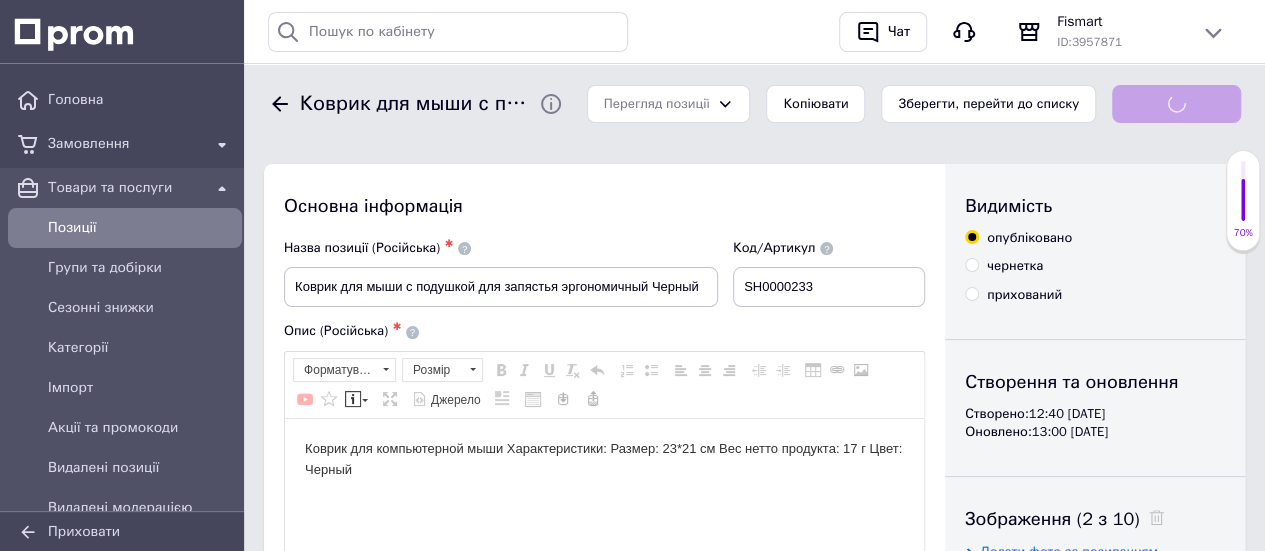 scroll, scrollTop: 0, scrollLeft: 0, axis: both 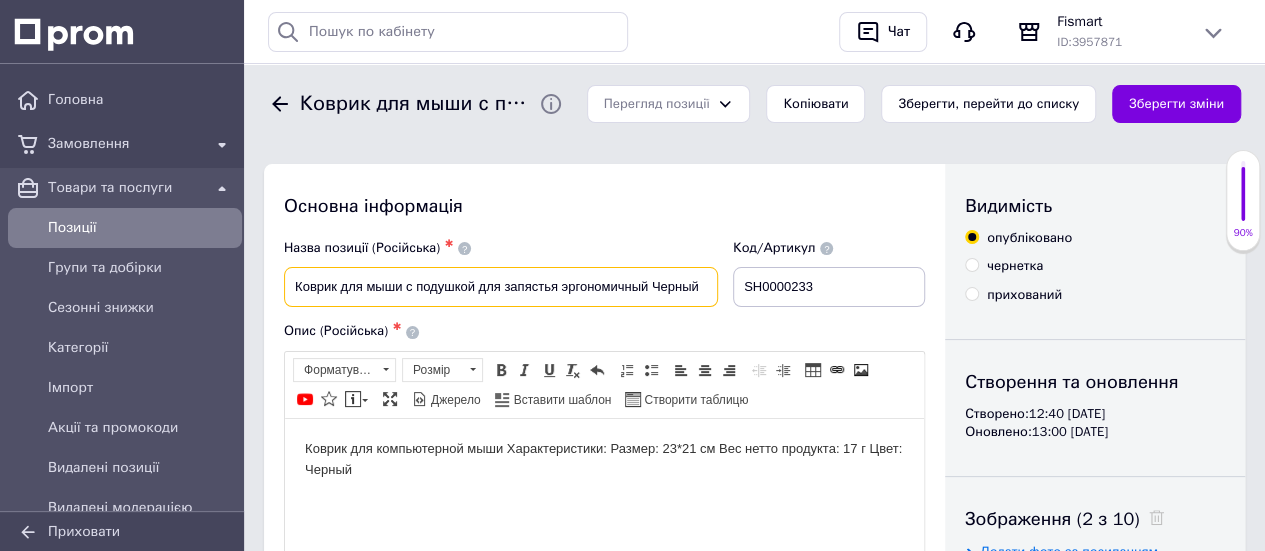 drag, startPoint x: 700, startPoint y: 290, endPoint x: 274, endPoint y: 283, distance: 426.0575 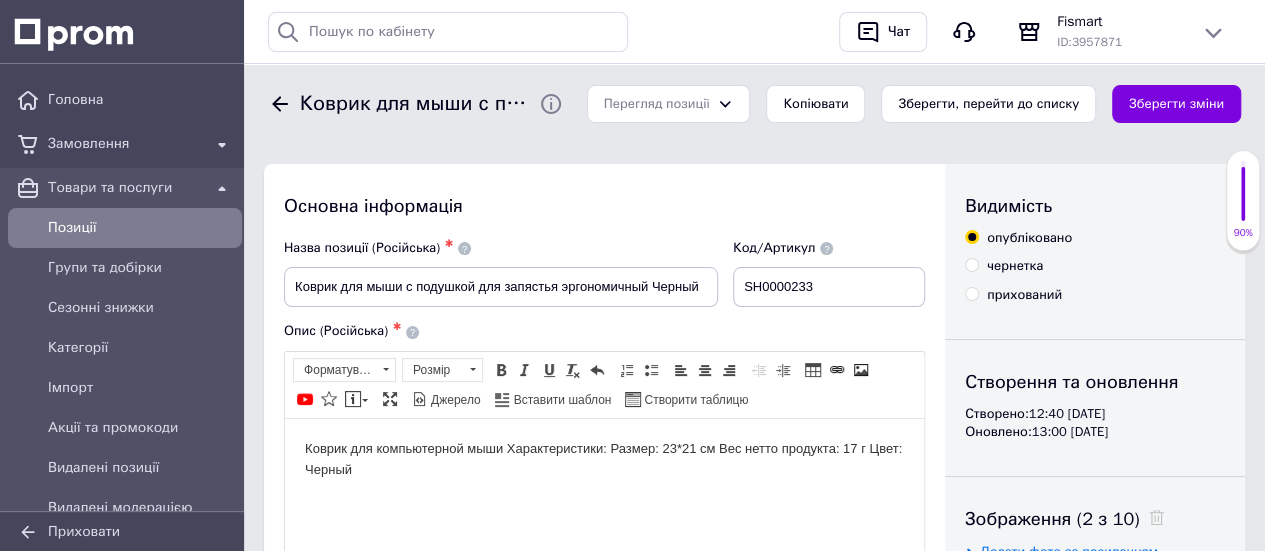 click on "Коврик для компьютерной мыши Характеристики: Размер: 23*21 см Вес нетто продукта: 17 г Цвет: Черный" at bounding box center (604, 459) 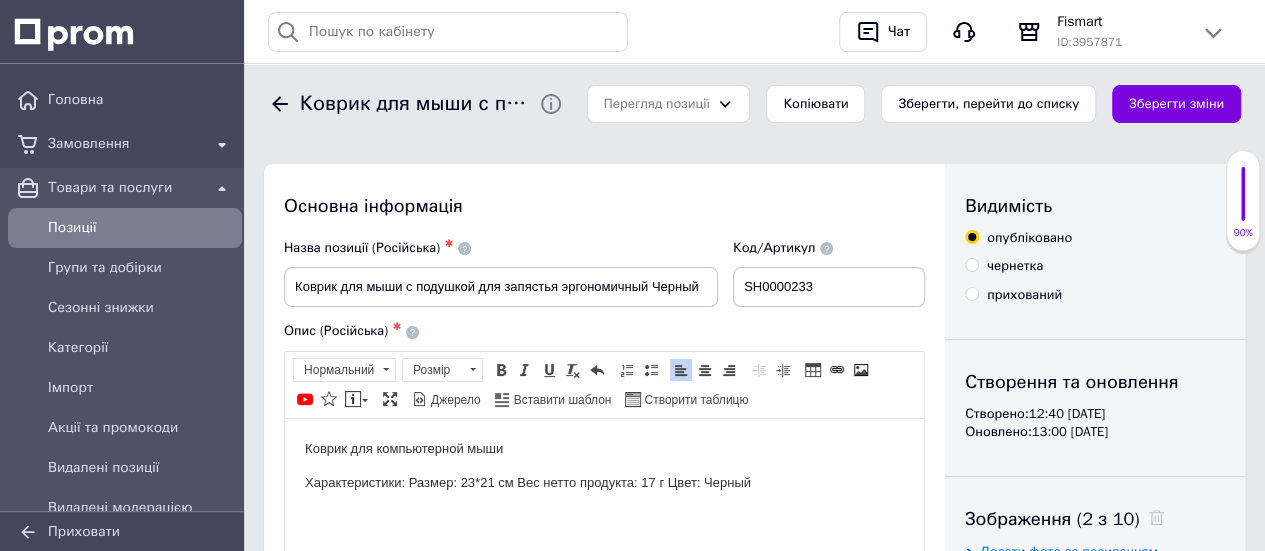 click on "Характеристики: Размер: 23*21 см Вес нетто продукта: 17 г Цвет: Черный" at bounding box center [604, 482] 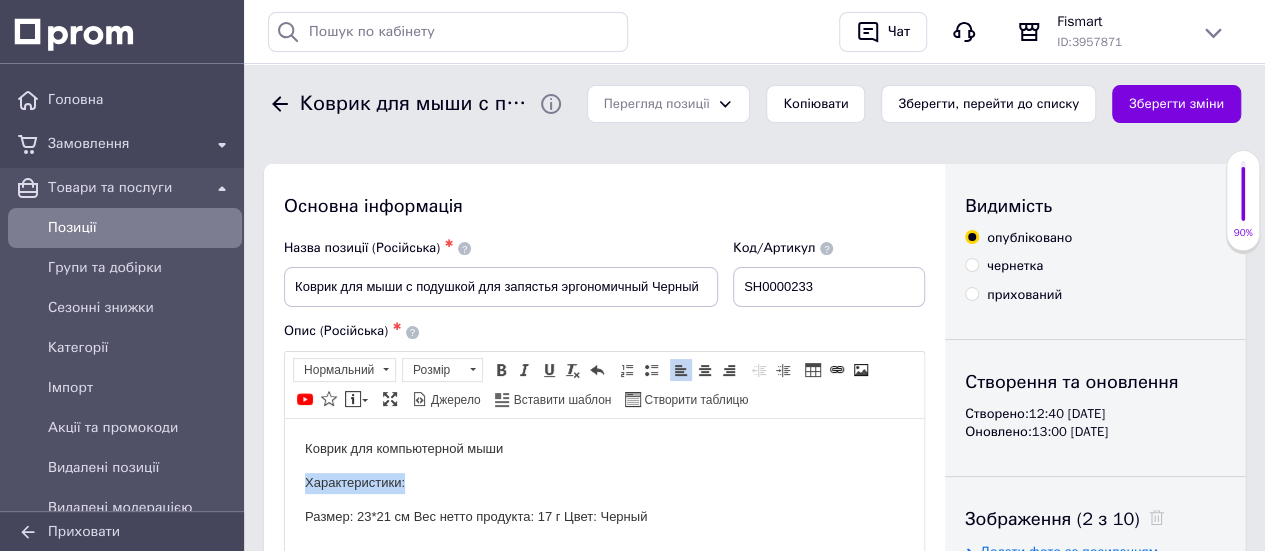 drag, startPoint x: 289, startPoint y: 474, endPoint x: 453, endPoint y: 474, distance: 164 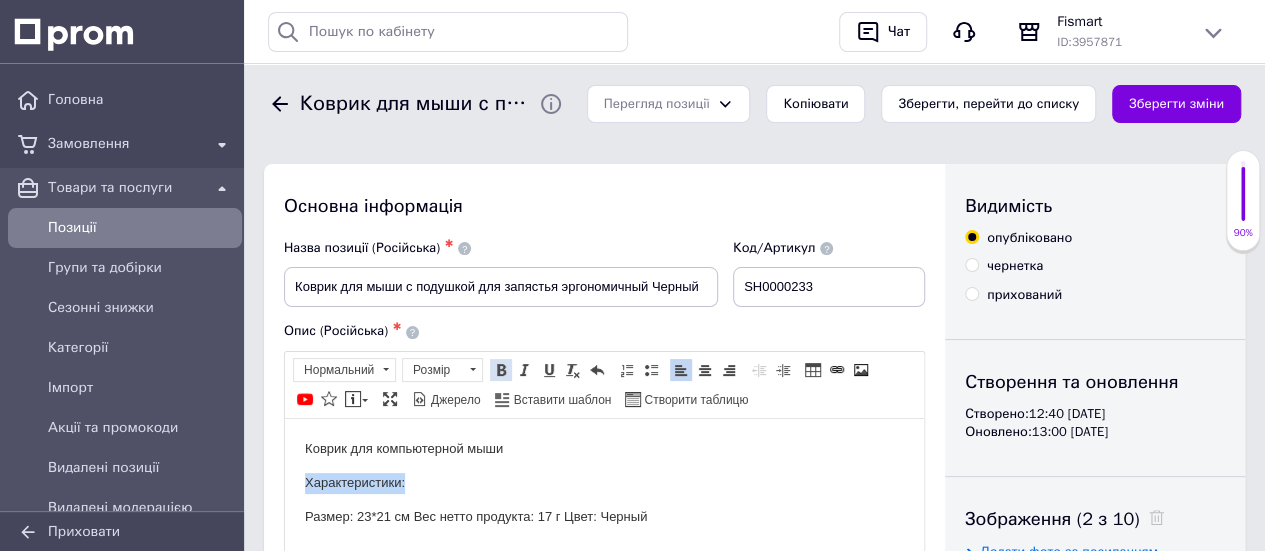 click at bounding box center [501, 370] 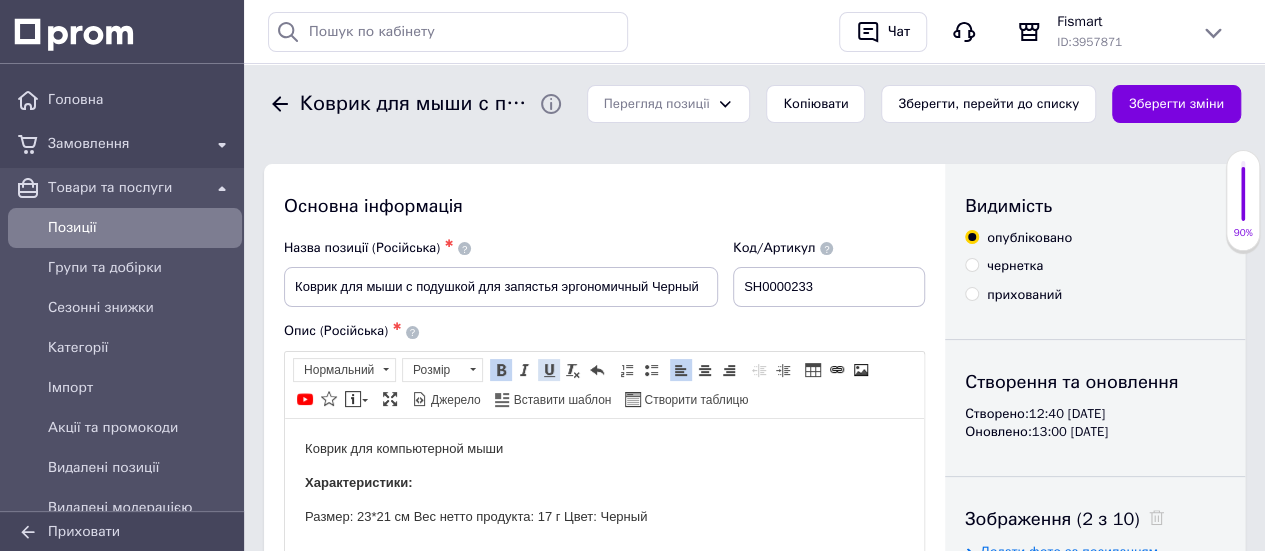 click at bounding box center [549, 370] 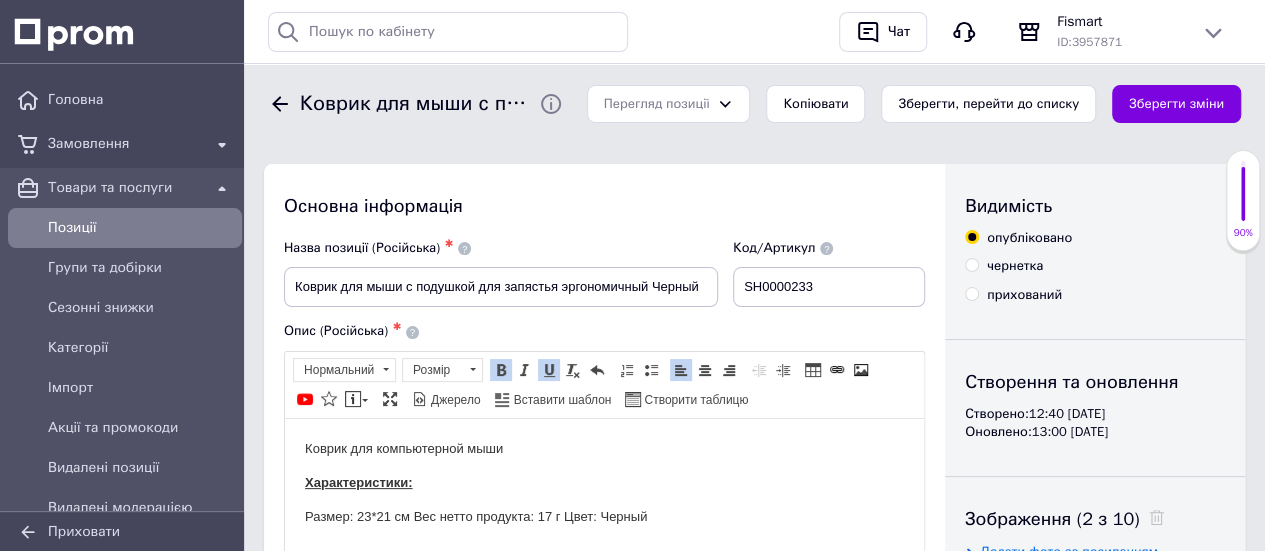 click on "Размер: 23*21 см Вес нетто продукта: 17 г Цвет: Черный" at bounding box center [604, 516] 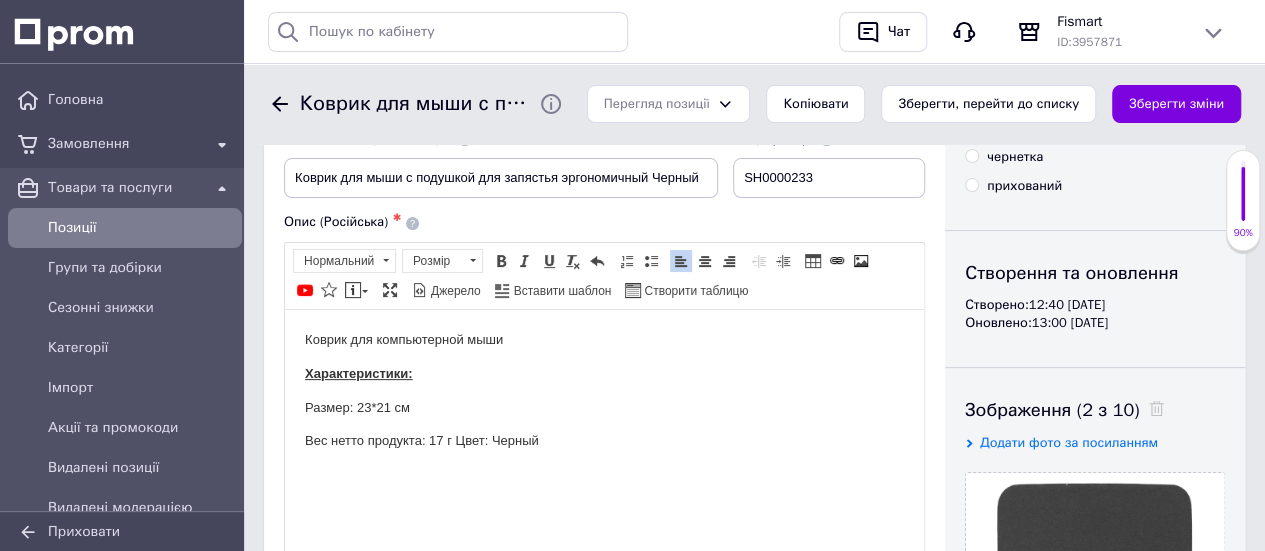 scroll, scrollTop: 304, scrollLeft: 0, axis: vertical 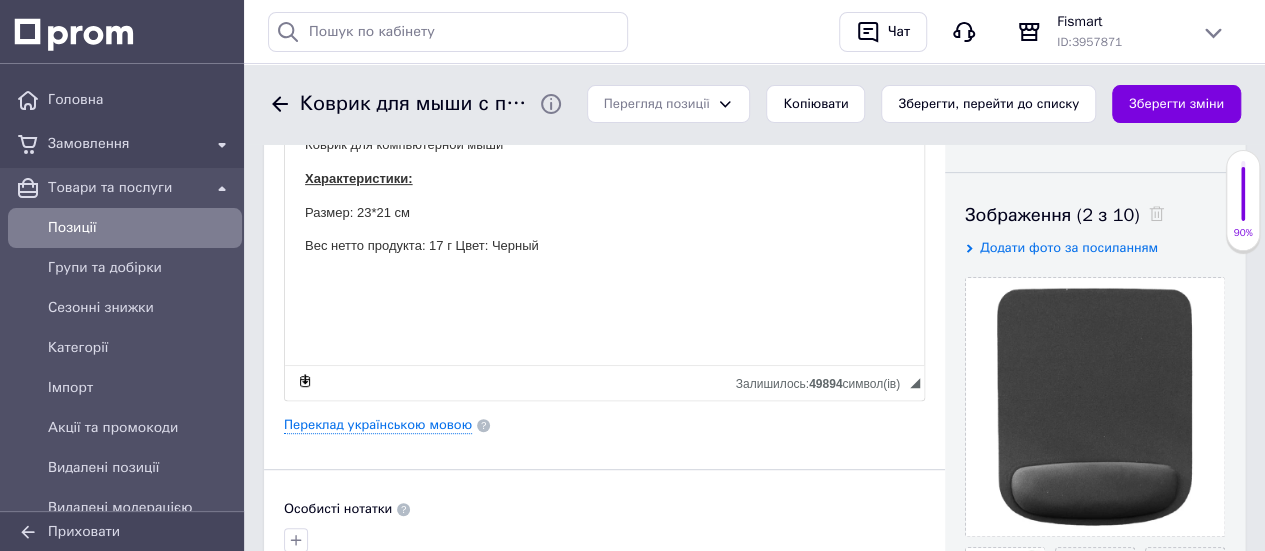 click on "Вес нетто продукта: 17 г Цвет: Черный" at bounding box center [604, 245] 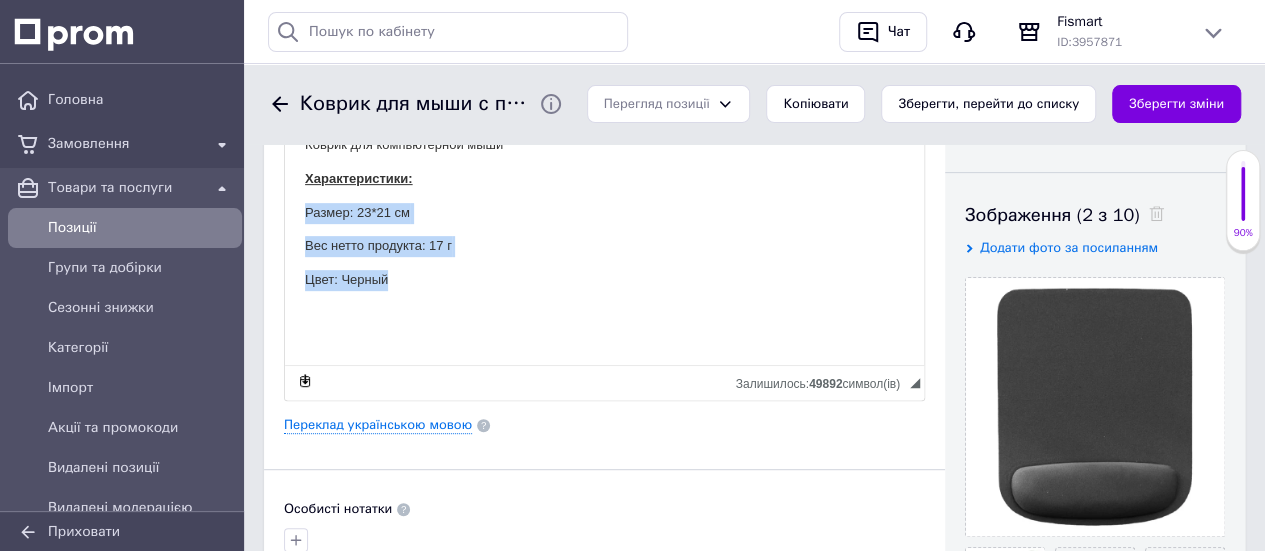 drag, startPoint x: 297, startPoint y: 211, endPoint x: 421, endPoint y: 276, distance: 140.00357 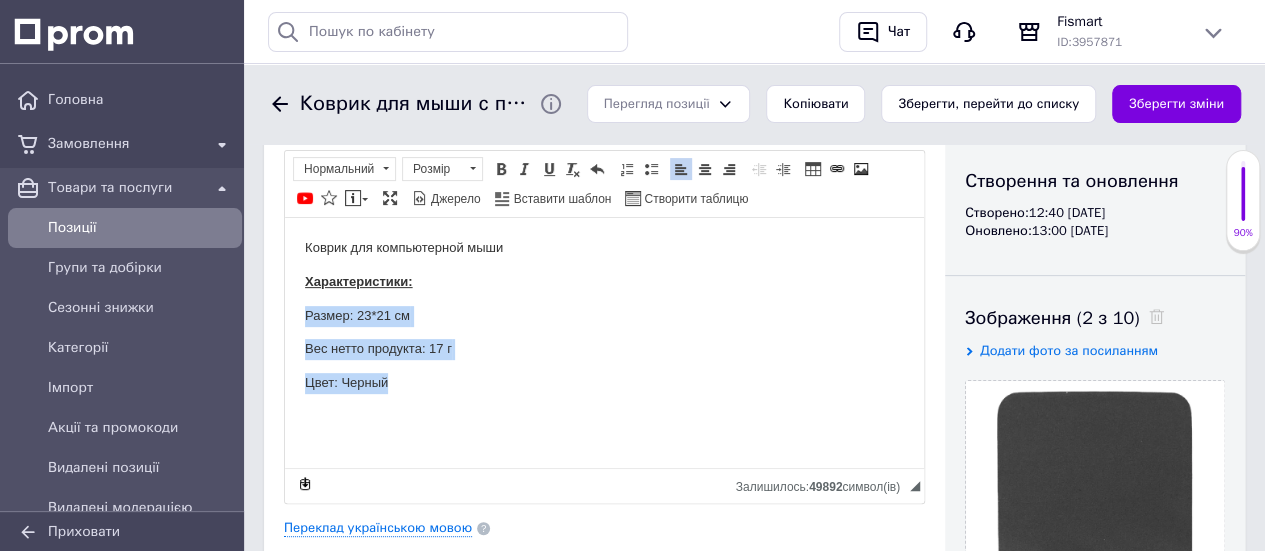 scroll, scrollTop: 104, scrollLeft: 0, axis: vertical 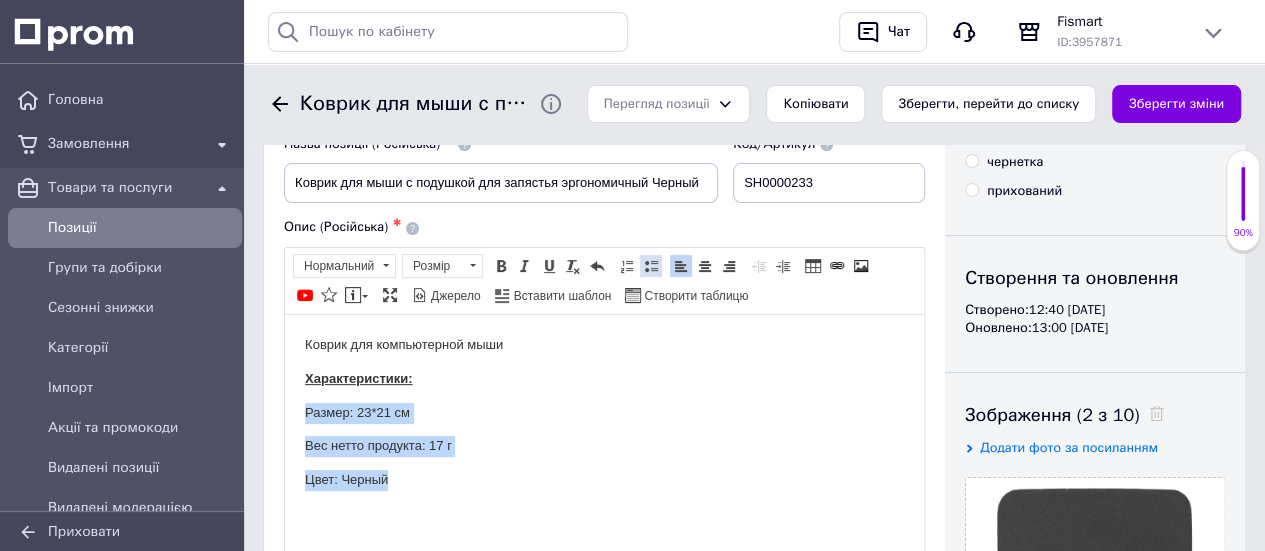 click at bounding box center [651, 266] 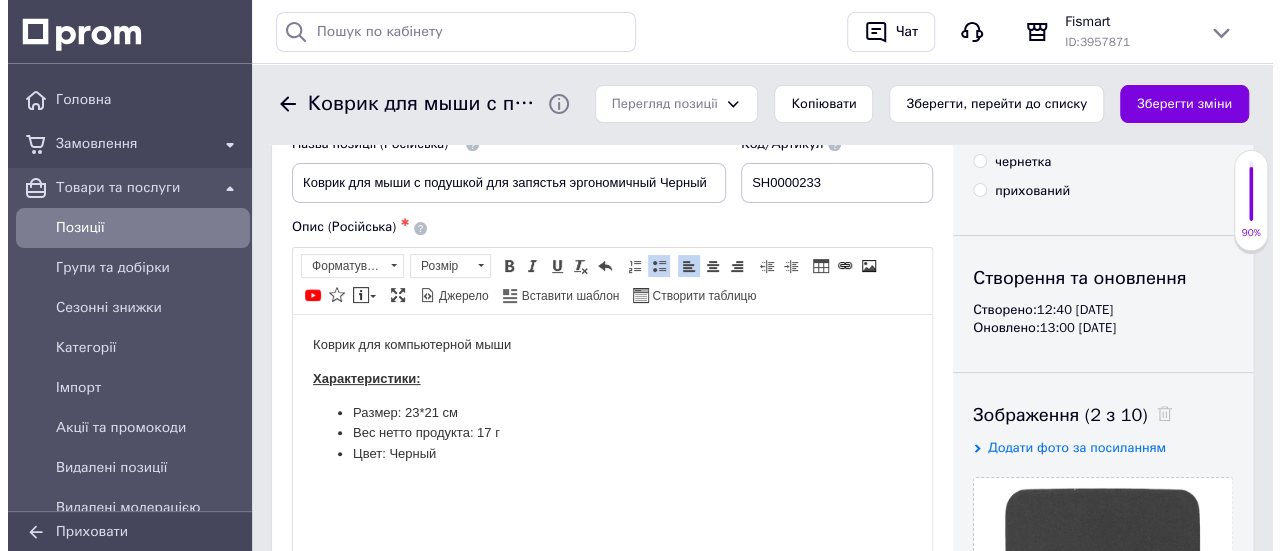 scroll, scrollTop: 404, scrollLeft: 0, axis: vertical 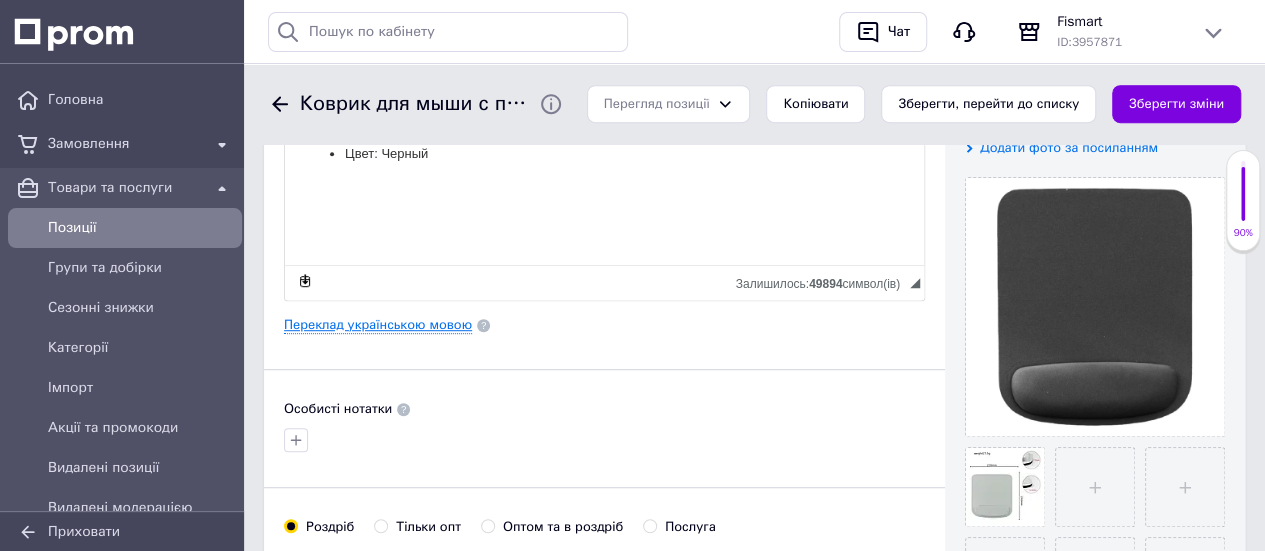 click on "Переклад українською мовою" at bounding box center (378, 325) 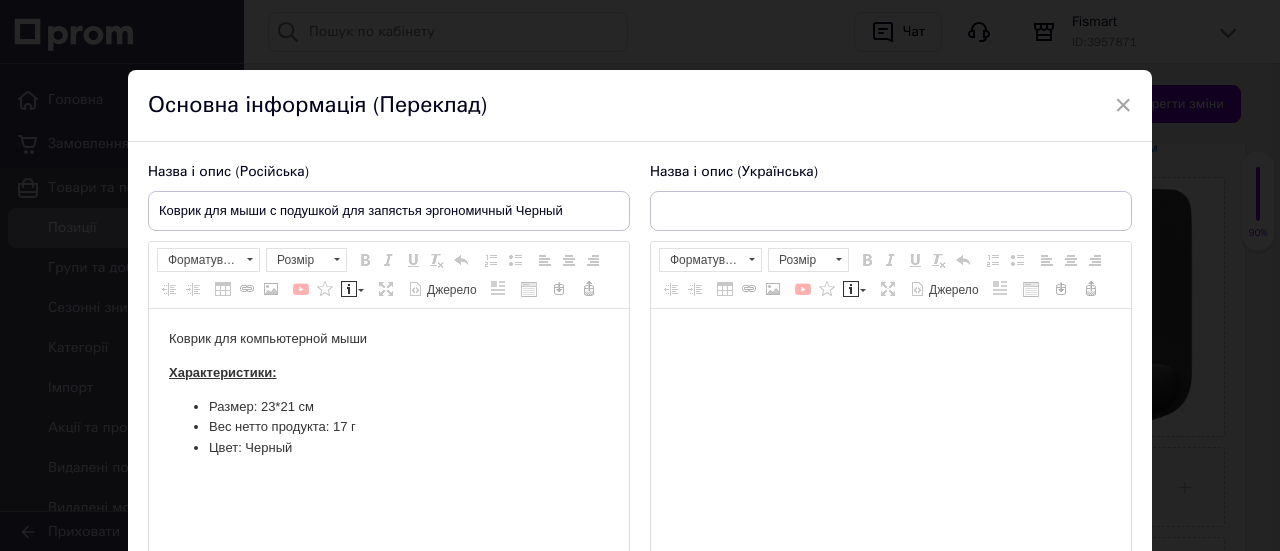 scroll, scrollTop: 0, scrollLeft: 0, axis: both 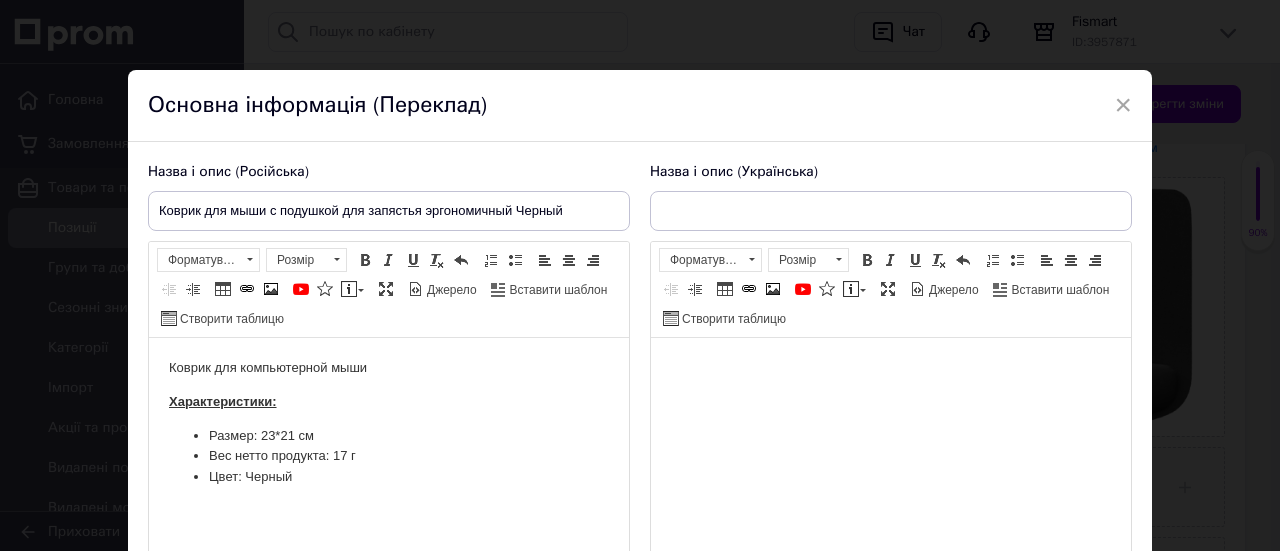 type on "Килимок для миші з подушкою для зап'ястя ергономічний Чорний" 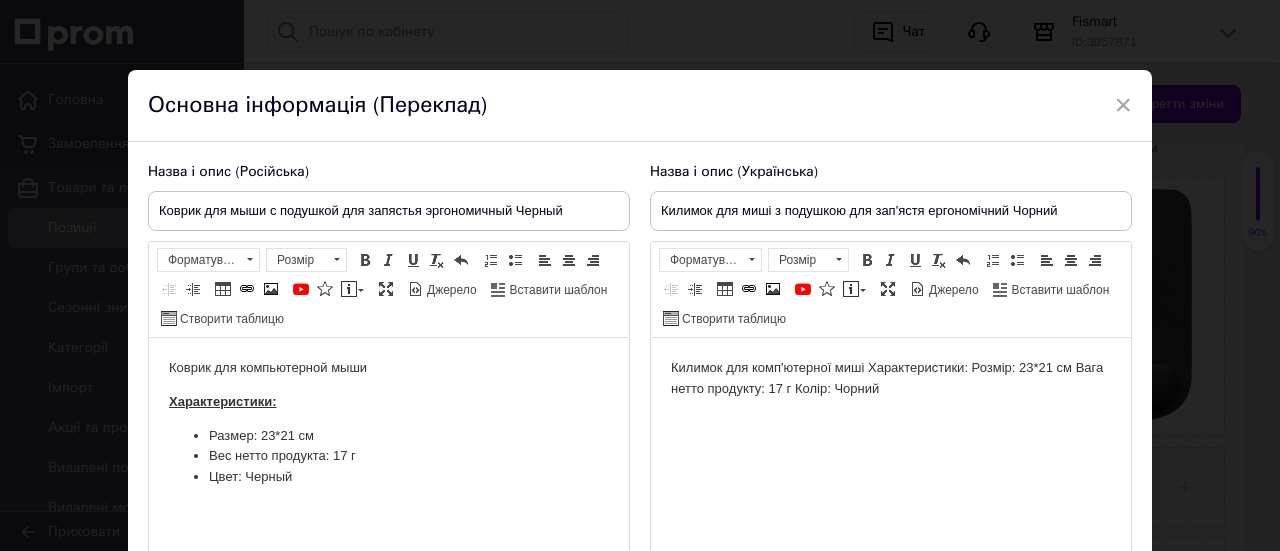 click on "Килимок для комп'ютерної миші Характеристики: Розмір: 23*21 см Вага нетто продукту: 17 г Колір: Чорний" at bounding box center (891, 379) 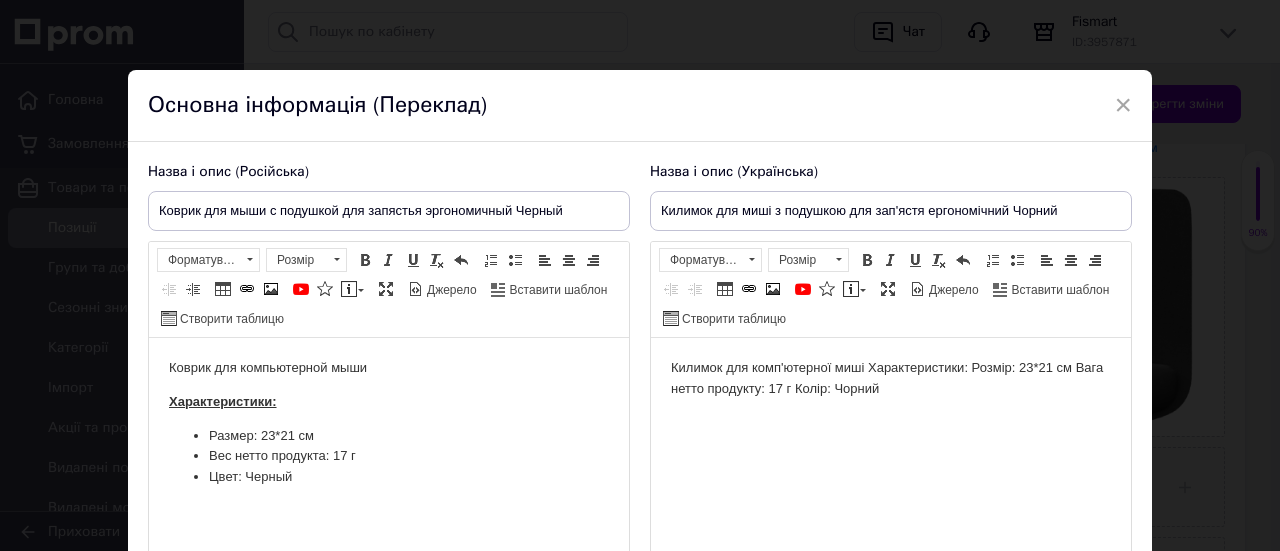 click on "Килимок для комп'ютерної миші Характеристики: Розмір: 23*21 см Вага нетто продукту: 17 г Колір: Чорний" at bounding box center (891, 379) 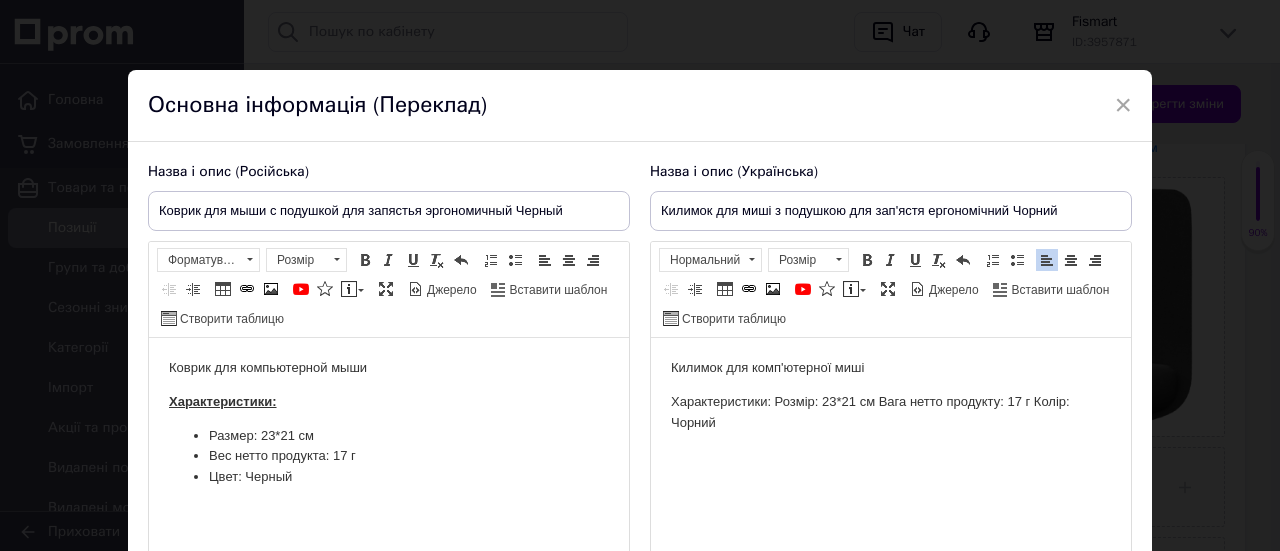 click on "Характеристики: Розмір: 23*21 см Вага нетто продукту: 17 г Колір: Чорний" at bounding box center [891, 413] 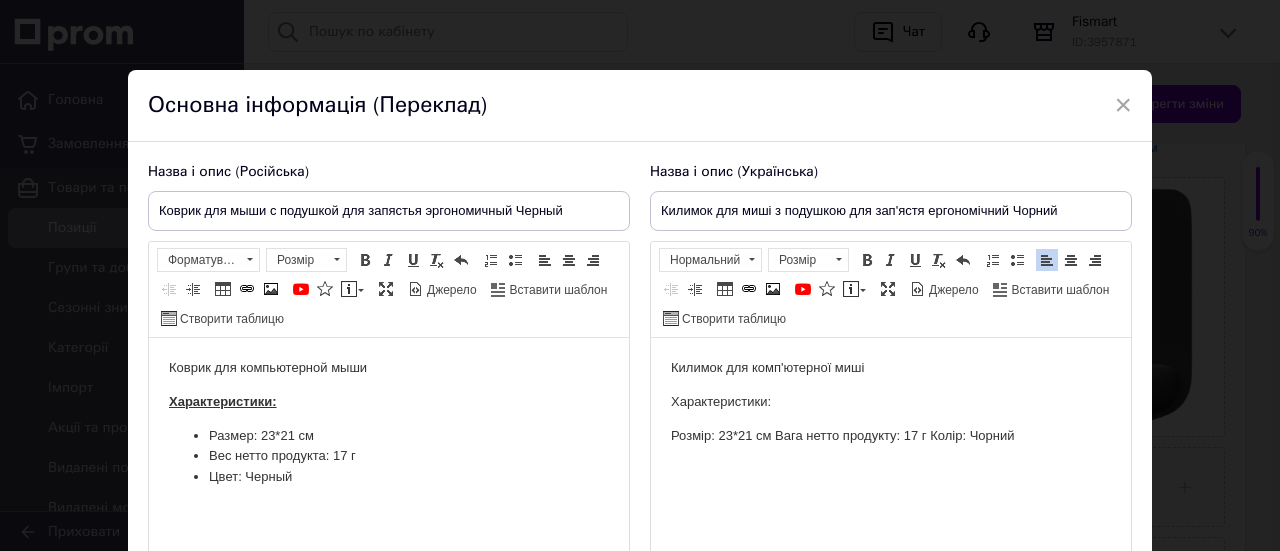 click on "Розмір: 23*21 см Вага нетто продукту: 17 г Колір: Чорний" at bounding box center [891, 436] 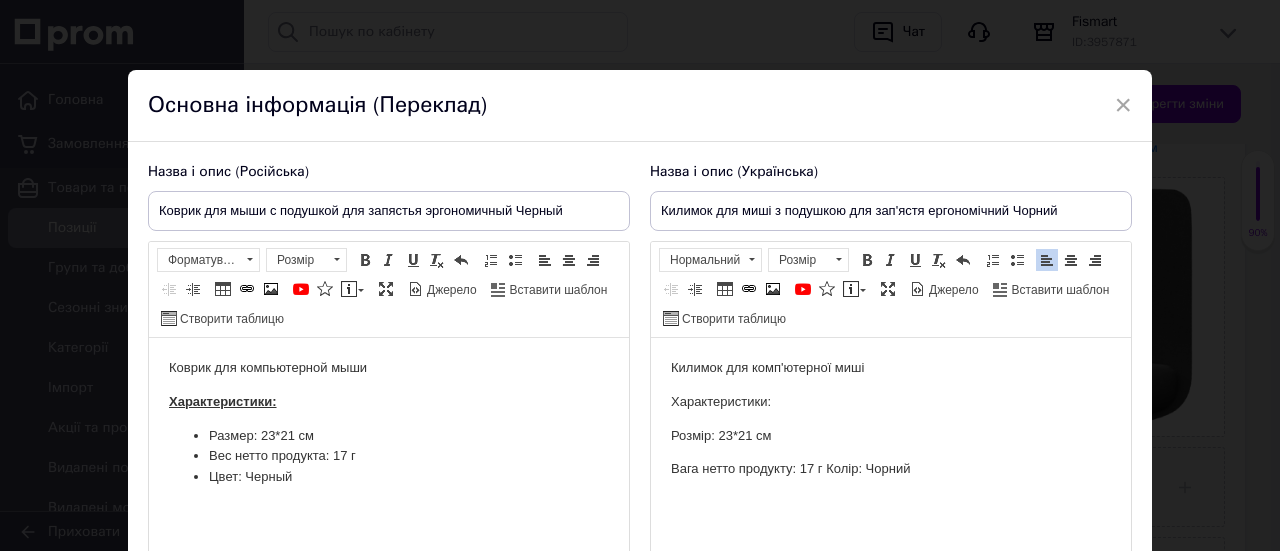 click on "Вага нетто продукту: 17 г Колір: Чорний" at bounding box center (891, 469) 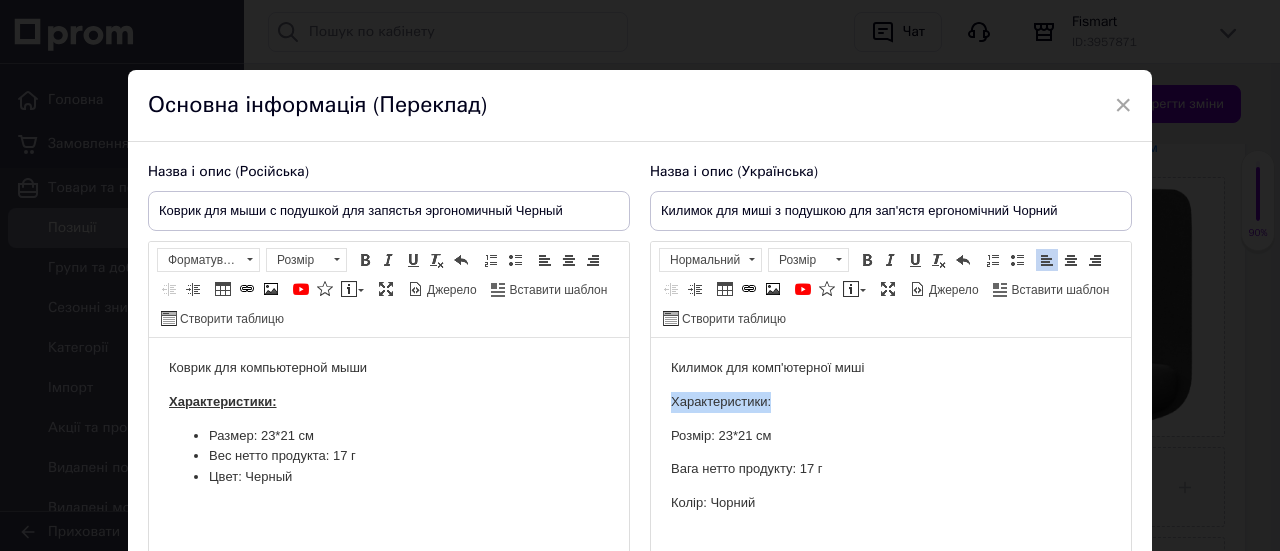 drag, startPoint x: 662, startPoint y: 398, endPoint x: 841, endPoint y: 400, distance: 179.01117 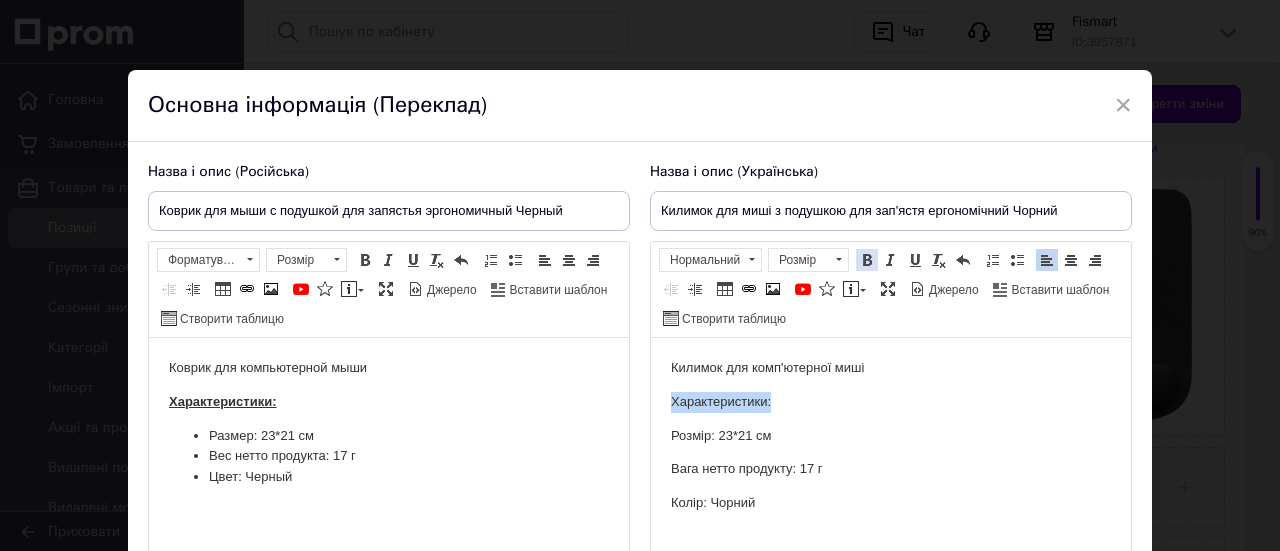click at bounding box center (867, 260) 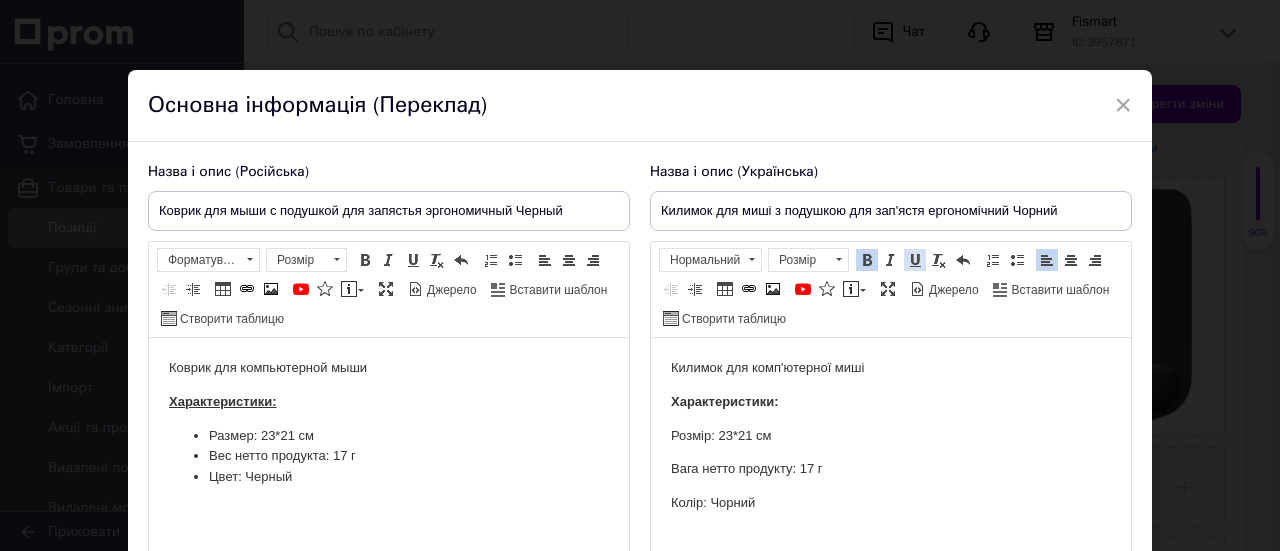 click at bounding box center [915, 260] 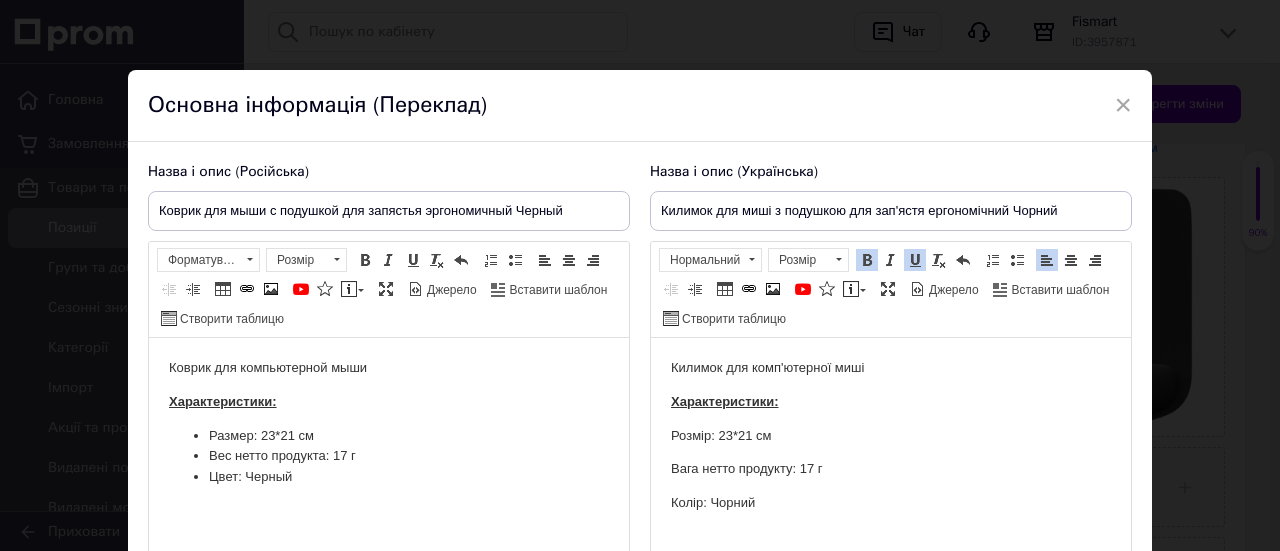 drag, startPoint x: 670, startPoint y: 430, endPoint x: 788, endPoint y: 498, distance: 136.19104 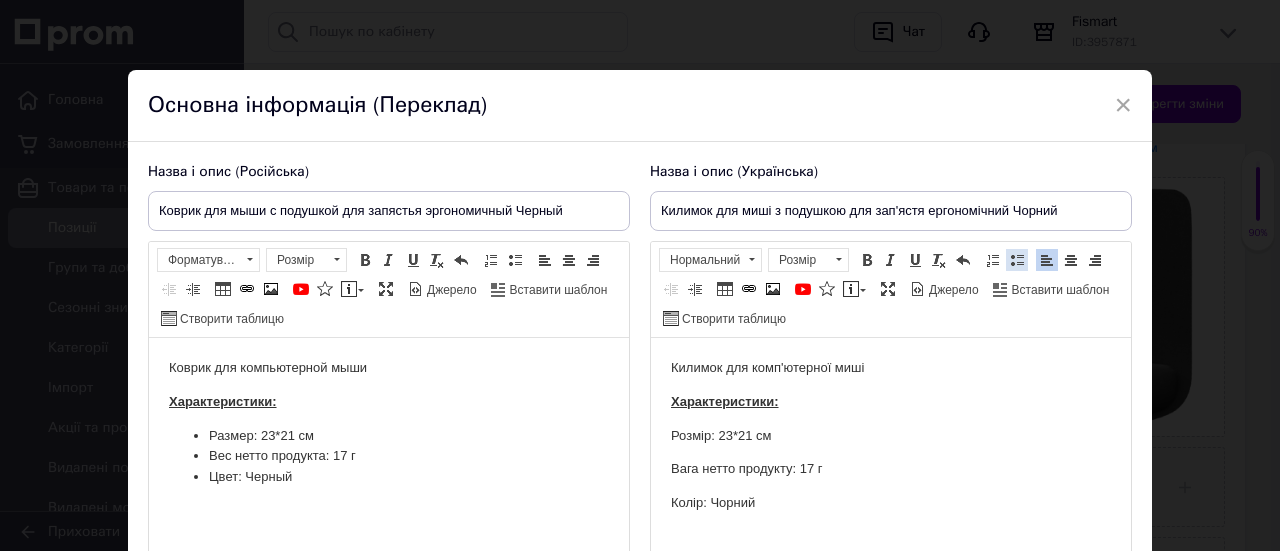 click at bounding box center [1017, 260] 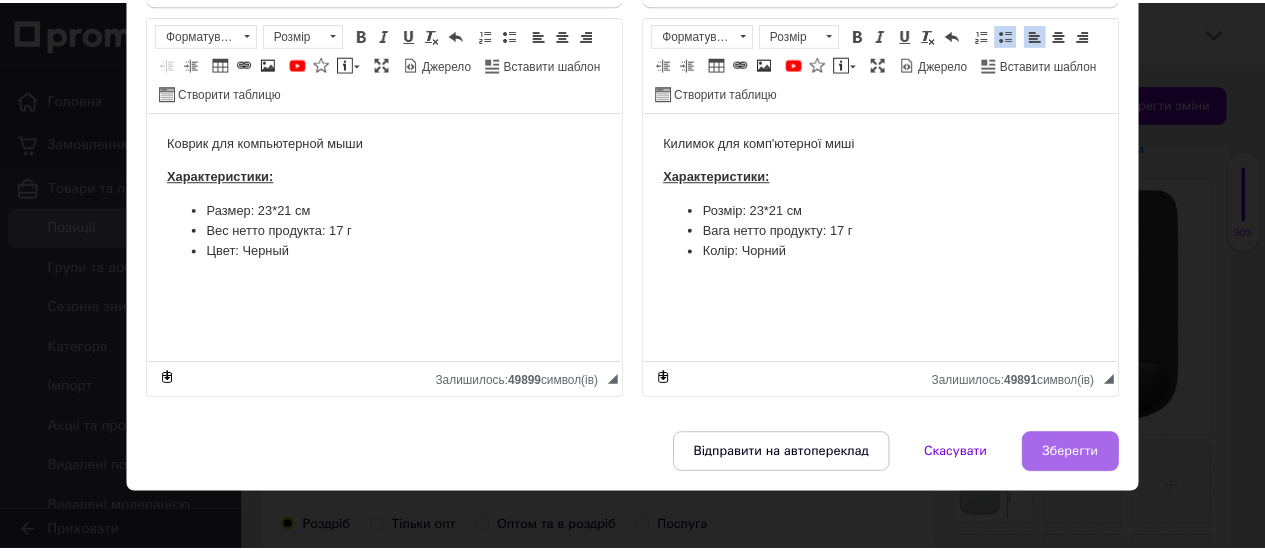 scroll, scrollTop: 233, scrollLeft: 0, axis: vertical 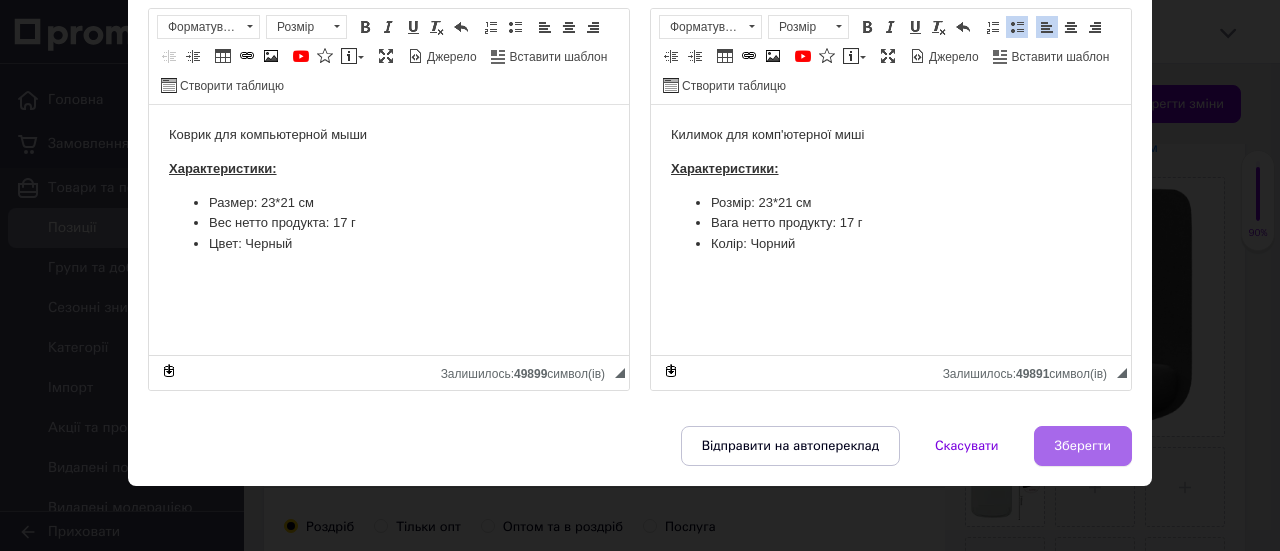 click on "Зберегти" at bounding box center (1083, 446) 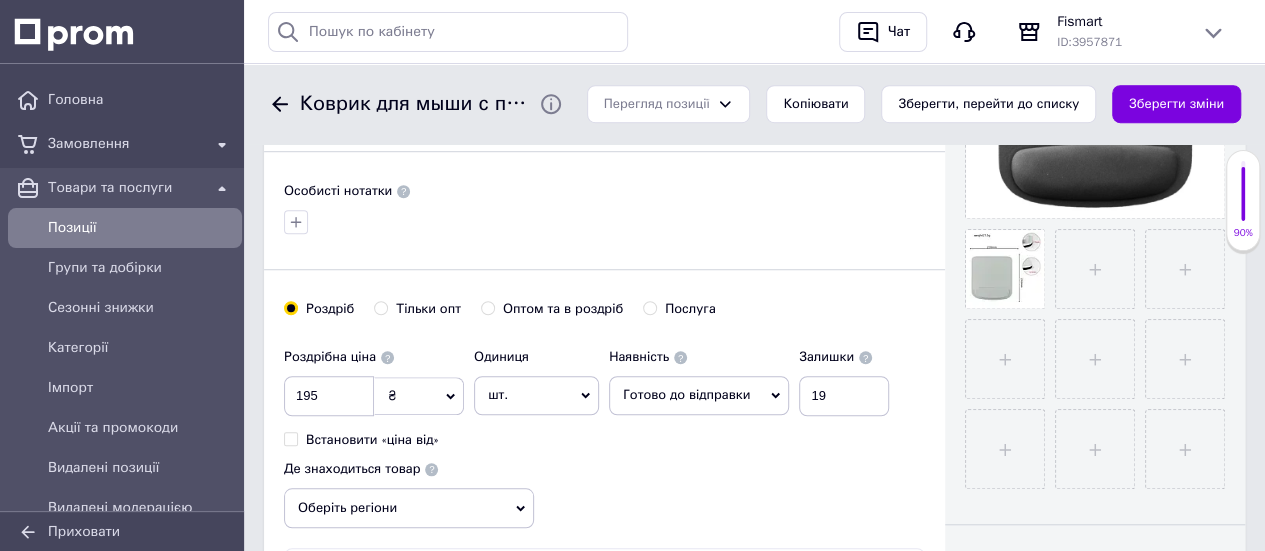 scroll, scrollTop: 804, scrollLeft: 0, axis: vertical 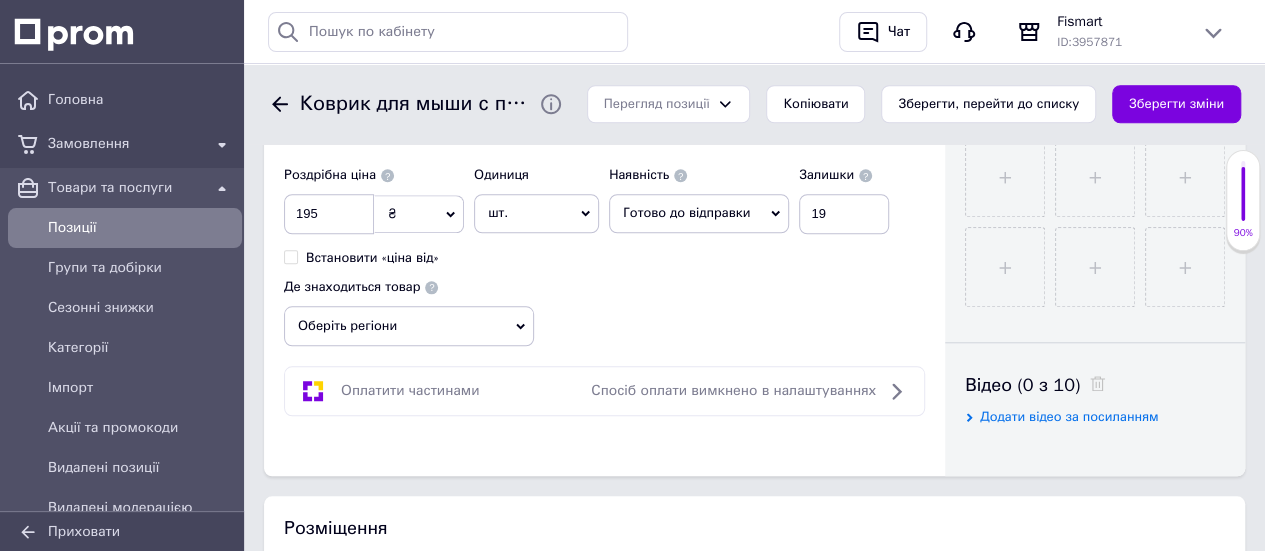 click on "Оберіть регіони" at bounding box center [409, 326] 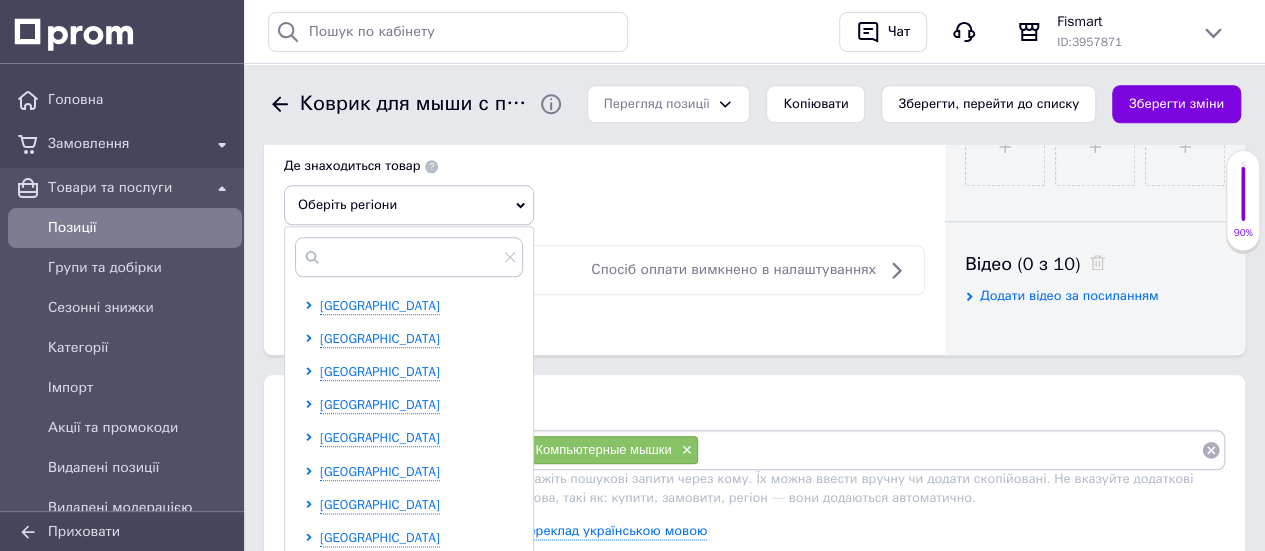 scroll, scrollTop: 1004, scrollLeft: 0, axis: vertical 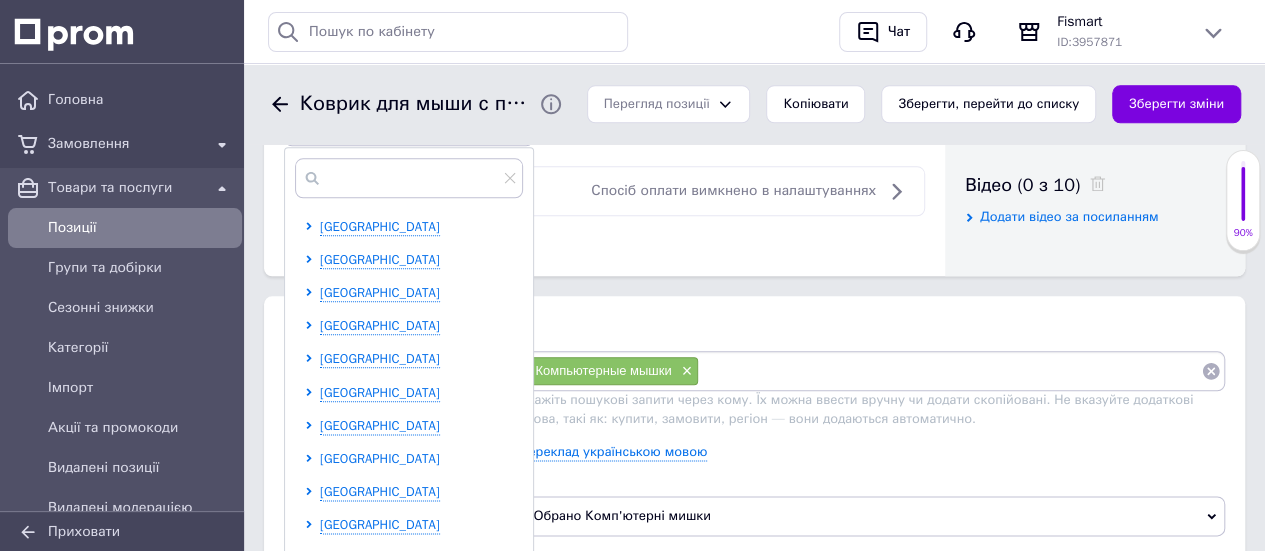 click on "[GEOGRAPHIC_DATA]" at bounding box center (380, 458) 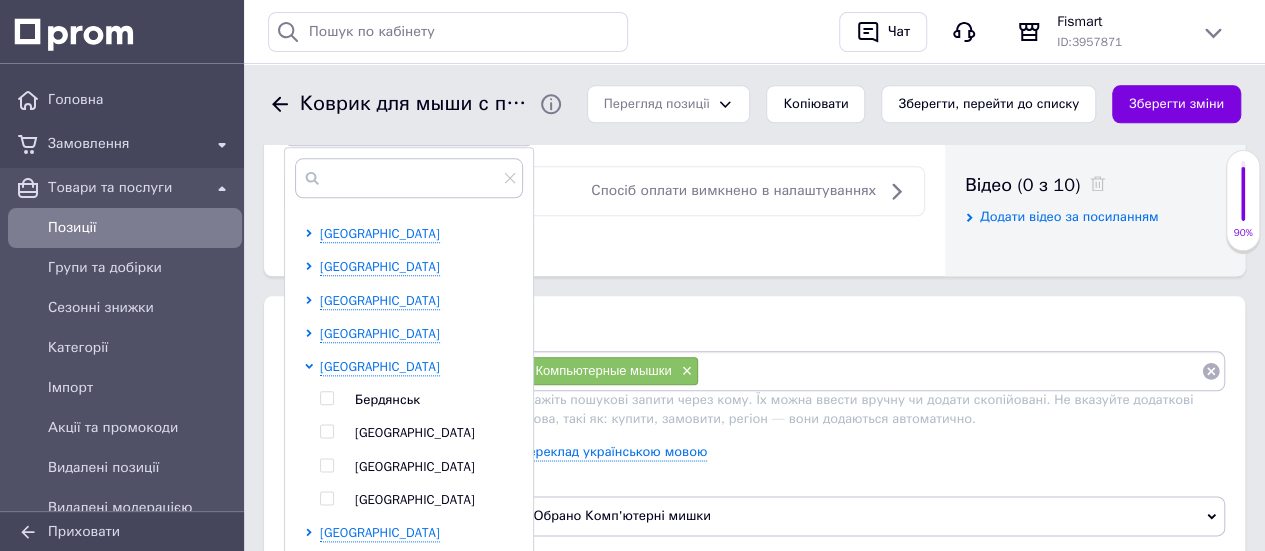 scroll, scrollTop: 200, scrollLeft: 0, axis: vertical 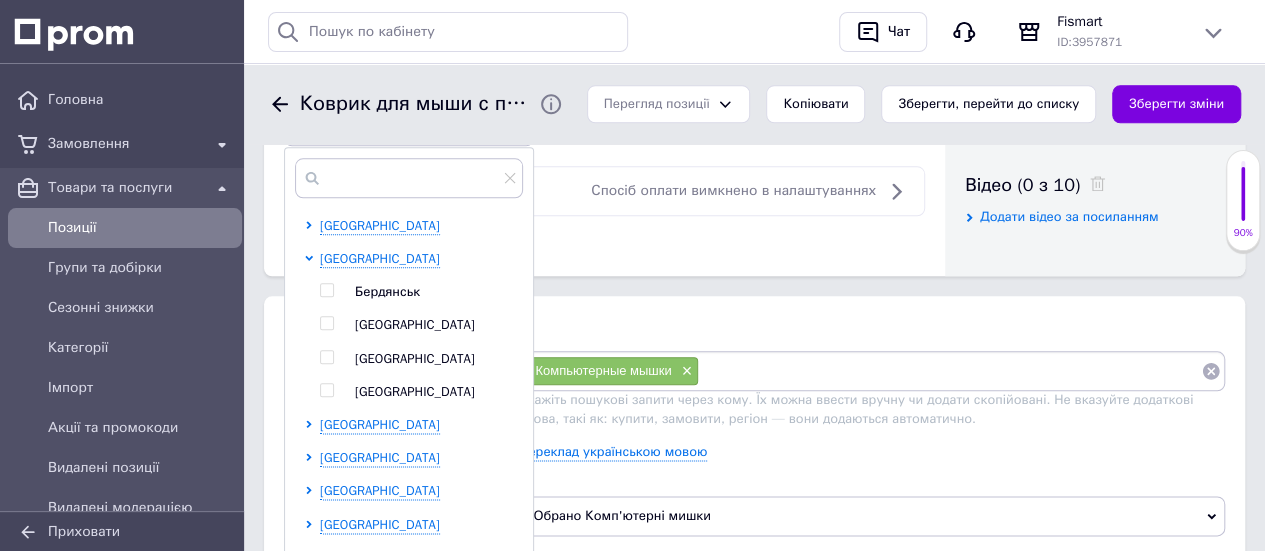 click at bounding box center [326, 357] 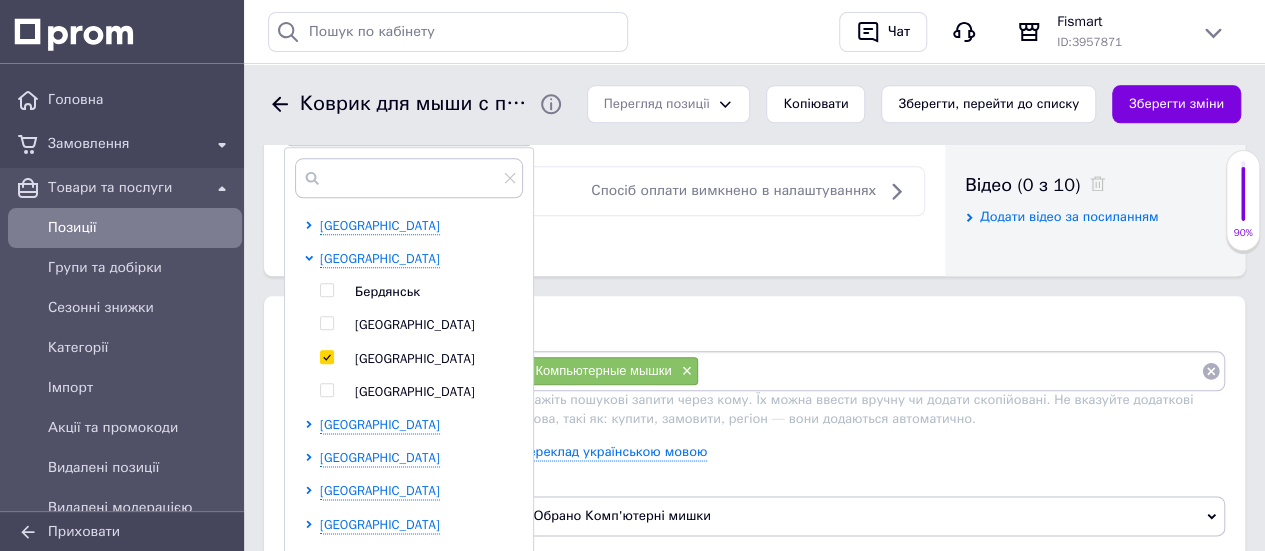 checkbox on "true" 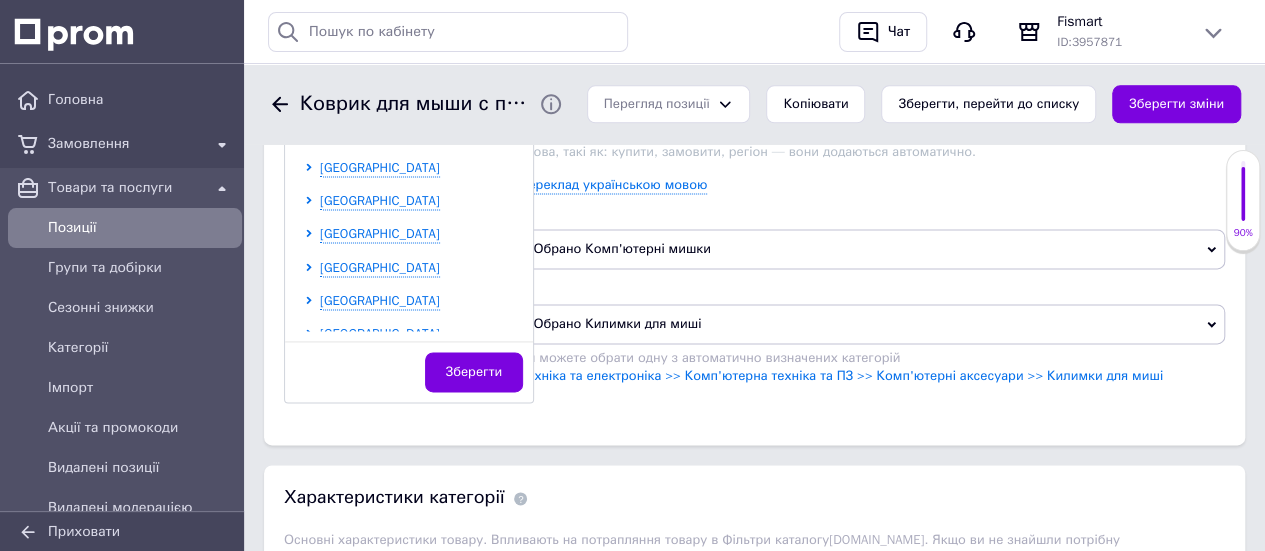 scroll, scrollTop: 1304, scrollLeft: 0, axis: vertical 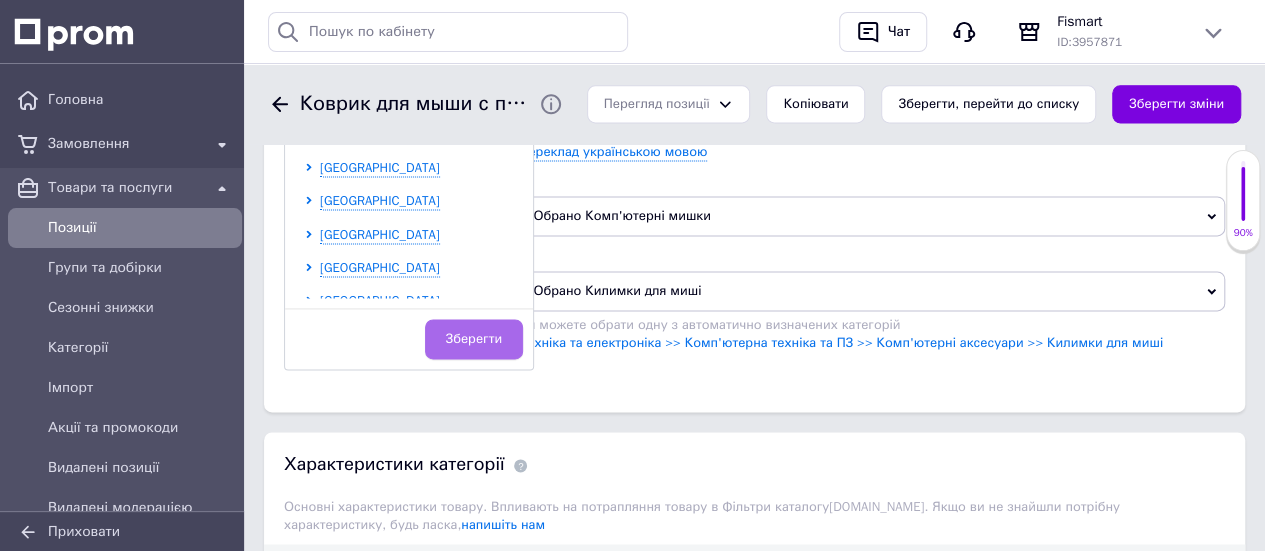 click on "Зберегти" at bounding box center (474, 339) 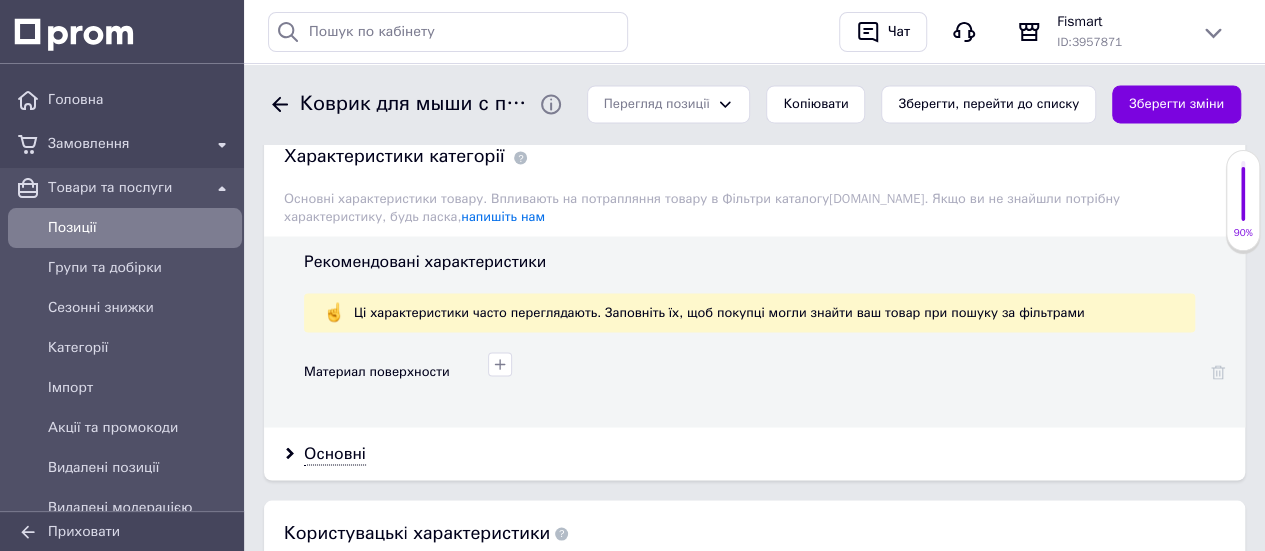 scroll, scrollTop: 1704, scrollLeft: 0, axis: vertical 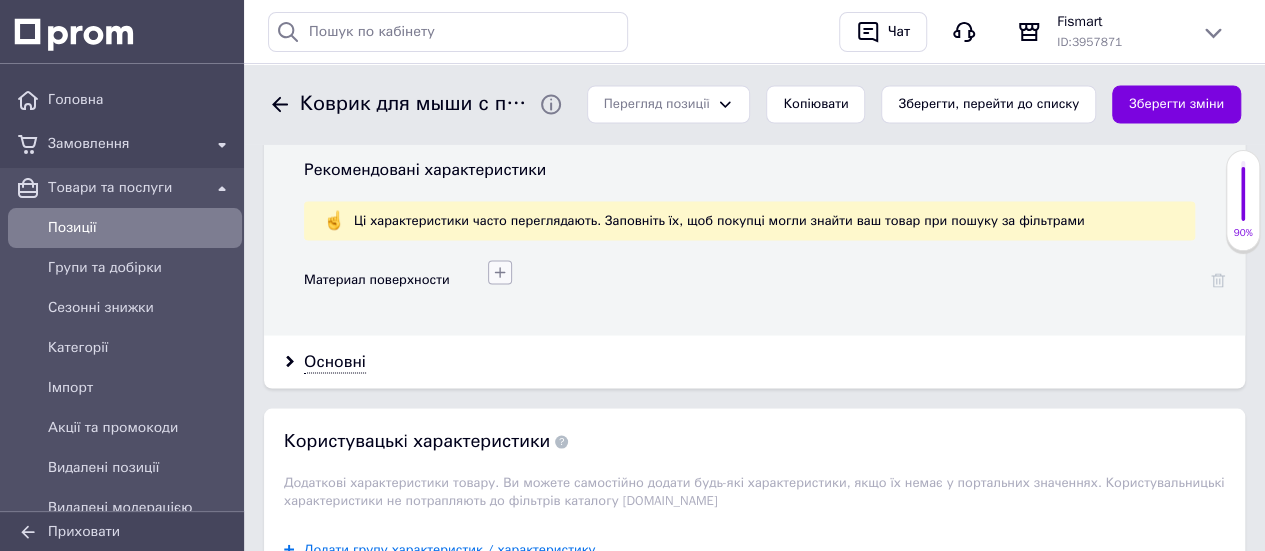 click 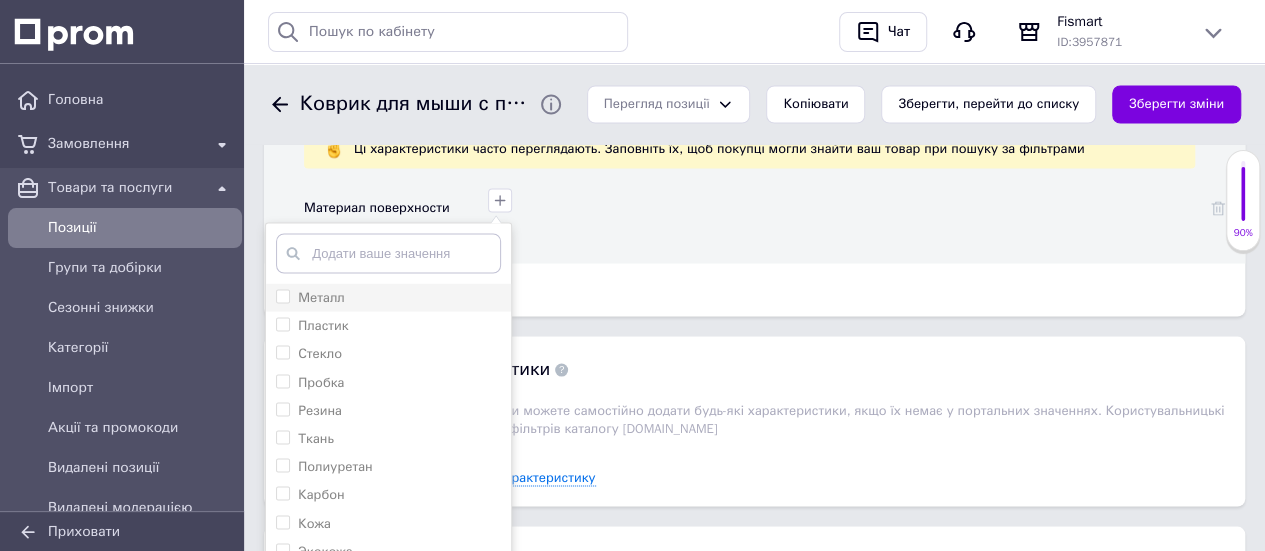 scroll, scrollTop: 1804, scrollLeft: 0, axis: vertical 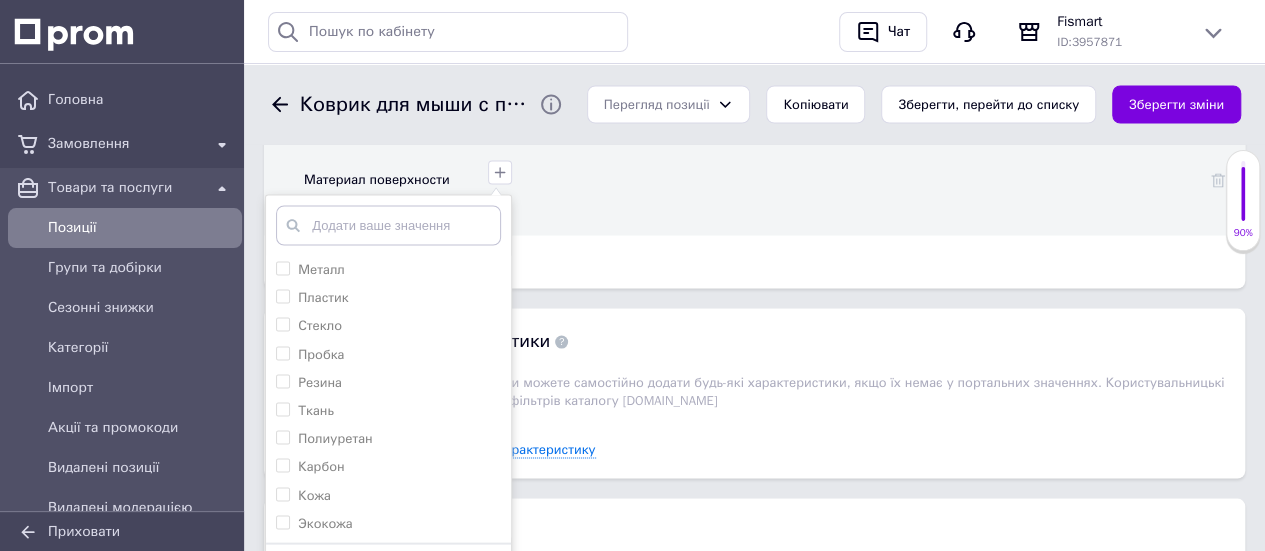 click on "Материал поверхности Металл Пластик Стекло Пробка Резина Ткань Полиуретан Карбон Кожа Экокожа Додати ваше значення   Зберегти" at bounding box center [764, 190] 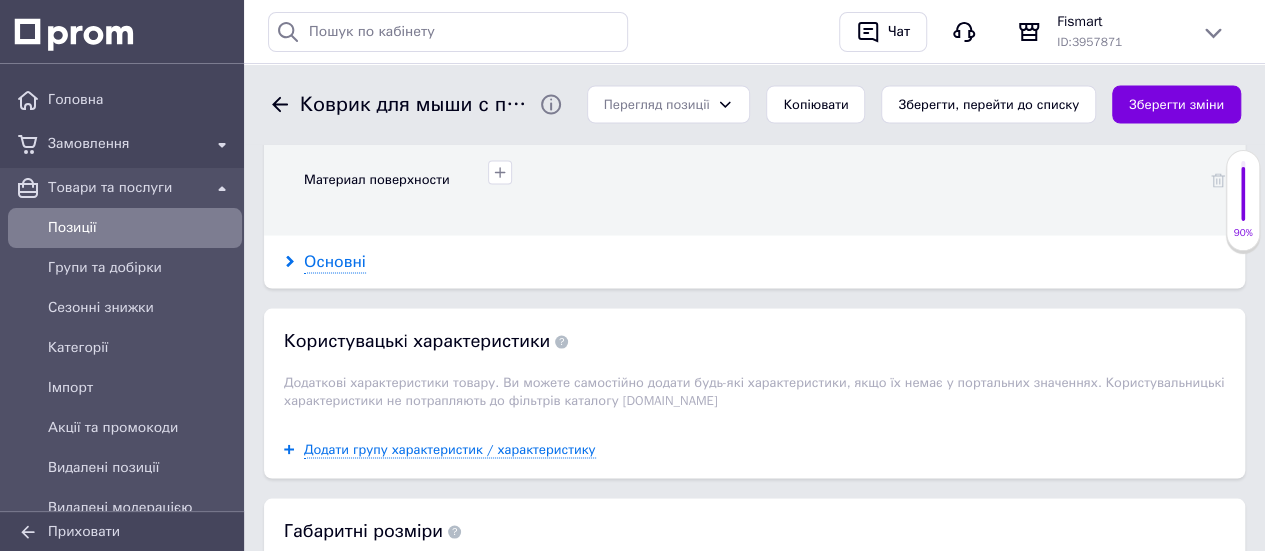 click on "Основні" at bounding box center [335, 261] 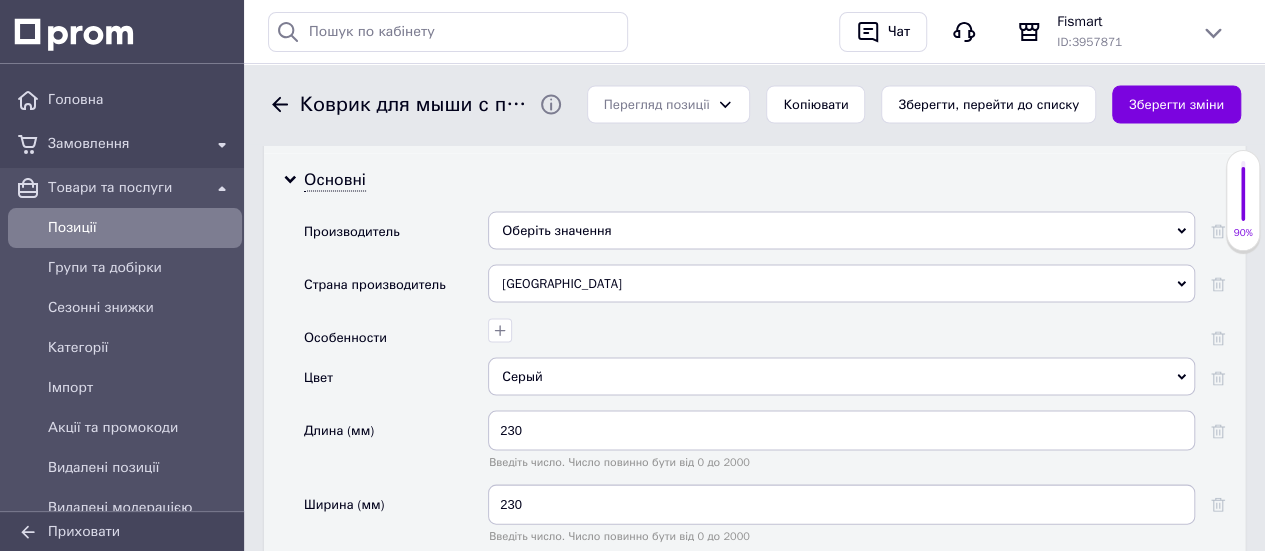 scroll, scrollTop: 2004, scrollLeft: 0, axis: vertical 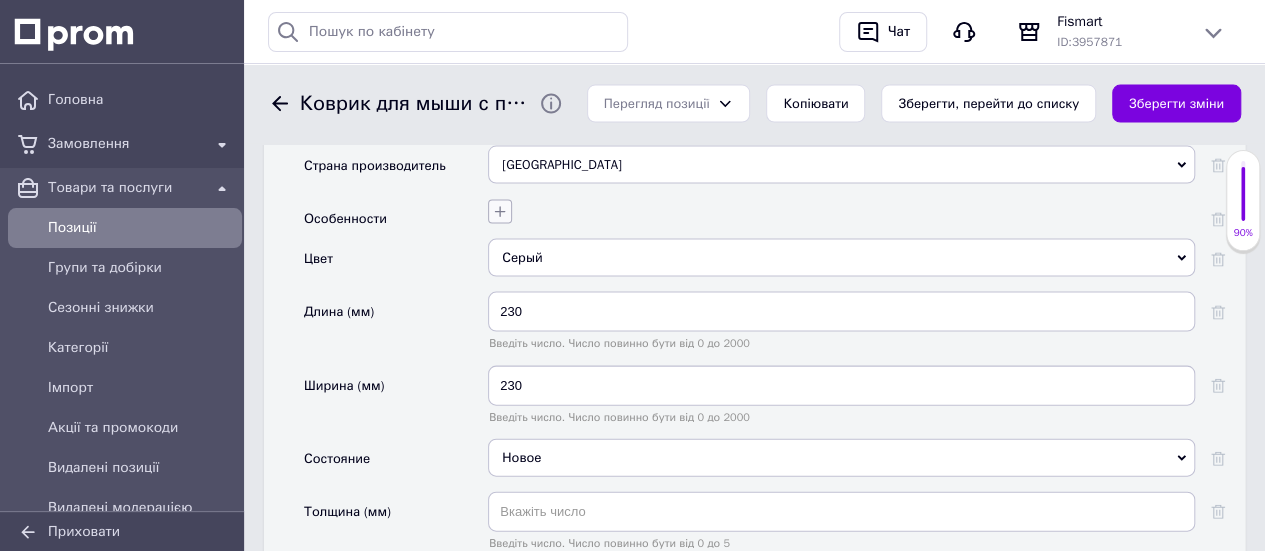 click at bounding box center [500, 212] 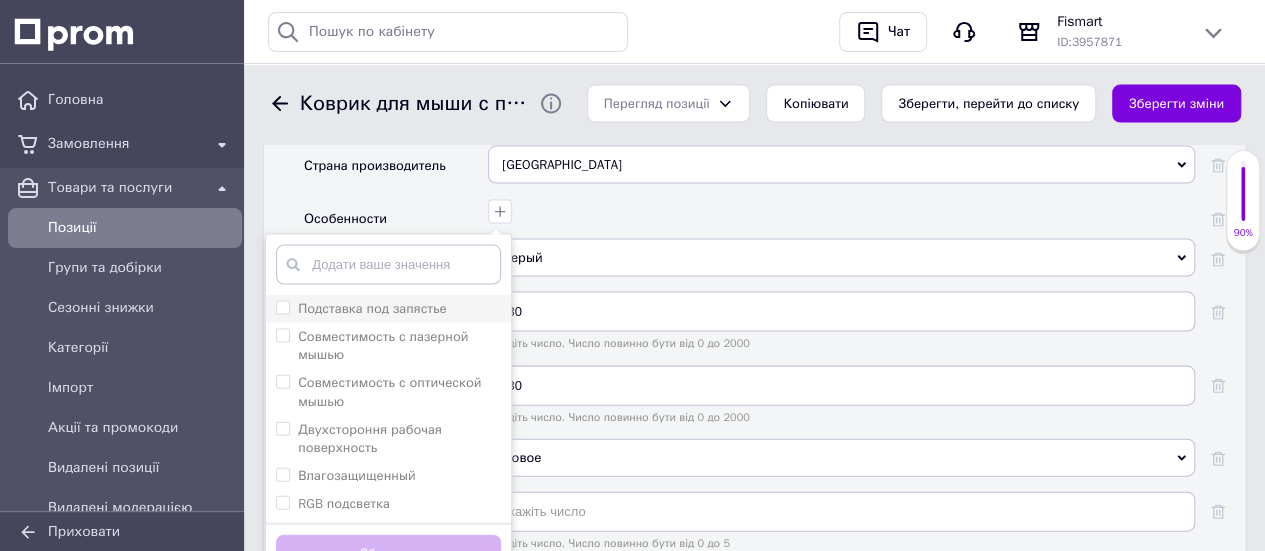 click on "Подставка под запястье" at bounding box center (372, 308) 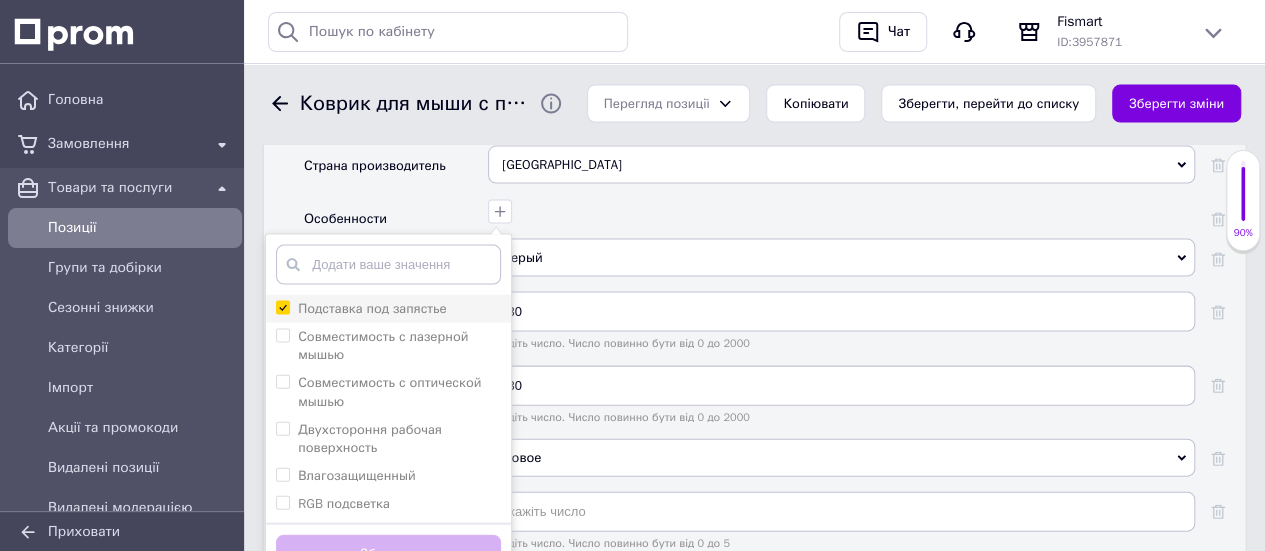 checkbox on "true" 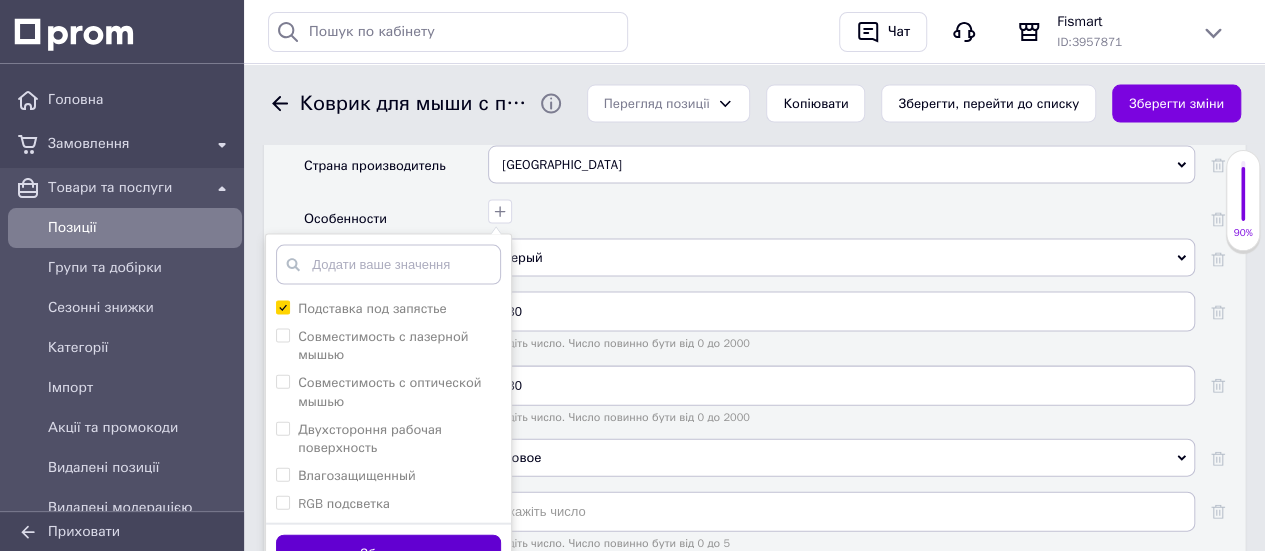 click on "Зберегти" at bounding box center (388, 554) 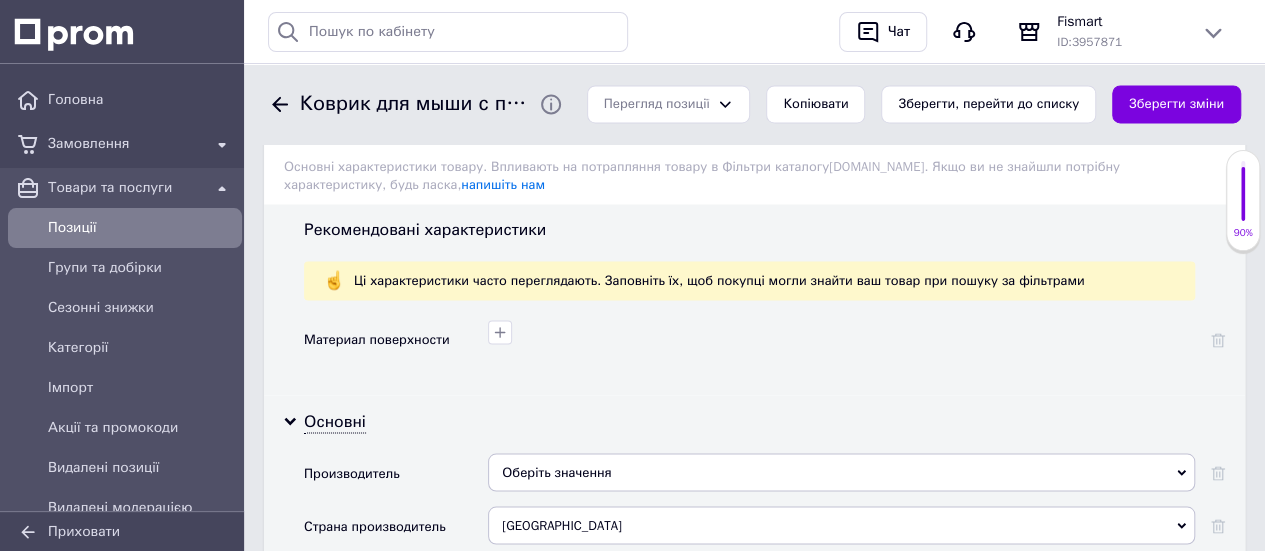 scroll, scrollTop: 2000, scrollLeft: 0, axis: vertical 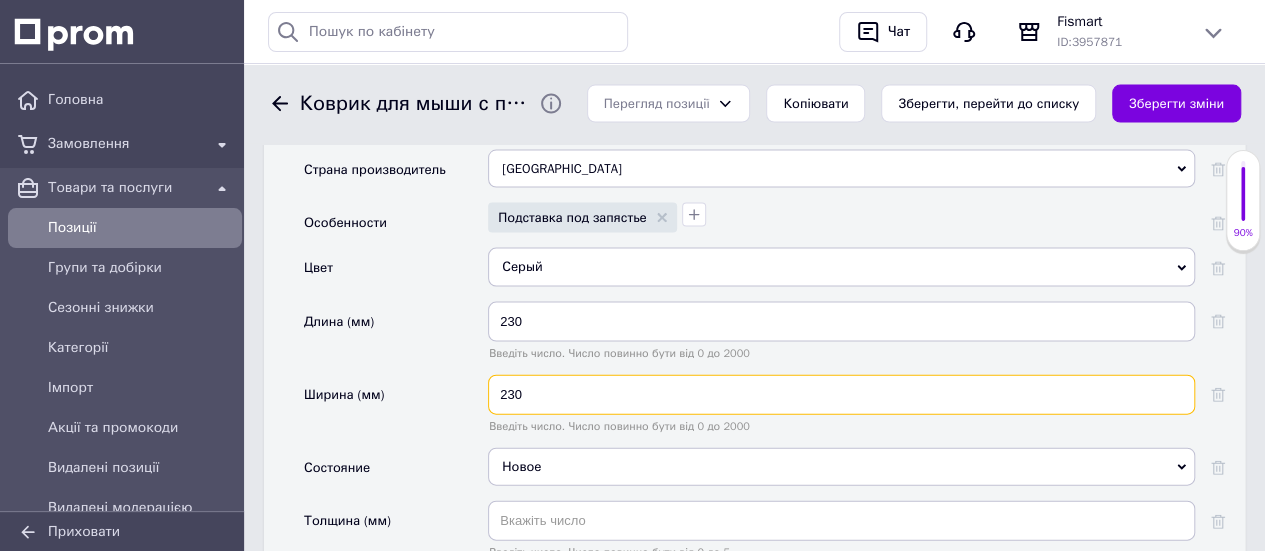 click on "230" at bounding box center [841, 395] 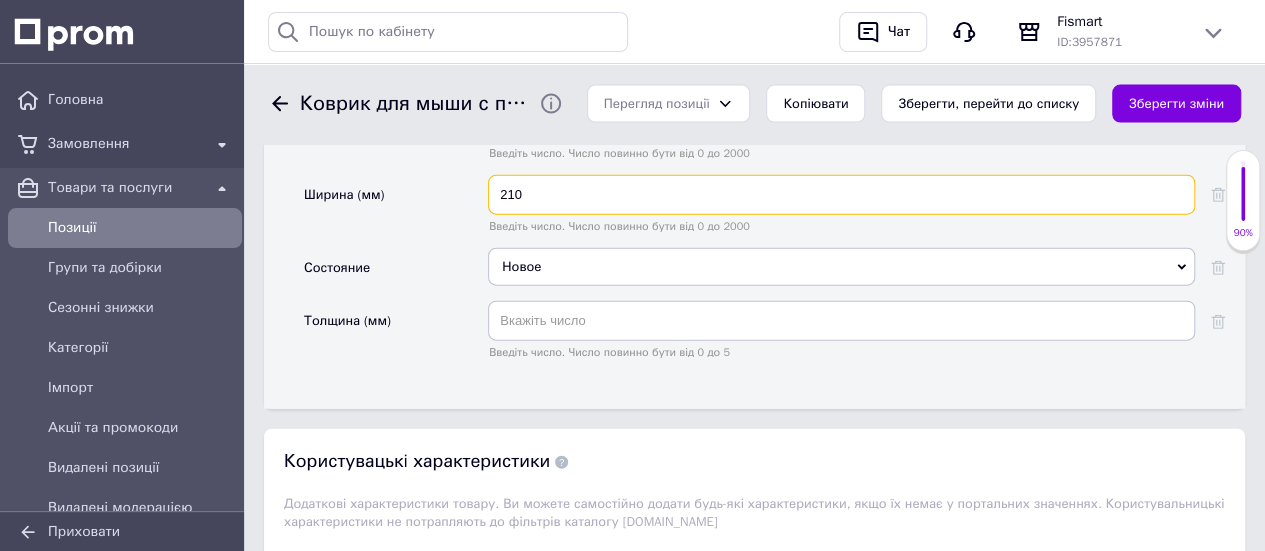scroll, scrollTop: 2500, scrollLeft: 0, axis: vertical 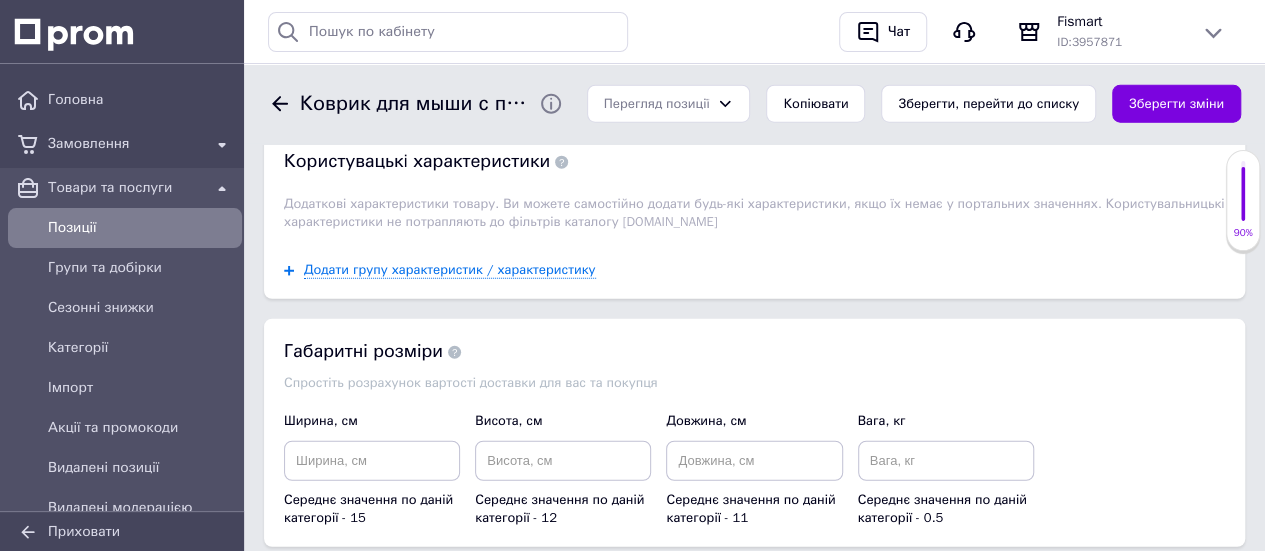type on "210" 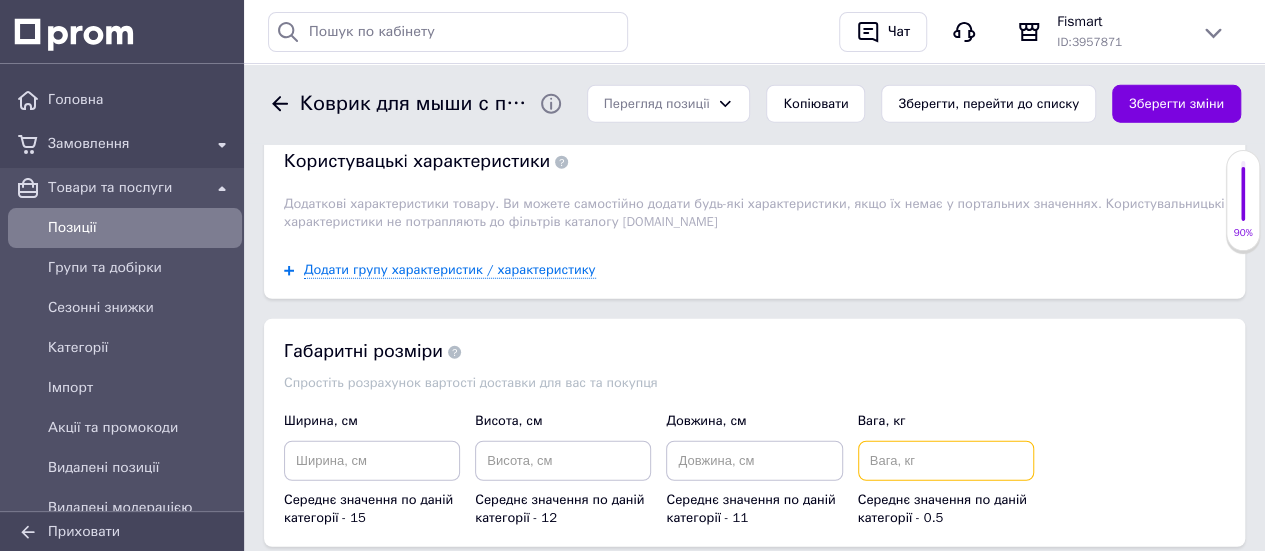 click at bounding box center (946, 461) 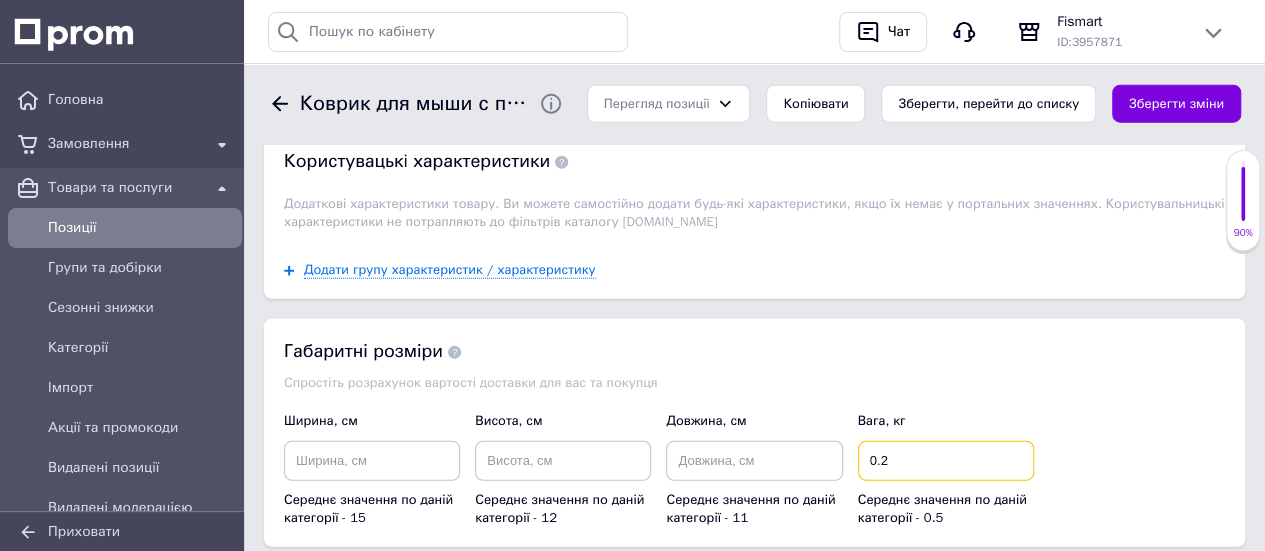 type on "0.2" 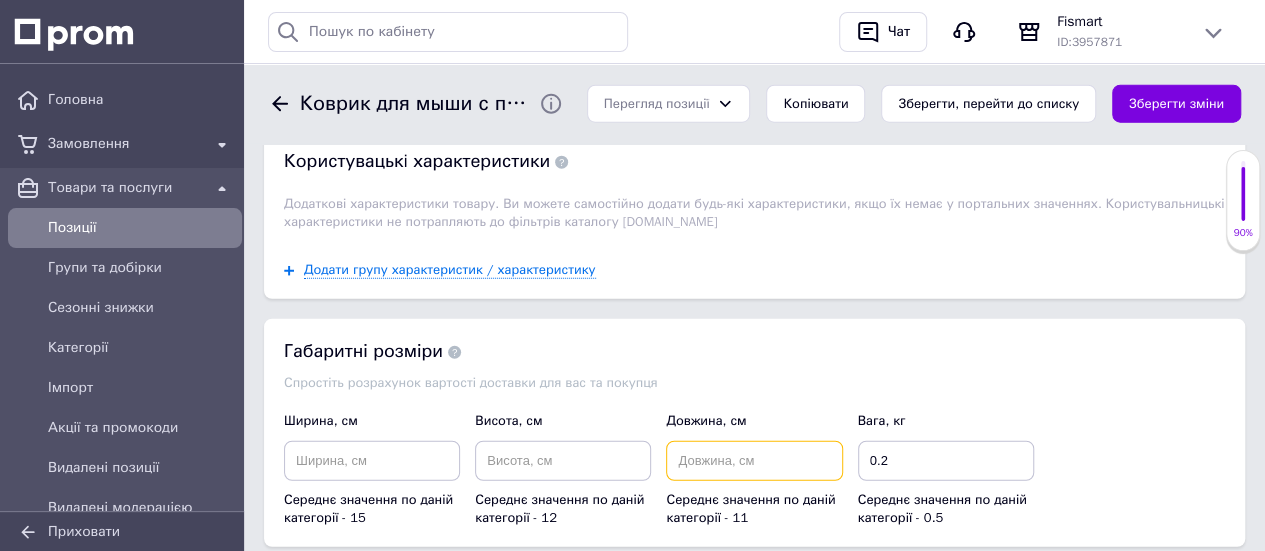 click at bounding box center (754, 461) 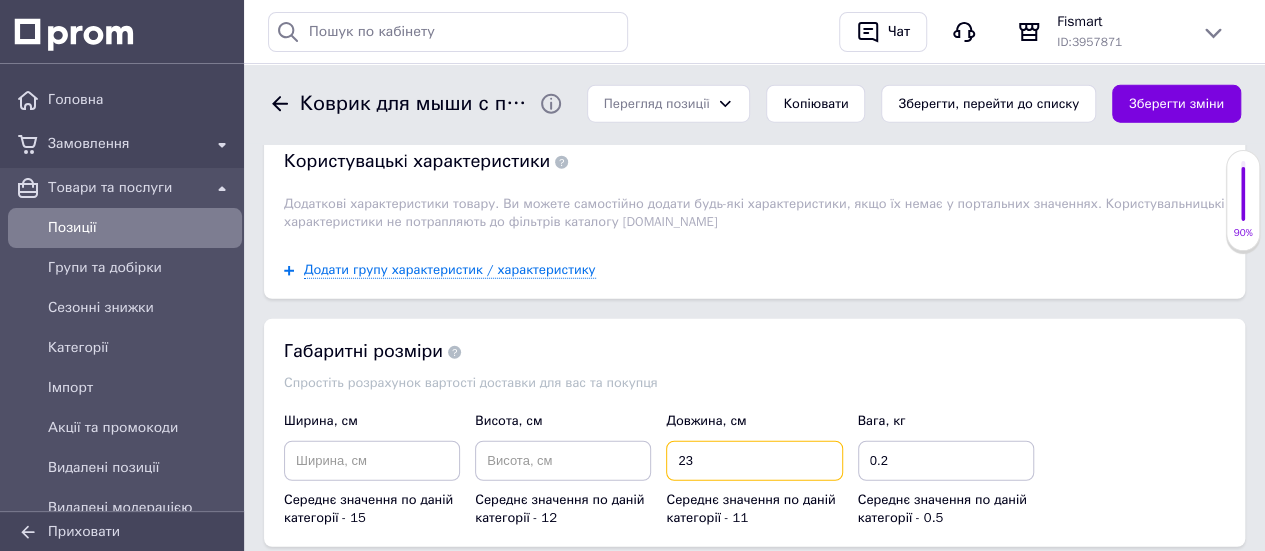type on "23" 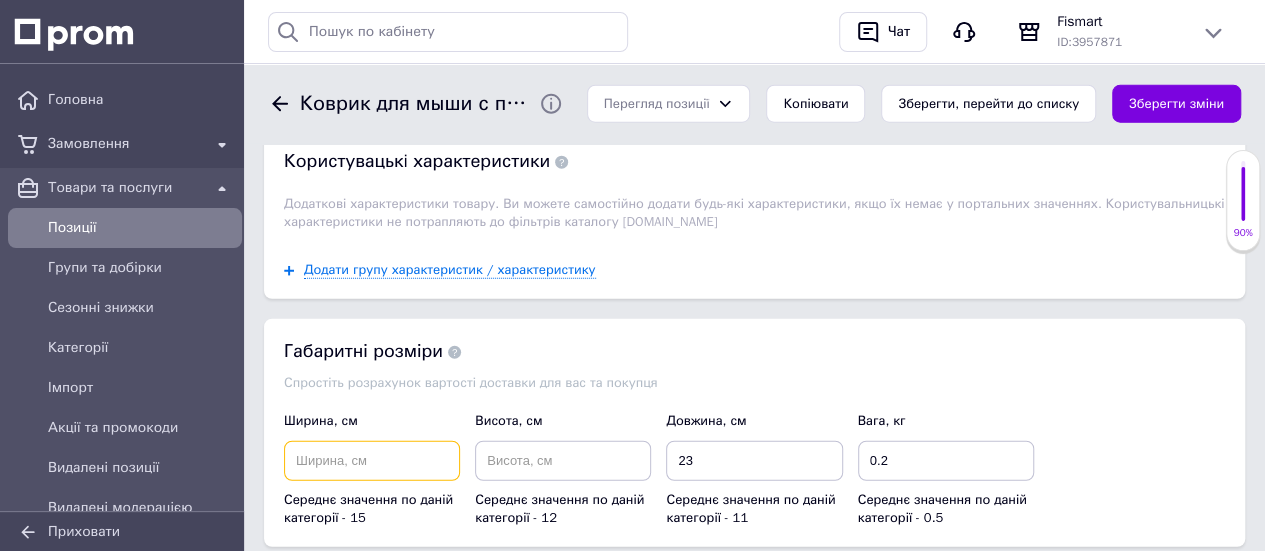click at bounding box center (372, 461) 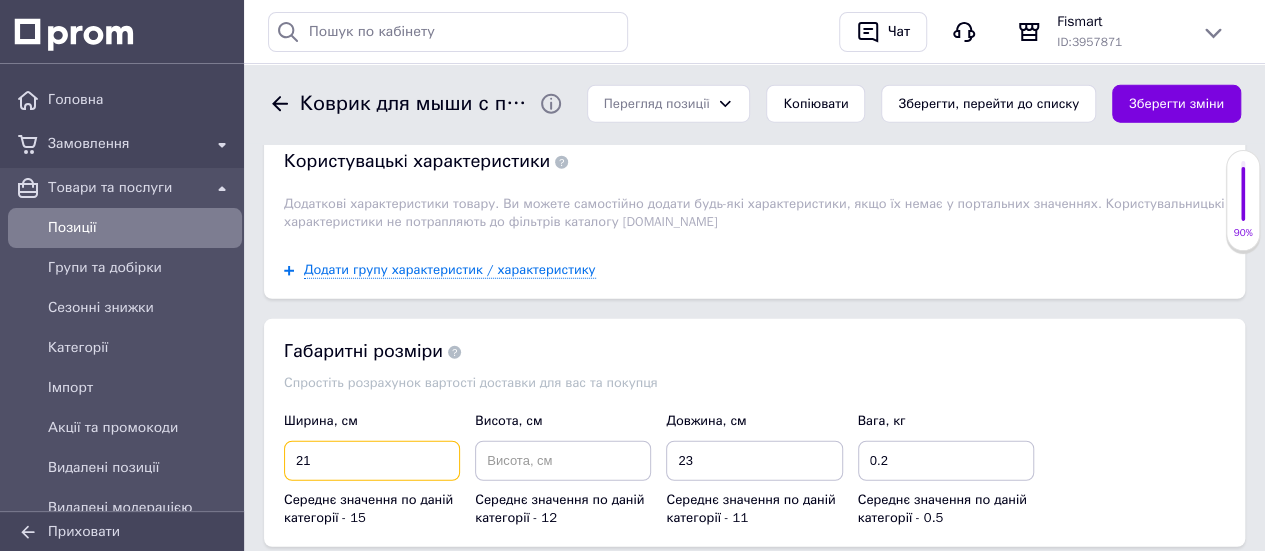 type on "21" 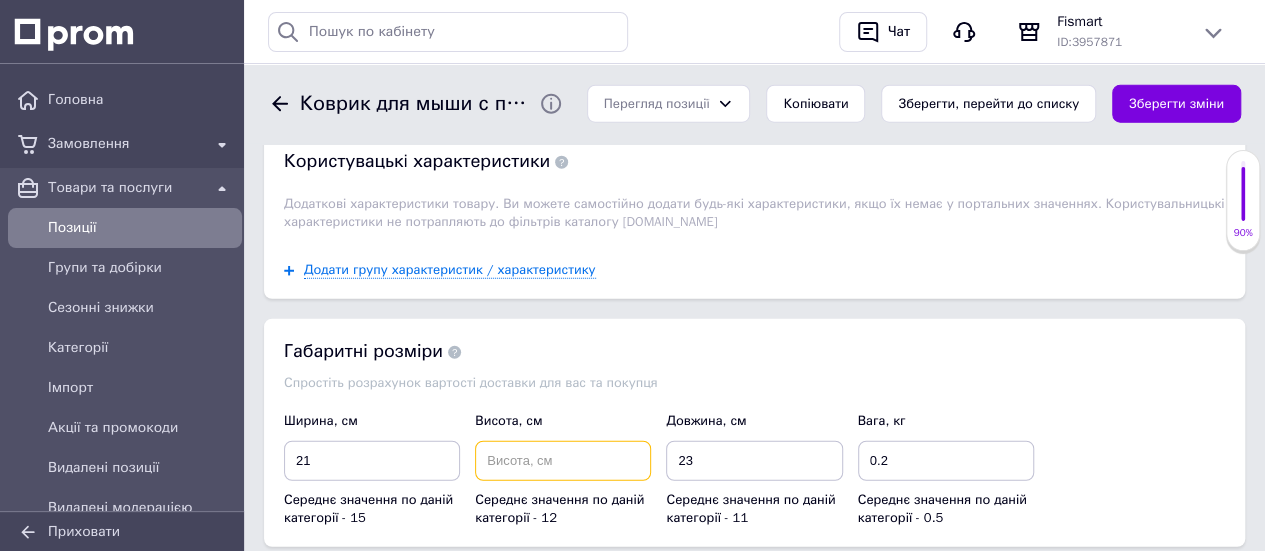 click at bounding box center (563, 461) 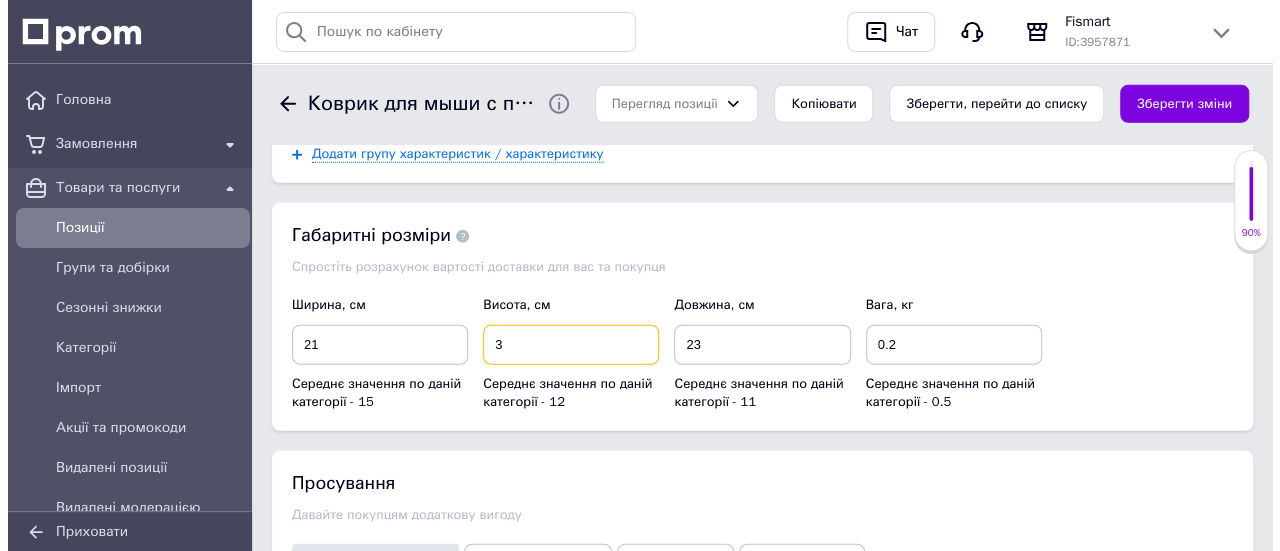 scroll, scrollTop: 2800, scrollLeft: 0, axis: vertical 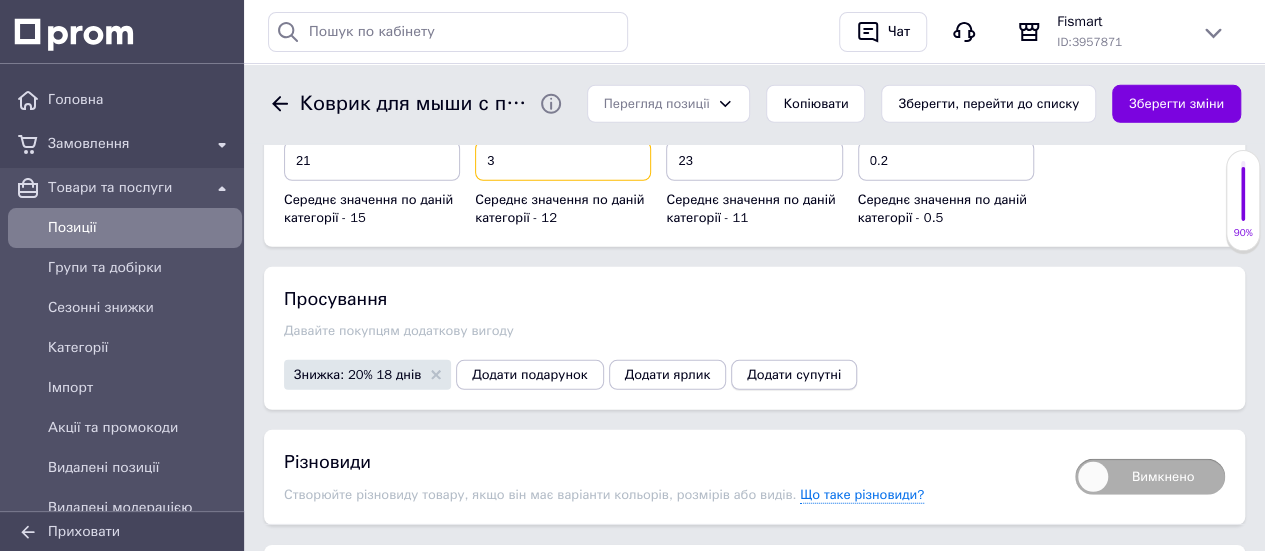 type on "3" 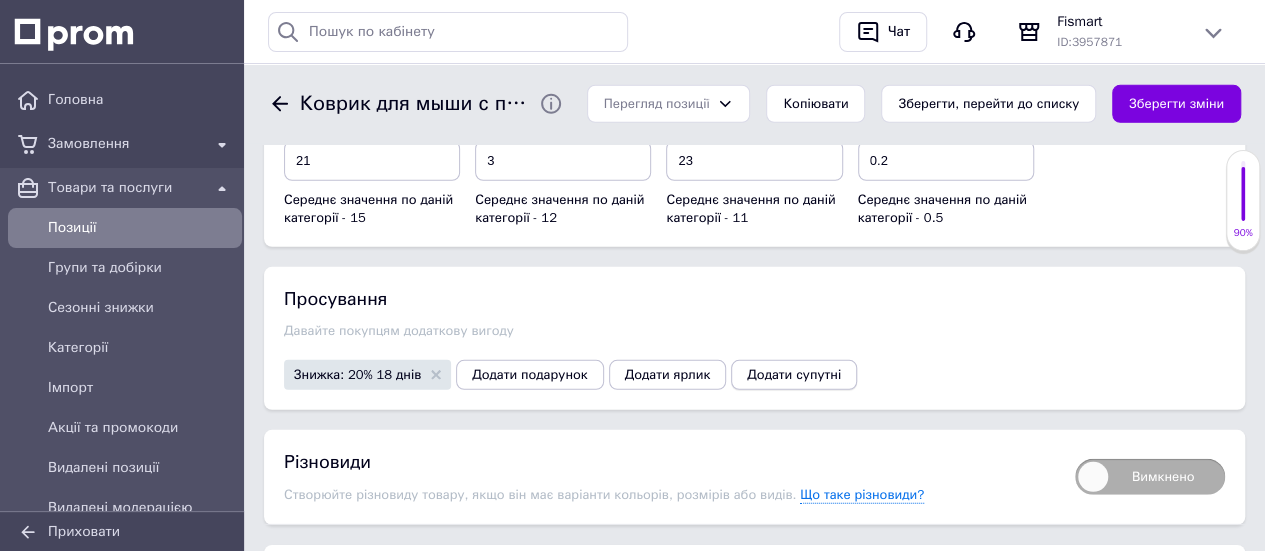 click on "Додати супутні" at bounding box center (794, 375) 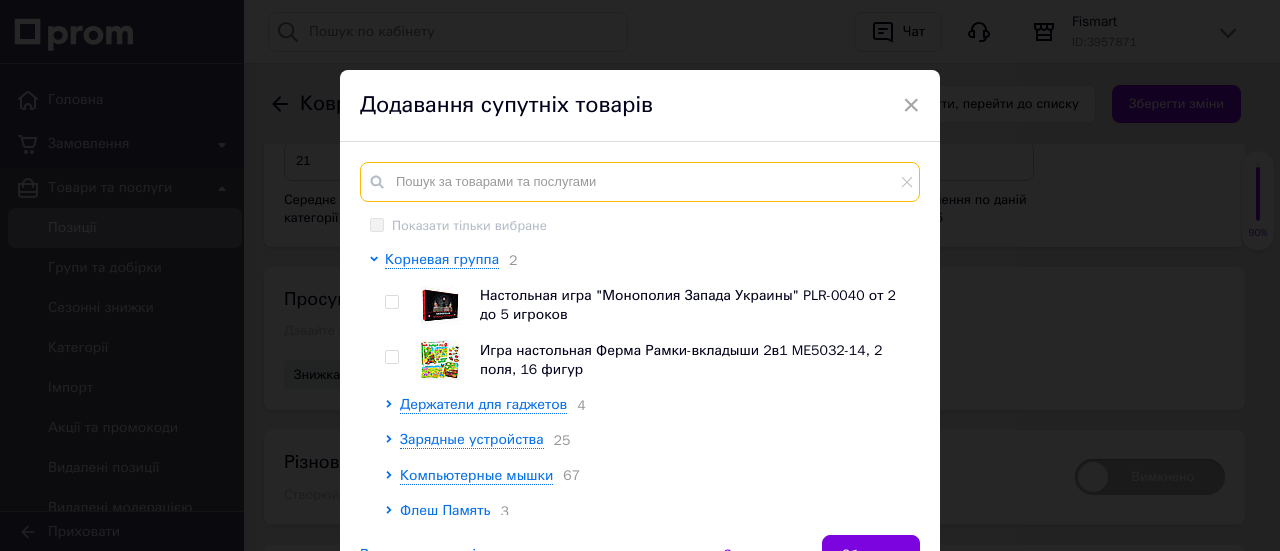 click at bounding box center [640, 182] 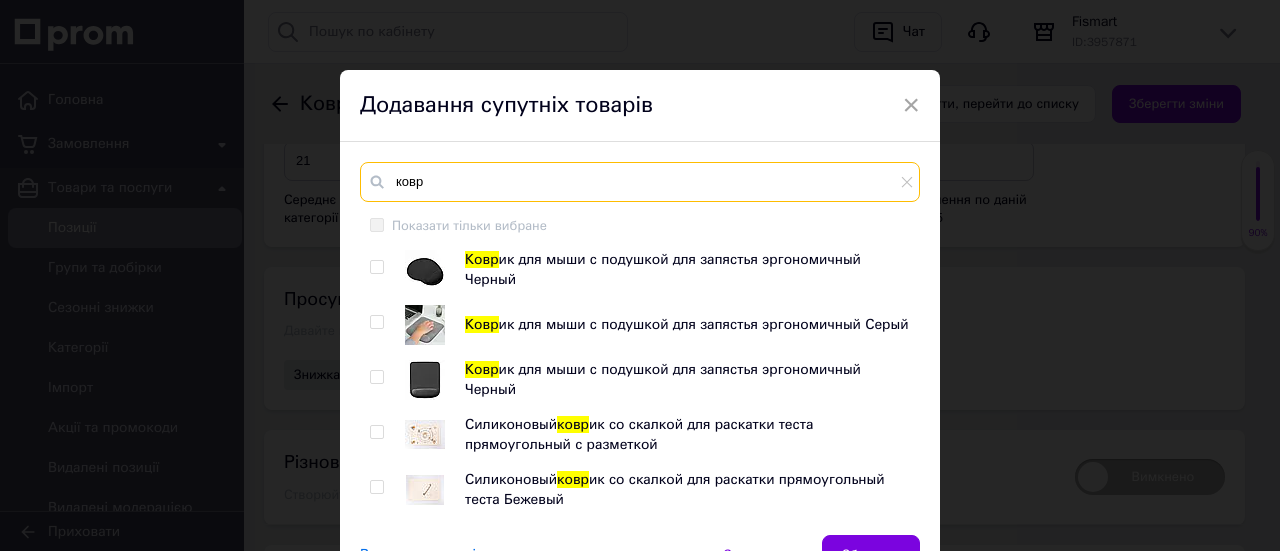 type on "ковр" 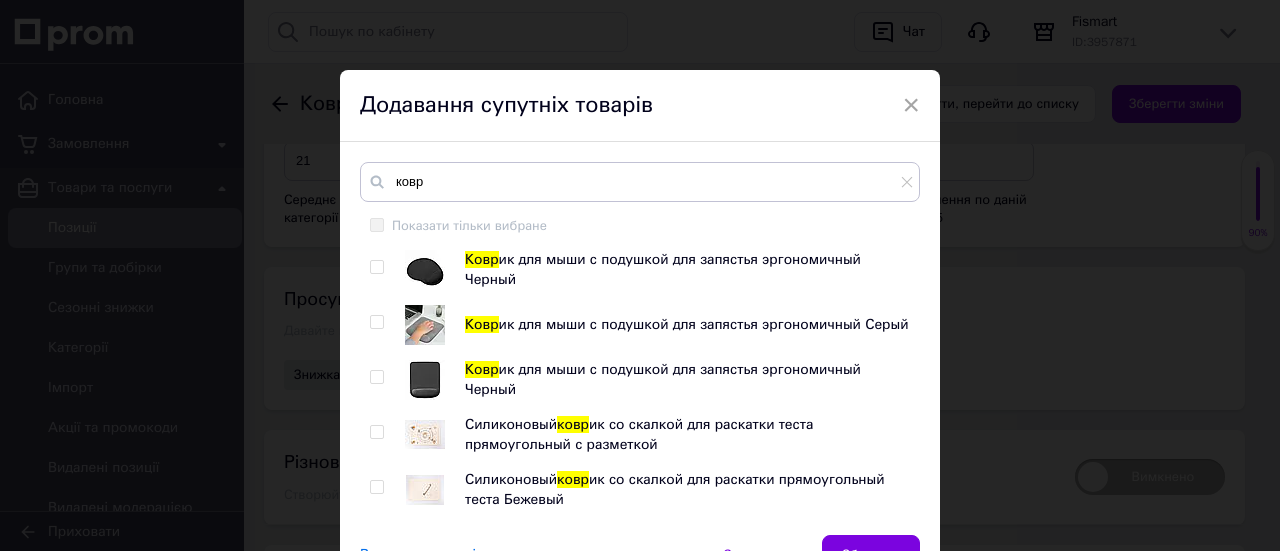 click at bounding box center (425, 270) 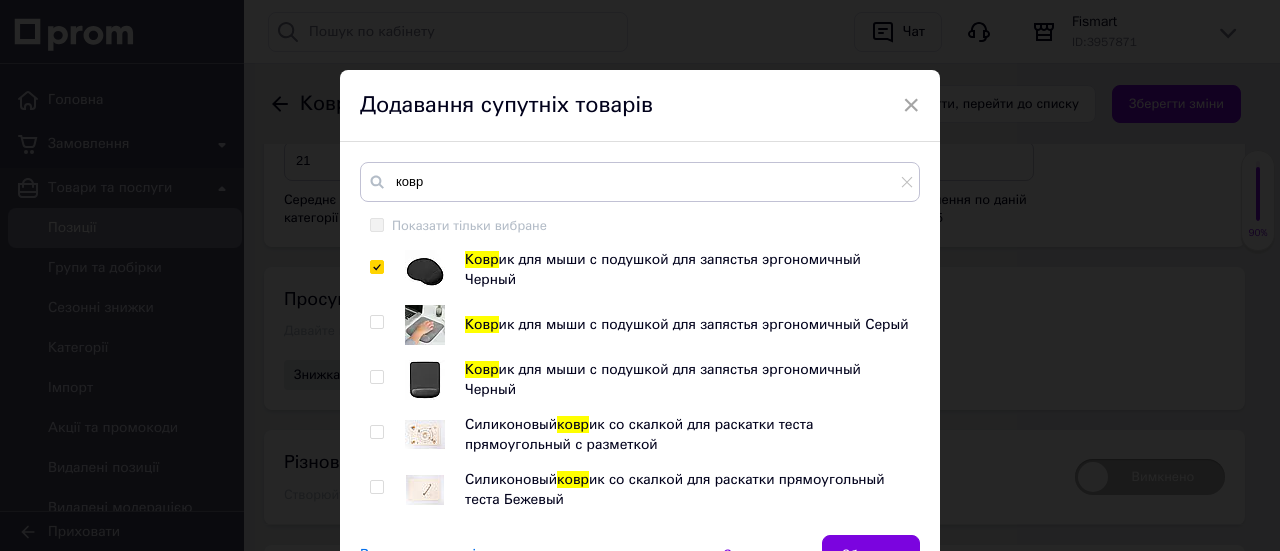 checkbox on "true" 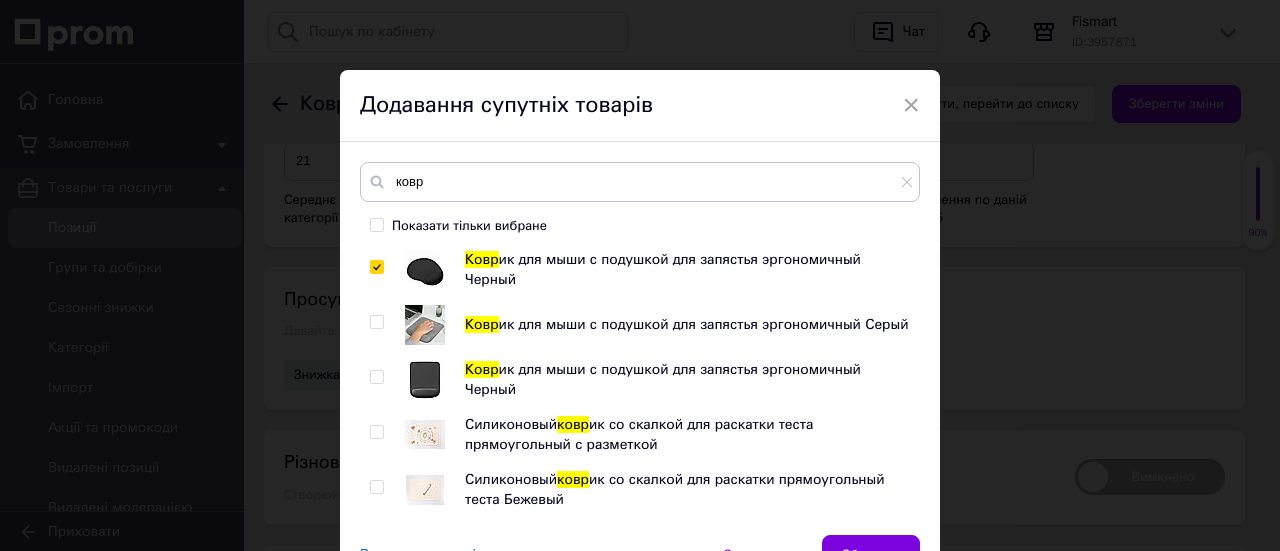 click at bounding box center (425, 325) 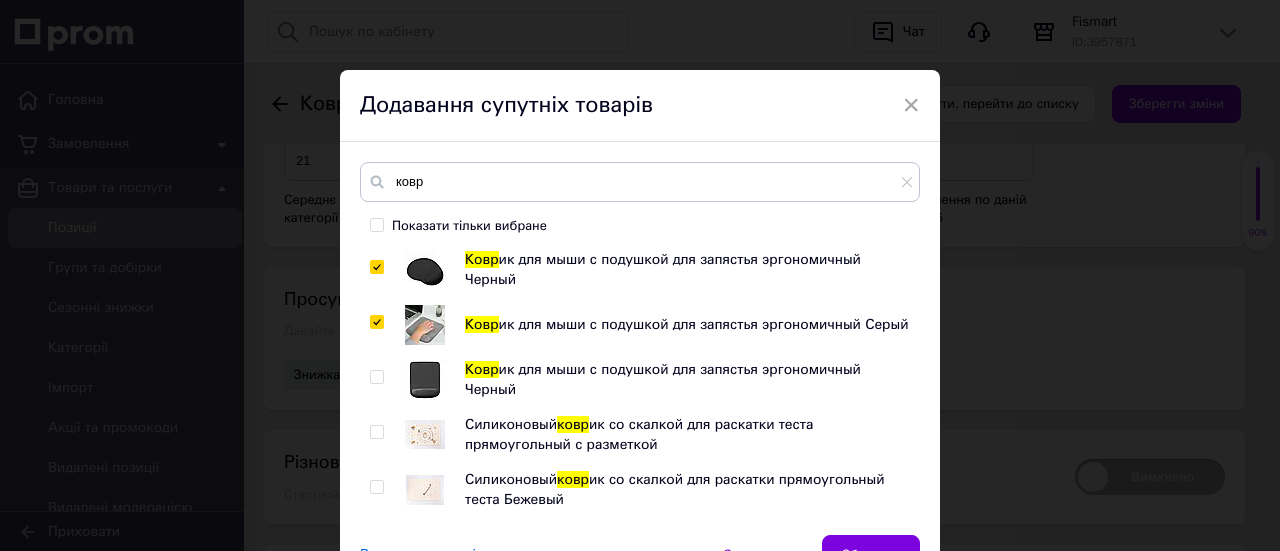 checkbox on "true" 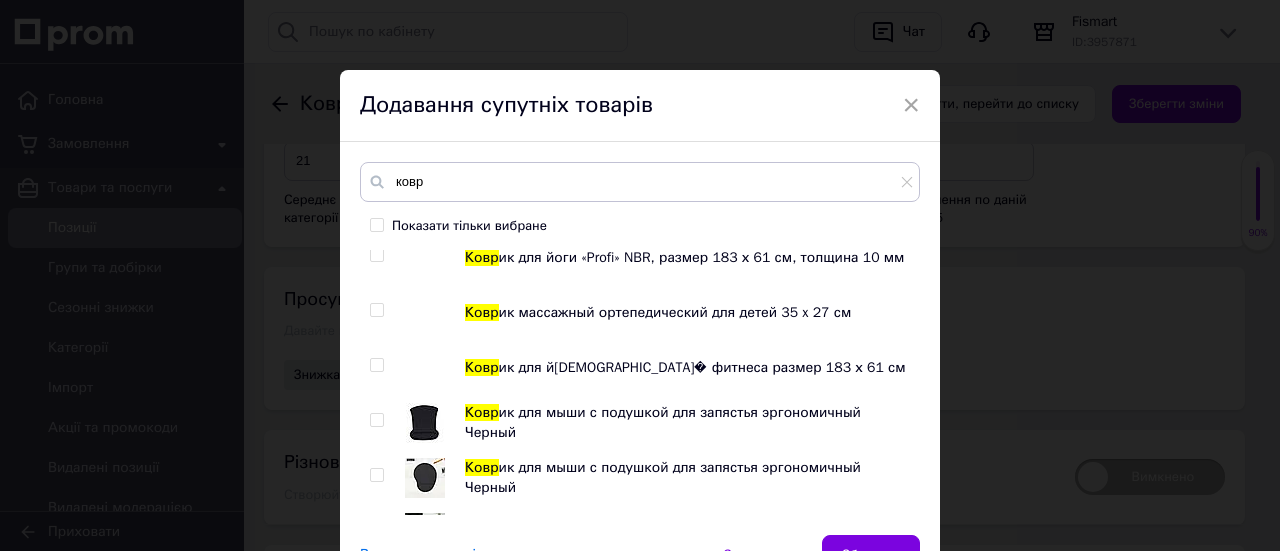 scroll, scrollTop: 1100, scrollLeft: 0, axis: vertical 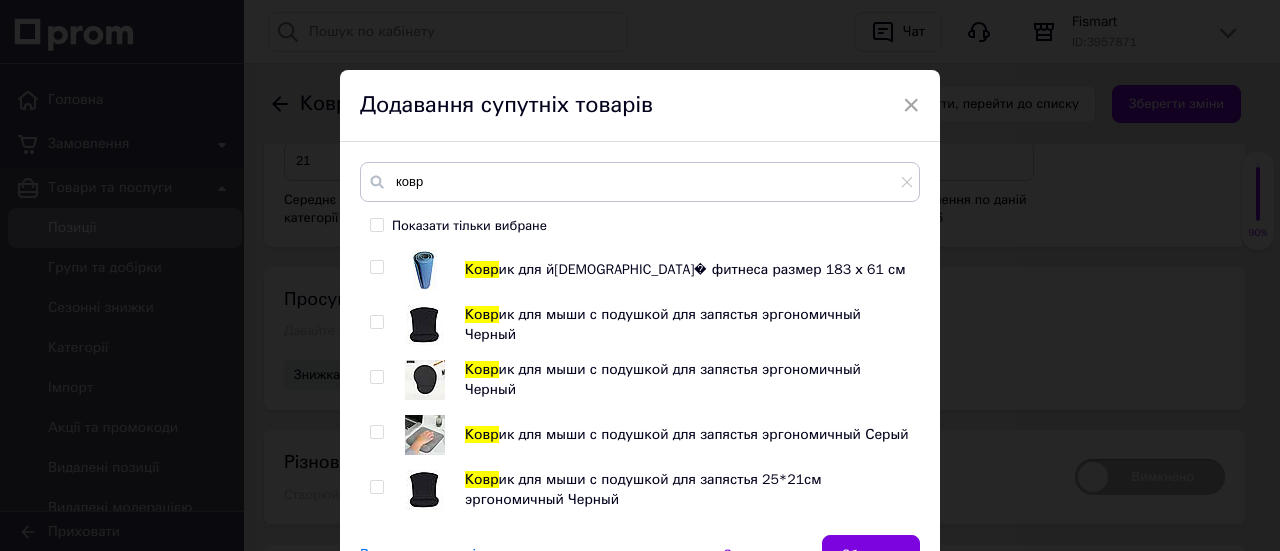 click at bounding box center [425, 325] 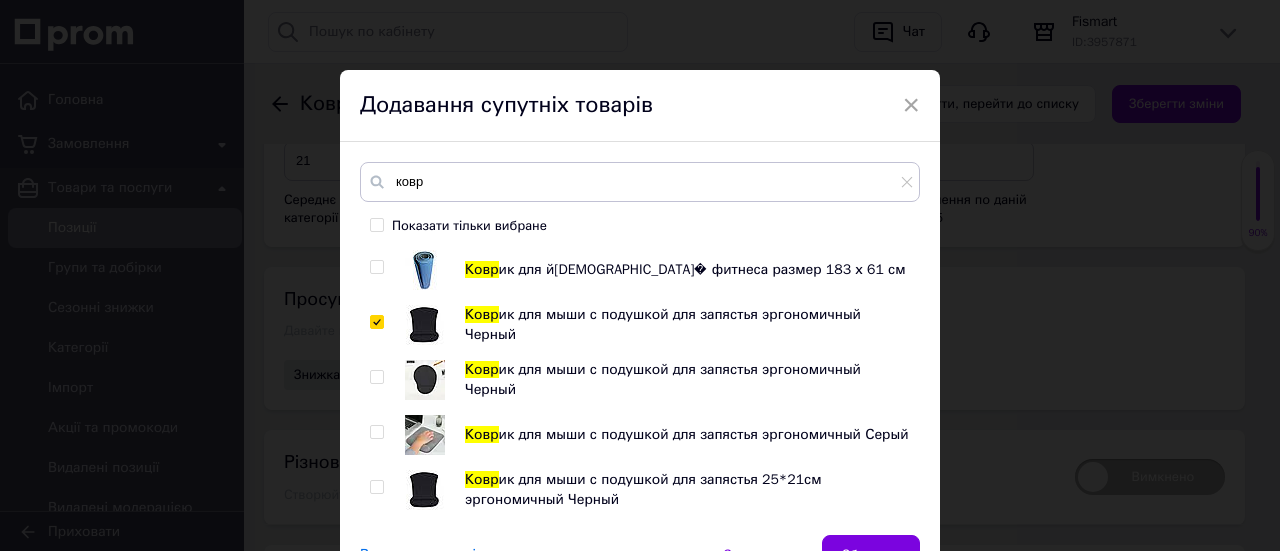 checkbox on "true" 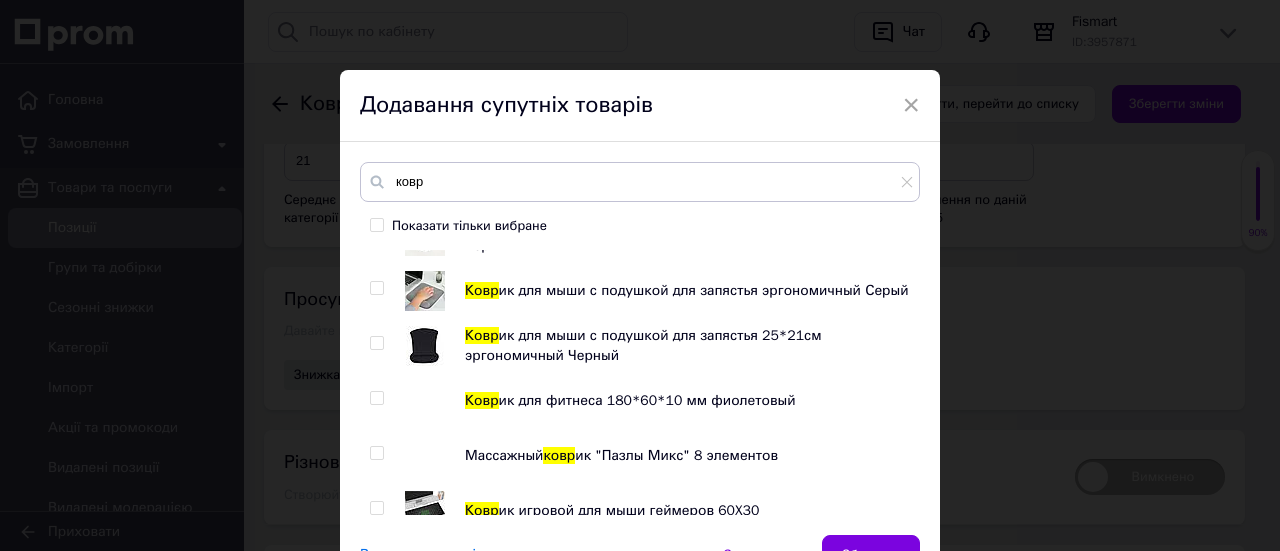 scroll, scrollTop: 1260, scrollLeft: 0, axis: vertical 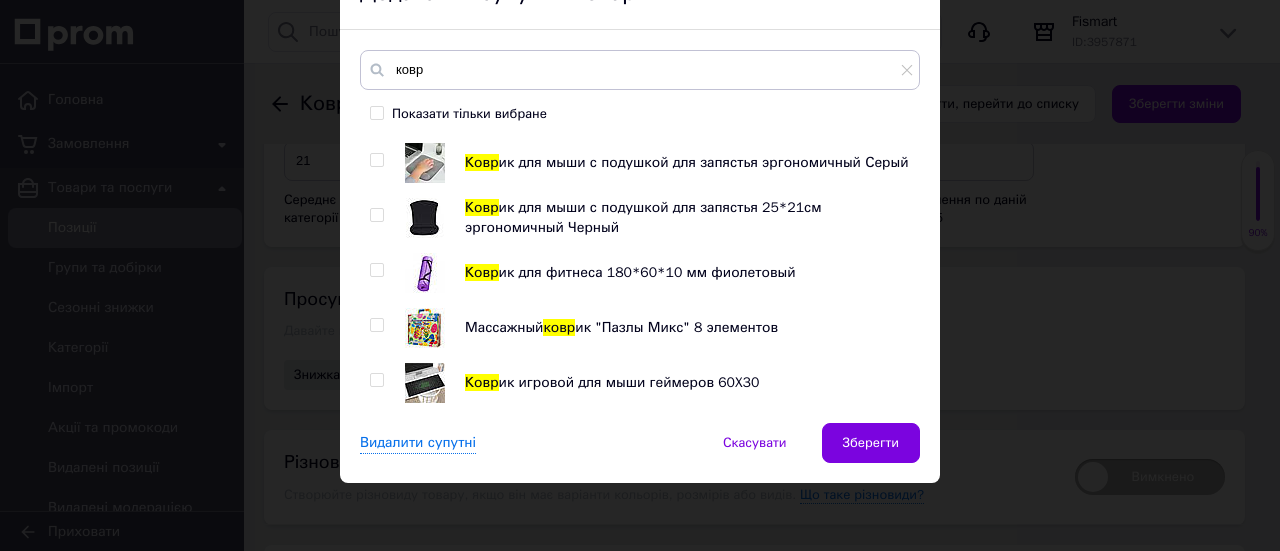 click at bounding box center [425, 383] 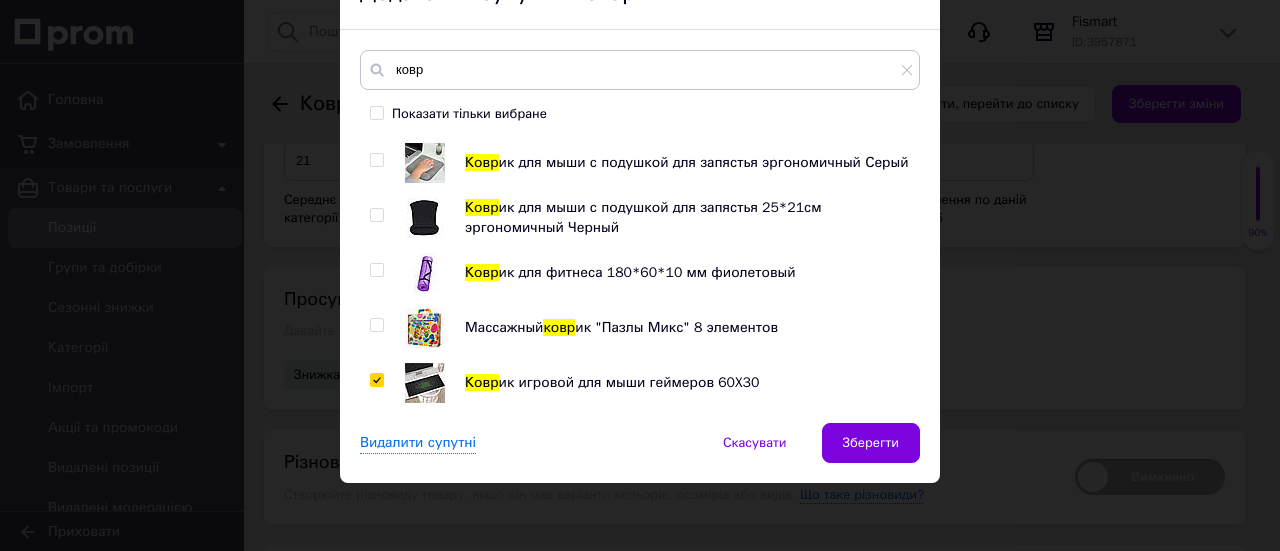 checkbox on "true" 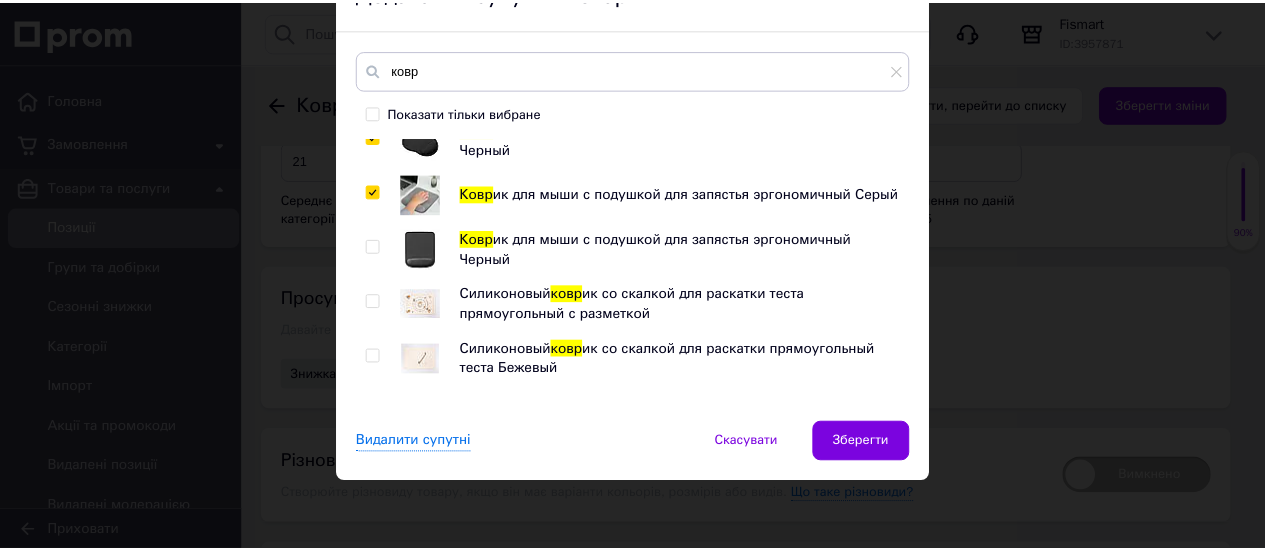 scroll, scrollTop: 0, scrollLeft: 0, axis: both 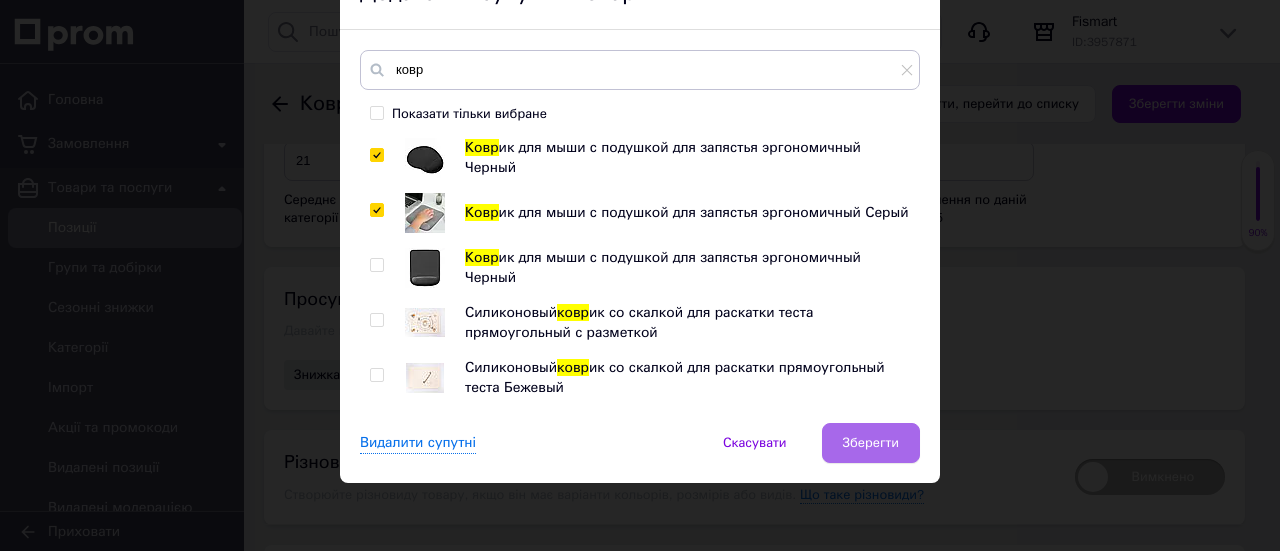 click on "Зберегти" at bounding box center [871, 443] 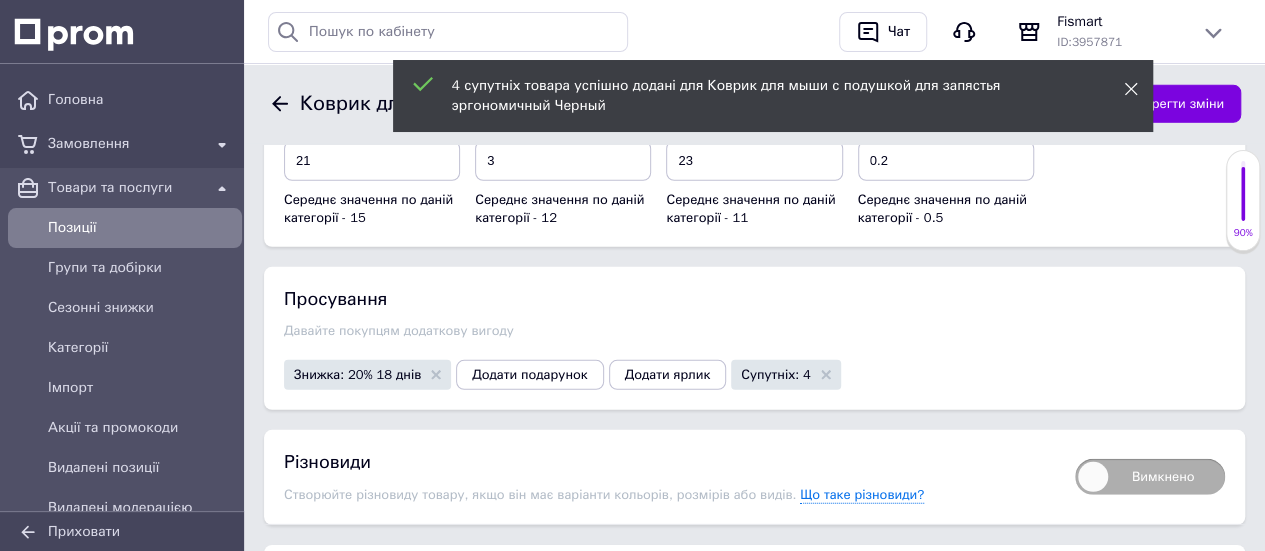 click 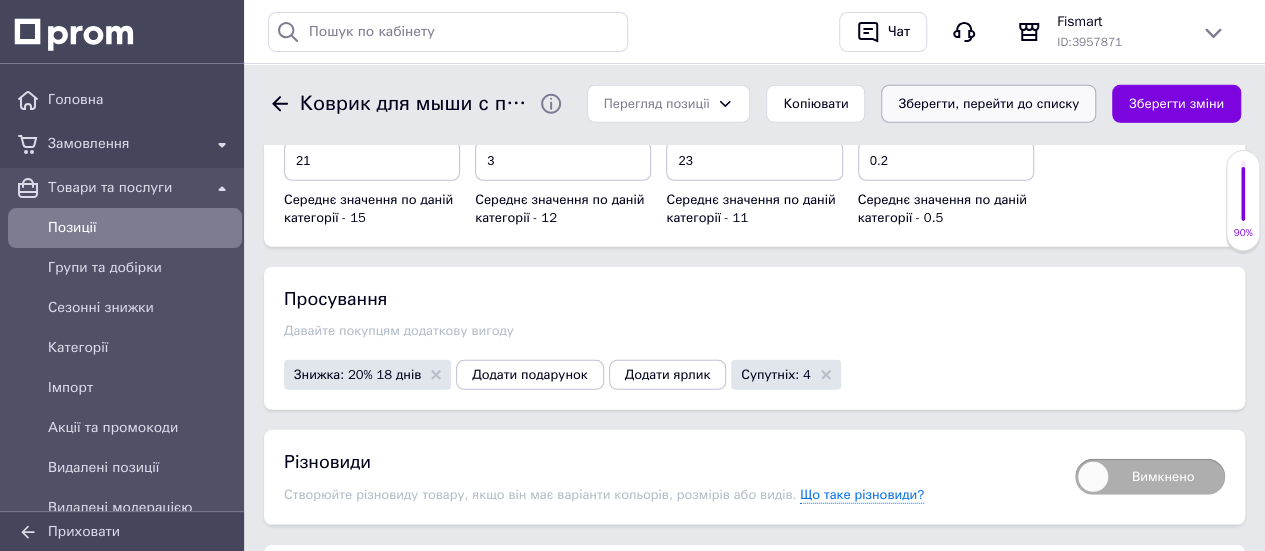 click on "Зберегти, перейти до списку" at bounding box center [988, 104] 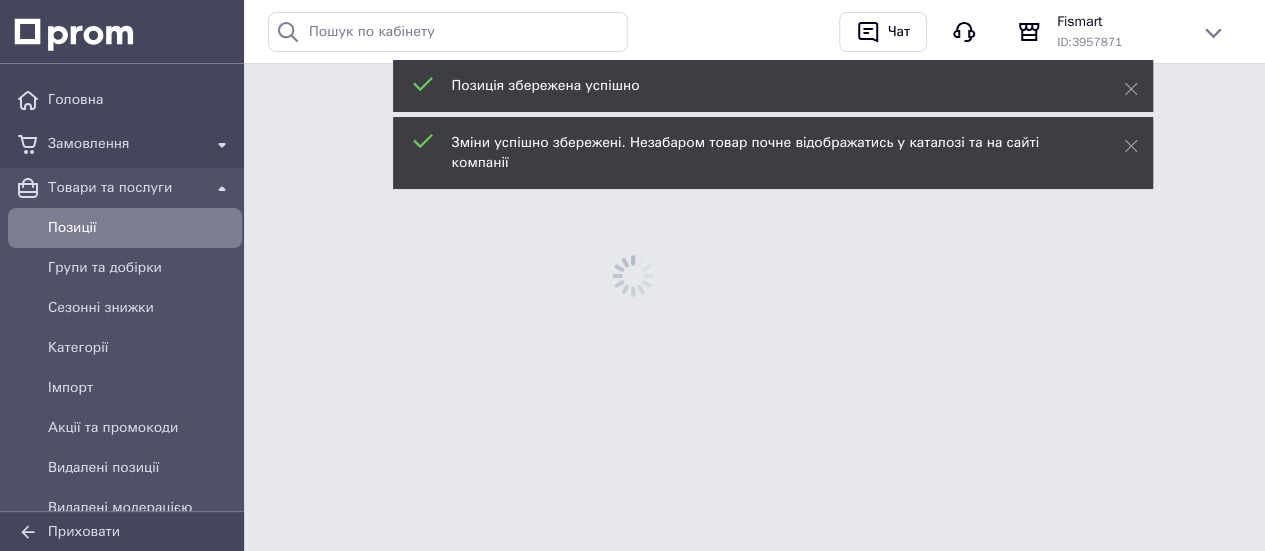 scroll, scrollTop: 0, scrollLeft: 0, axis: both 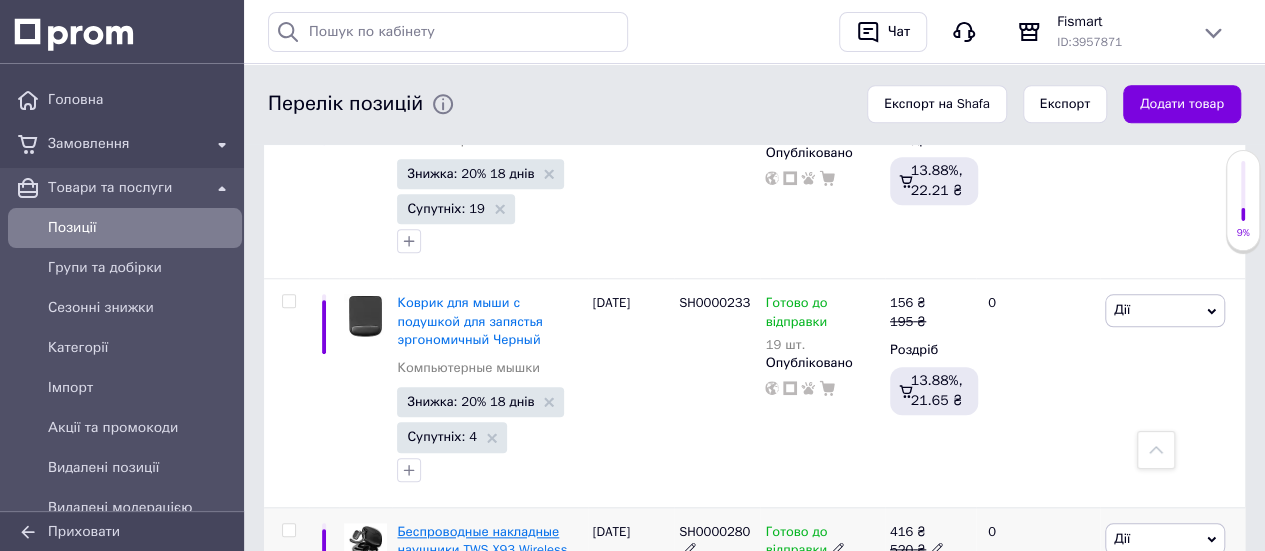 click on "Беспроводные накладные наушники TWS X93 Wireless для спорта Черные" at bounding box center [482, 549] 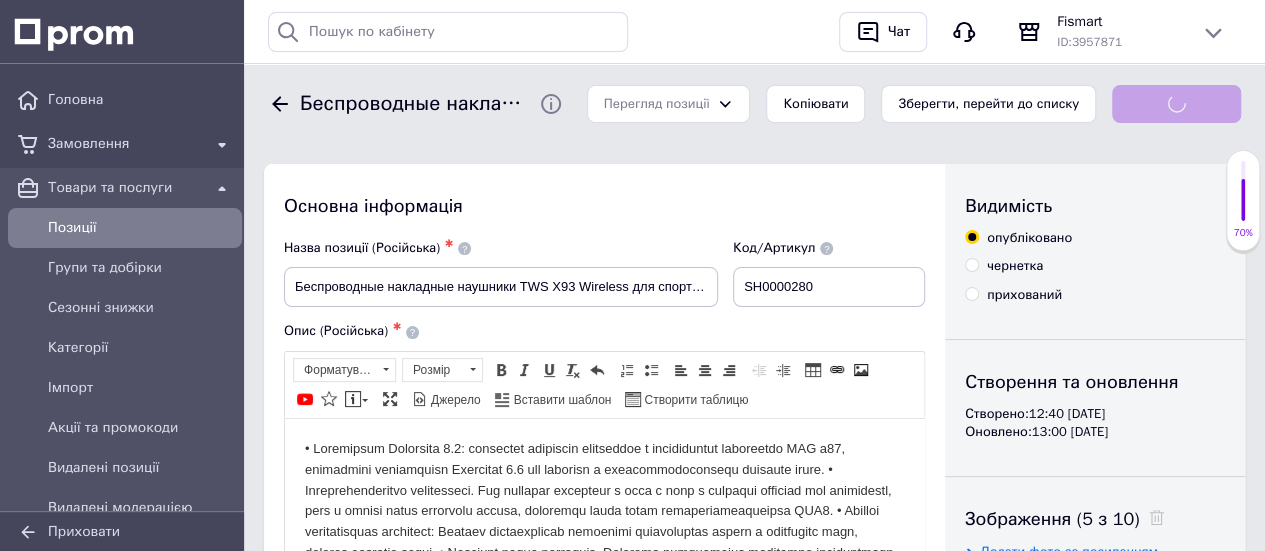 scroll, scrollTop: 0, scrollLeft: 0, axis: both 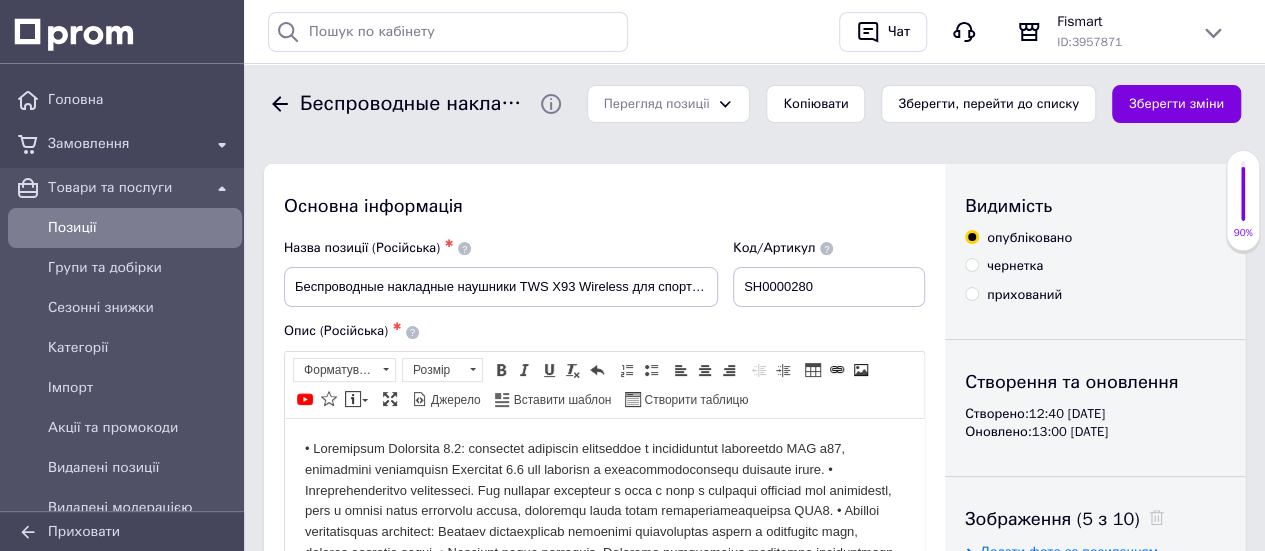 click at bounding box center (604, 552) 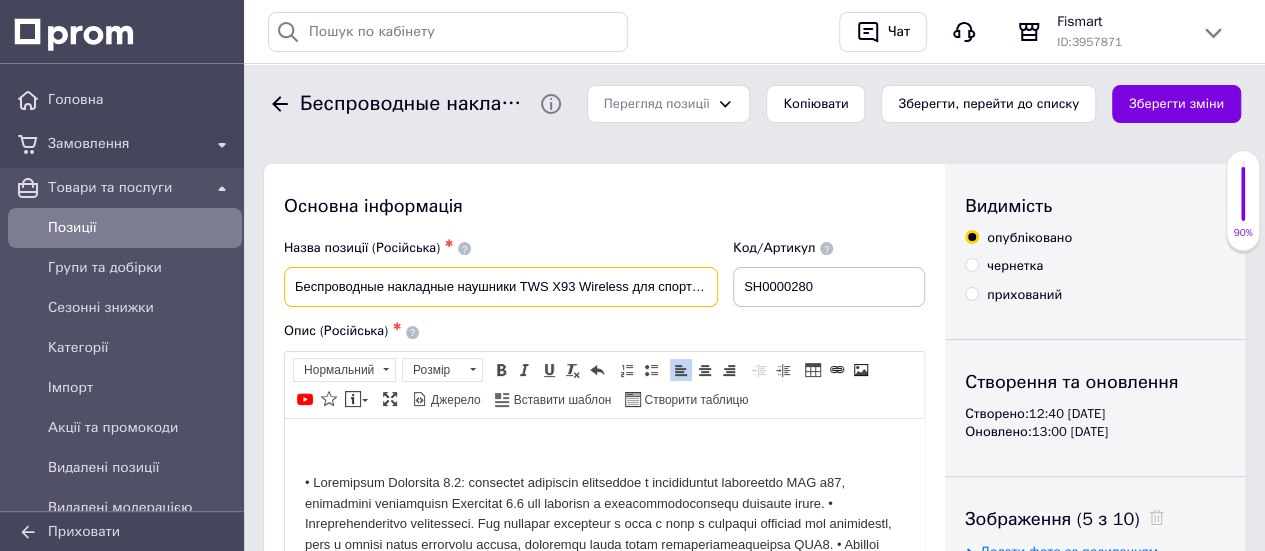 drag, startPoint x: 517, startPoint y: 285, endPoint x: 456, endPoint y: 301, distance: 63.06346 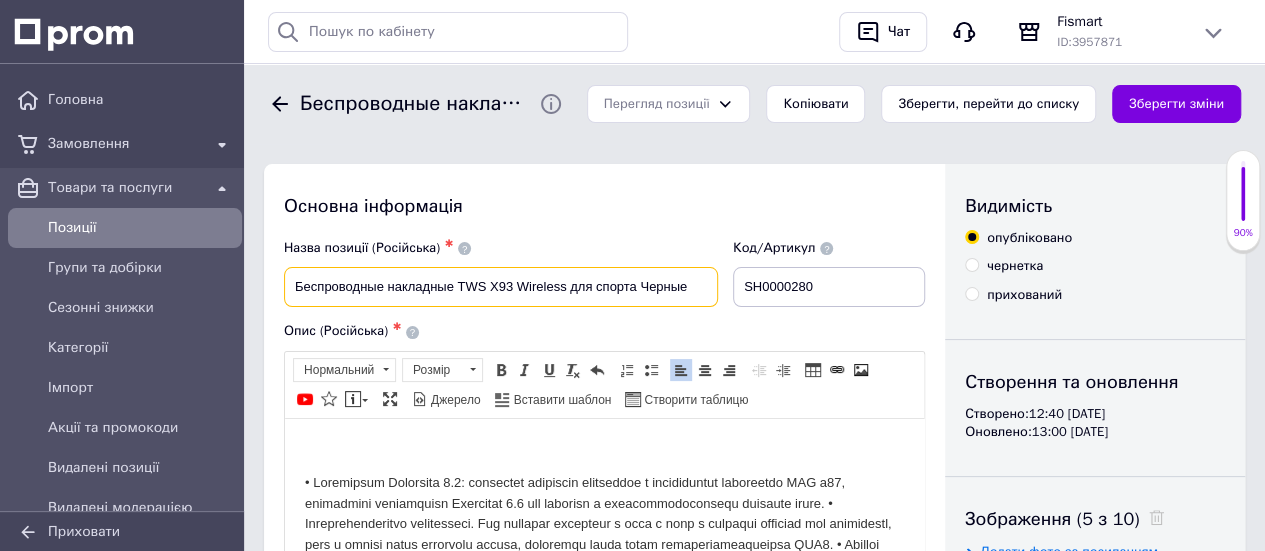 drag, startPoint x: 302, startPoint y: 288, endPoint x: 286, endPoint y: 293, distance: 16.763054 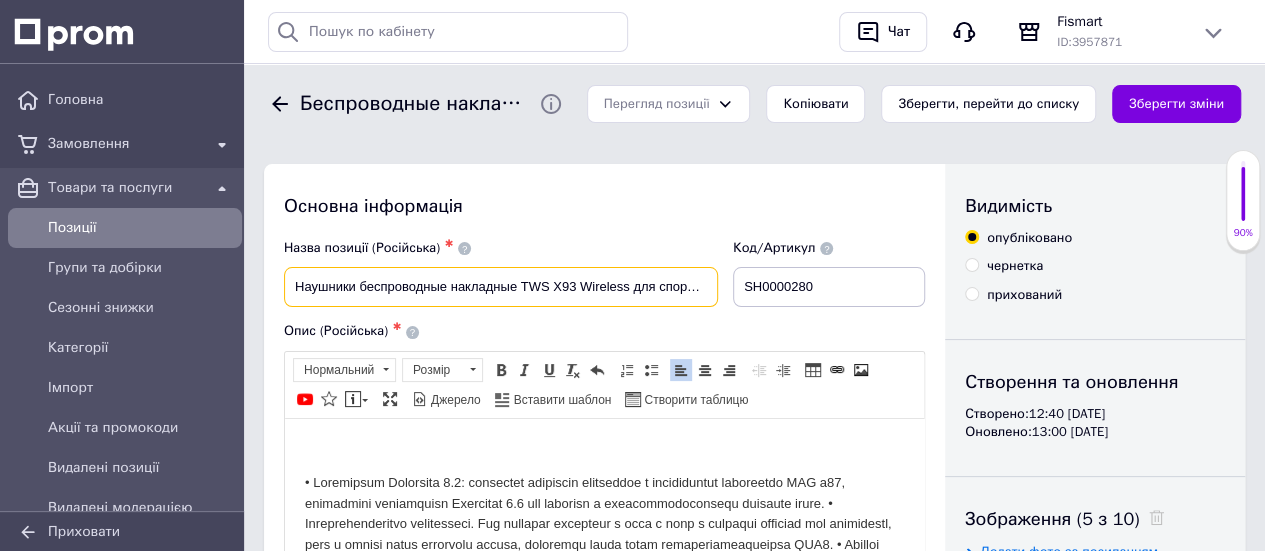 scroll, scrollTop: 0, scrollLeft: 37, axis: horizontal 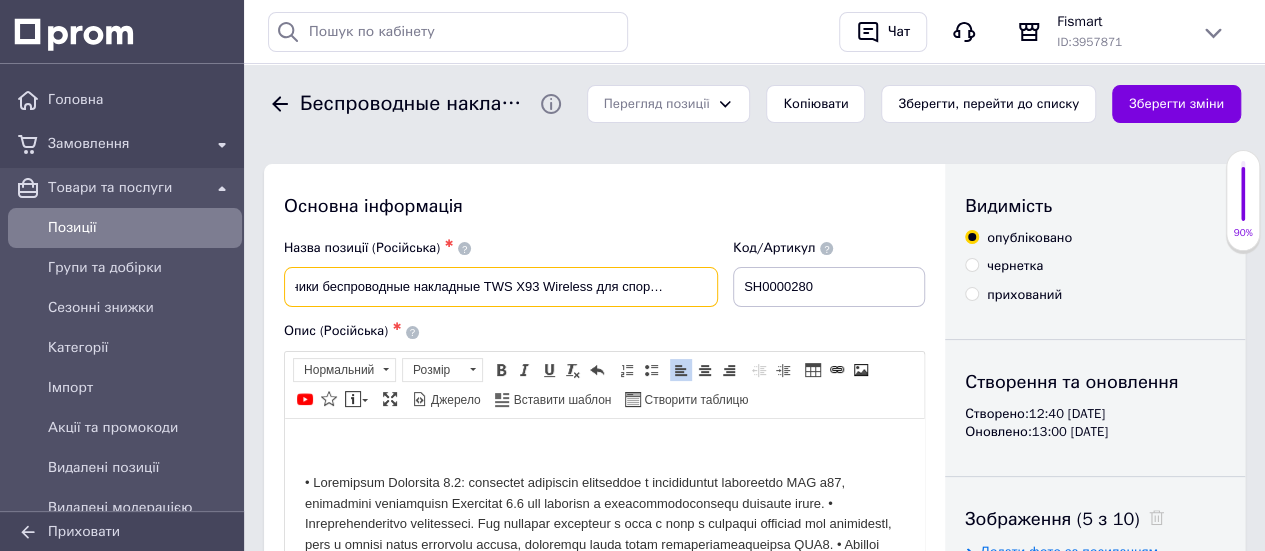 drag, startPoint x: 296, startPoint y: 279, endPoint x: 771, endPoint y: 300, distance: 475.464 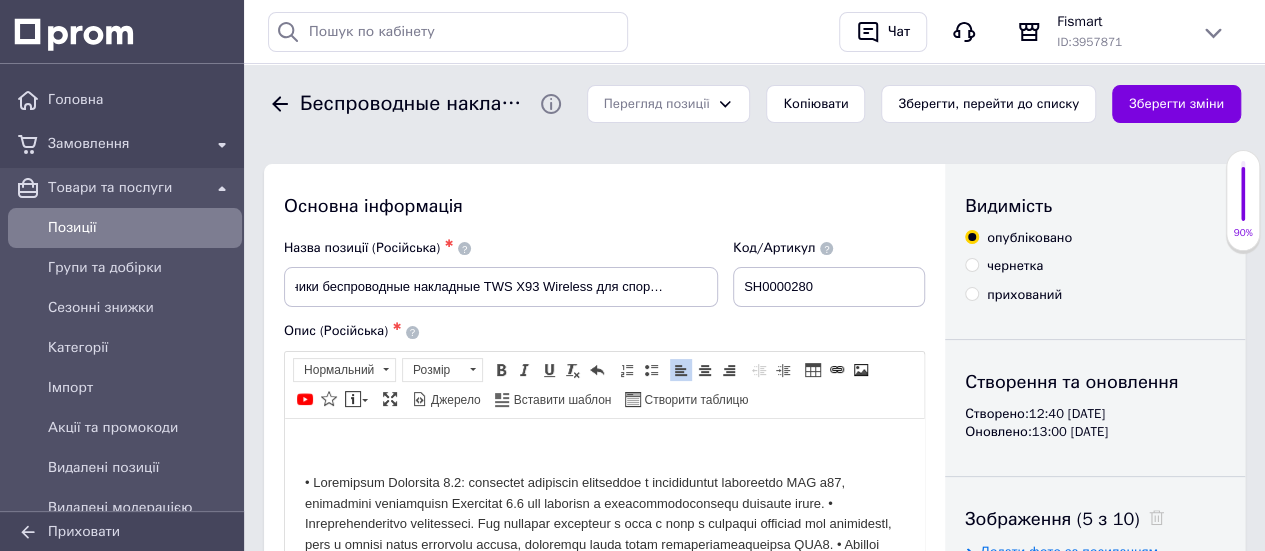 click at bounding box center (604, 448) 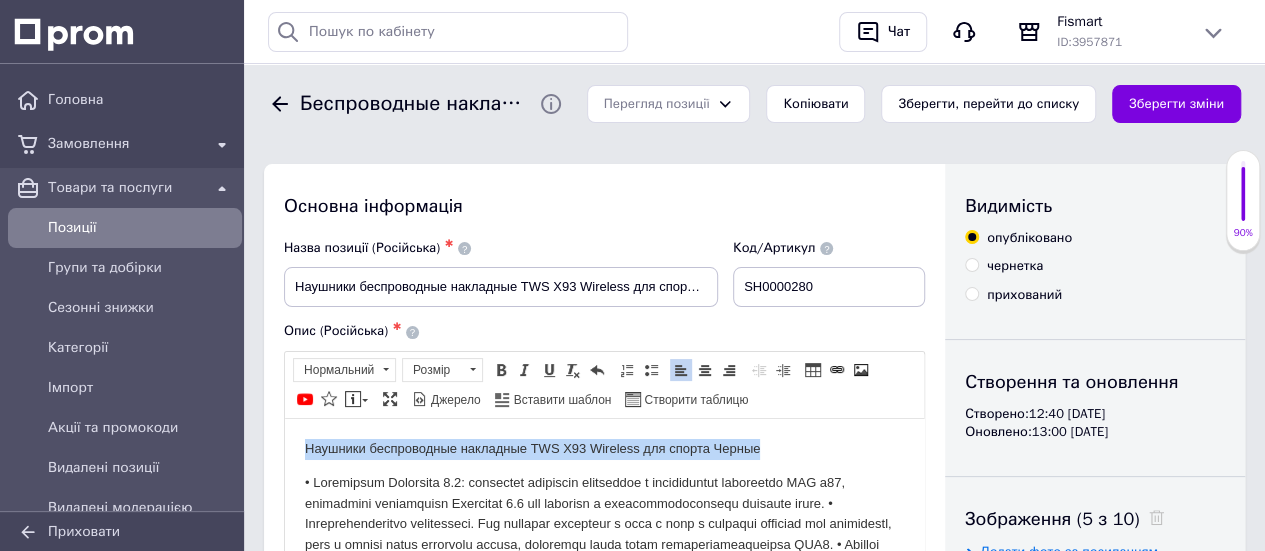 drag, startPoint x: 696, startPoint y: 451, endPoint x: 302, endPoint y: 448, distance: 394.0114 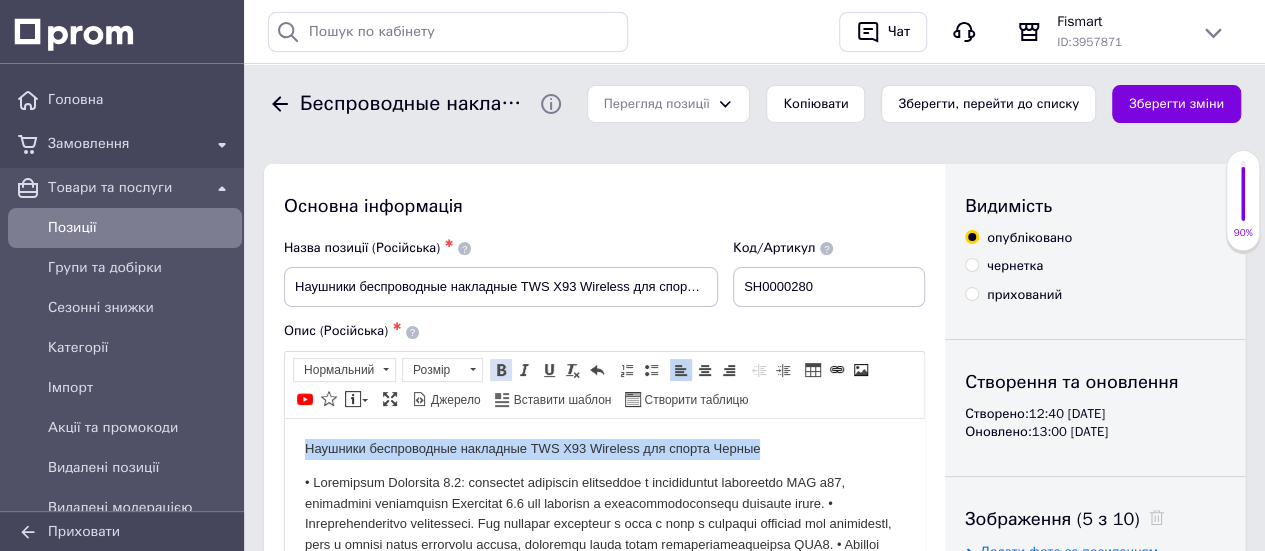 click at bounding box center [501, 370] 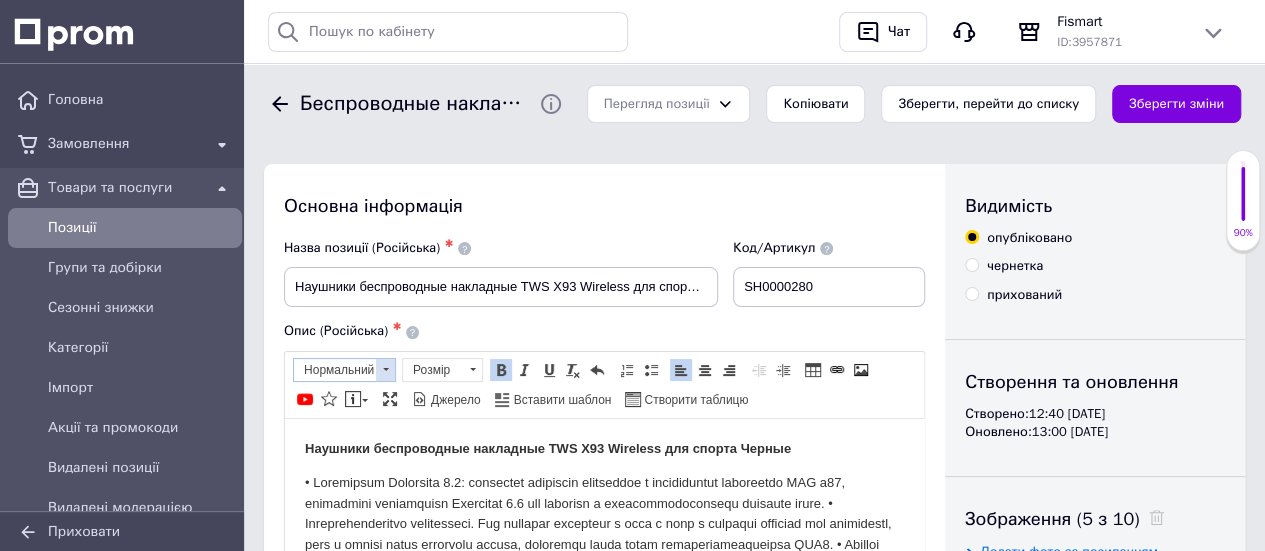 click at bounding box center (385, 370) 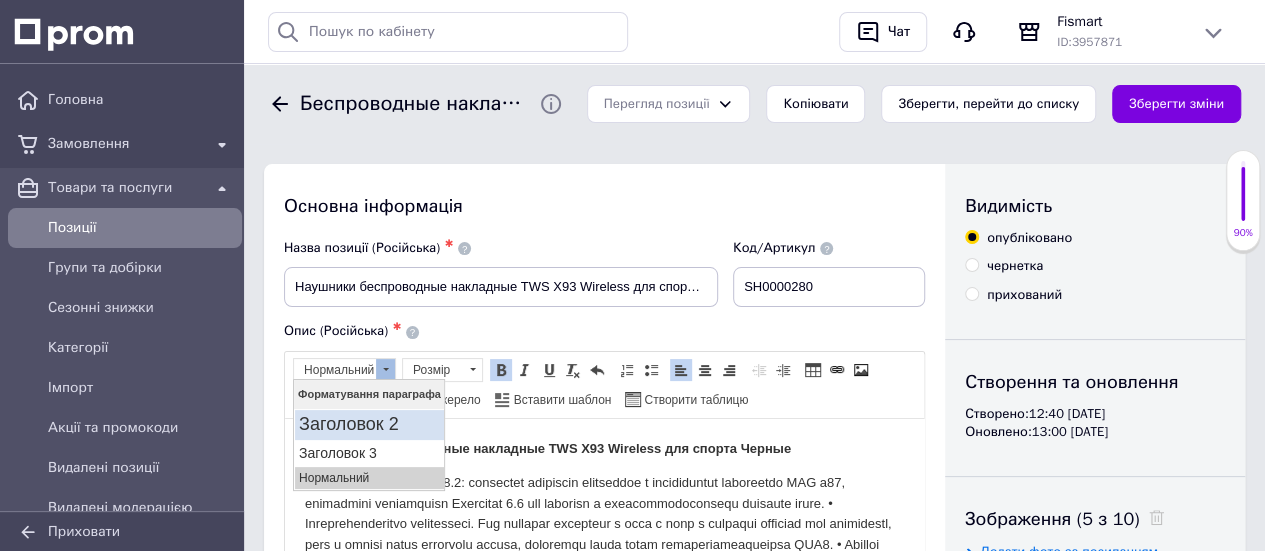 scroll, scrollTop: 0, scrollLeft: 0, axis: both 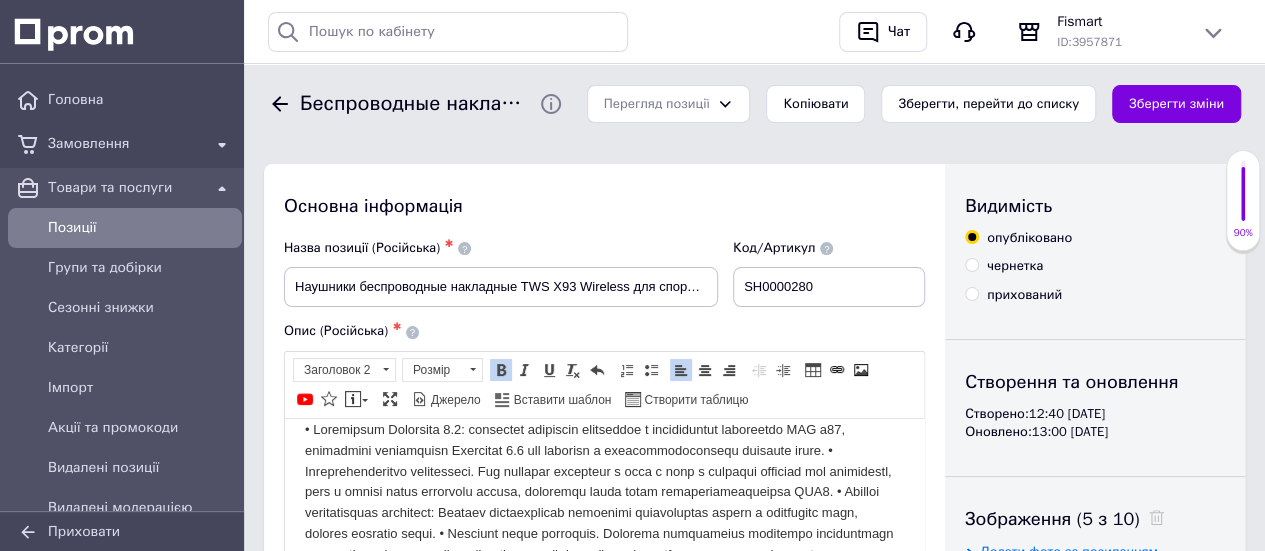 click at bounding box center (604, 533) 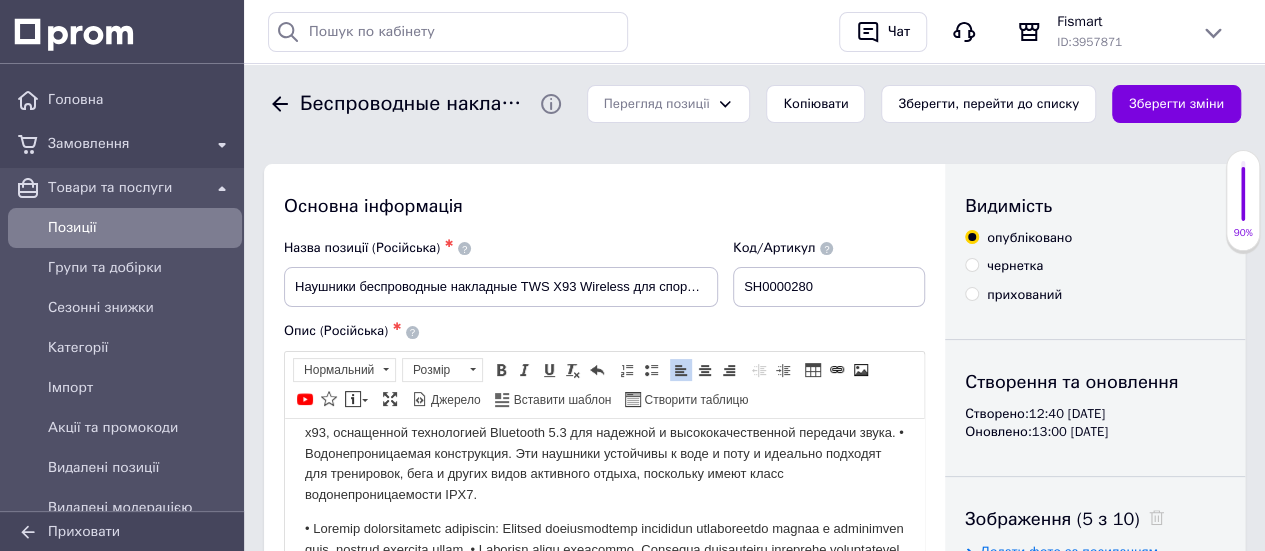 scroll, scrollTop: 136, scrollLeft: 0, axis: vertical 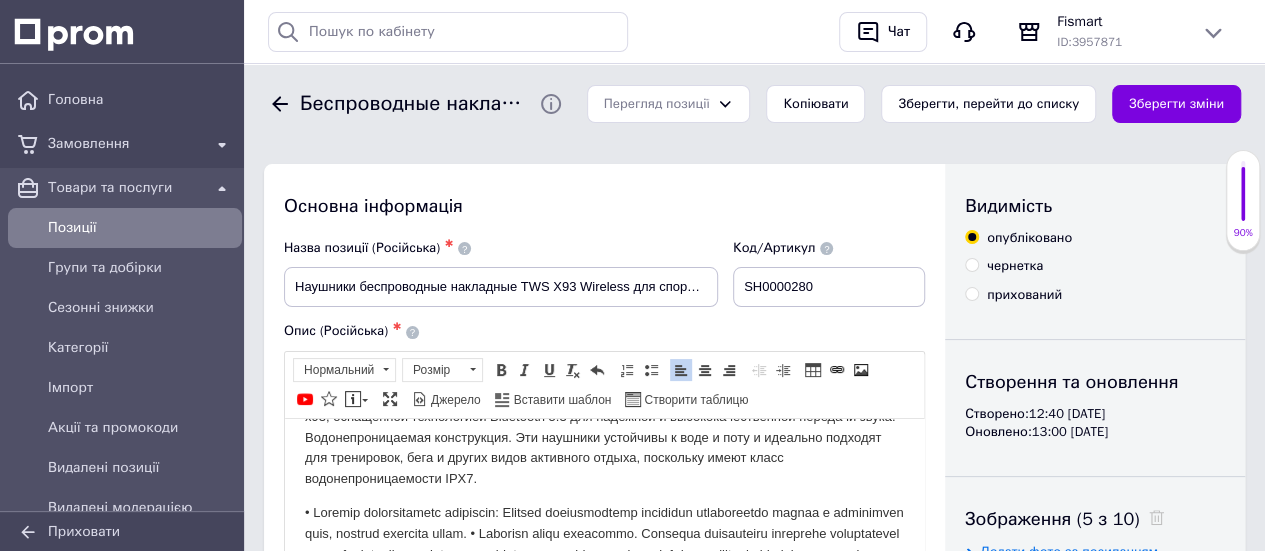 click at bounding box center [604, 575] 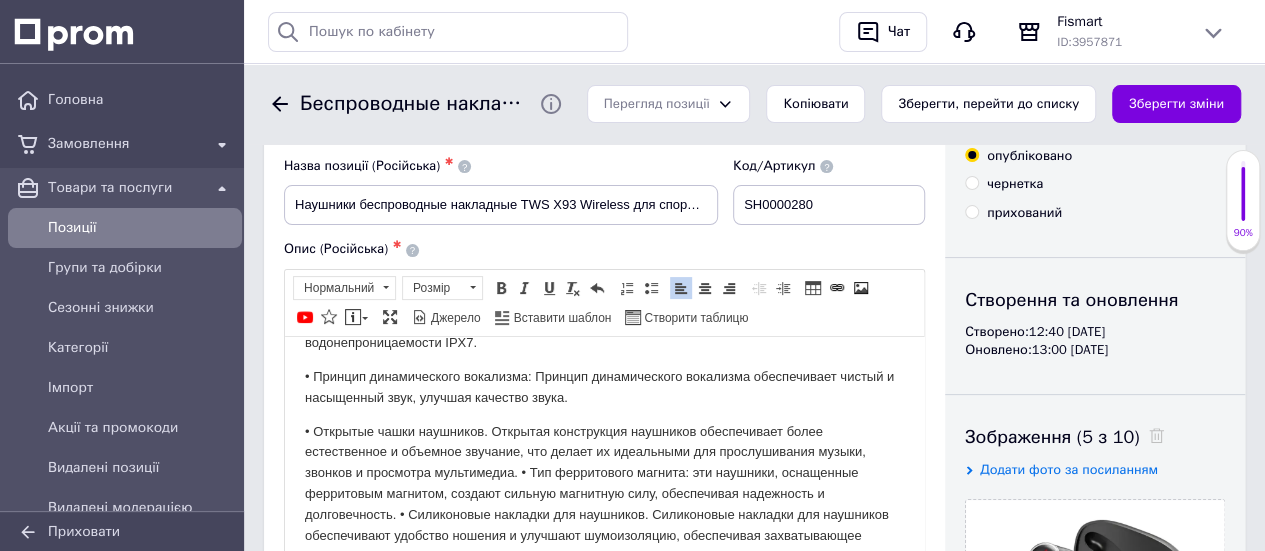 scroll, scrollTop: 100, scrollLeft: 0, axis: vertical 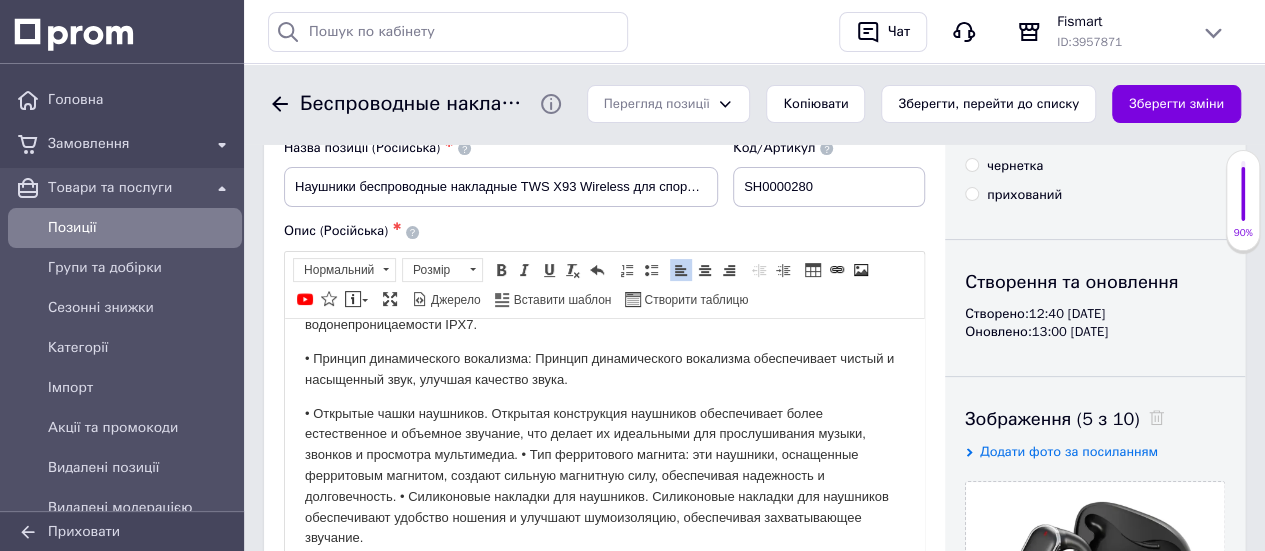 click on "• Открытые чашки наушников. Открытая конструкция наушников обеспечивает более естественное и объемное звучание, что делает их идеальными для прослушивания музыки, звонков и просмотра мультимедиа. • Тип ферритового магнита: эти наушники, оснащенные ферритовым магнитом, создают сильную магнитную силу, обеспечивая надежность и долговечность. • Силиконовые накладки для наушников. Силиконовые накладки для наушников обеспечивают удобство ношения и улучшают шумоизоляцию, обеспечивая захватывающее звучание." at bounding box center (604, 476) 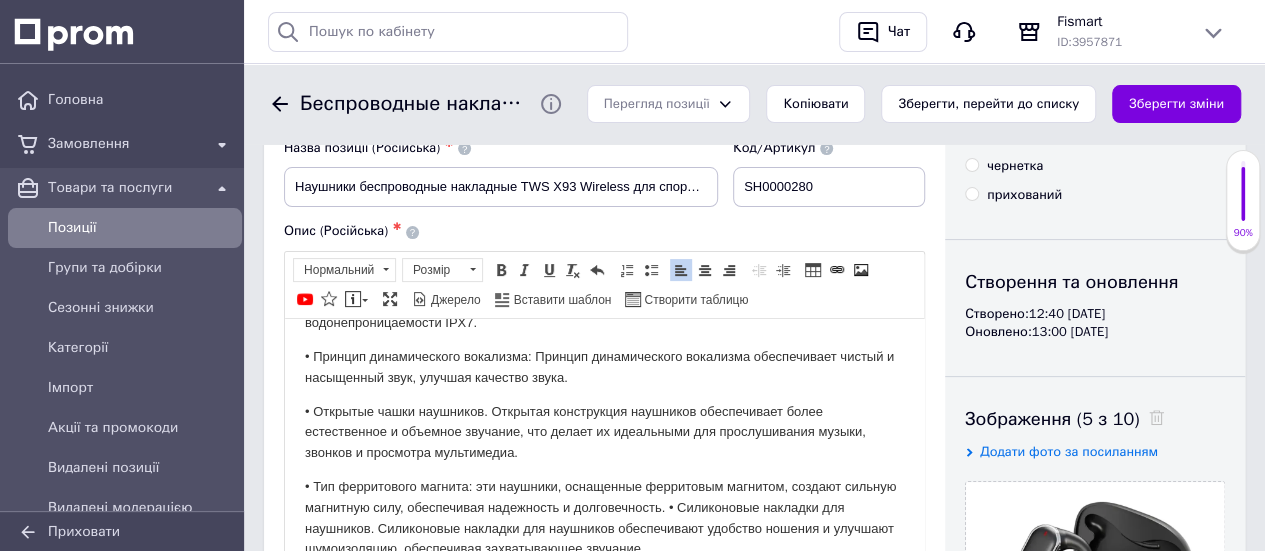 scroll, scrollTop: 183, scrollLeft: 0, axis: vertical 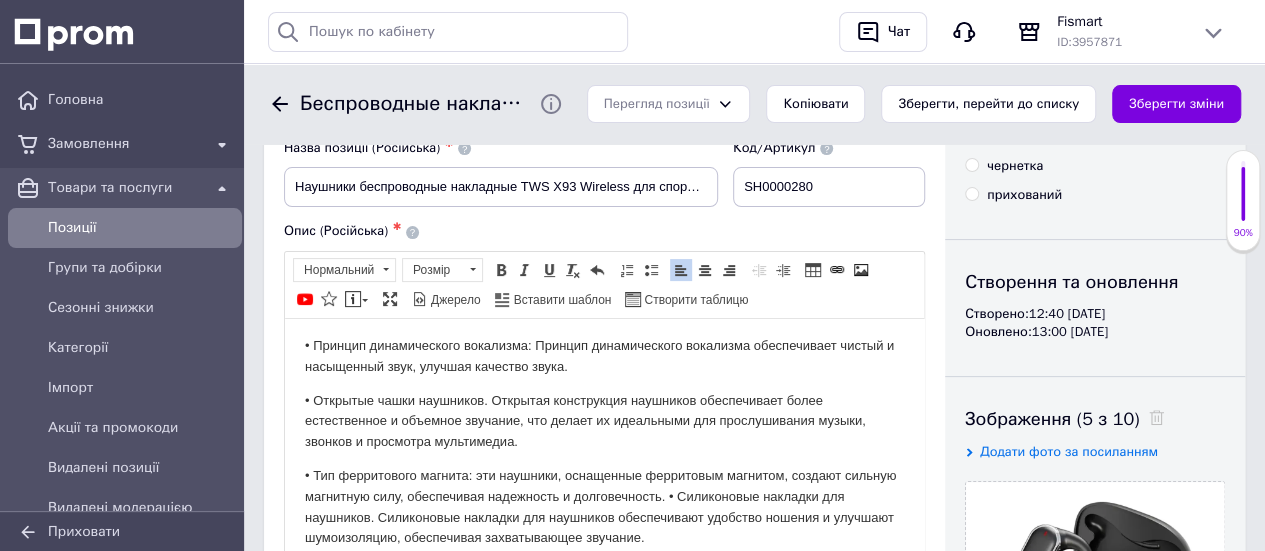 click on "• Тип ферритового магнита: эти наушники, оснащенные ферритовым магнитом, создают сильную магнитную силу, обеспечивая надежность и долговечность. • Силиконовые накладки для наушников. Силиконовые накладки для наушников обеспечивают удобство ношения и улучшают шумоизоляцию, обеспечивая захватывающее звучание." at bounding box center [604, 506] 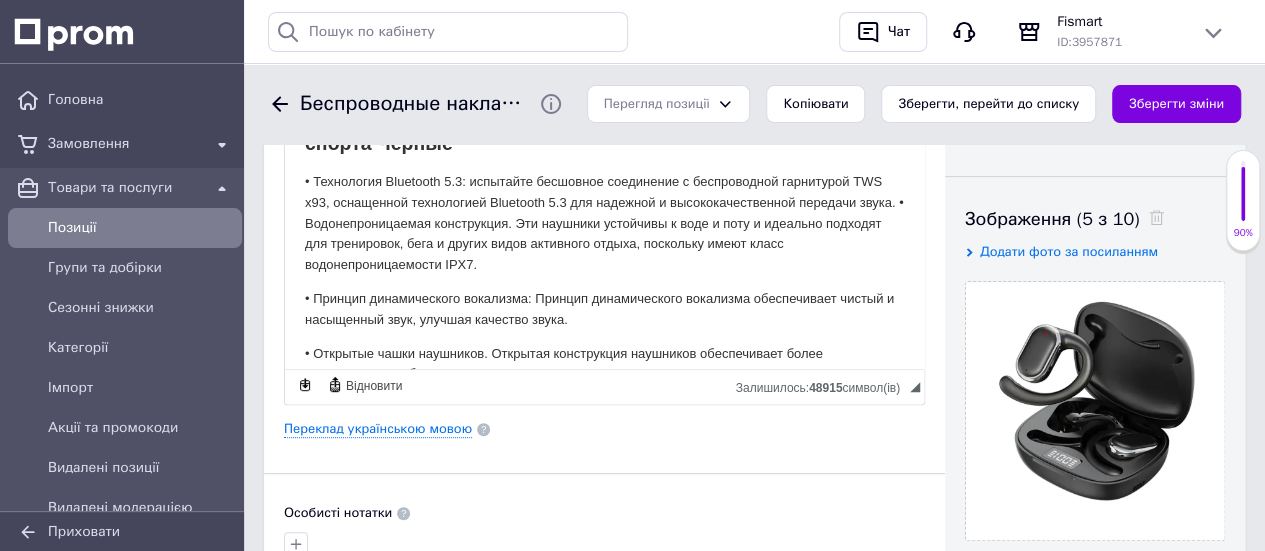 scroll, scrollTop: 0, scrollLeft: 0, axis: both 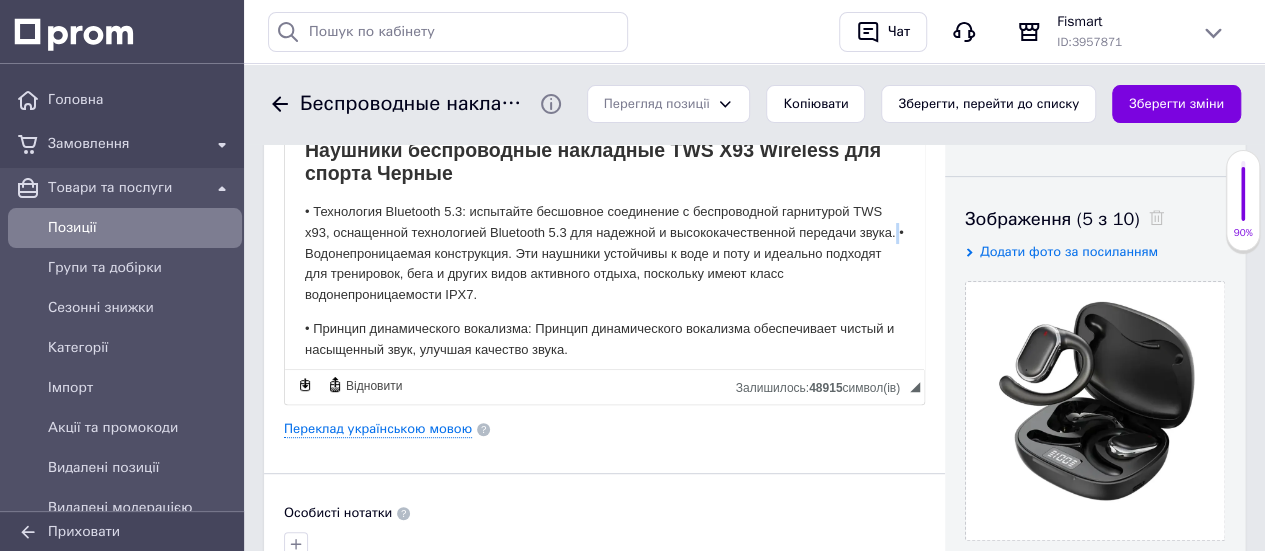 click on "• Технология Bluetooth 5.3: испытайте бесшовное соединение с беспроводной гарнитурой TWS x93, оснащенной технологией Bluetooth 5.3 для надежной и высококачественной передачи звука. • Водонепроницаемая конструкция. Эти наушники устойчивы к воде и поту и идеально подходят для тренировок, бега и других видов активного отдыха, поскольку имеют класс водонепроницаемости IPX7." at bounding box center [604, 253] 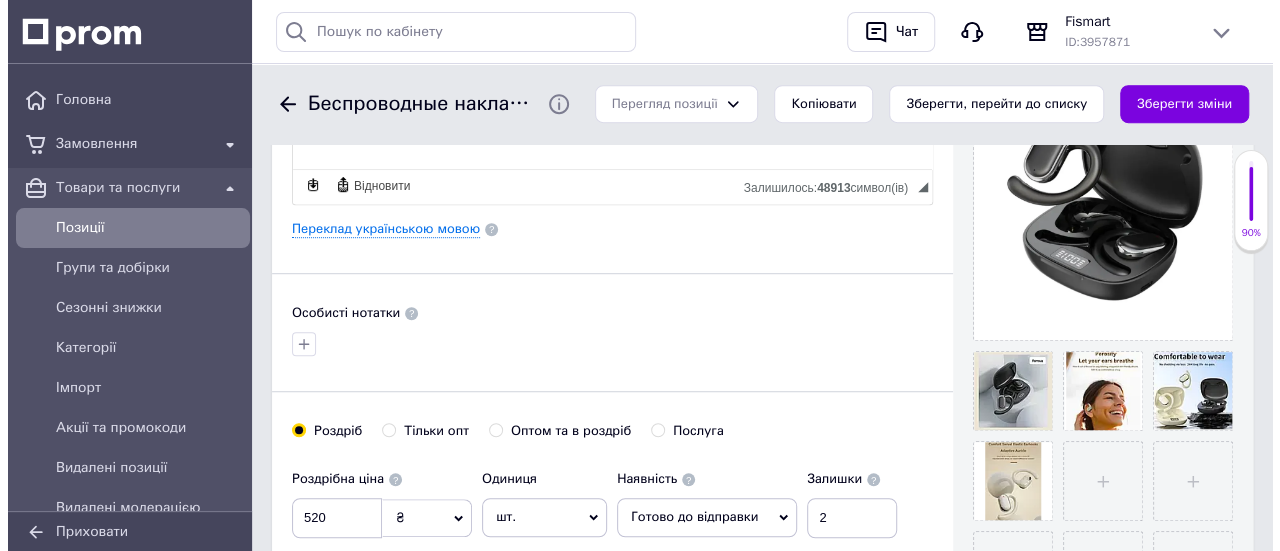 scroll, scrollTop: 500, scrollLeft: 0, axis: vertical 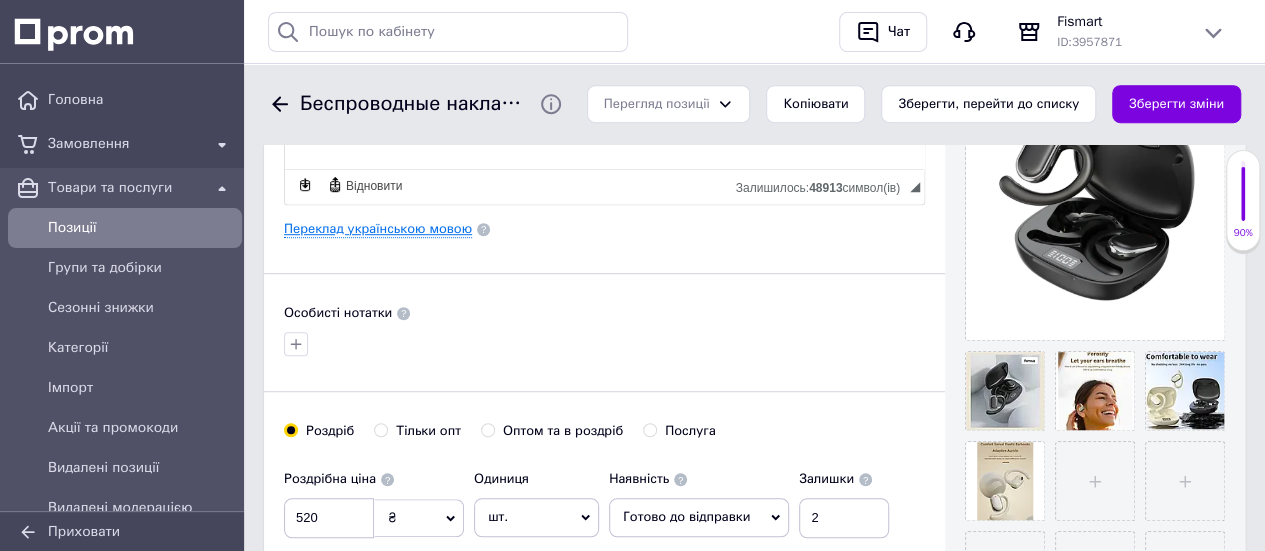 click on "Переклад українською мовою" at bounding box center [378, 229] 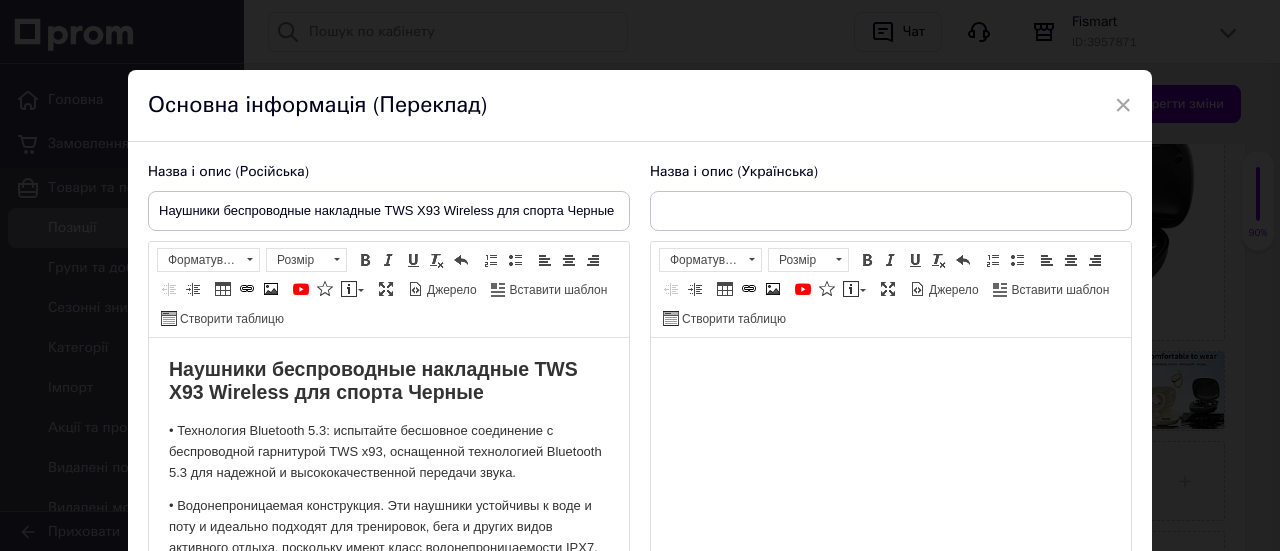 scroll, scrollTop: 0, scrollLeft: 0, axis: both 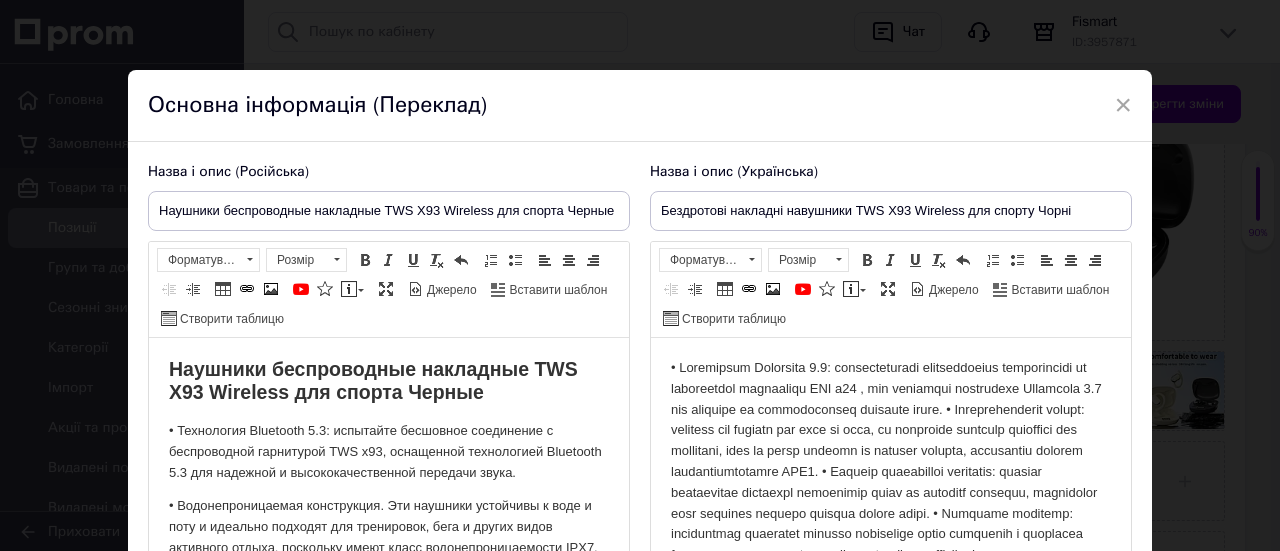 click at bounding box center (891, 503) 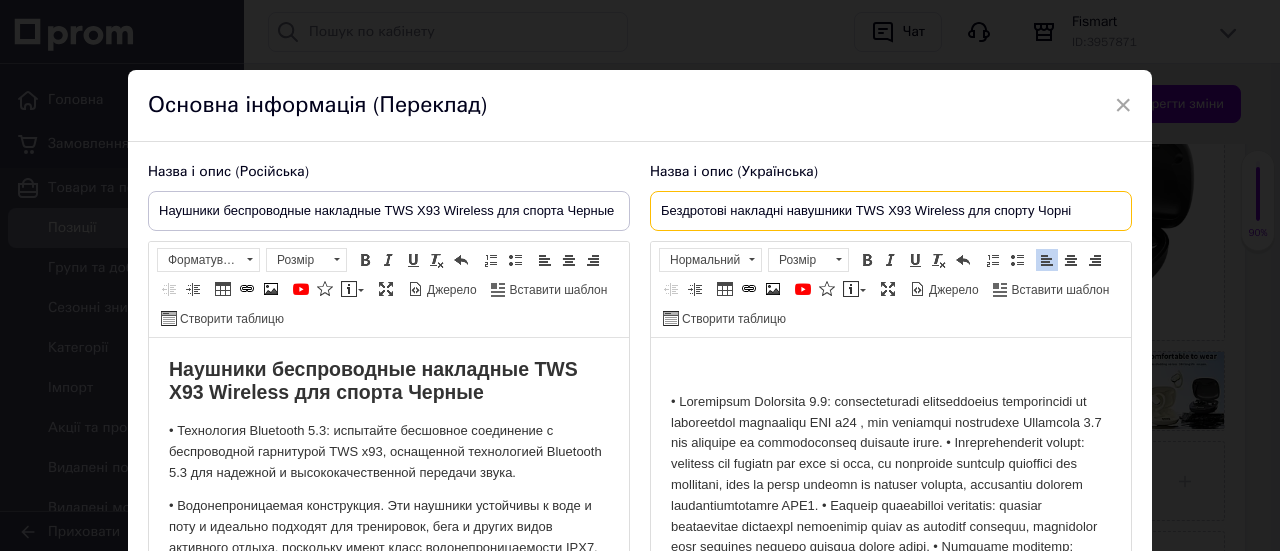 drag, startPoint x: 852, startPoint y: 209, endPoint x: 784, endPoint y: 219, distance: 68.73136 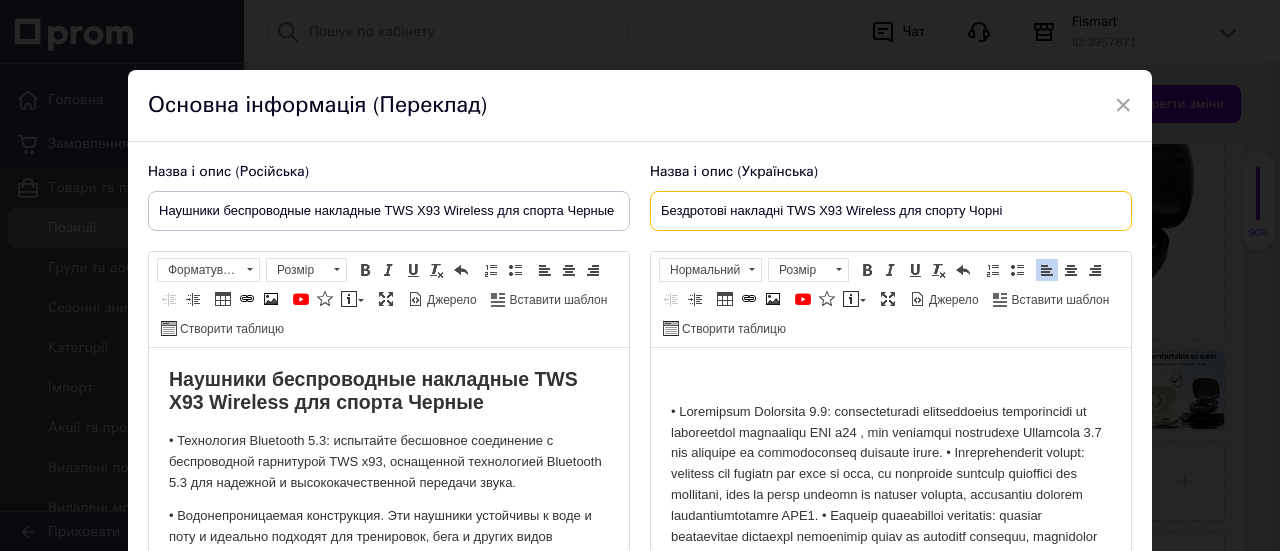 drag, startPoint x: 666, startPoint y: 211, endPoint x: 642, endPoint y: 221, distance: 26 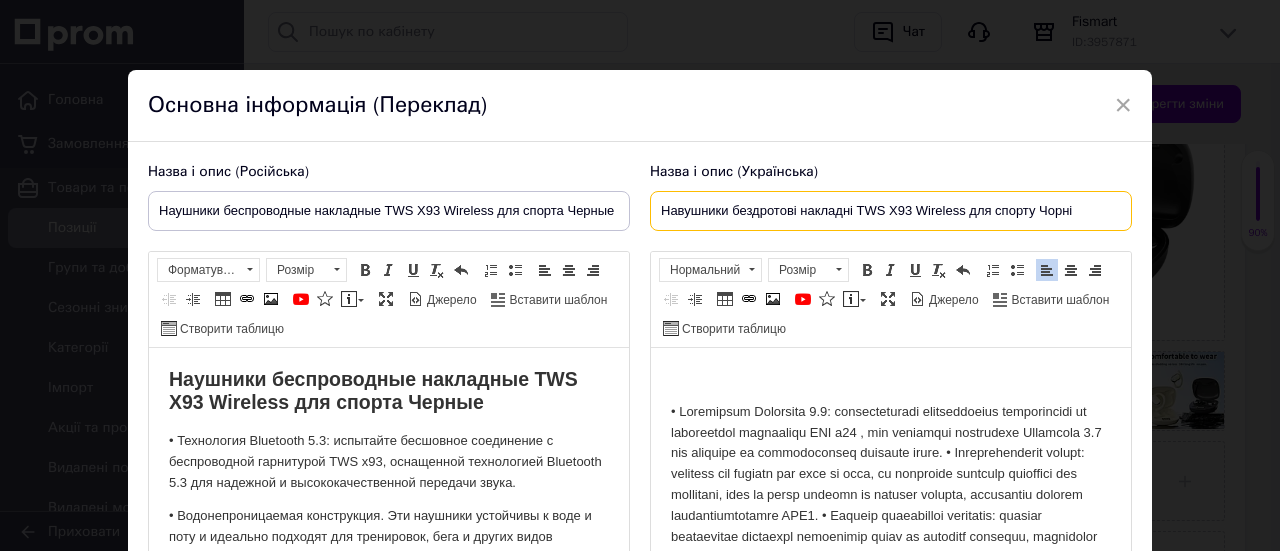 drag, startPoint x: 1084, startPoint y: 213, endPoint x: 610, endPoint y: 229, distance: 474.26996 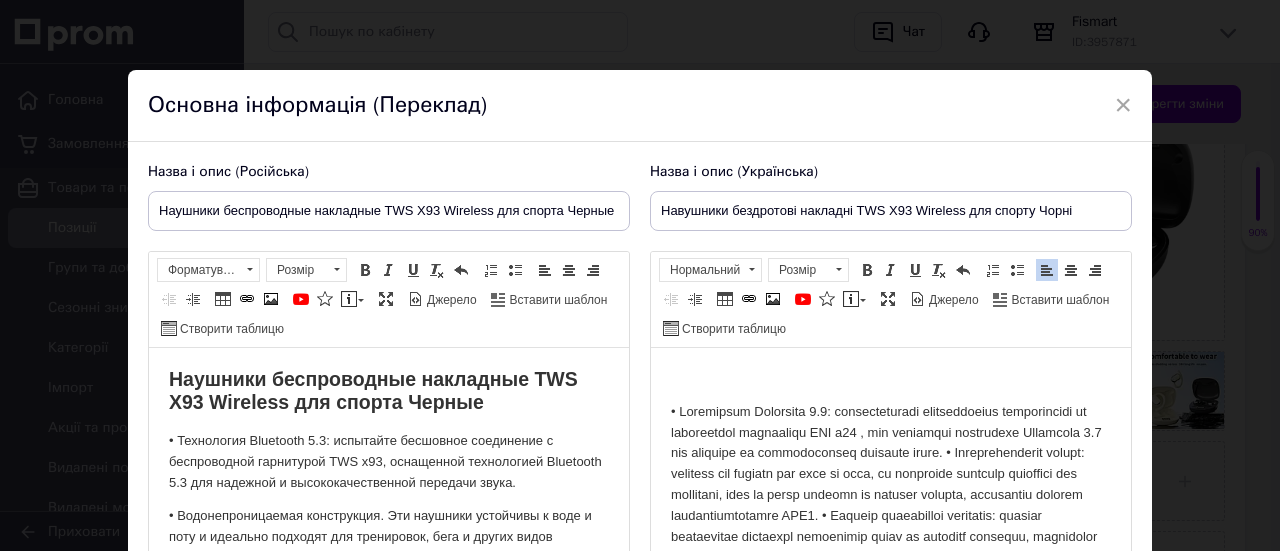 click at bounding box center (891, 530) 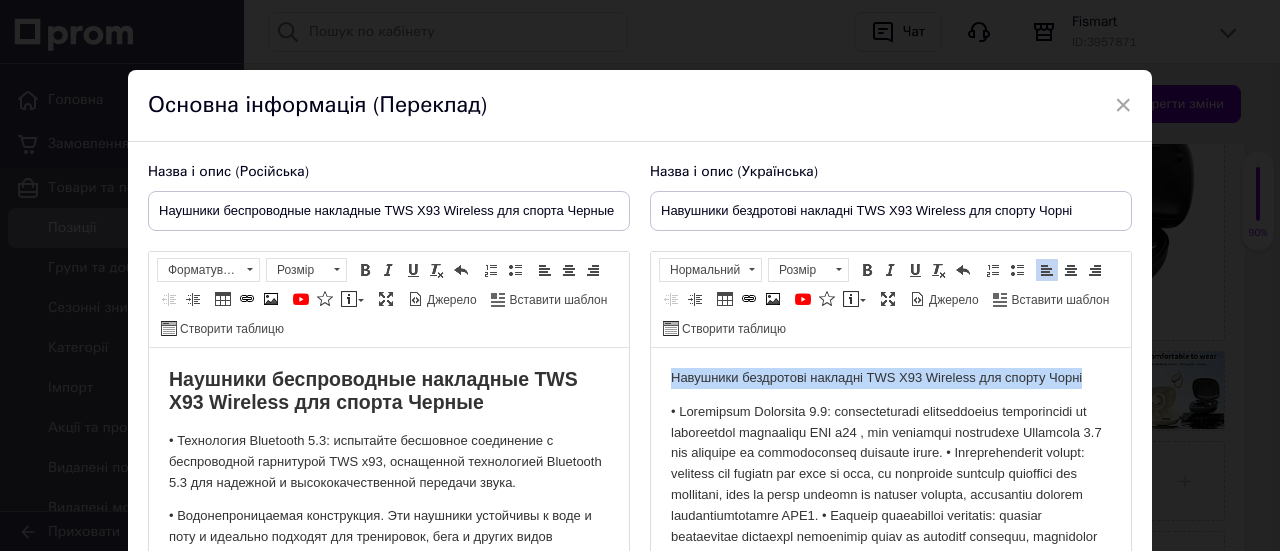 drag, startPoint x: 1072, startPoint y: 376, endPoint x: 628, endPoint y: 375, distance: 444.00113 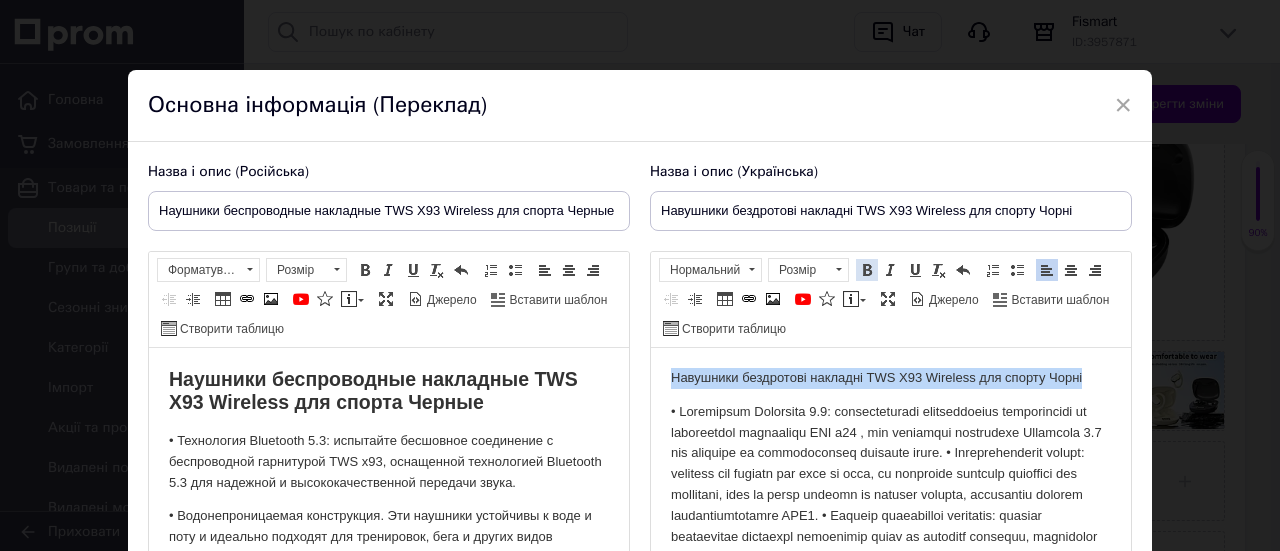click at bounding box center (867, 270) 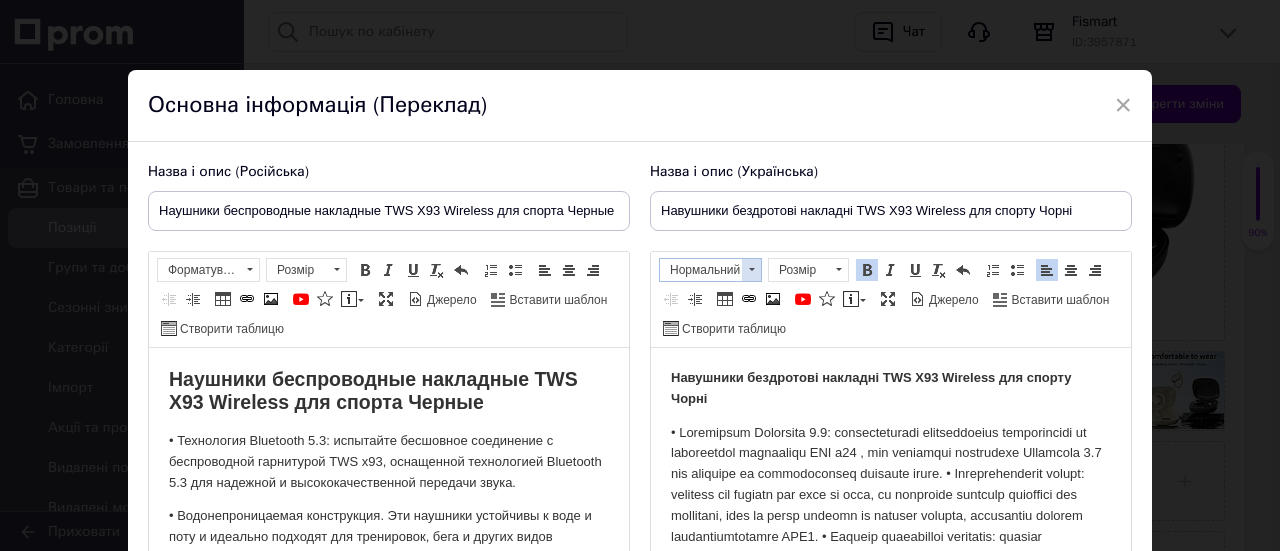 click at bounding box center [751, 270] 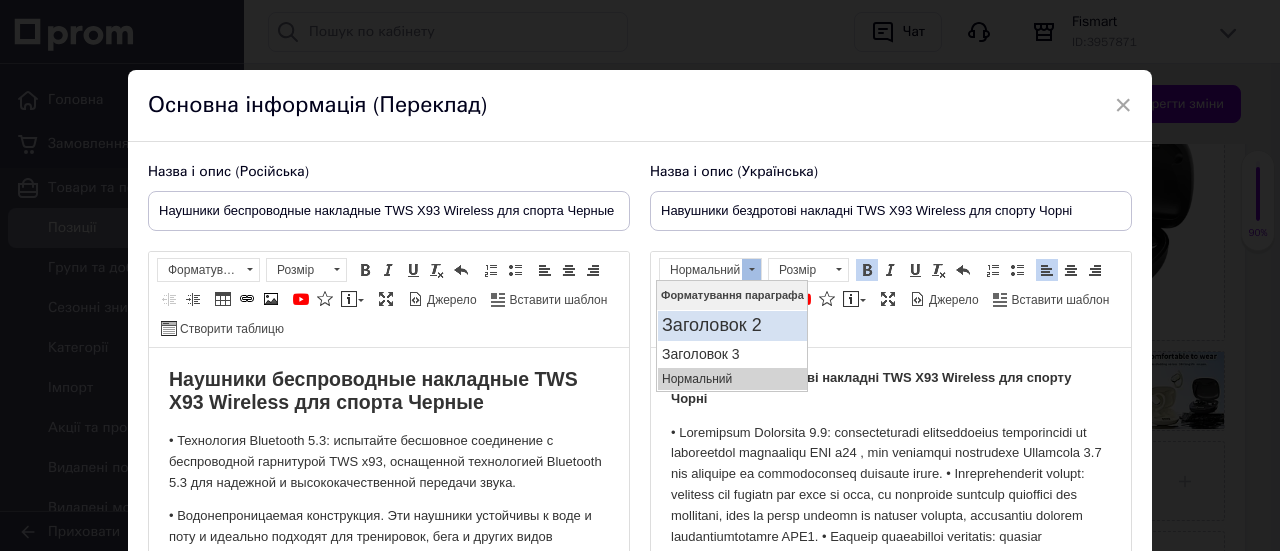 click on "Заголовок 2" at bounding box center (731, 325) 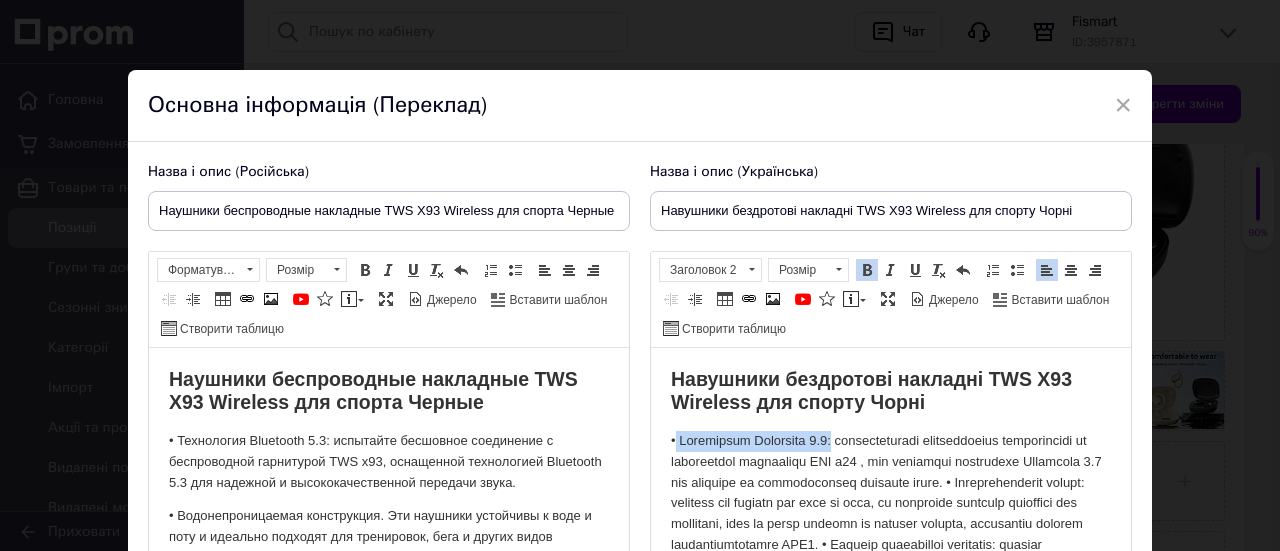 drag, startPoint x: 676, startPoint y: 432, endPoint x: 826, endPoint y: 445, distance: 150.56229 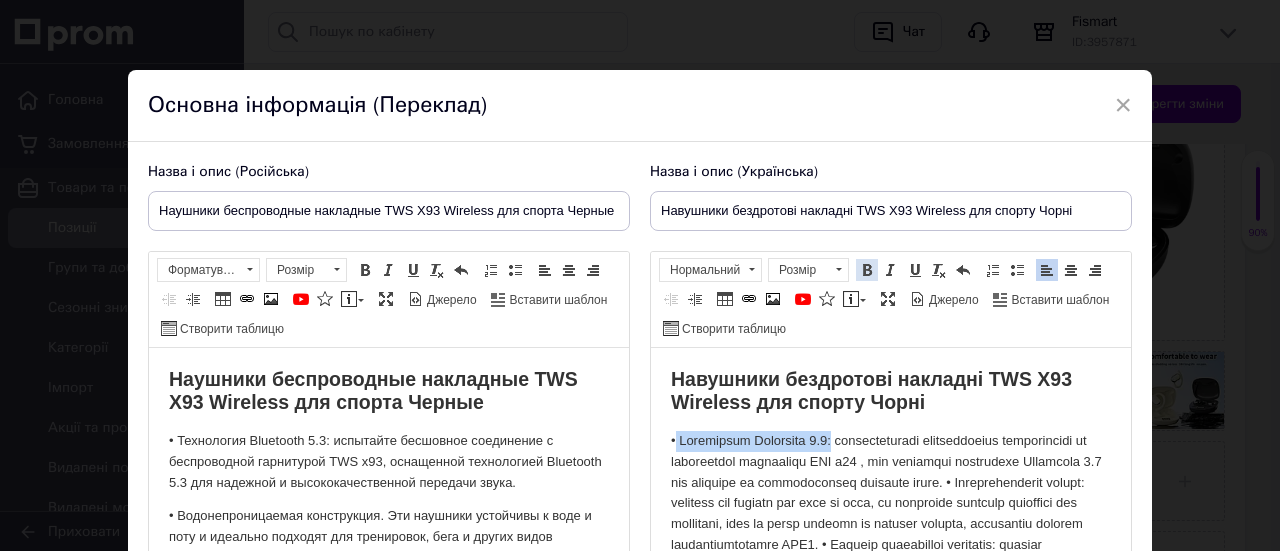 click at bounding box center (867, 270) 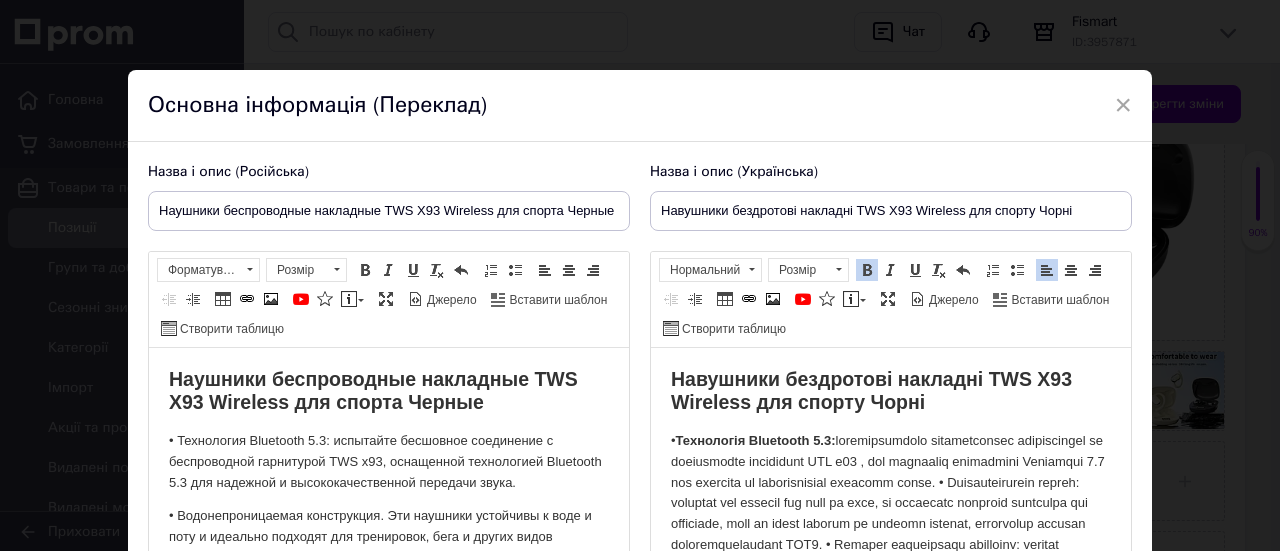 click on "Навушники бездротові накладні TWS X93 Wireless для спорту Чорні •  Технологія Bluetooth 5.3:" at bounding box center (891, 545) 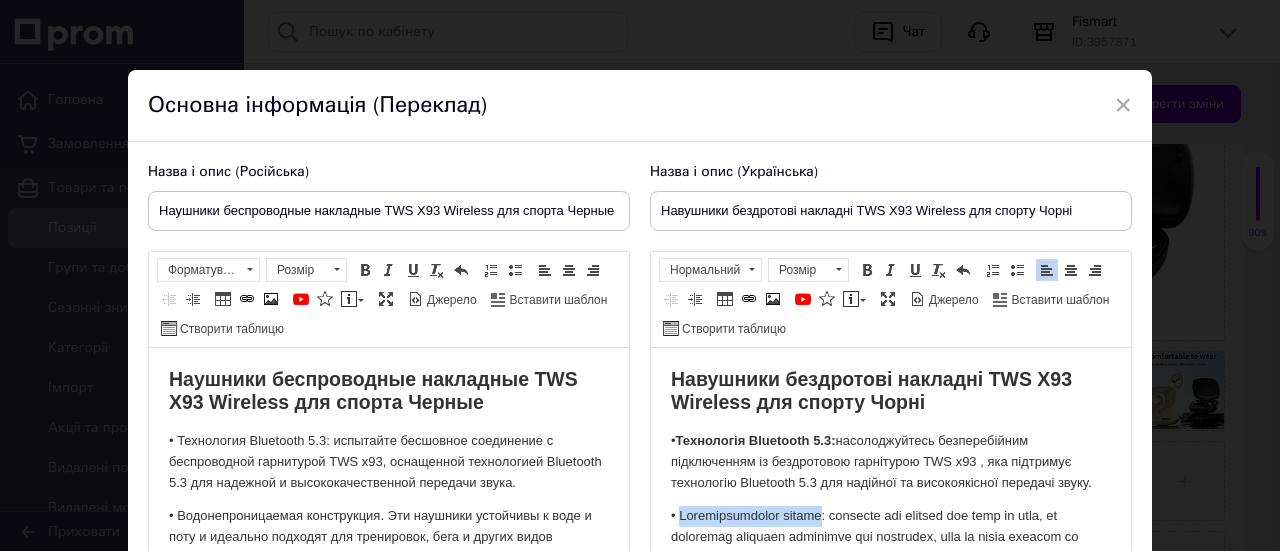 drag, startPoint x: 678, startPoint y: 512, endPoint x: 833, endPoint y: 509, distance: 155.02902 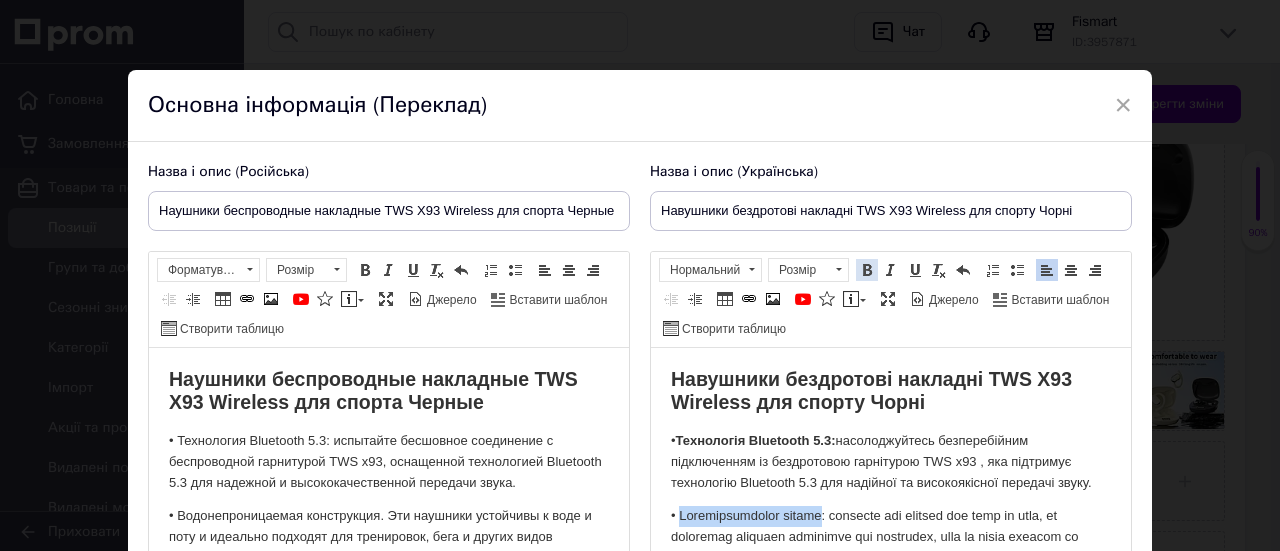 click at bounding box center [867, 270] 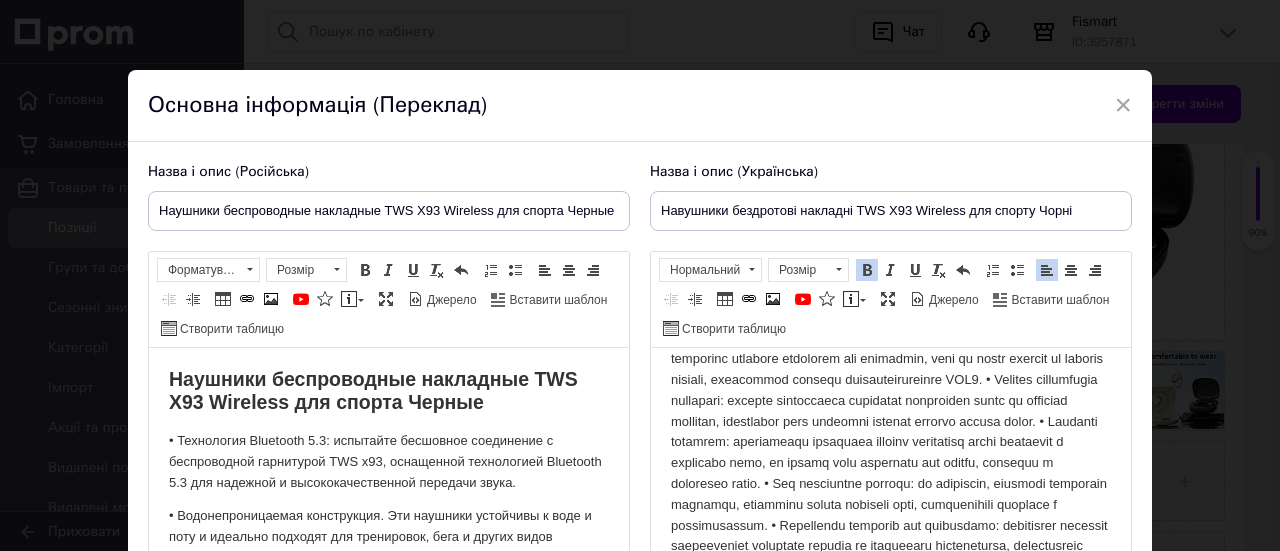 scroll, scrollTop: 98, scrollLeft: 0, axis: vertical 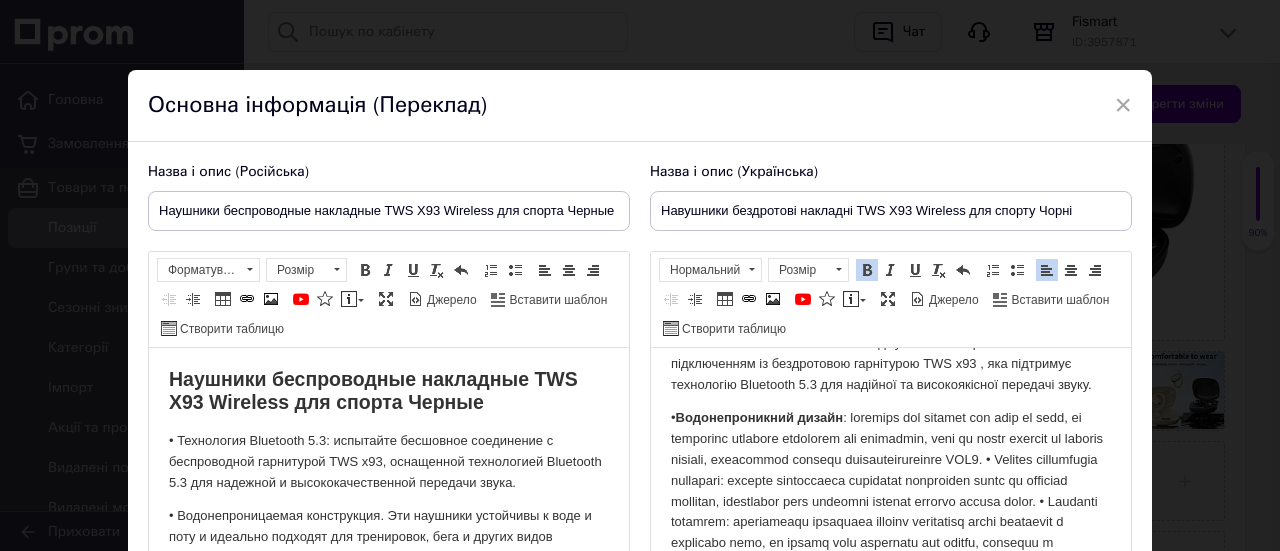 click on "•  Водонепроникний дизайн" at bounding box center [891, 533] 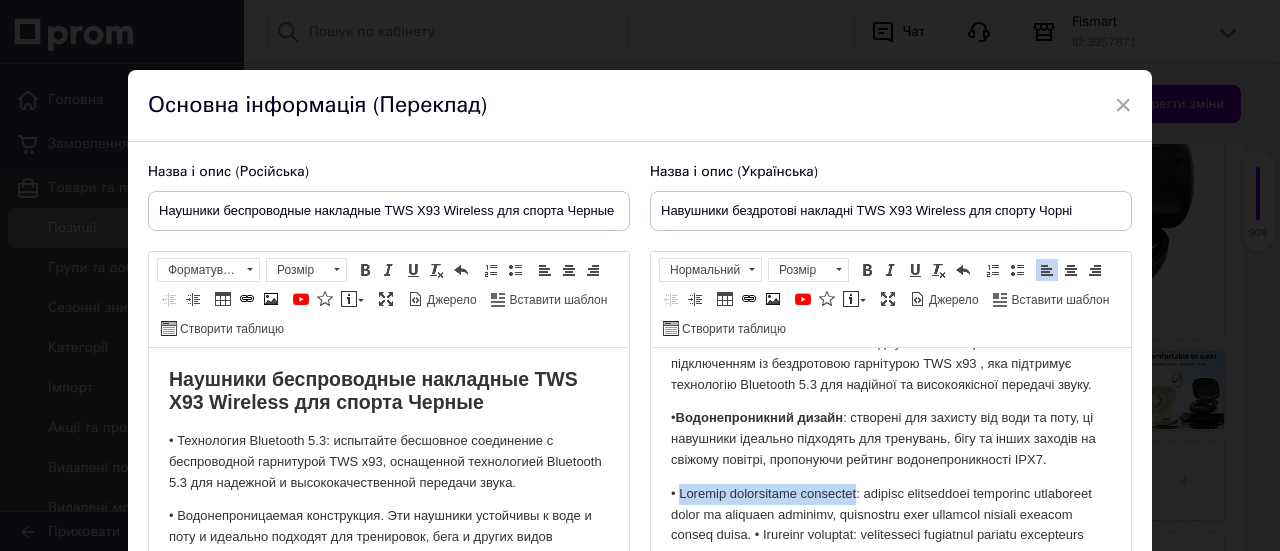 drag, startPoint x: 702, startPoint y: 489, endPoint x: 870, endPoint y: 489, distance: 168 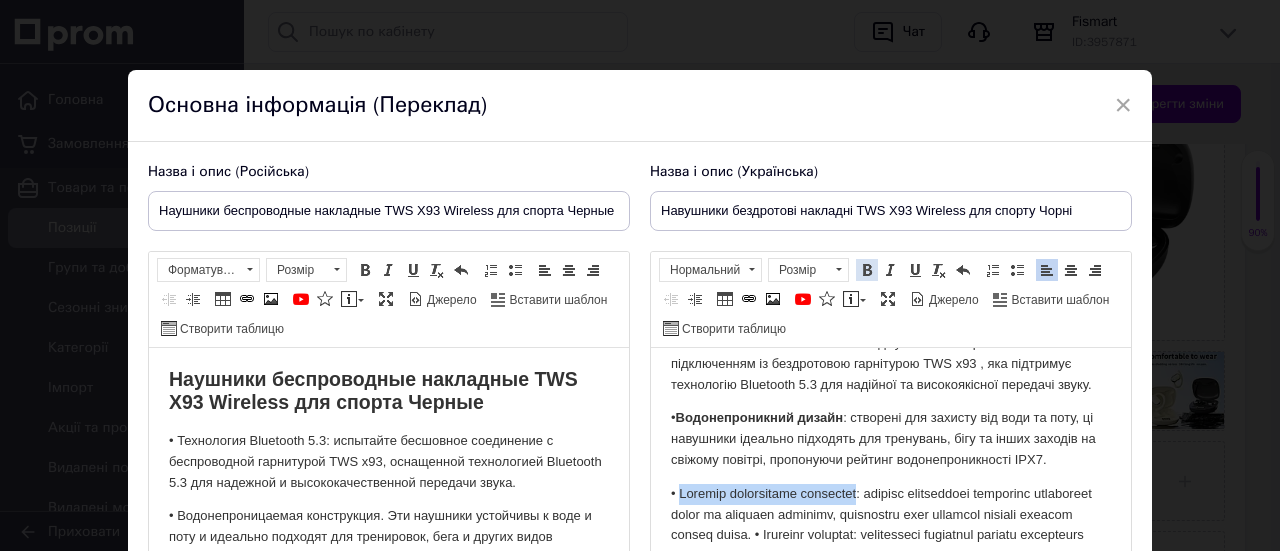 click at bounding box center (867, 270) 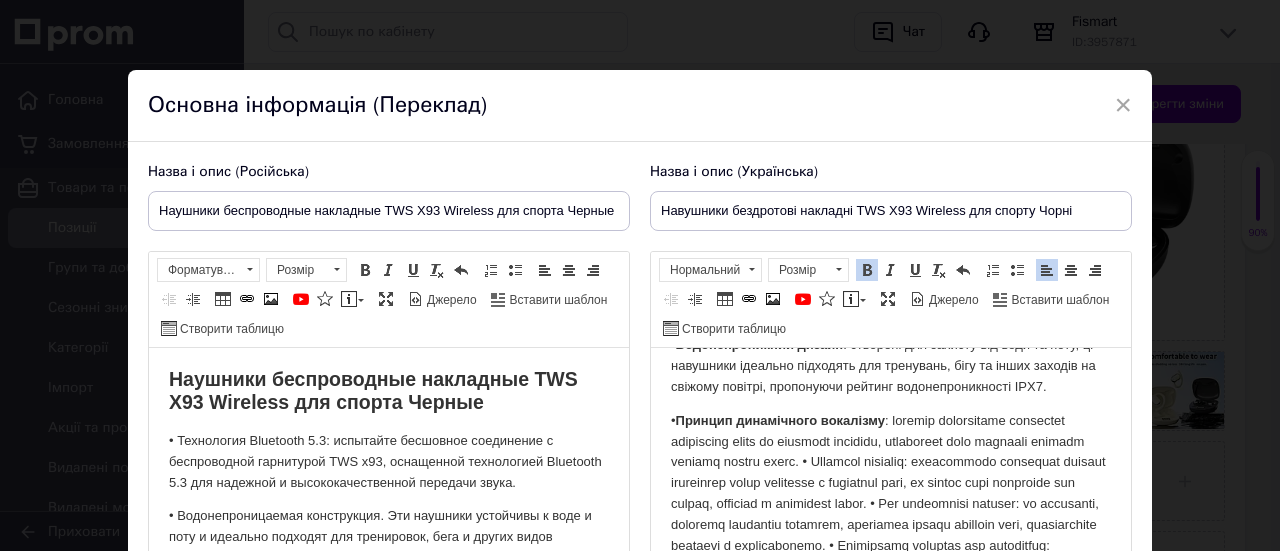 scroll, scrollTop: 198, scrollLeft: 0, axis: vertical 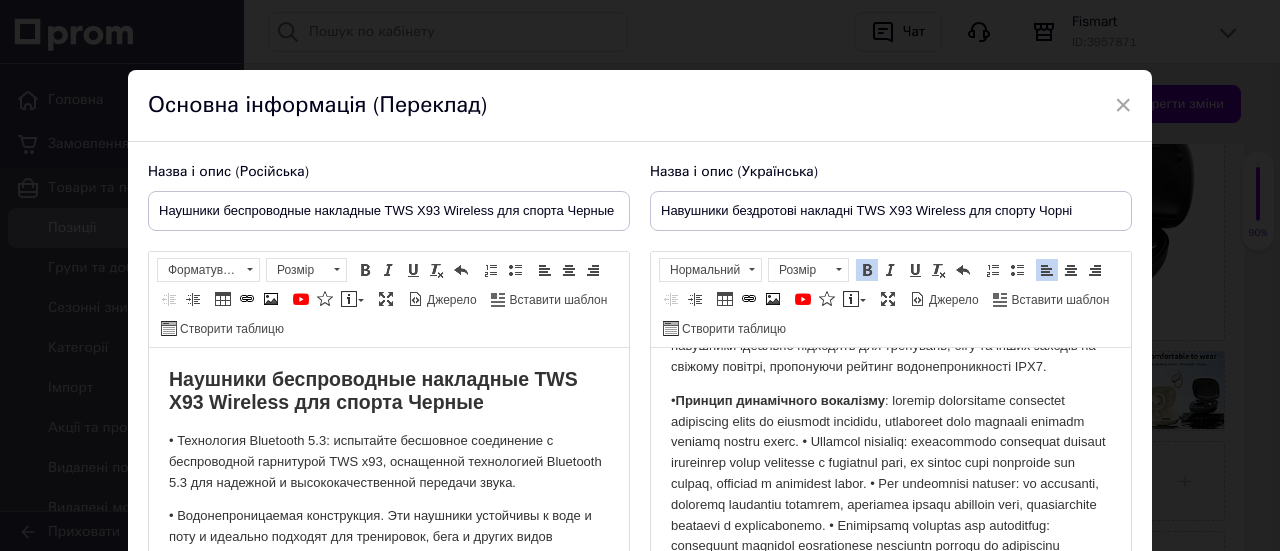 click on "•  Принцип динамічного вокалізму" at bounding box center (891, 484) 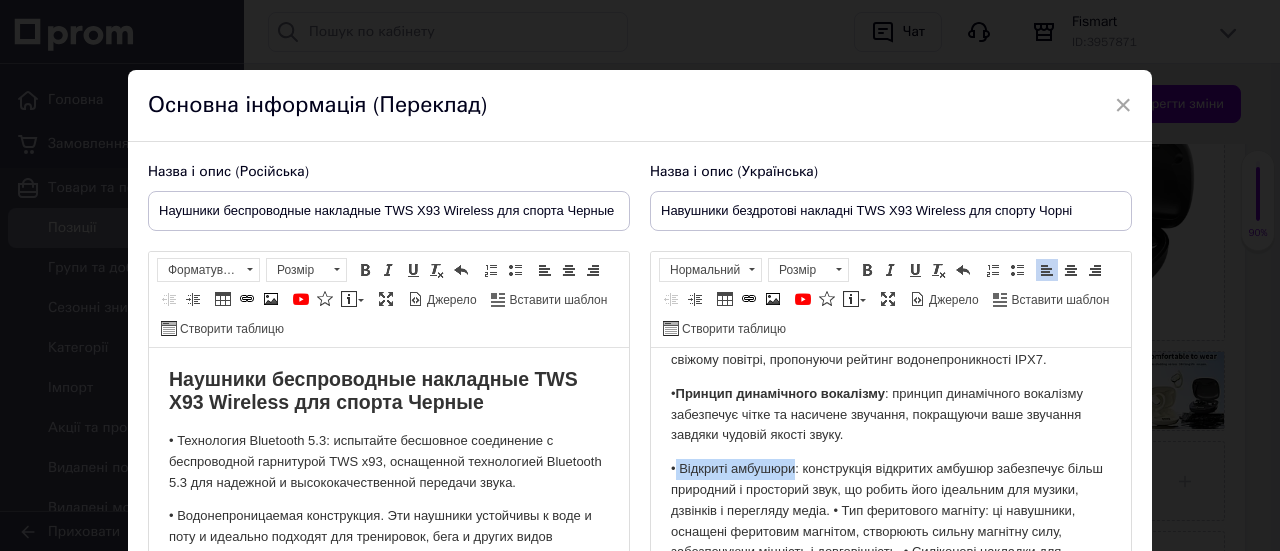 drag, startPoint x: 681, startPoint y: 458, endPoint x: 795, endPoint y: 462, distance: 114.07015 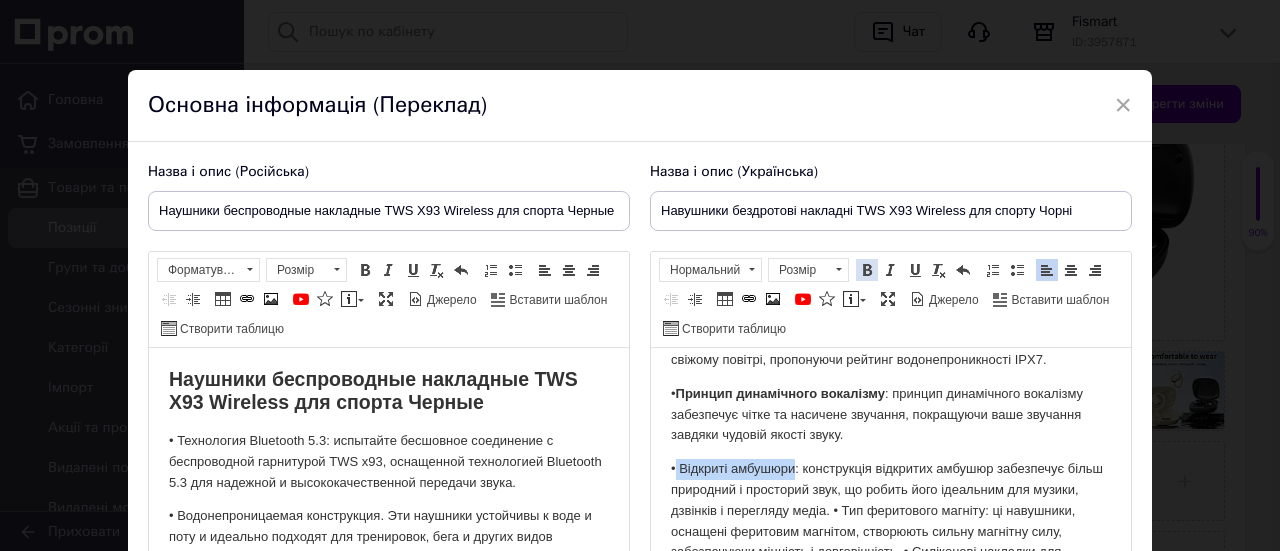 click at bounding box center [867, 270] 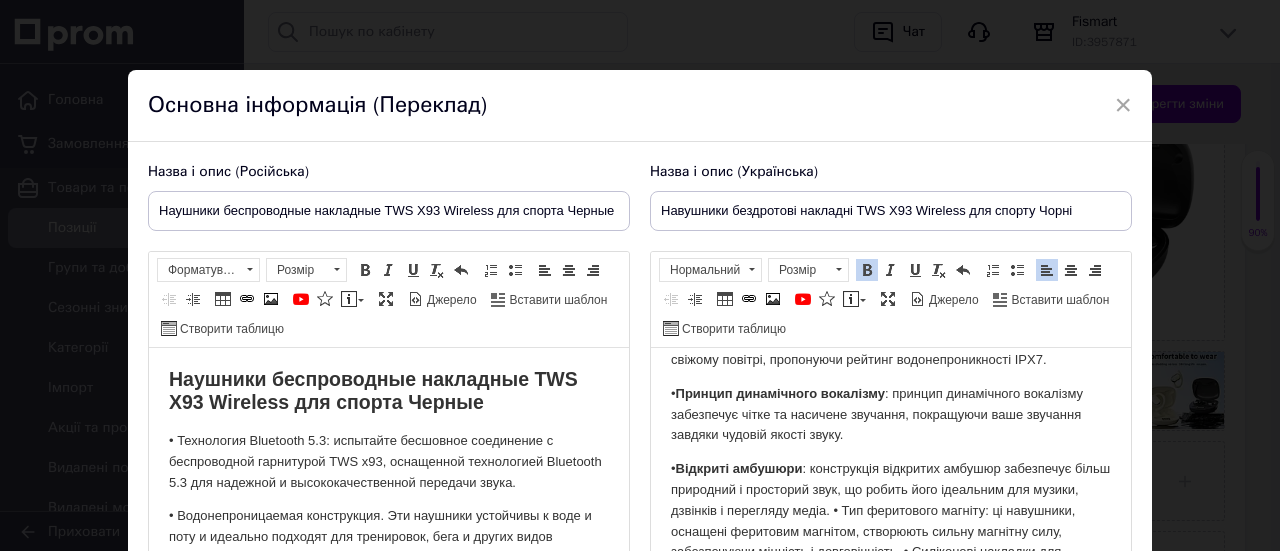 click on "•  Відкриті амбушюри : конструкція відкритих амбушюр забезпечує більш природний і просторий звук, що робить його ідеальним для музики, дзвінків і перегляду медіа. • Тип феритового магніту: ці навушники, оснащені феритовим магнітом, створюють сильну магнітну силу, забезпечуючи міцність і довговічність. • Силіконові накладки для навушників: силіконові накладки забезпечують комфортне носіння та покращують шумоізоляцію, забезпечуючи захоплююче звучання." at bounding box center [891, 532] 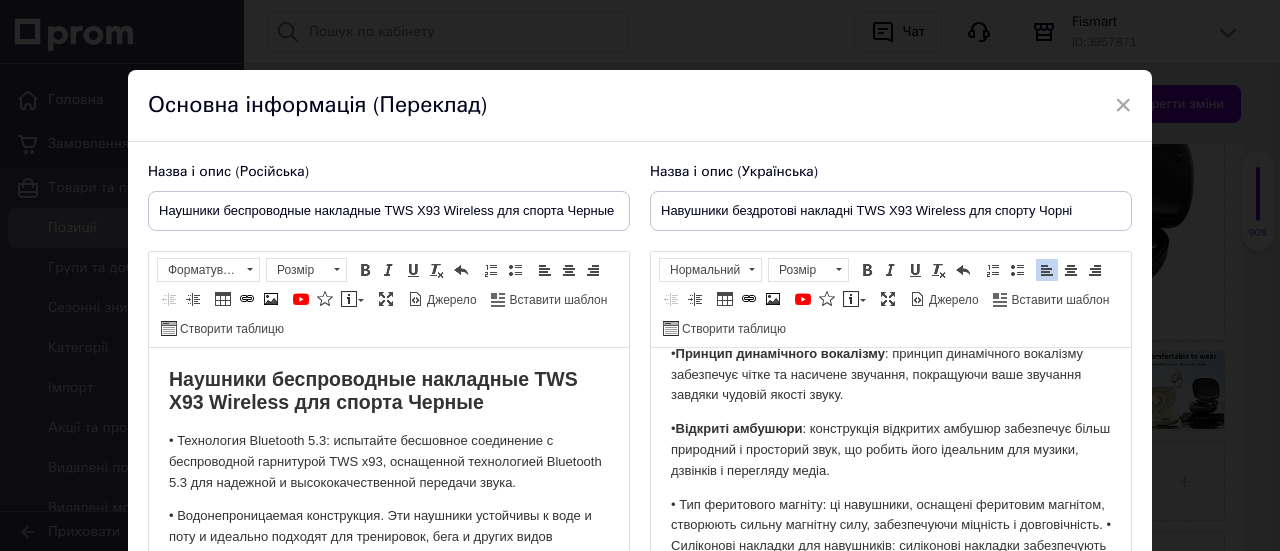 scroll, scrollTop: 258, scrollLeft: 0, axis: vertical 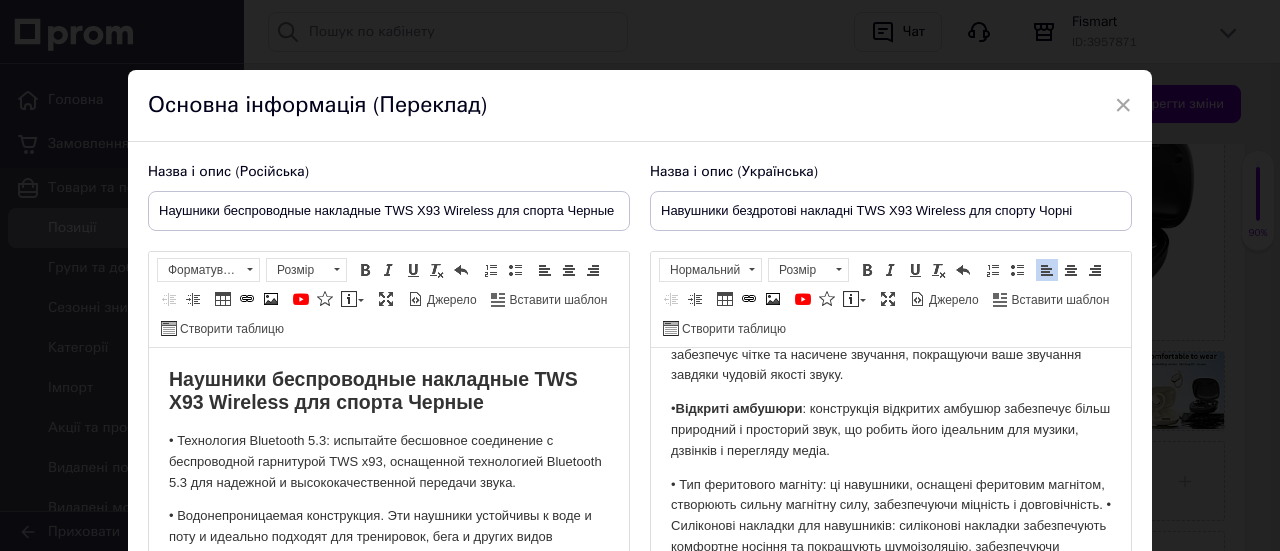 drag, startPoint x: 676, startPoint y: 475, endPoint x: 734, endPoint y: 475, distance: 58 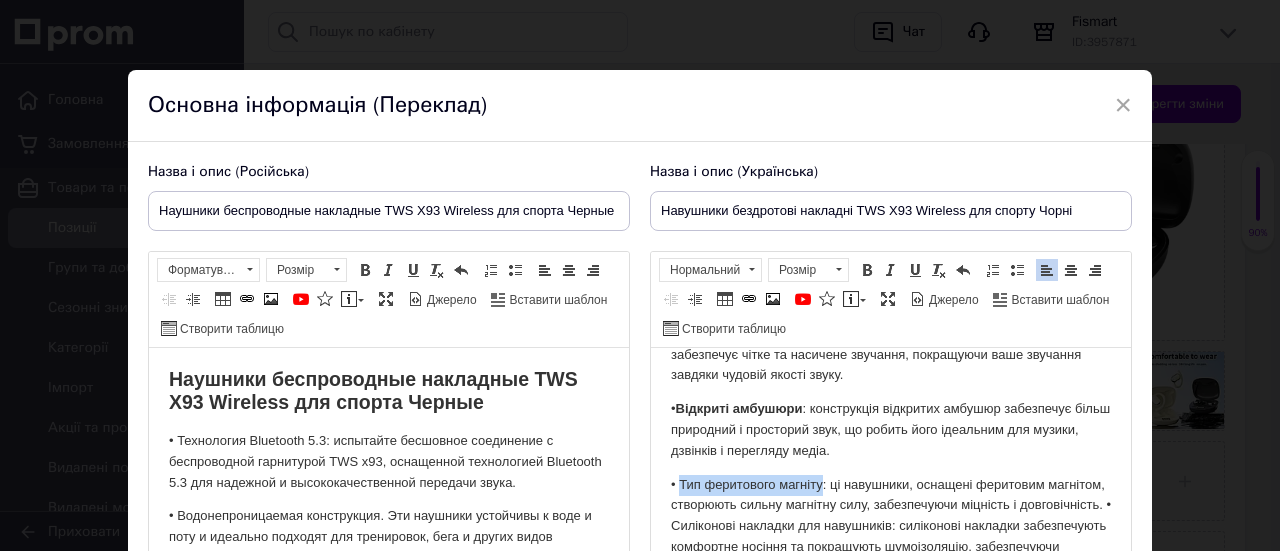 drag, startPoint x: 678, startPoint y: 474, endPoint x: 820, endPoint y: 473, distance: 142.00352 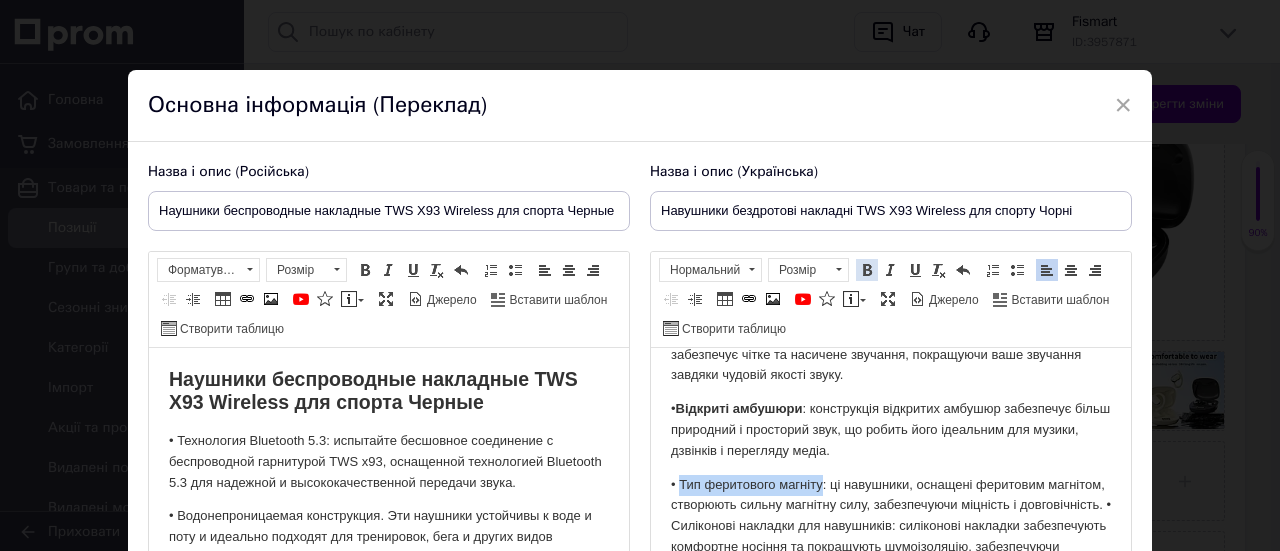 click at bounding box center [867, 270] 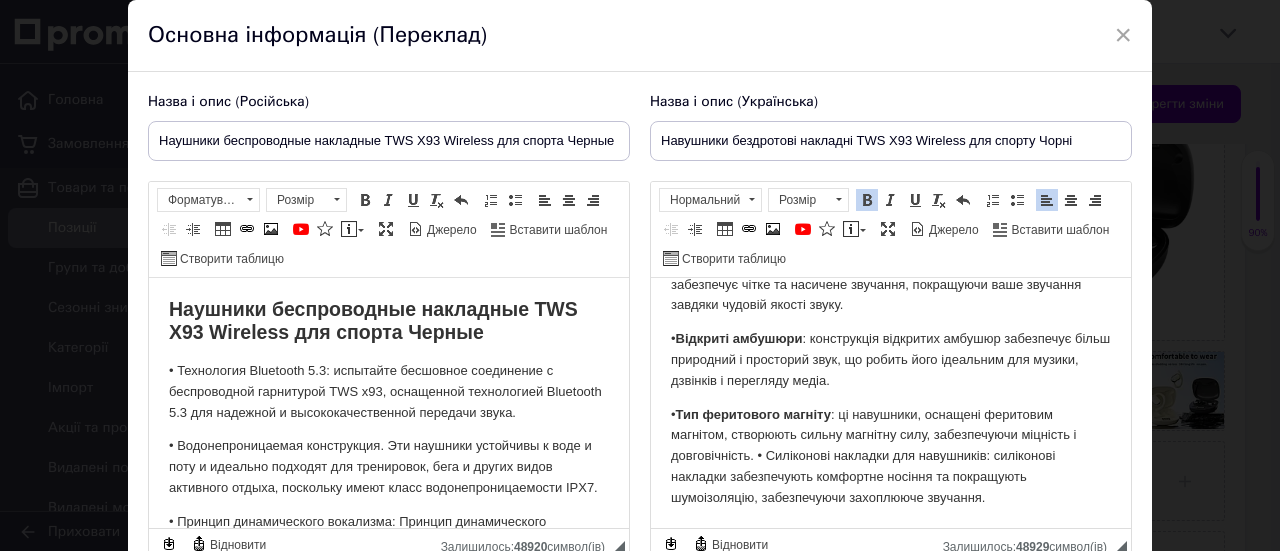 scroll, scrollTop: 100, scrollLeft: 0, axis: vertical 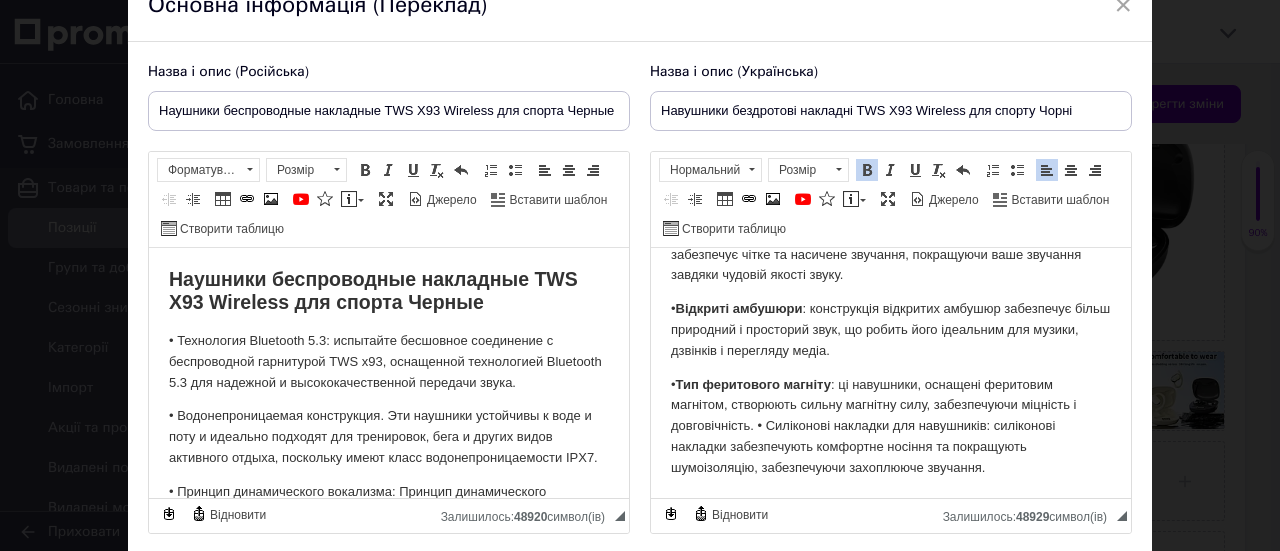 click on "•  Тип феритового магніту : ці навушники, оснащені феритовим магнітом, створюють сильну магнітну силу, забезпечуючи міцність і довговічність. • Силіконові накладки для навушників: силіконові накладки забезпечують комфортне носіння та покращують шумоізоляцію, забезпечуючи захоплююче звучання." at bounding box center [891, 427] 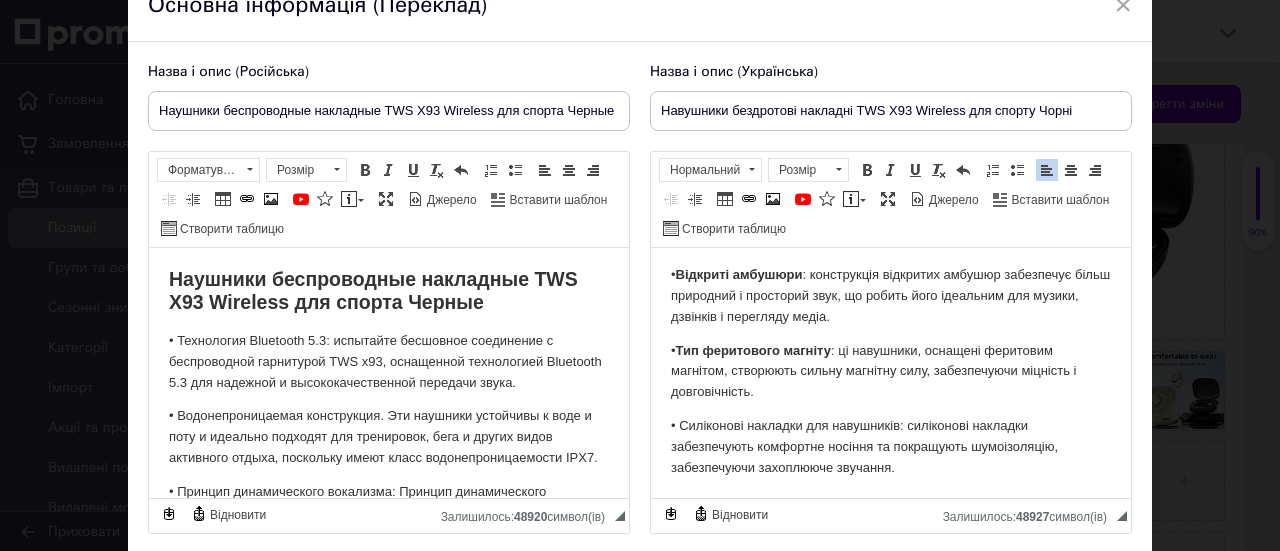 scroll, scrollTop: 292, scrollLeft: 0, axis: vertical 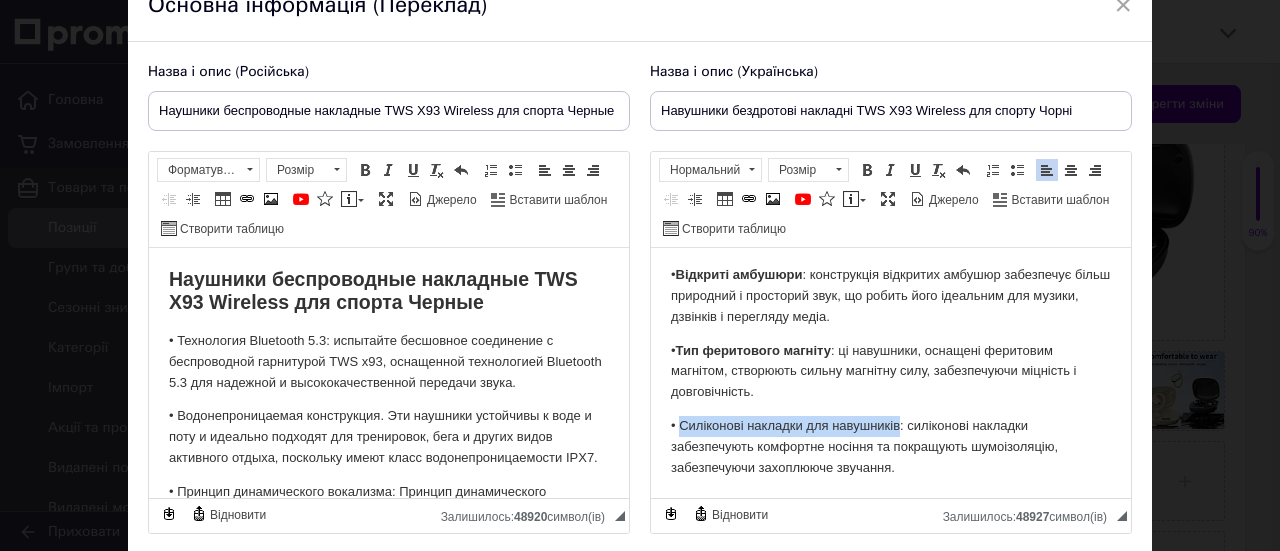 drag, startPoint x: 677, startPoint y: 417, endPoint x: 939, endPoint y: 412, distance: 262.0477 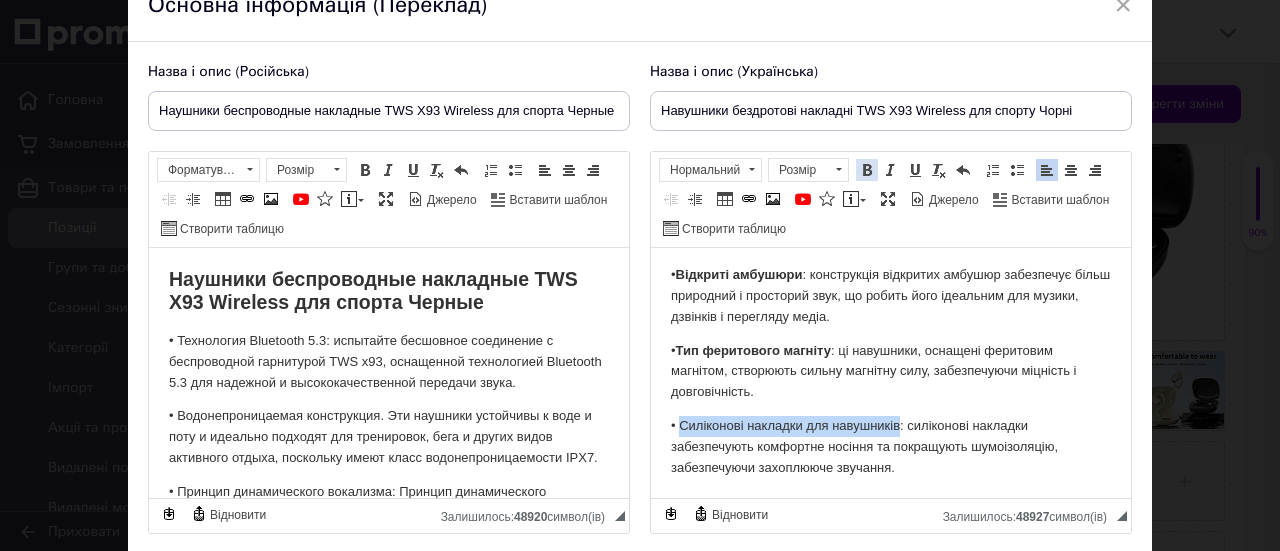 click at bounding box center [867, 170] 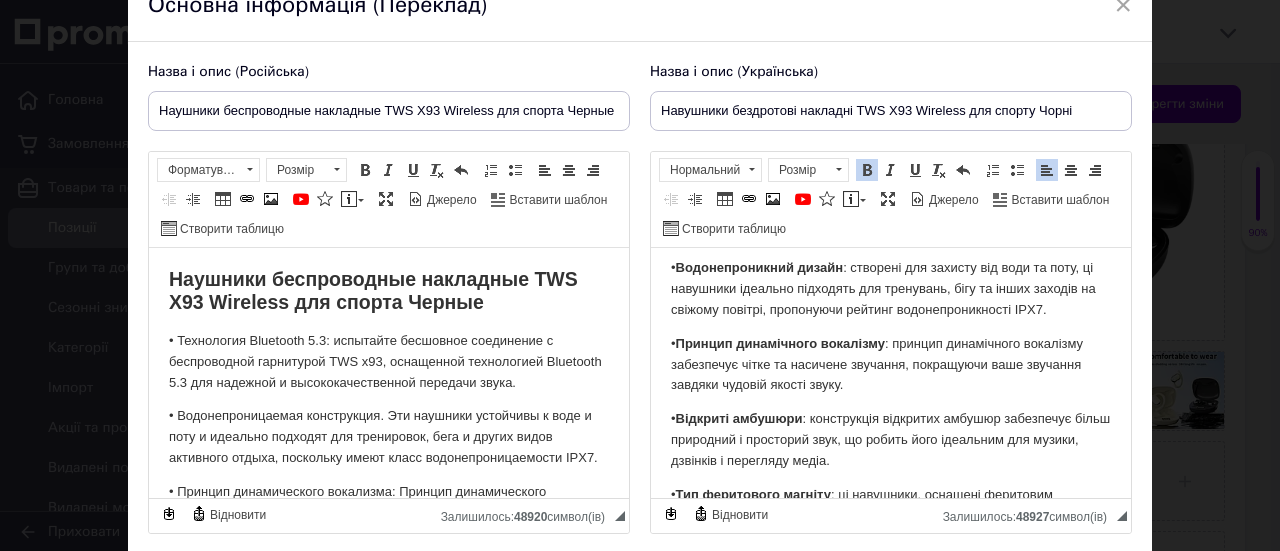 scroll, scrollTop: 292, scrollLeft: 0, axis: vertical 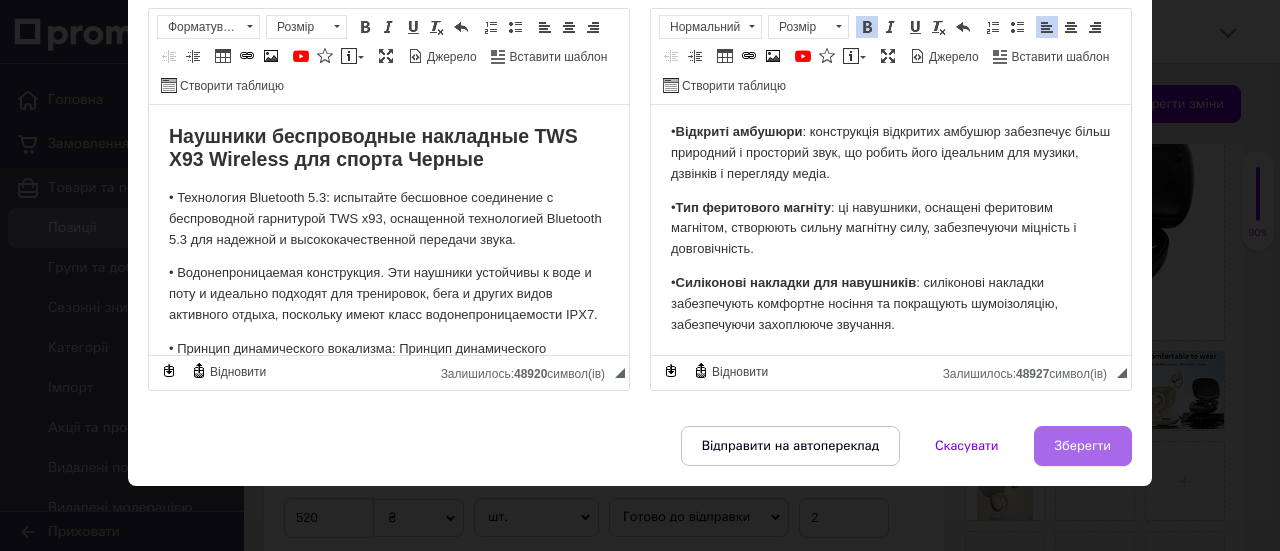 click on "Зберегти" at bounding box center (1083, 446) 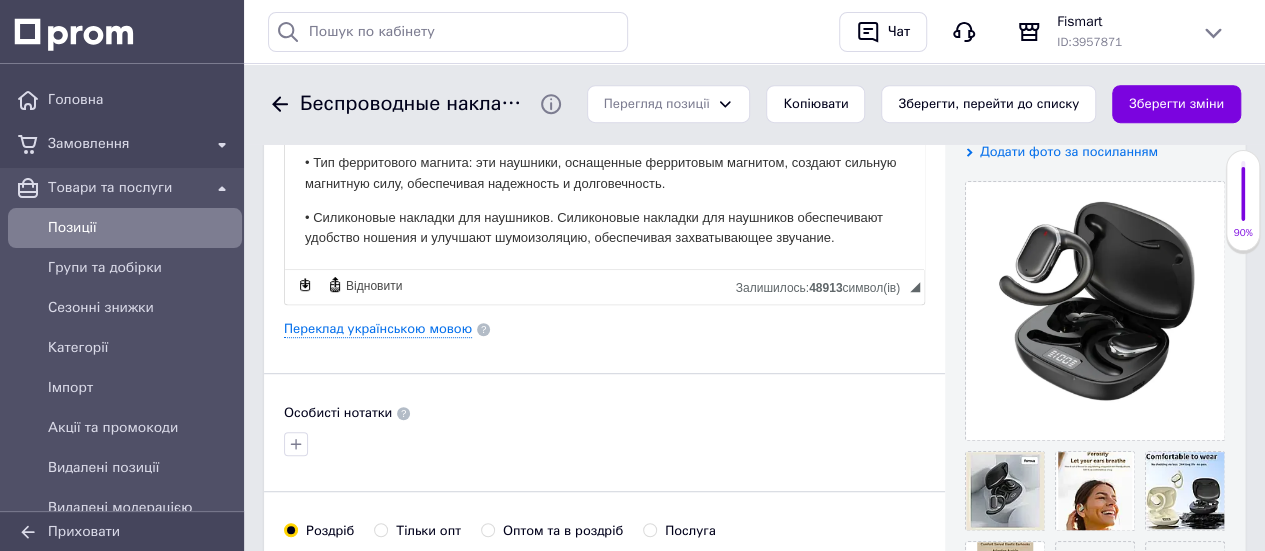 scroll, scrollTop: 700, scrollLeft: 0, axis: vertical 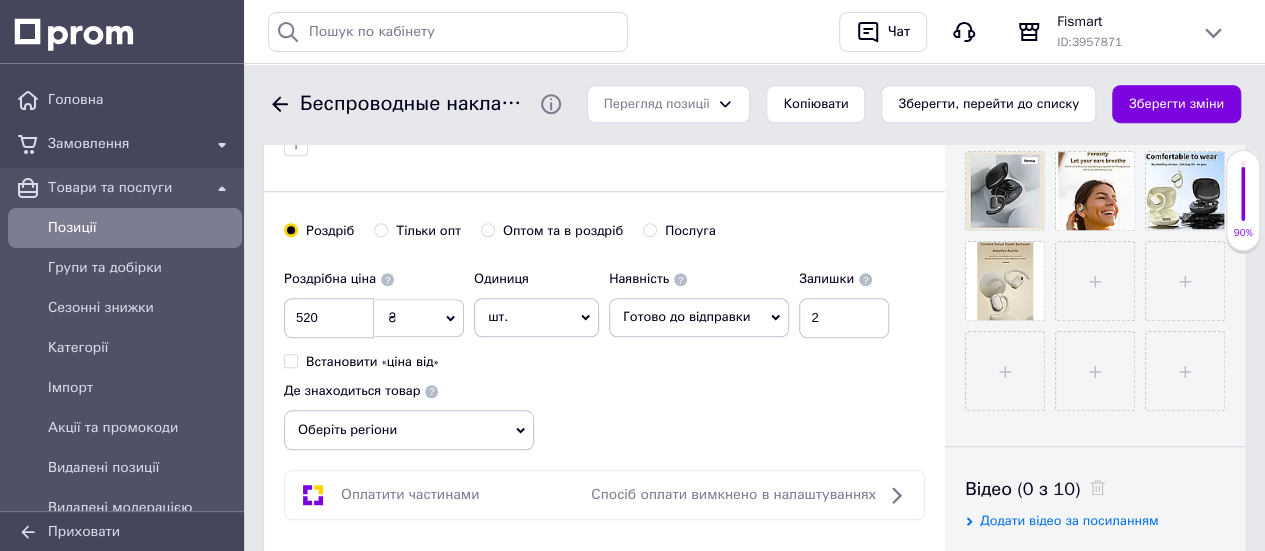 click on "Оберіть регіони" at bounding box center (409, 430) 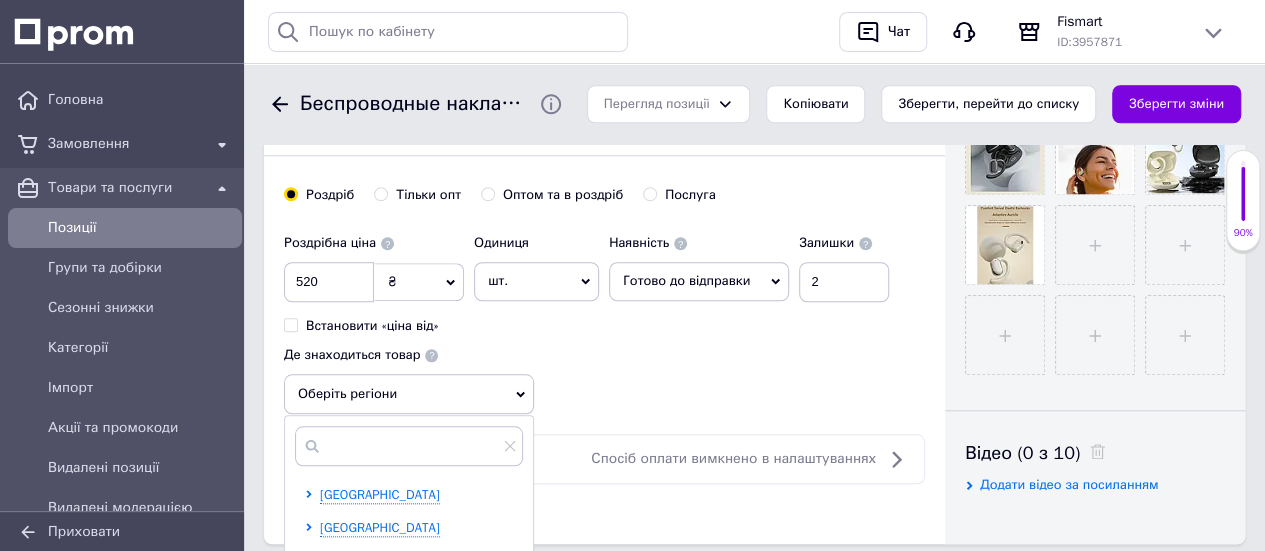 scroll, scrollTop: 1000, scrollLeft: 0, axis: vertical 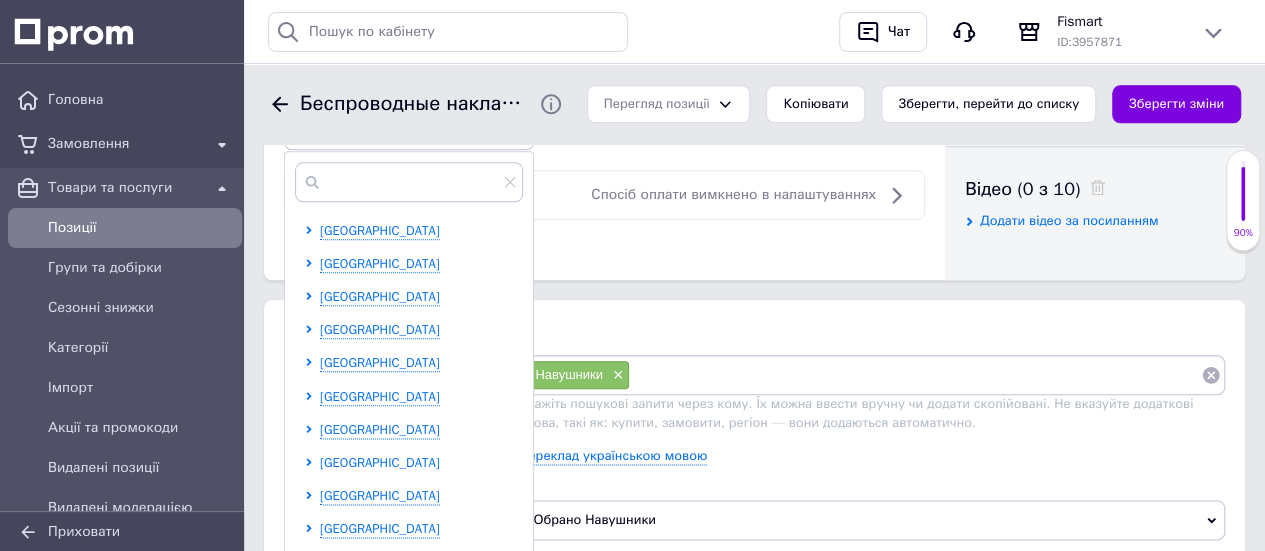 click on "[GEOGRAPHIC_DATA]" at bounding box center (380, 462) 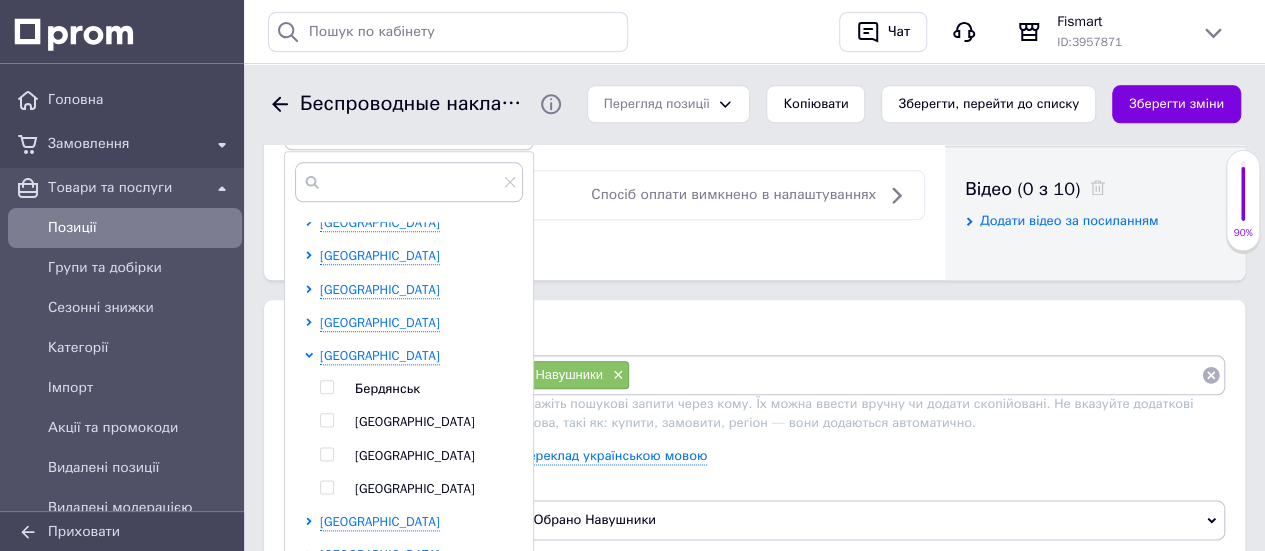 scroll, scrollTop: 200, scrollLeft: 0, axis: vertical 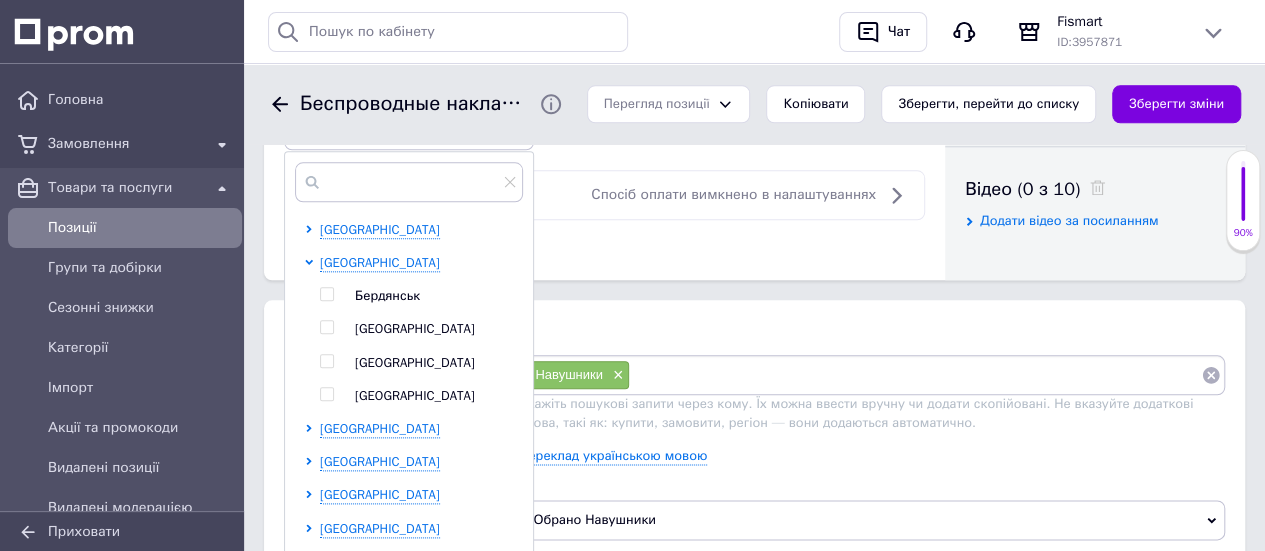 click at bounding box center (326, 361) 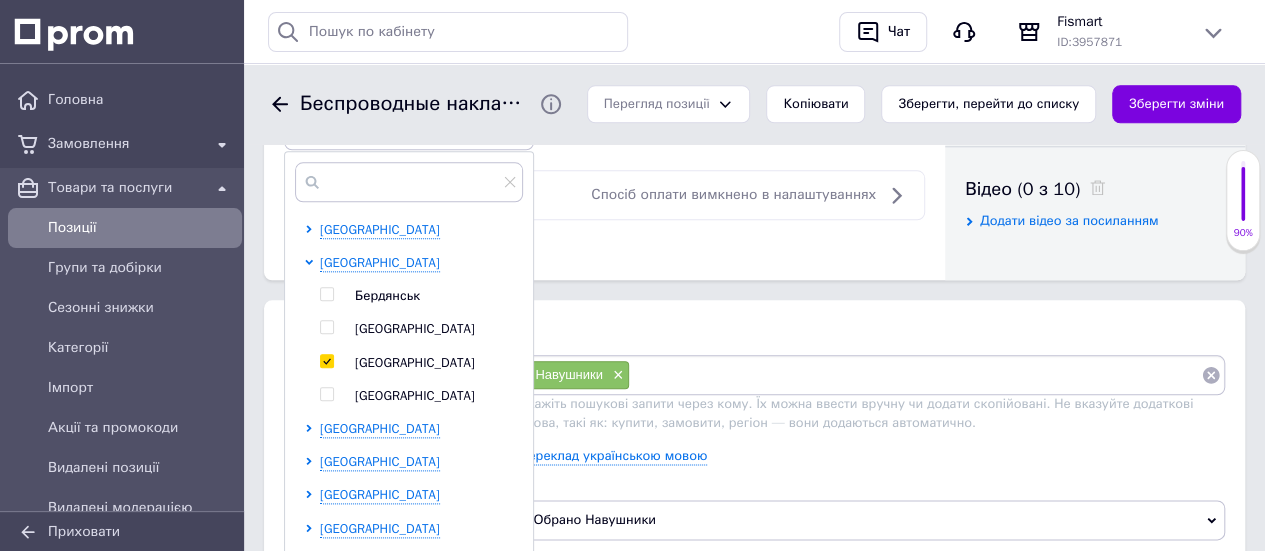 checkbox on "true" 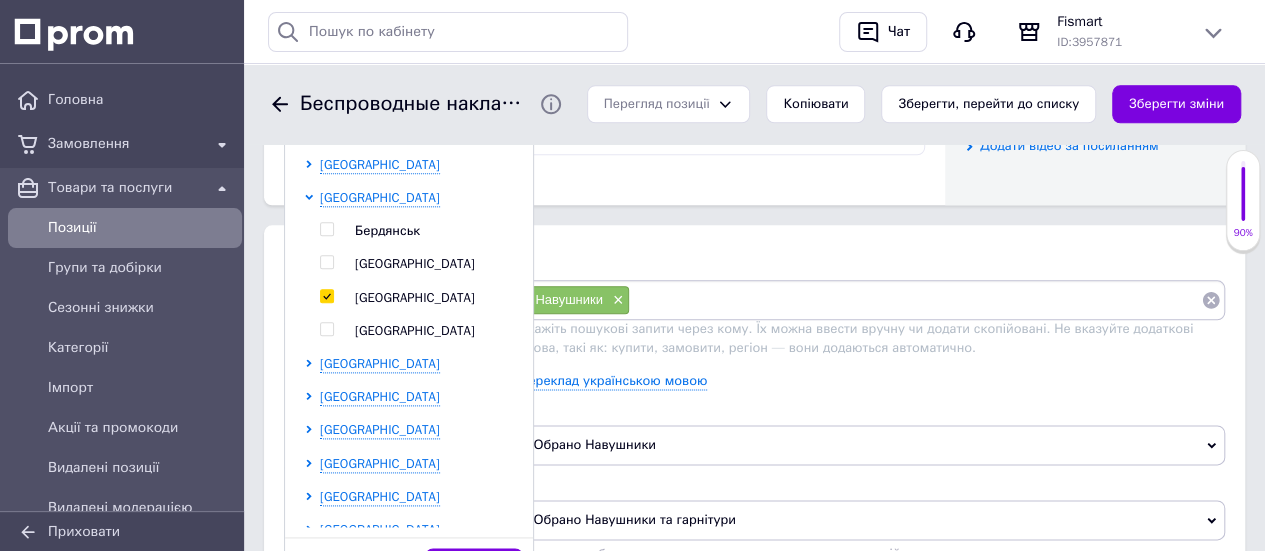 scroll, scrollTop: 1200, scrollLeft: 0, axis: vertical 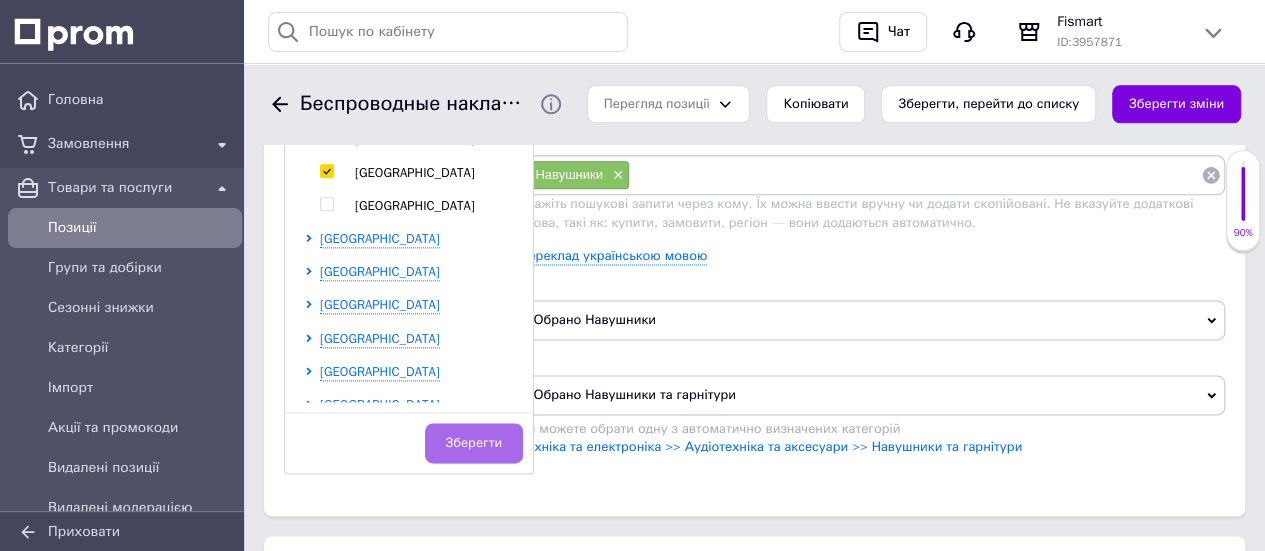 click on "Зберегти" at bounding box center (474, 443) 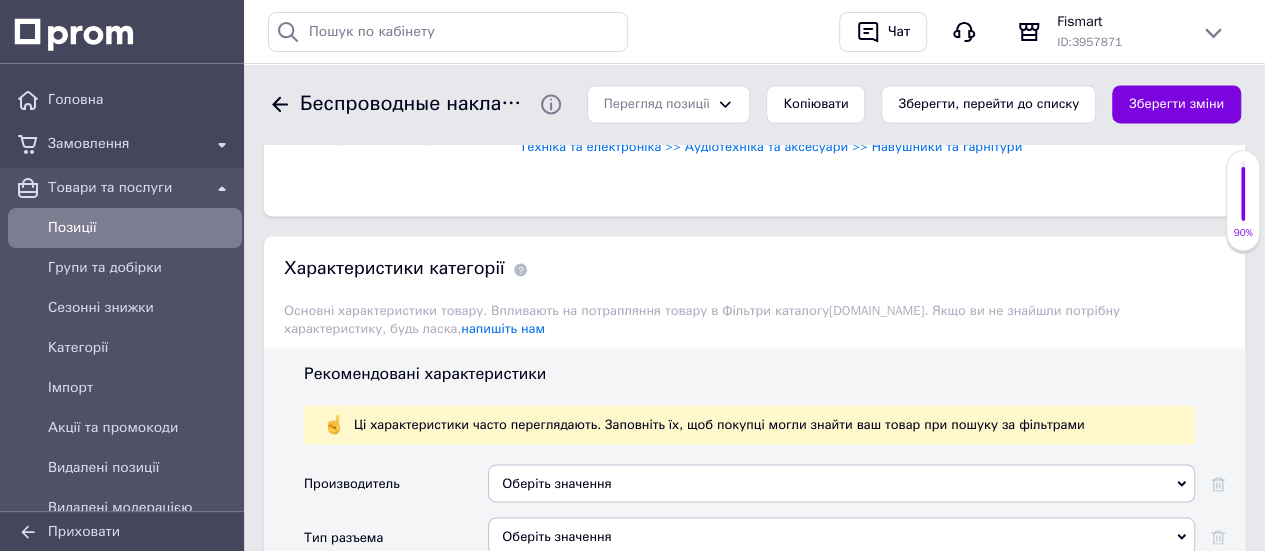 scroll, scrollTop: 1700, scrollLeft: 0, axis: vertical 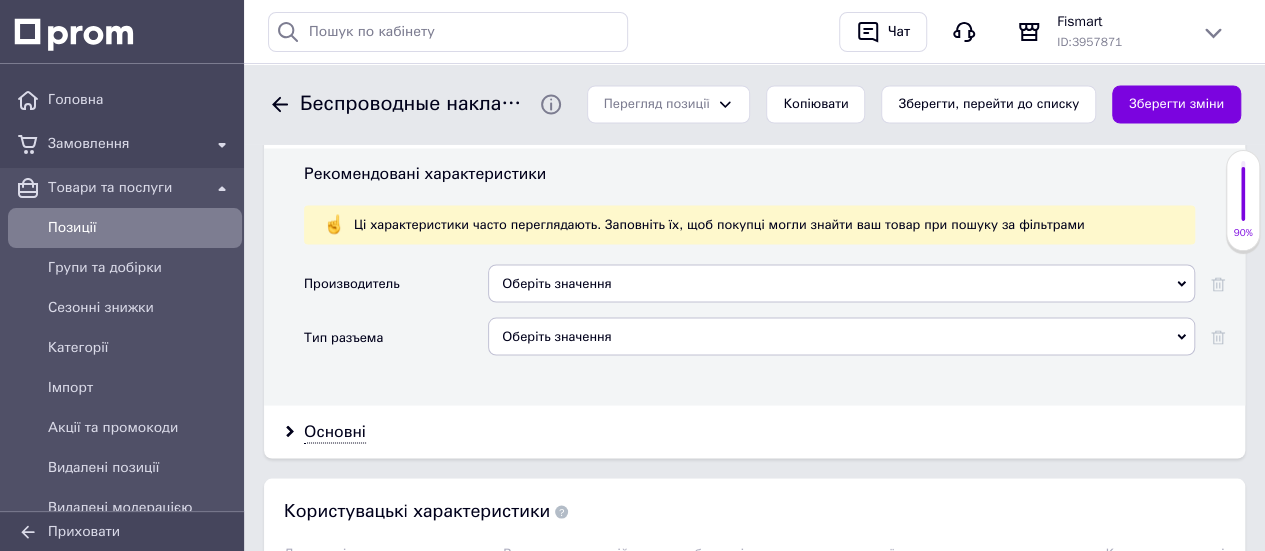 click on "Оберіть значення" at bounding box center [841, 283] 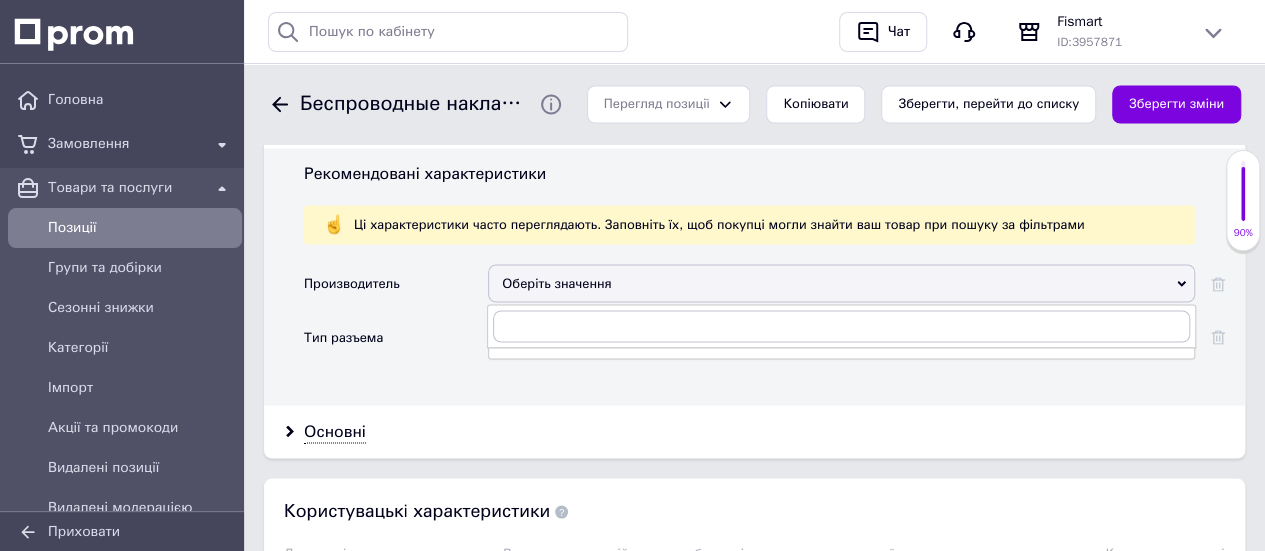 click on "Тип разъема" at bounding box center [396, 343] 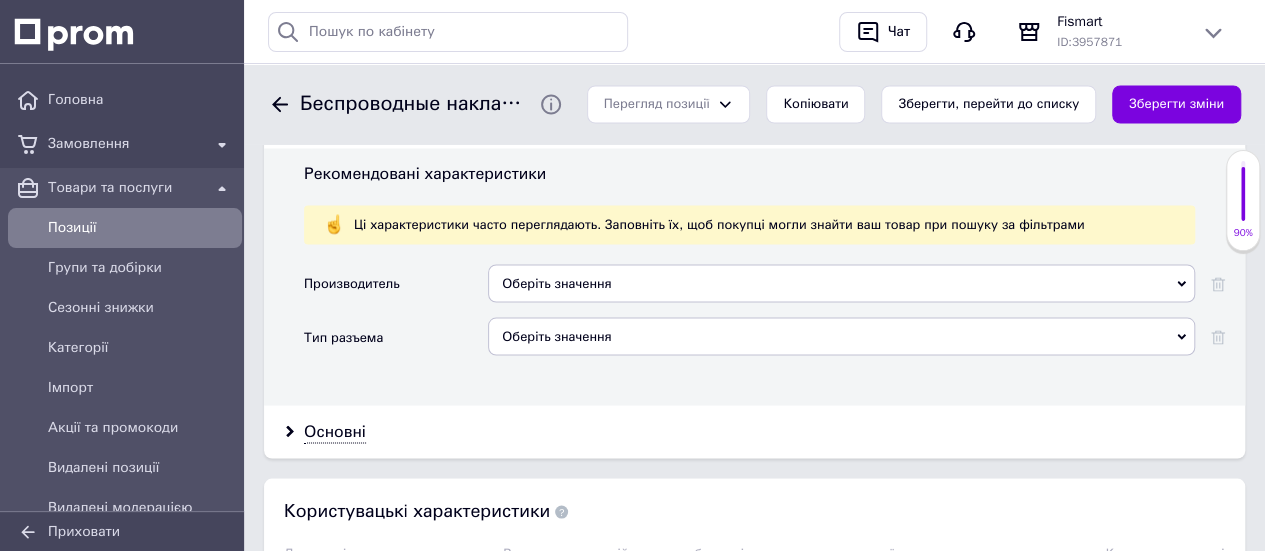 click on "Оберіть значення" at bounding box center (841, 336) 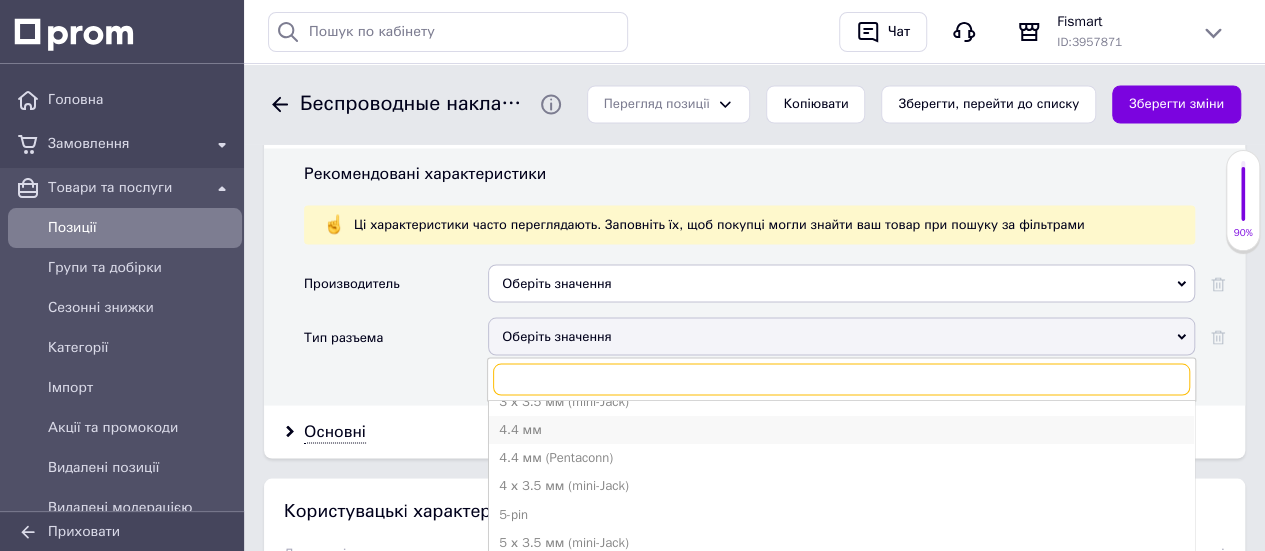 scroll, scrollTop: 600, scrollLeft: 0, axis: vertical 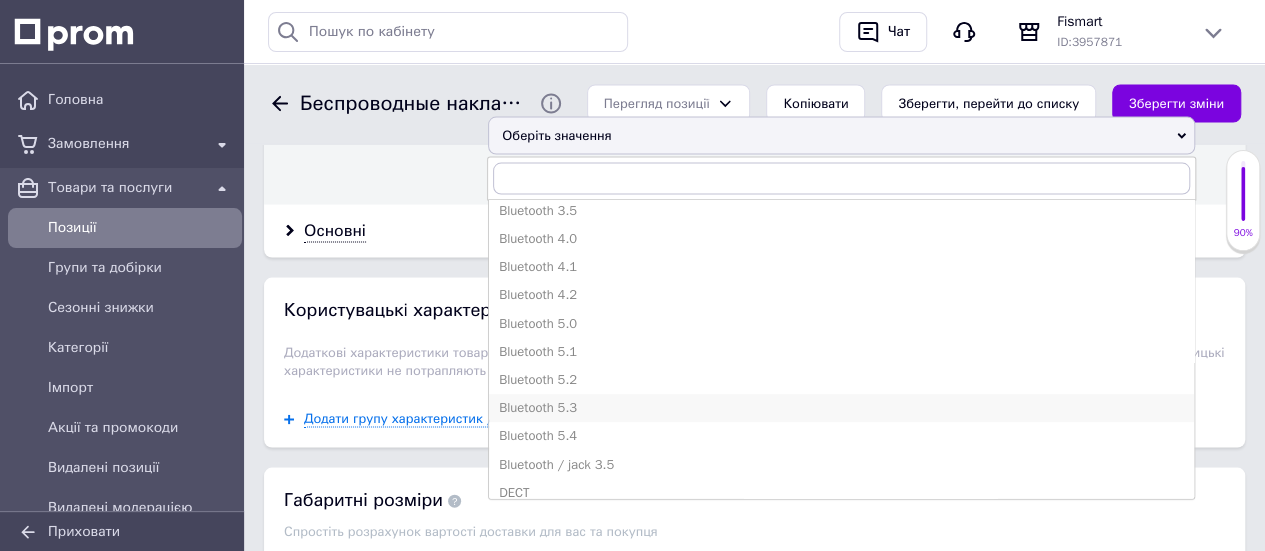 click on "Bluetooth 5.3" at bounding box center [841, 409] 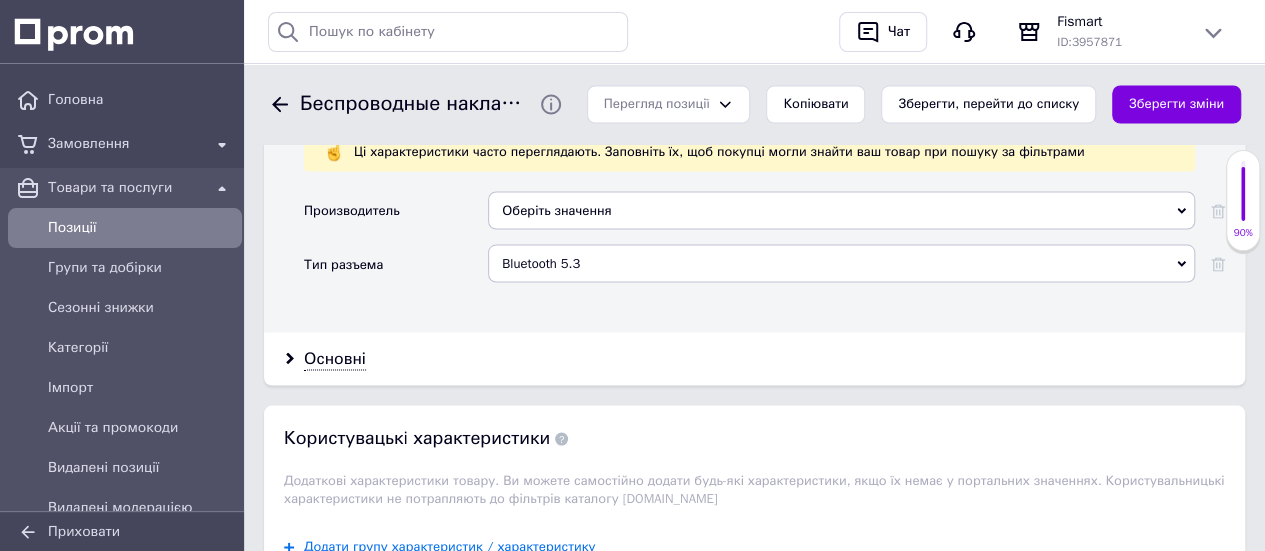 scroll, scrollTop: 1800, scrollLeft: 0, axis: vertical 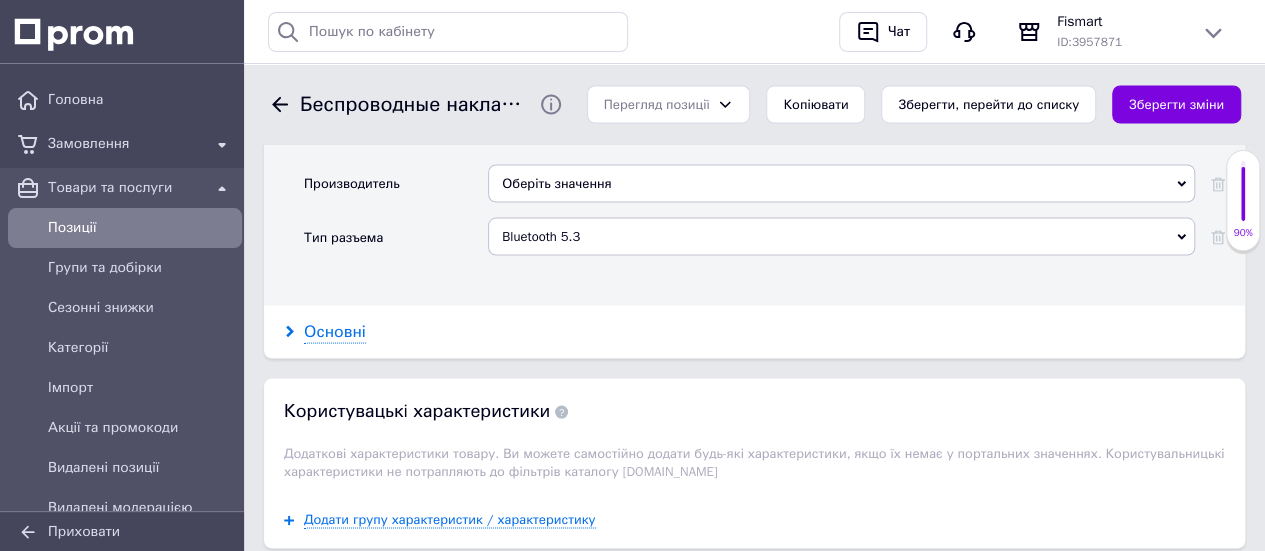 click on "Основні" at bounding box center (335, 331) 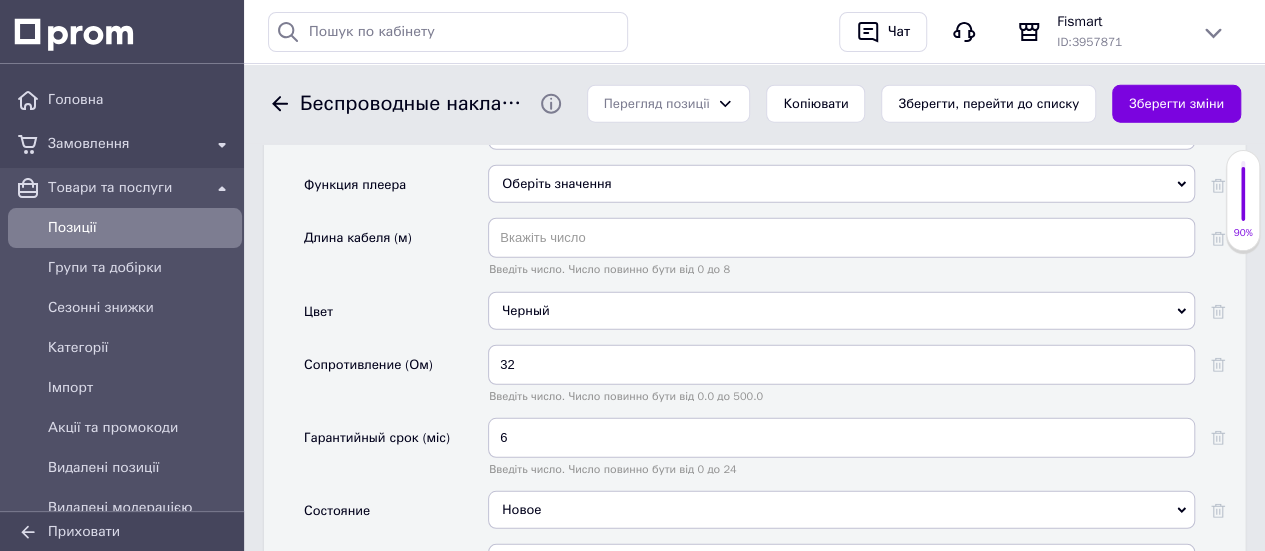 scroll, scrollTop: 2700, scrollLeft: 0, axis: vertical 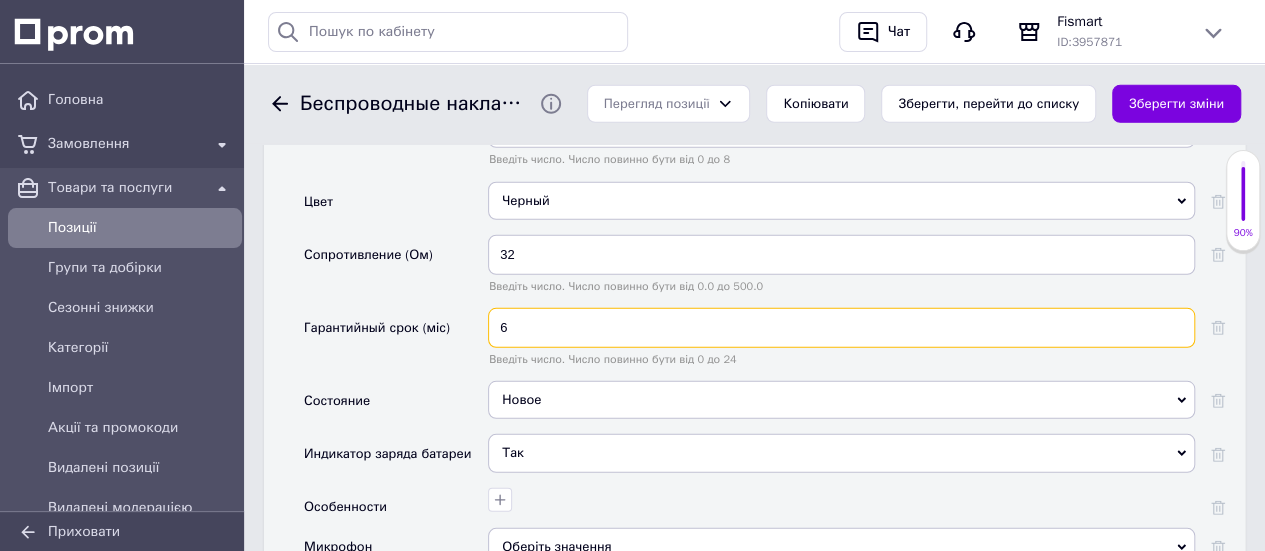drag, startPoint x: 528, startPoint y: 316, endPoint x: 498, endPoint y: 327, distance: 31.95309 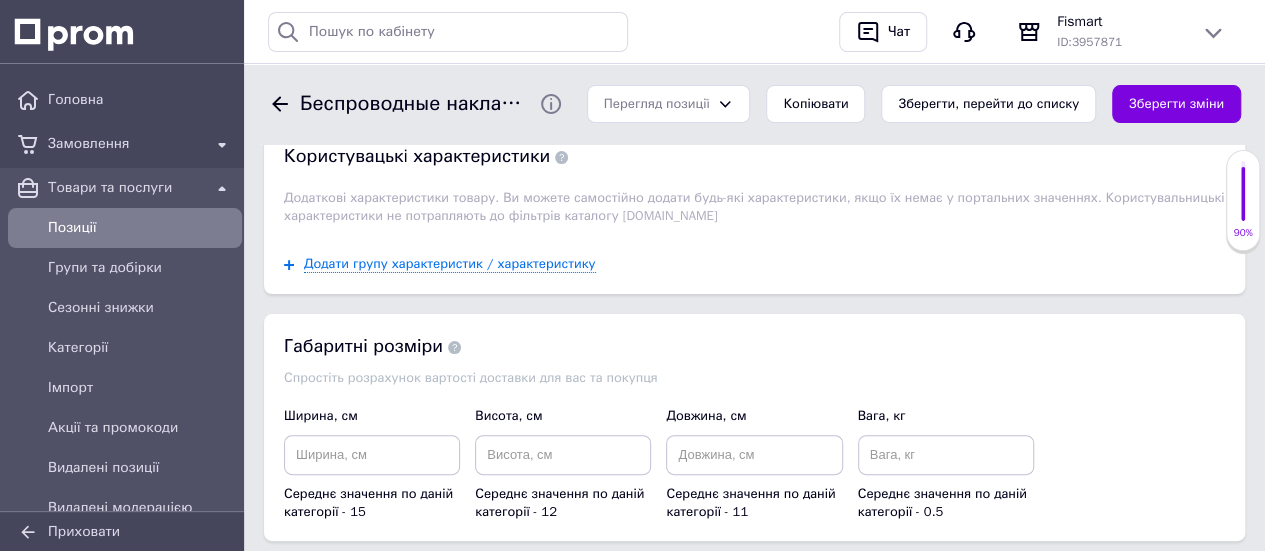 scroll, scrollTop: 3900, scrollLeft: 0, axis: vertical 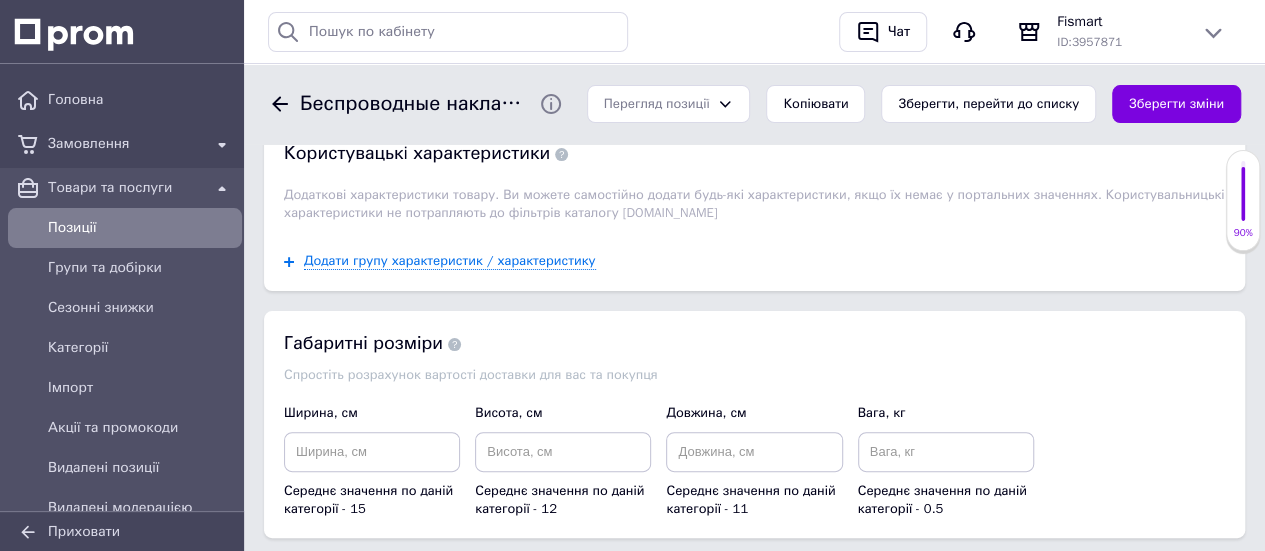type on "3" 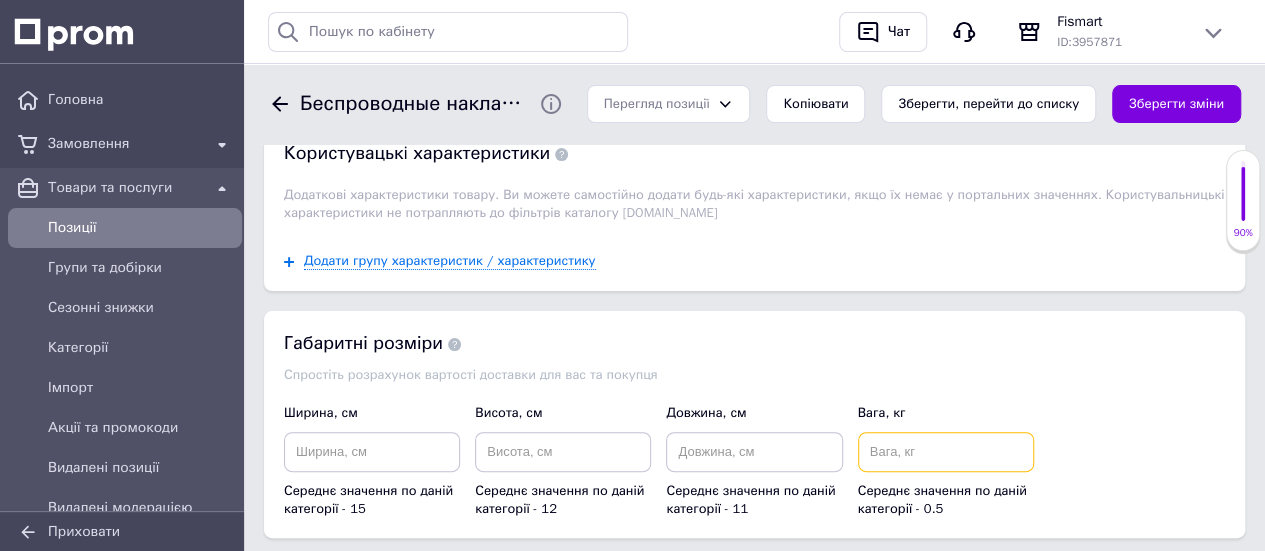 click at bounding box center [946, 452] 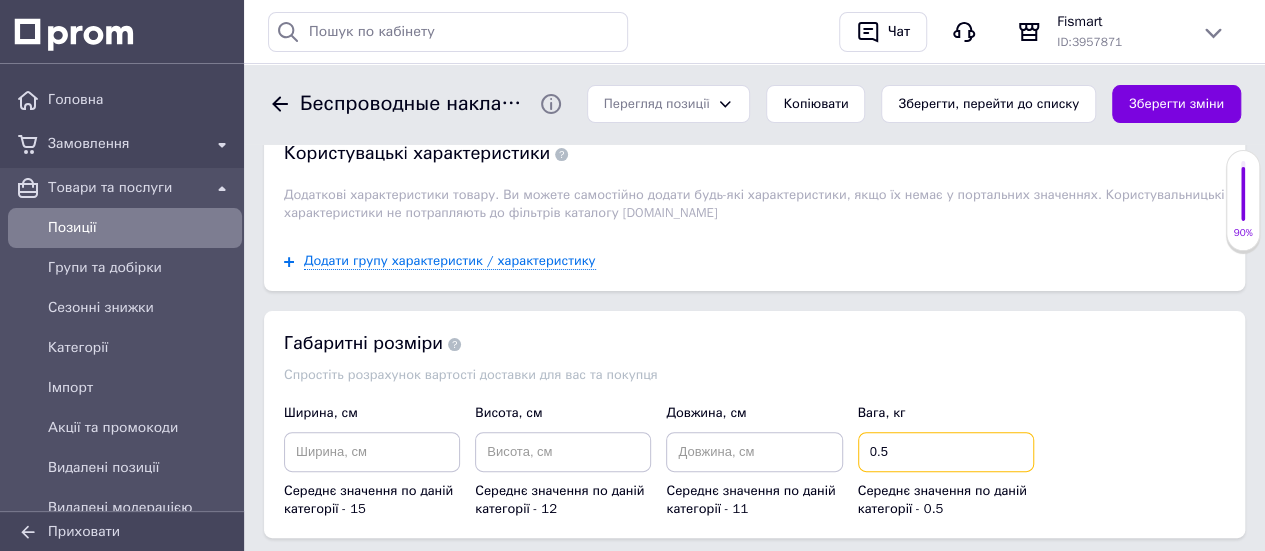 type on "0.5" 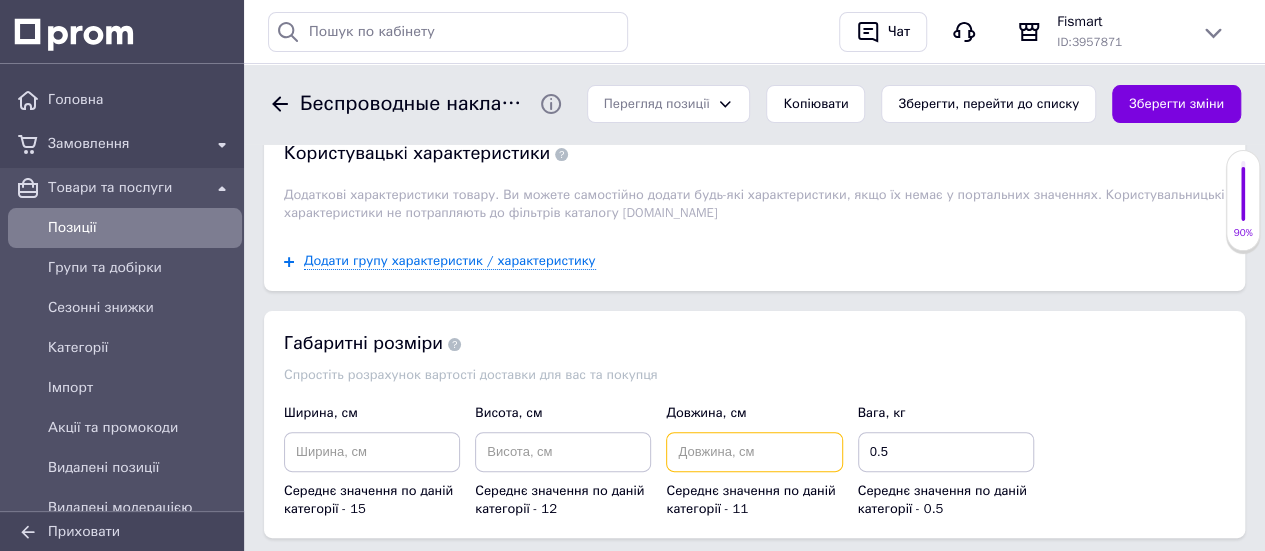click at bounding box center [754, 452] 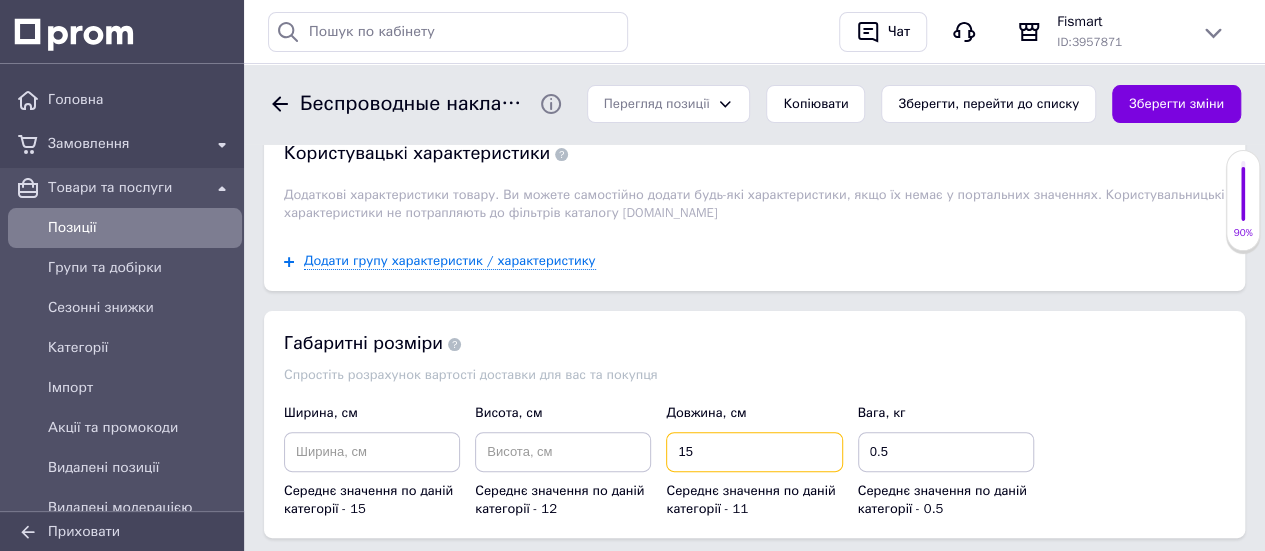 type on "15" 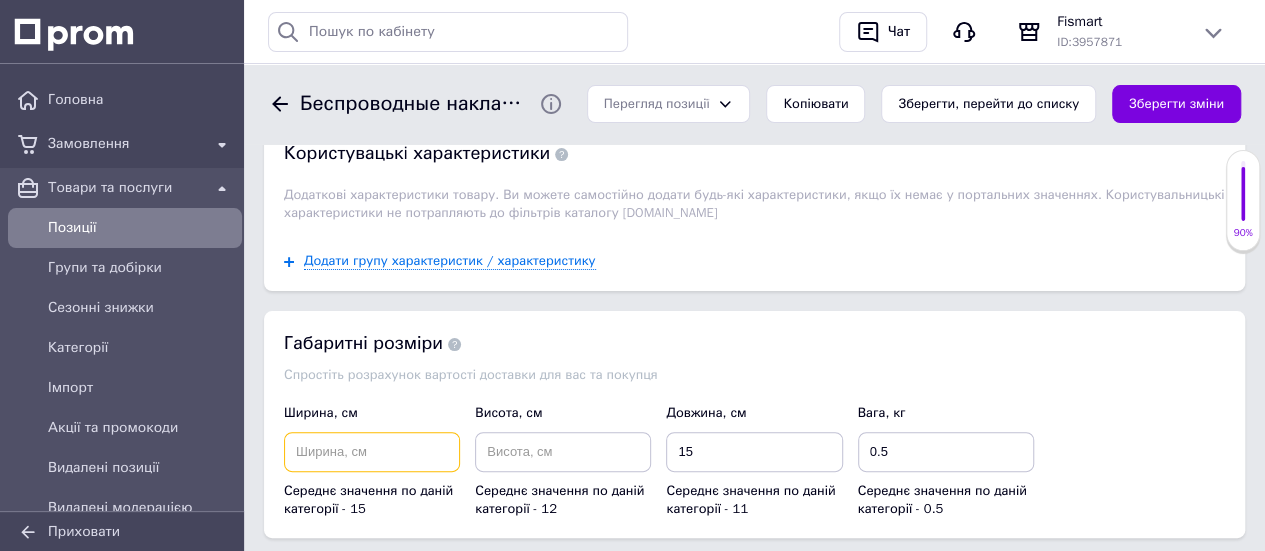 click at bounding box center [372, 452] 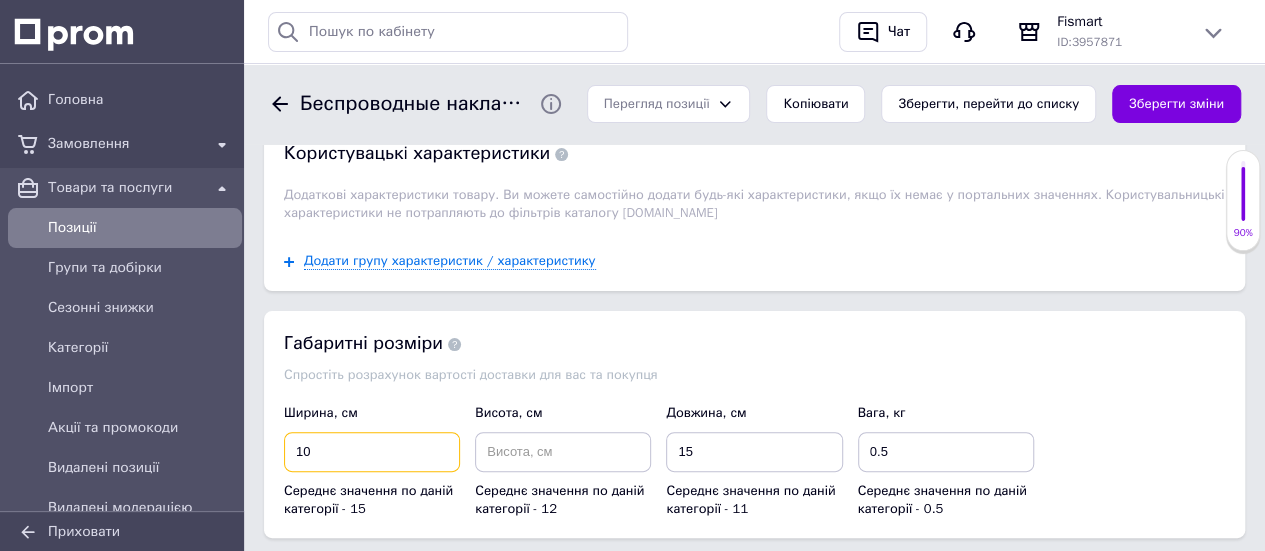 type on "10" 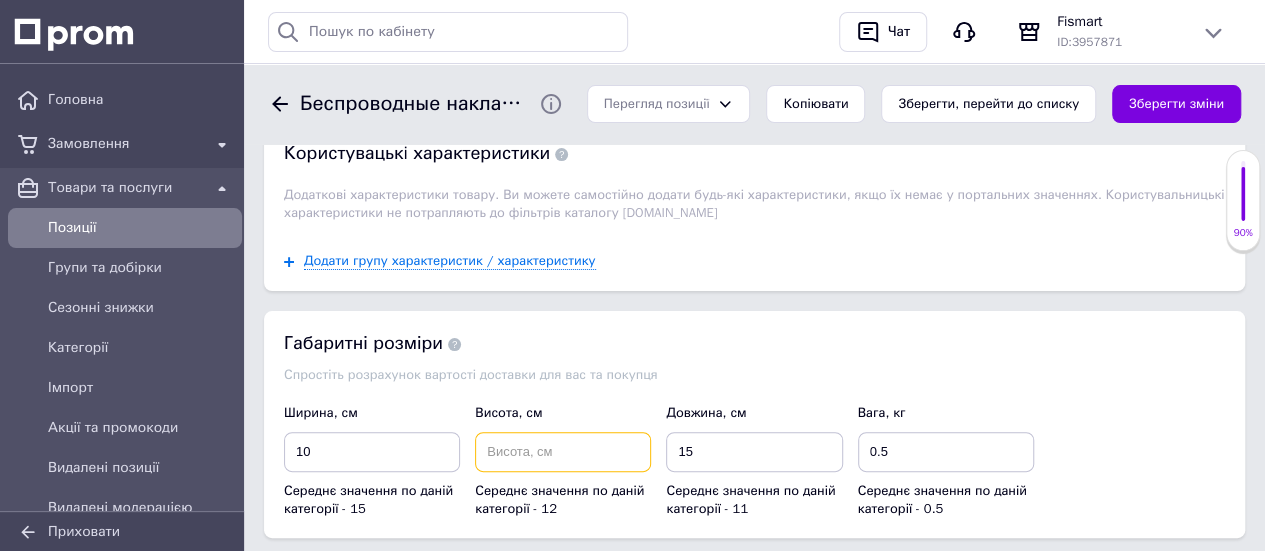 click at bounding box center (563, 452) 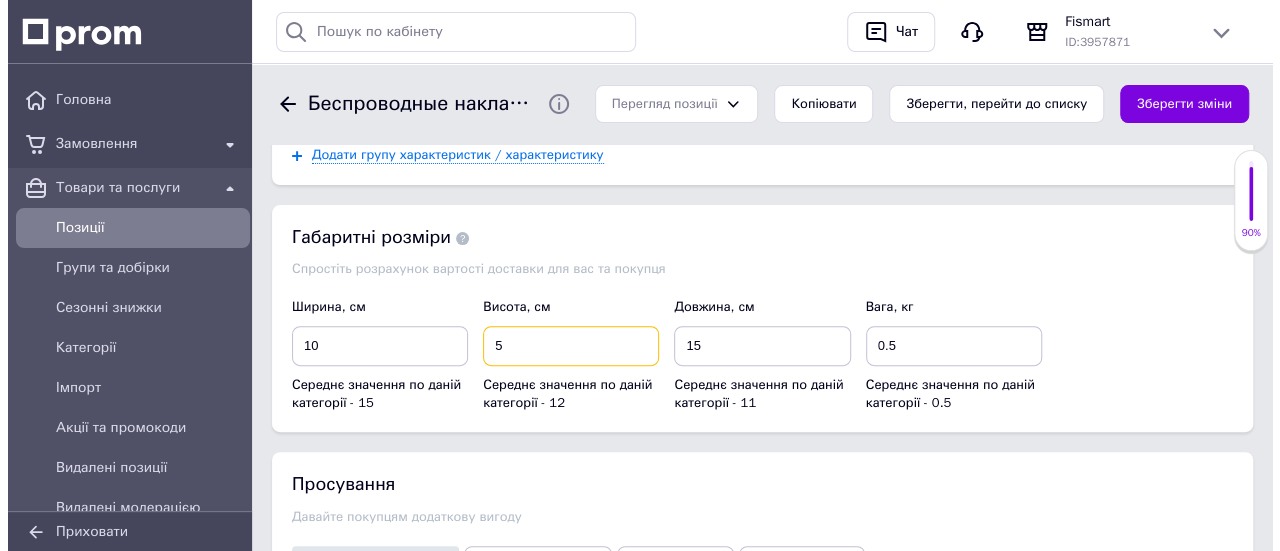 scroll, scrollTop: 4200, scrollLeft: 0, axis: vertical 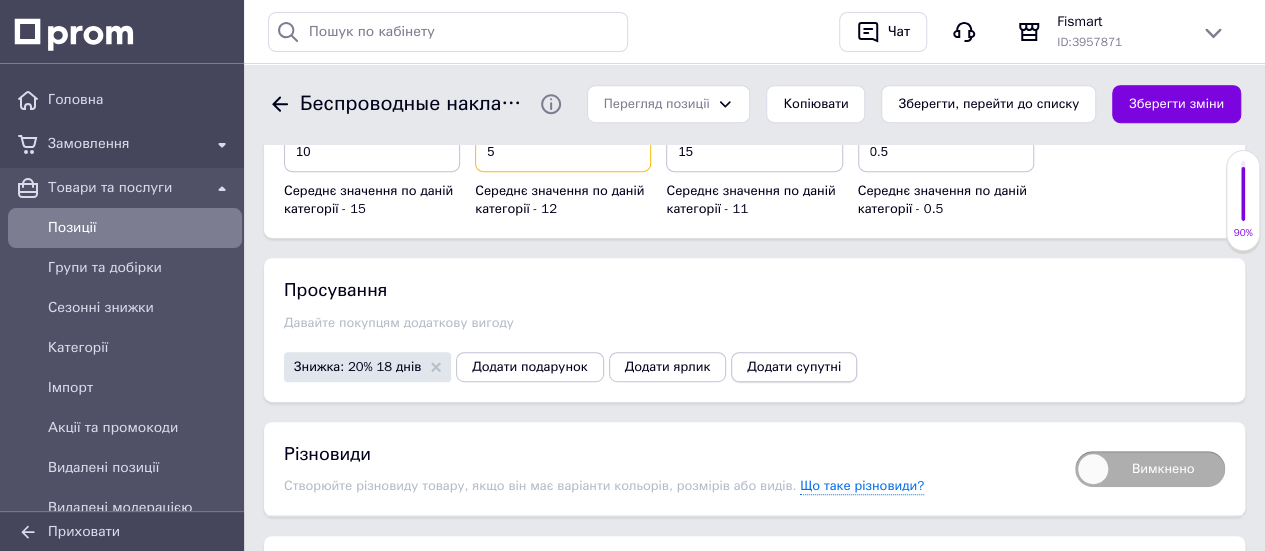 type on "5" 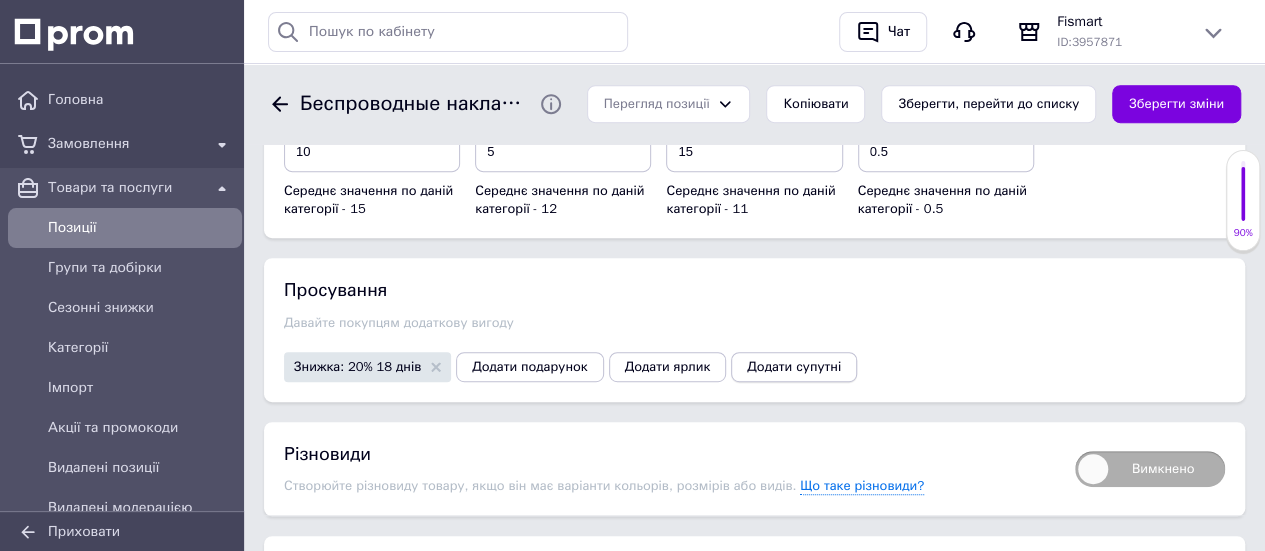 click on "Додати супутні" at bounding box center [794, 367] 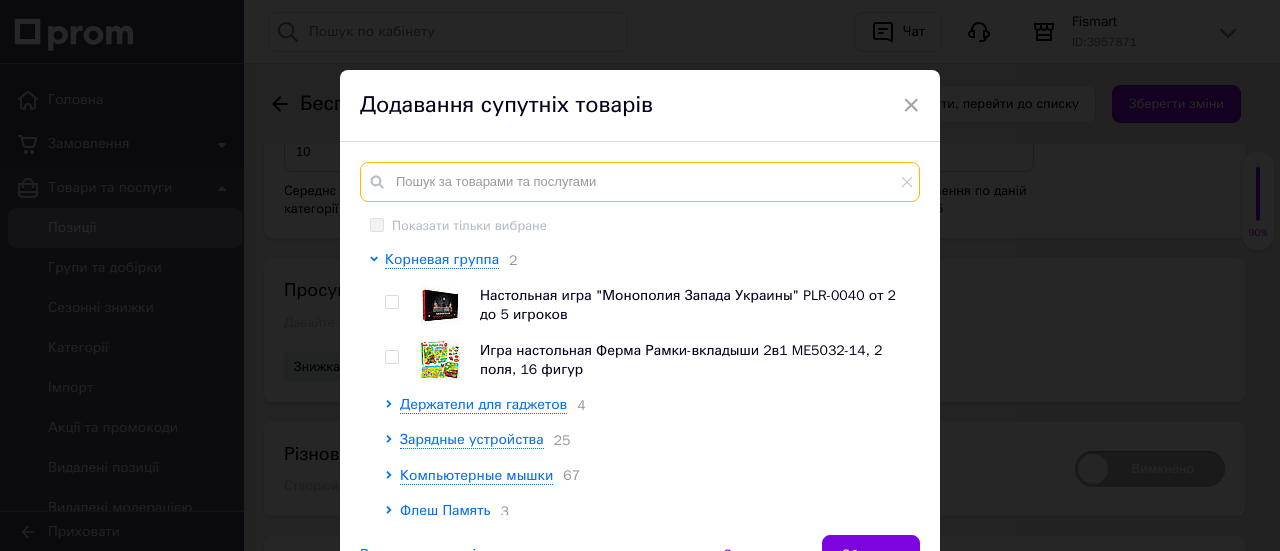 click at bounding box center (640, 182) 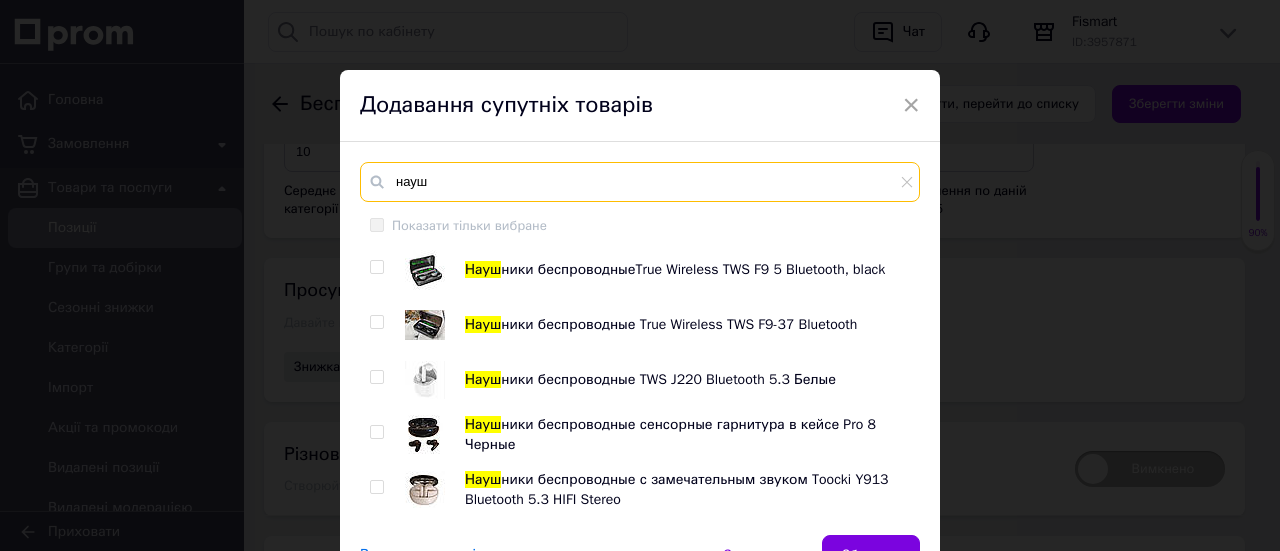 type on "науш" 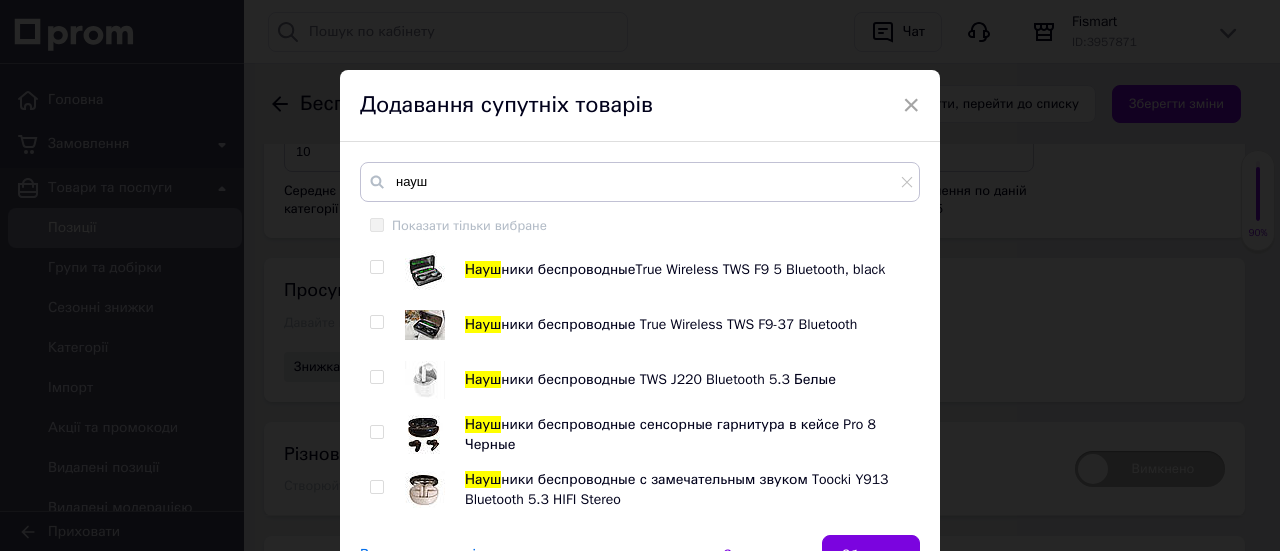 click at bounding box center (425, 380) 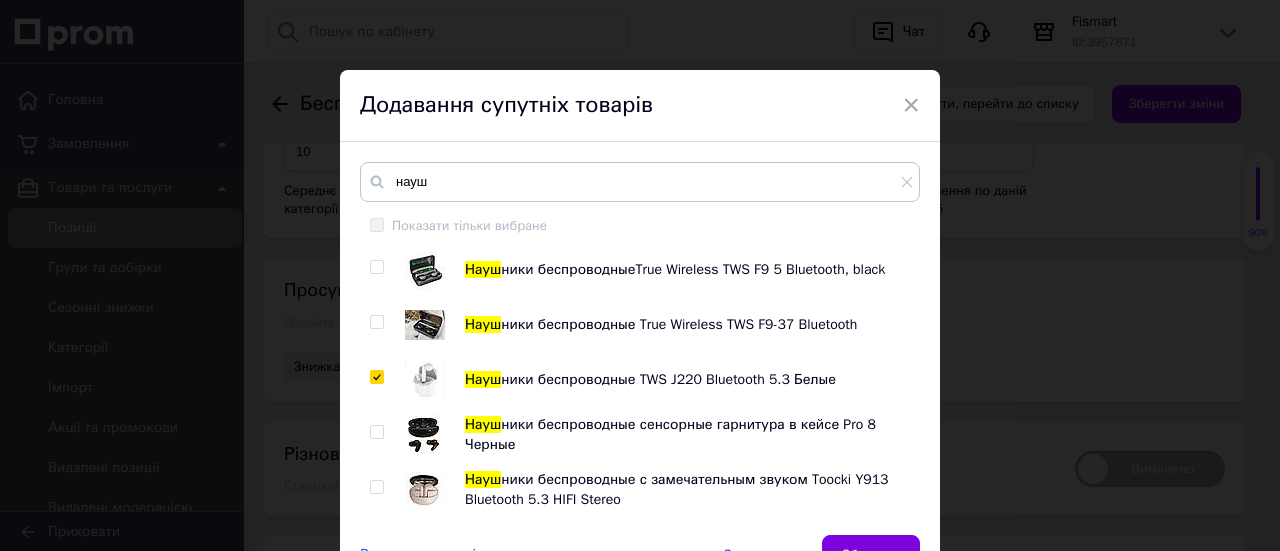 checkbox on "true" 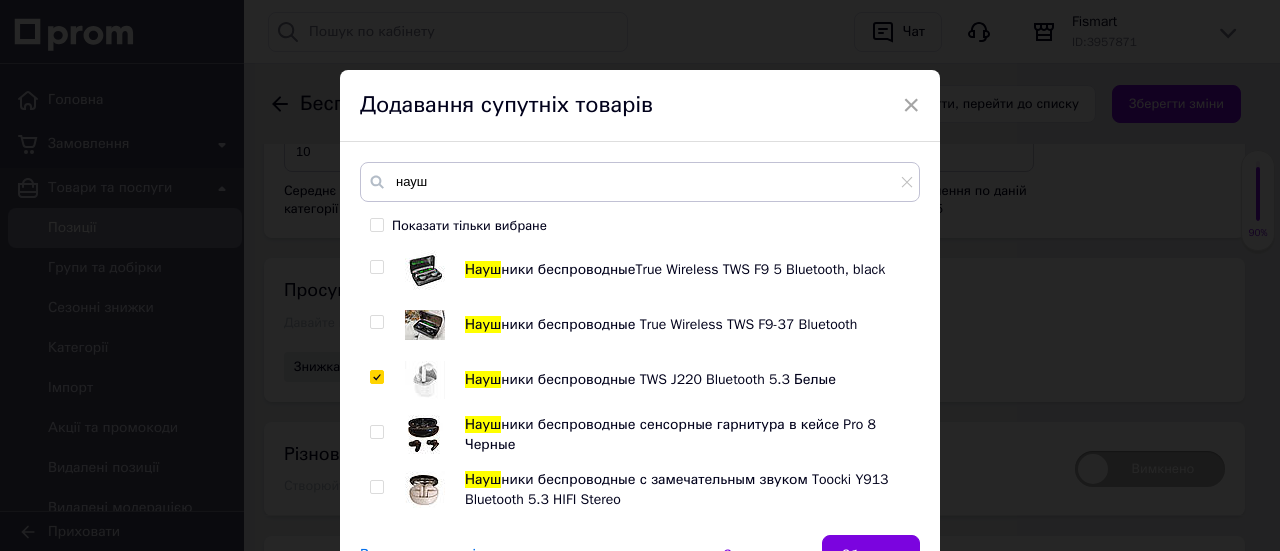 click at bounding box center [425, 434] 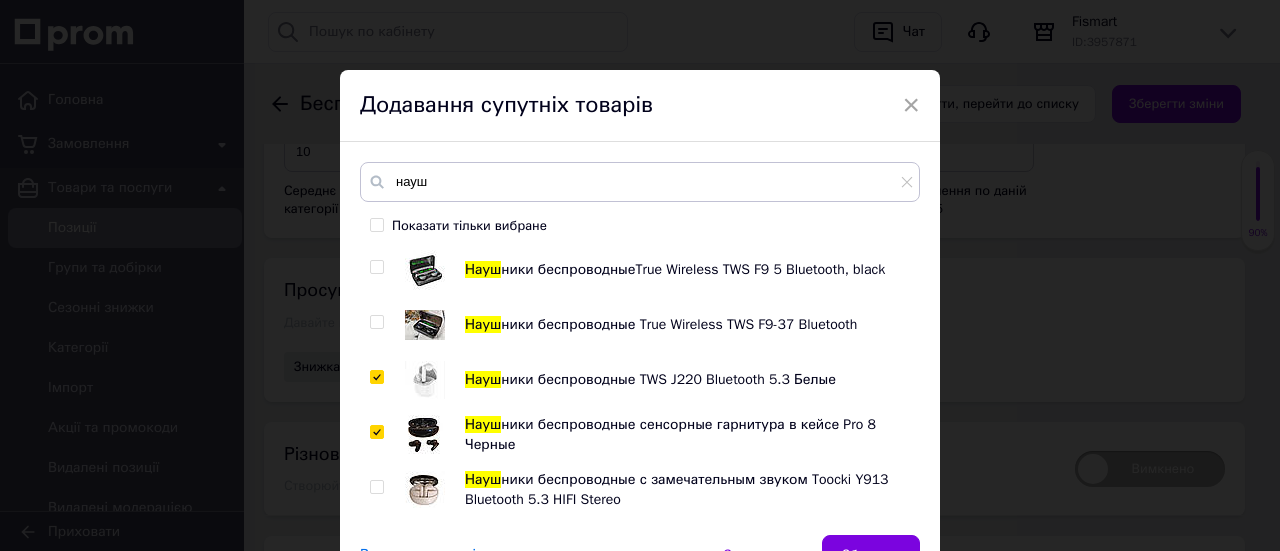 checkbox on "true" 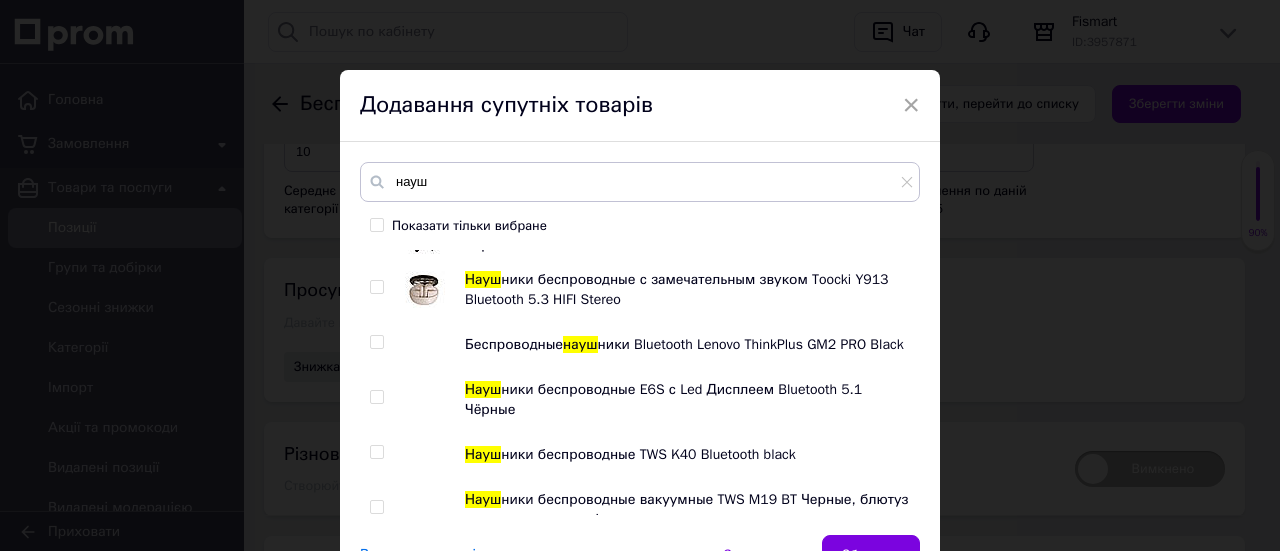 click at bounding box center (425, 345) 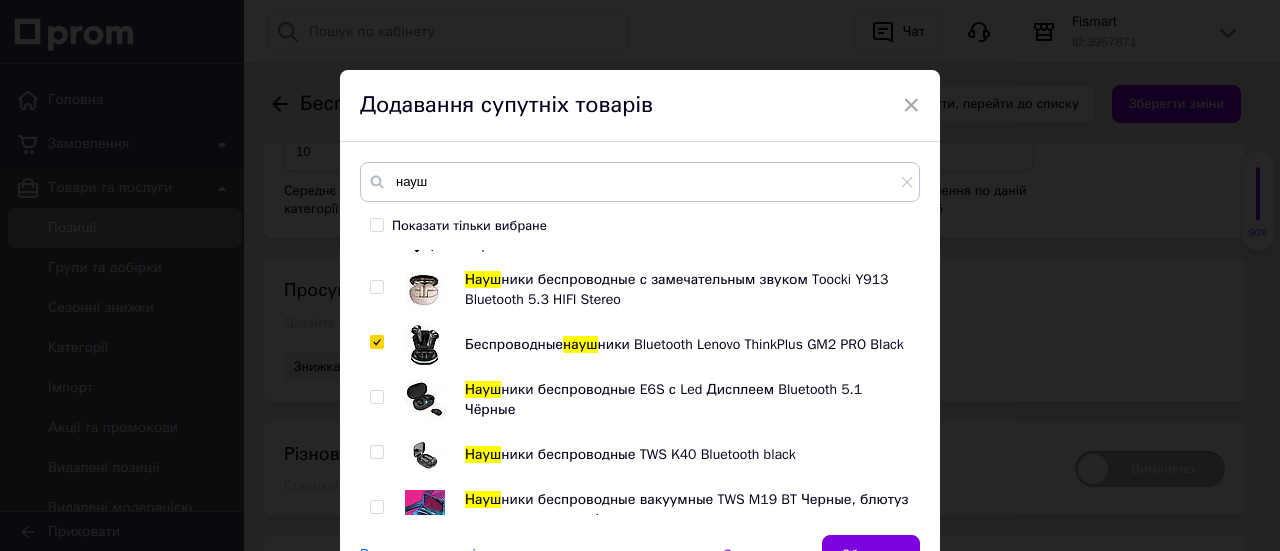 checkbox on "true" 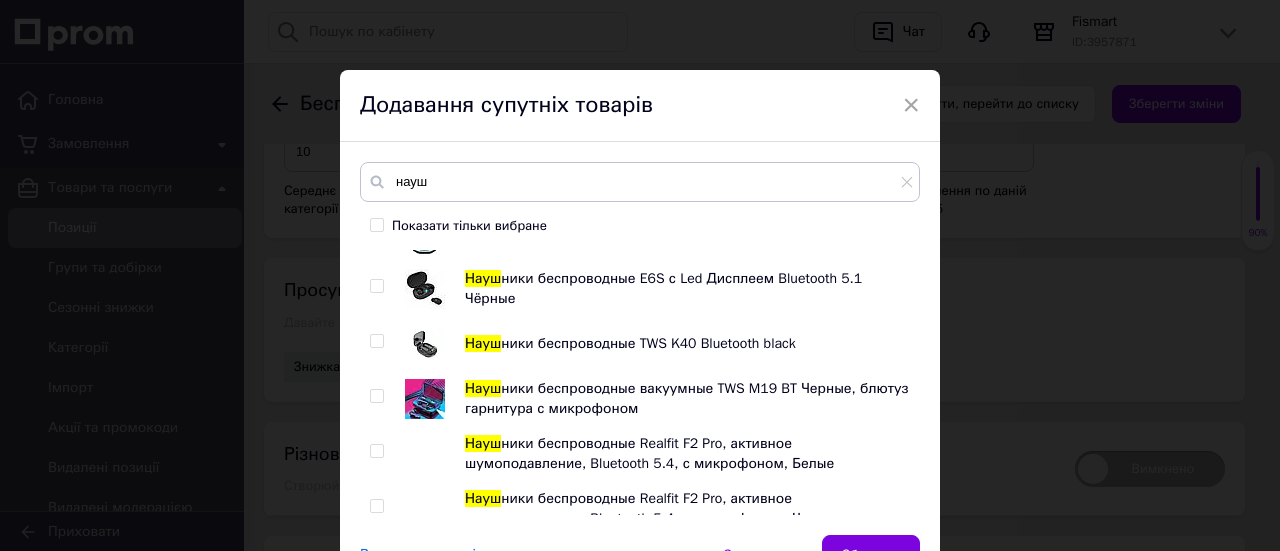 scroll, scrollTop: 400, scrollLeft: 0, axis: vertical 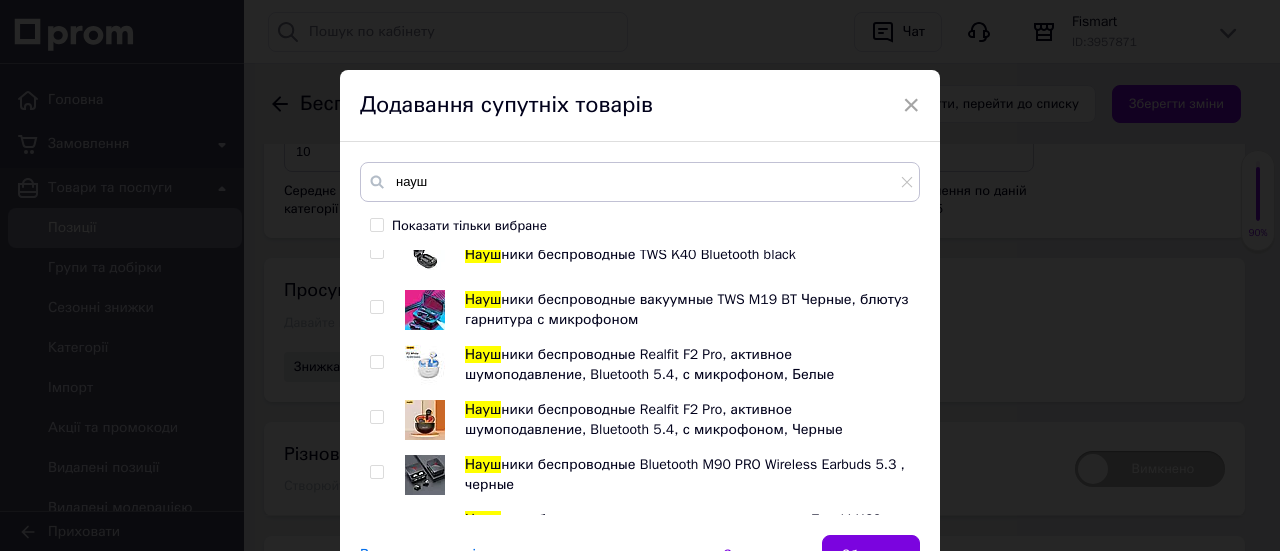 click at bounding box center [425, 420] 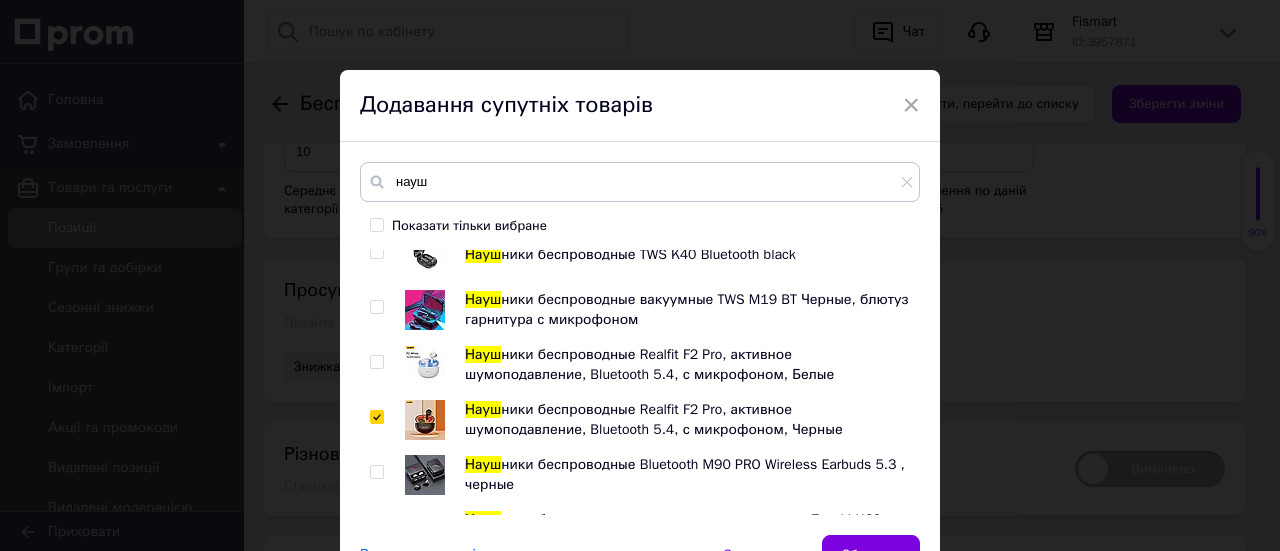 checkbox on "true" 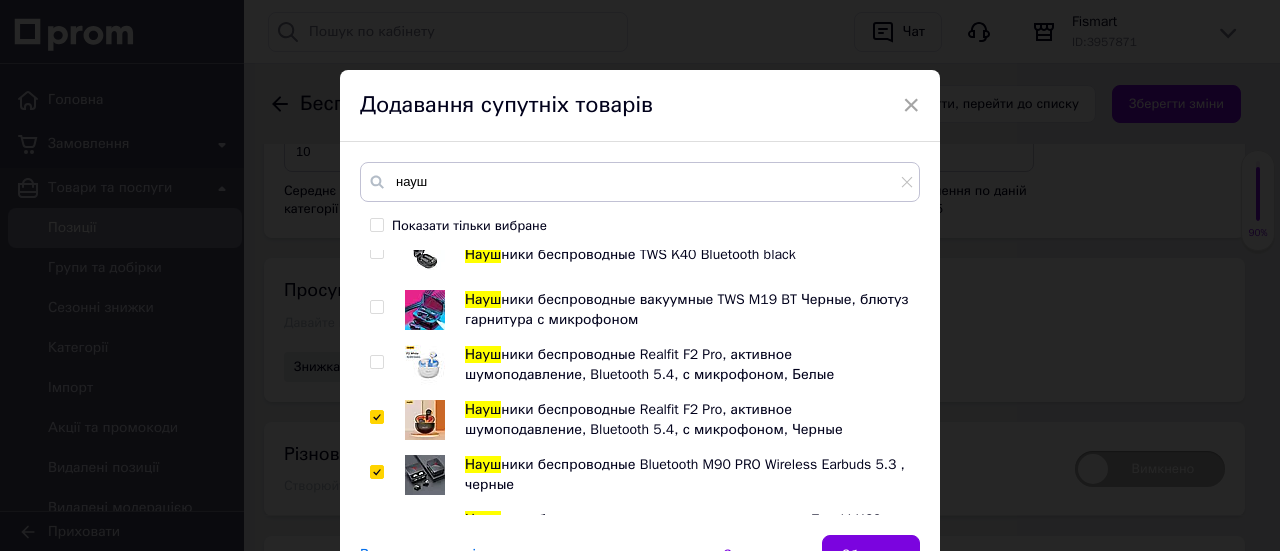checkbox on "true" 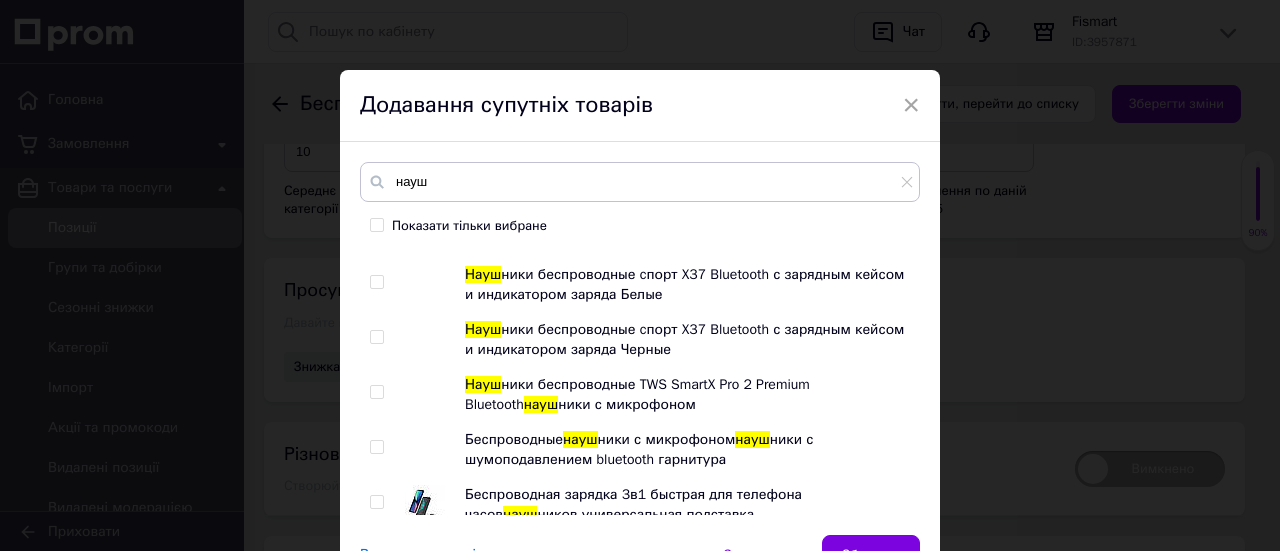 click at bounding box center [425, 395] 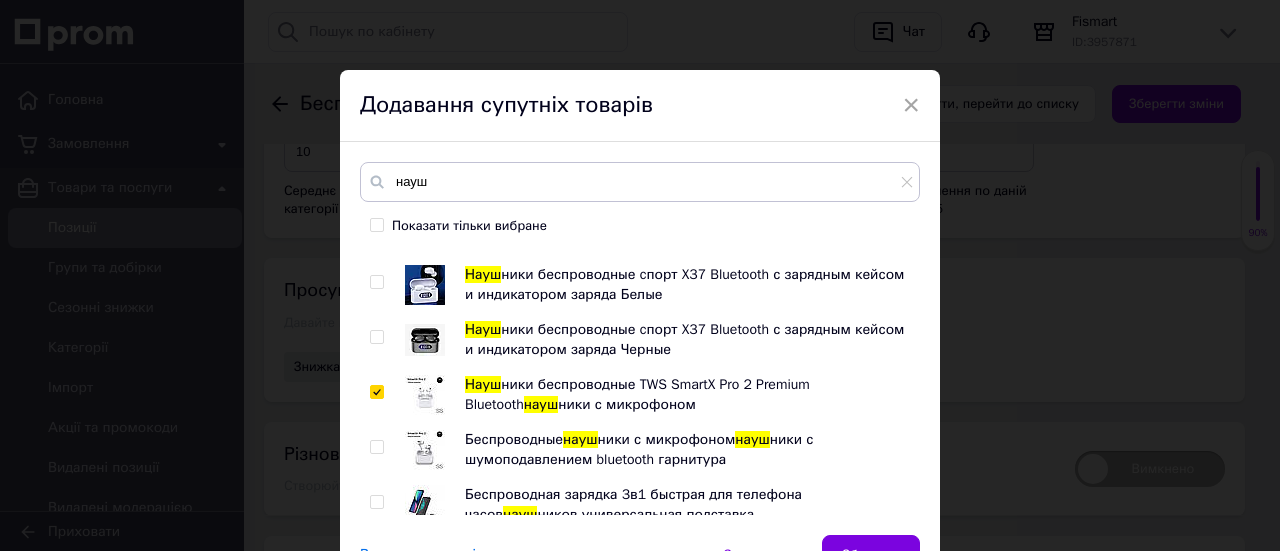 checkbox on "true" 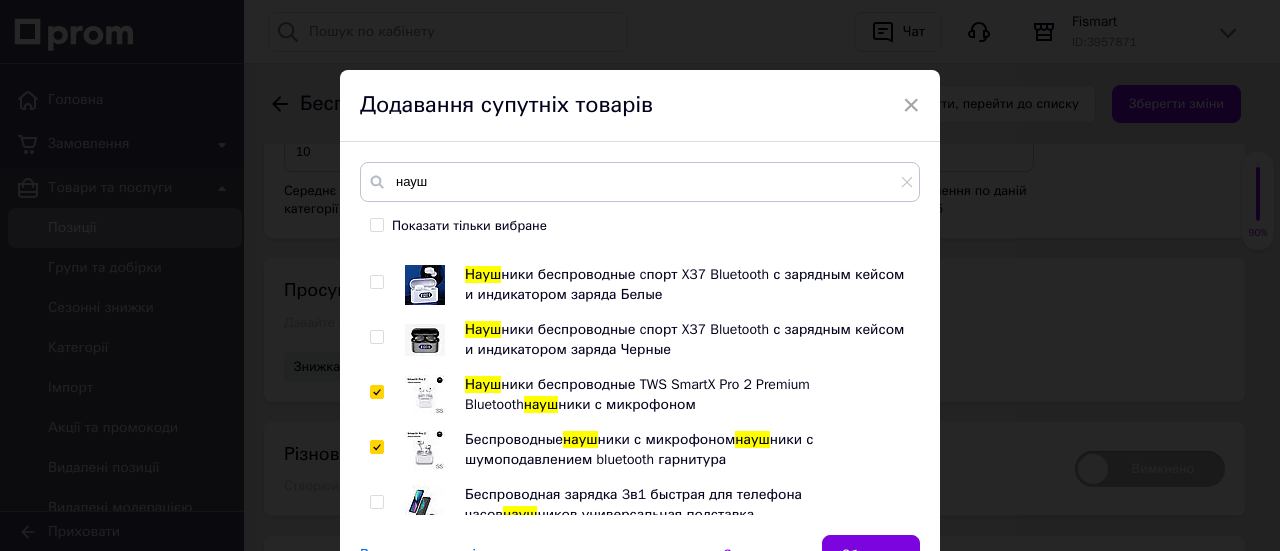 checkbox on "true" 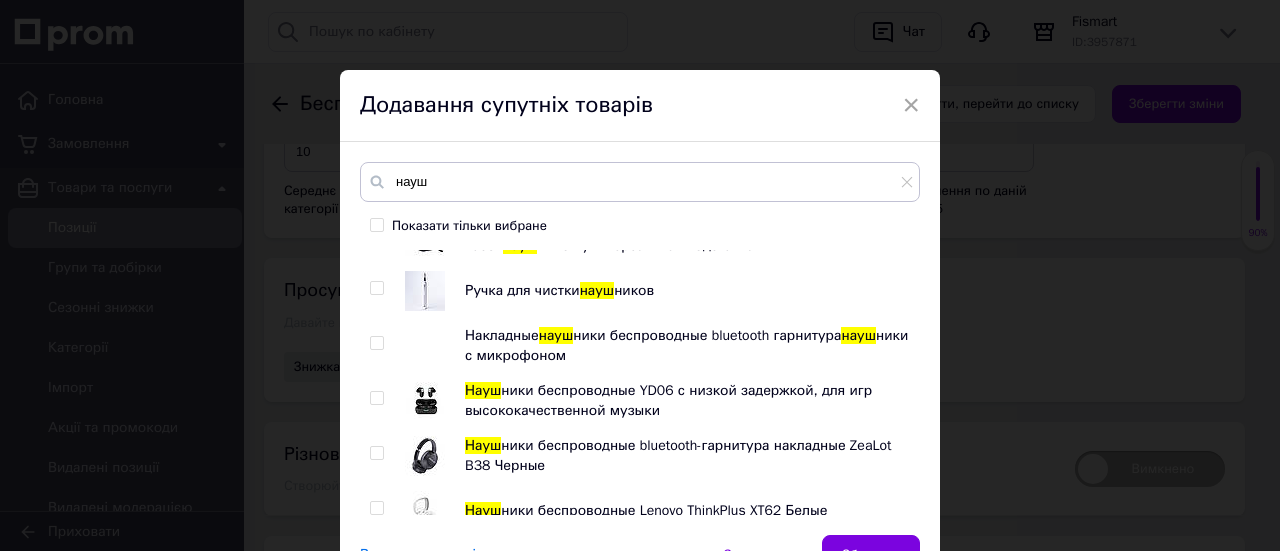 scroll, scrollTop: 1000, scrollLeft: 0, axis: vertical 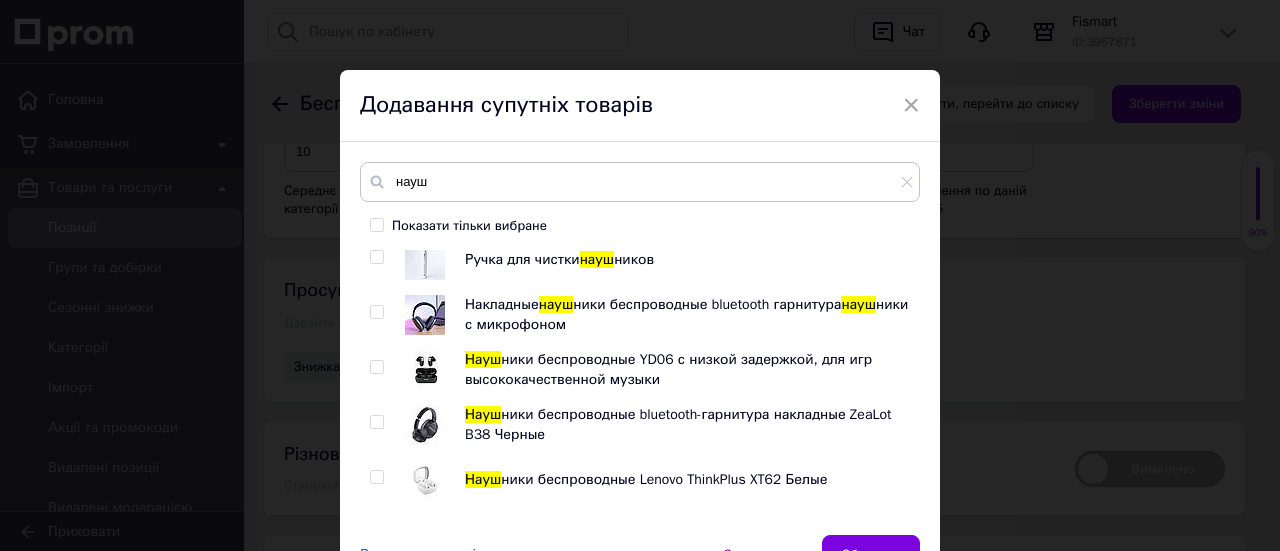 click at bounding box center [425, 315] 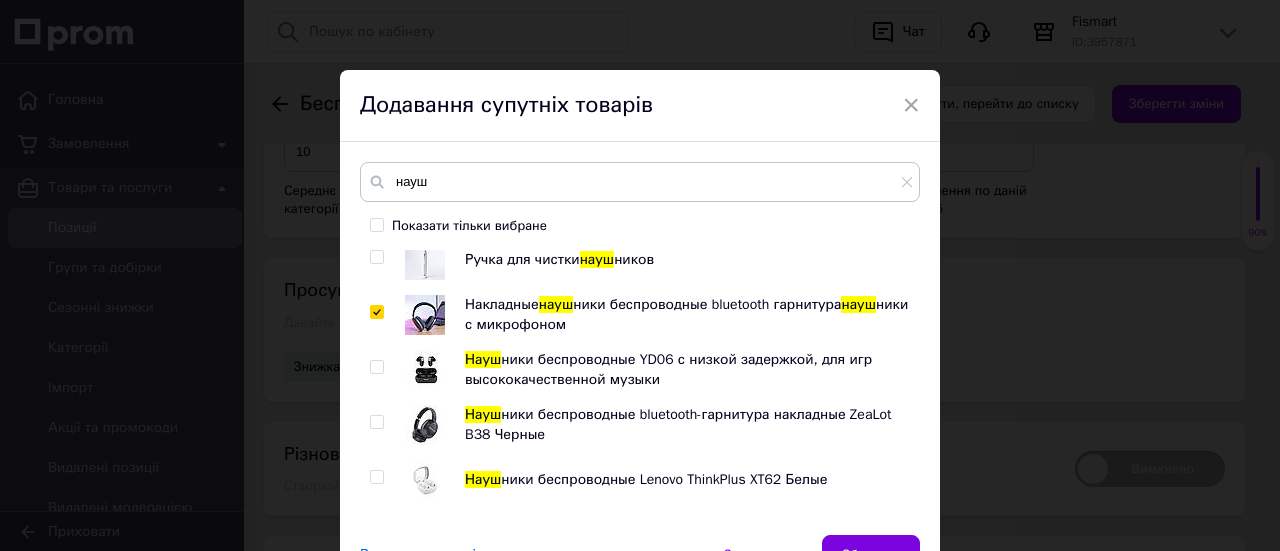 checkbox on "true" 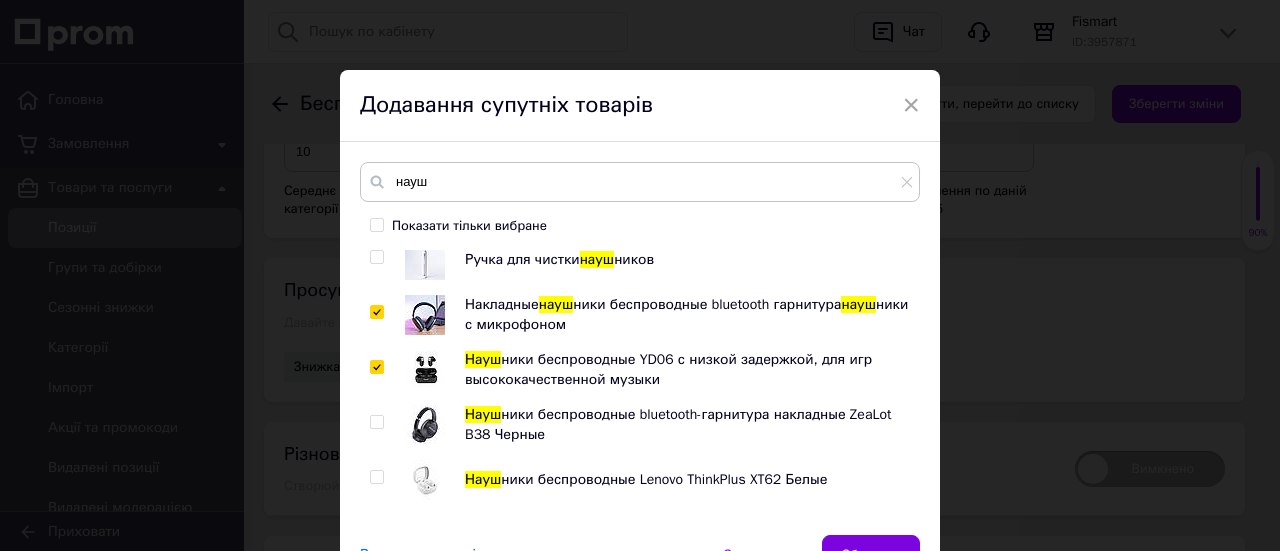 checkbox on "true" 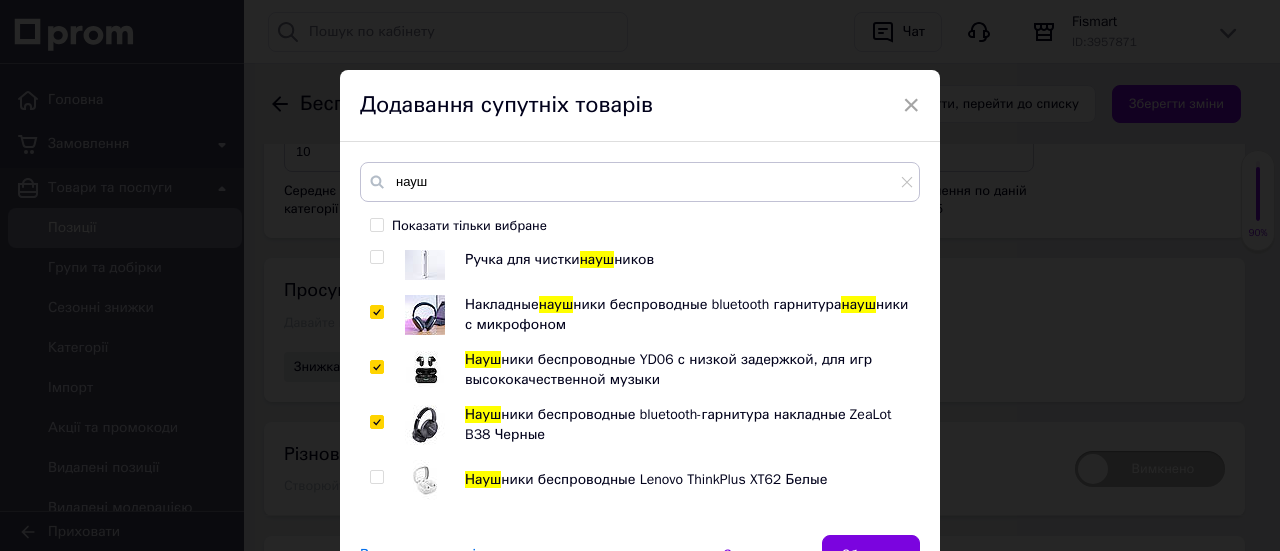 checkbox on "true" 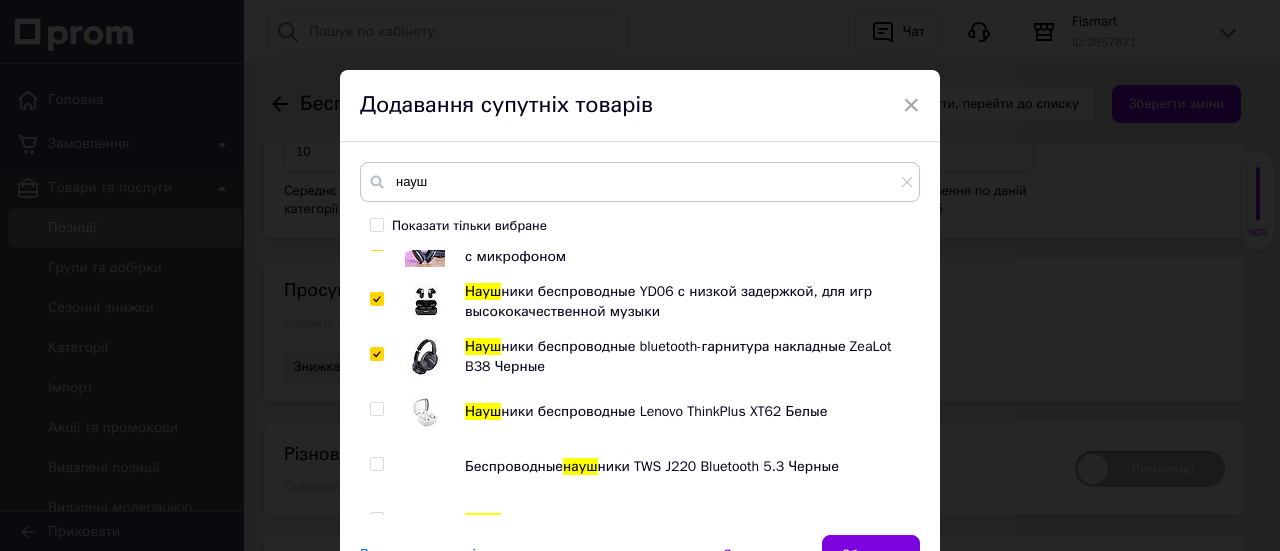 scroll, scrollTop: 1100, scrollLeft: 0, axis: vertical 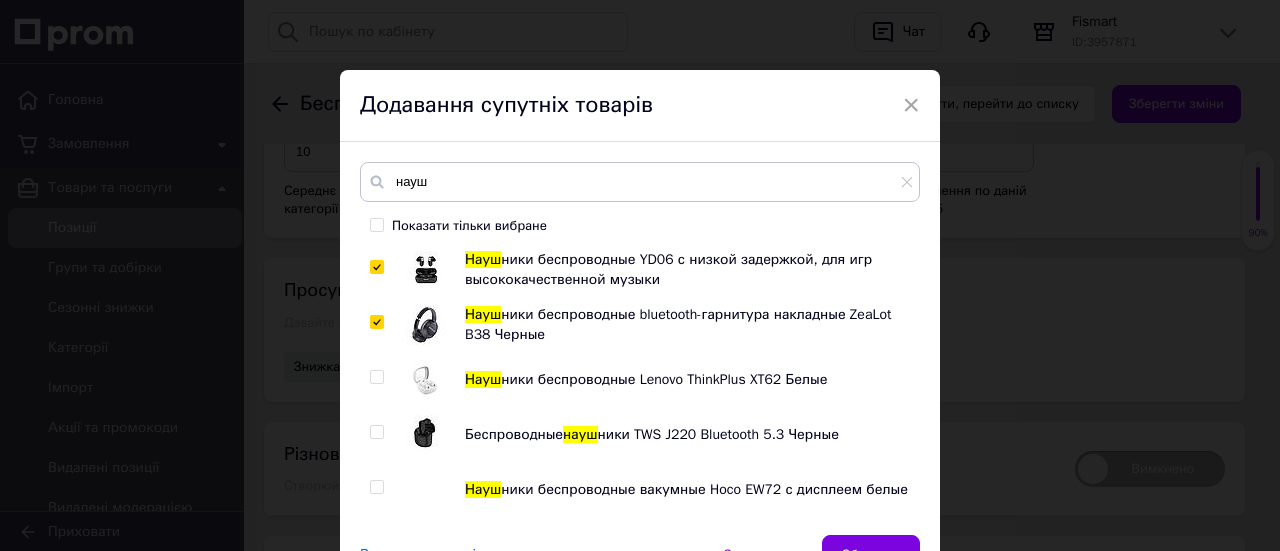 click at bounding box center [425, 434] 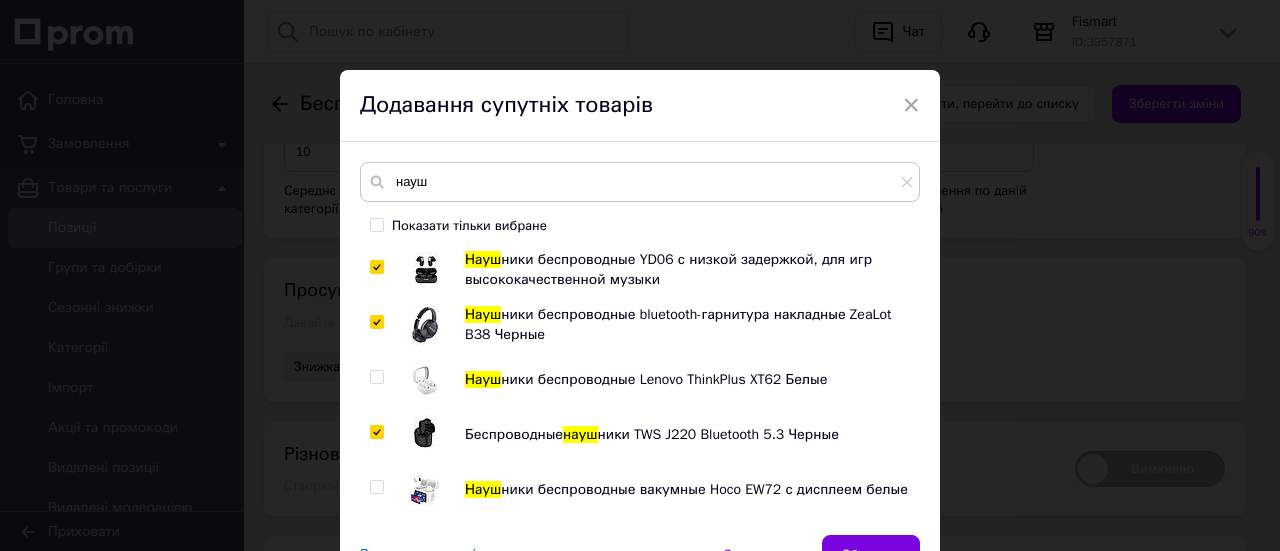 checkbox on "true" 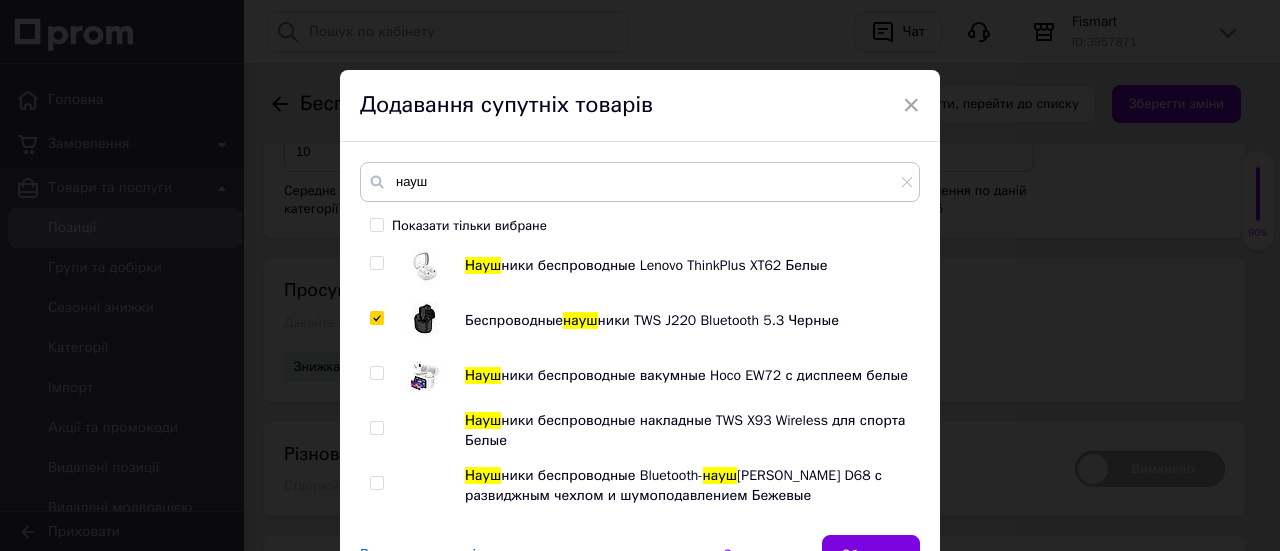 scroll, scrollTop: 1200, scrollLeft: 0, axis: vertical 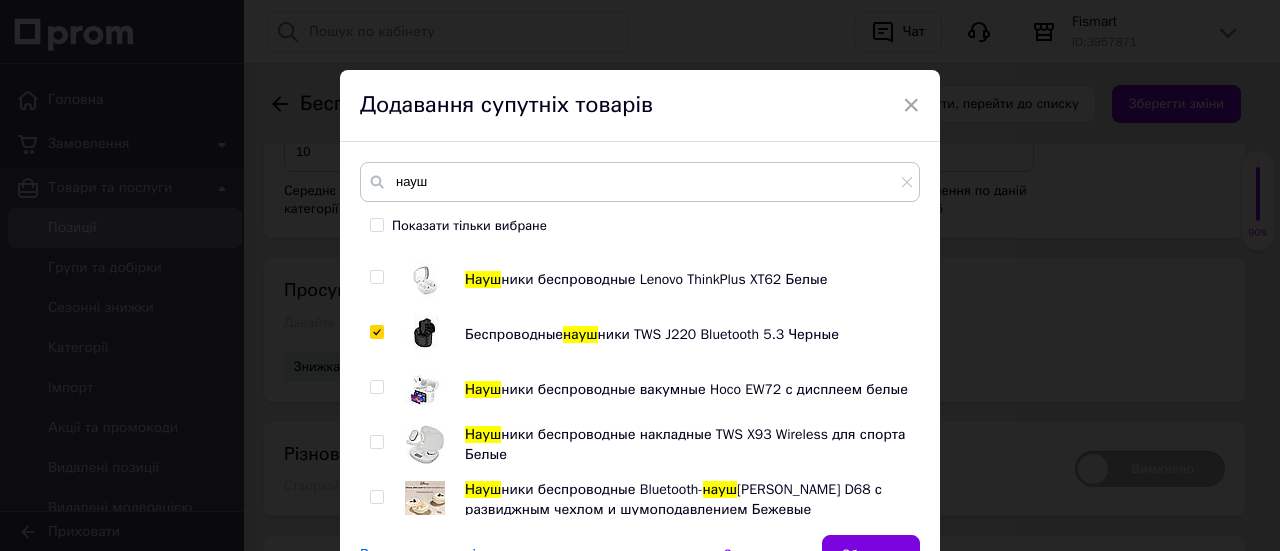click at bounding box center [425, 444] 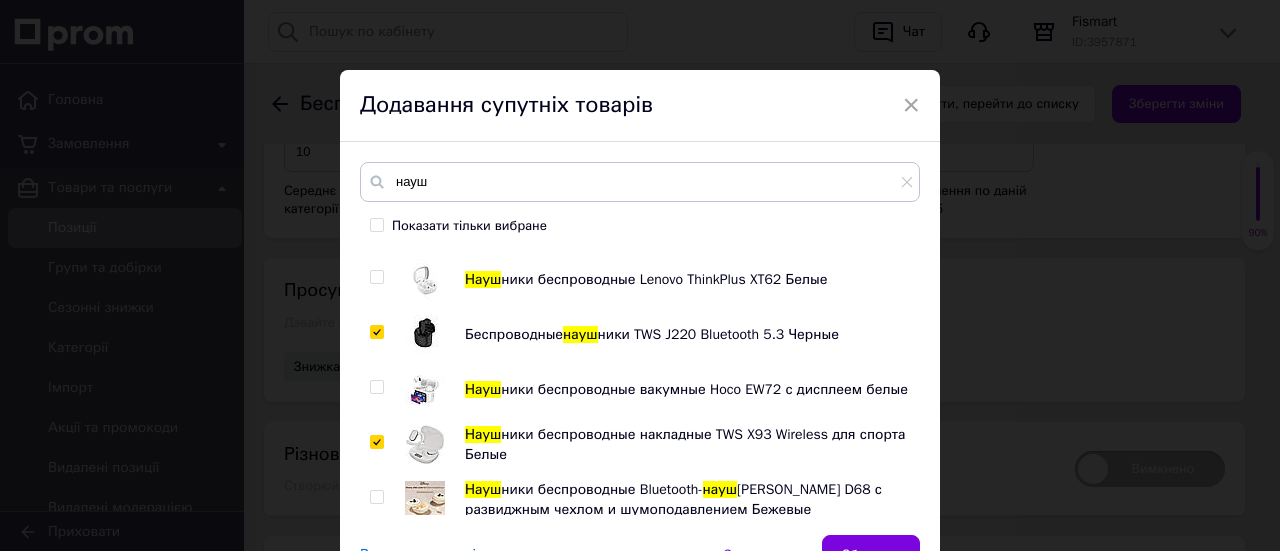 checkbox on "true" 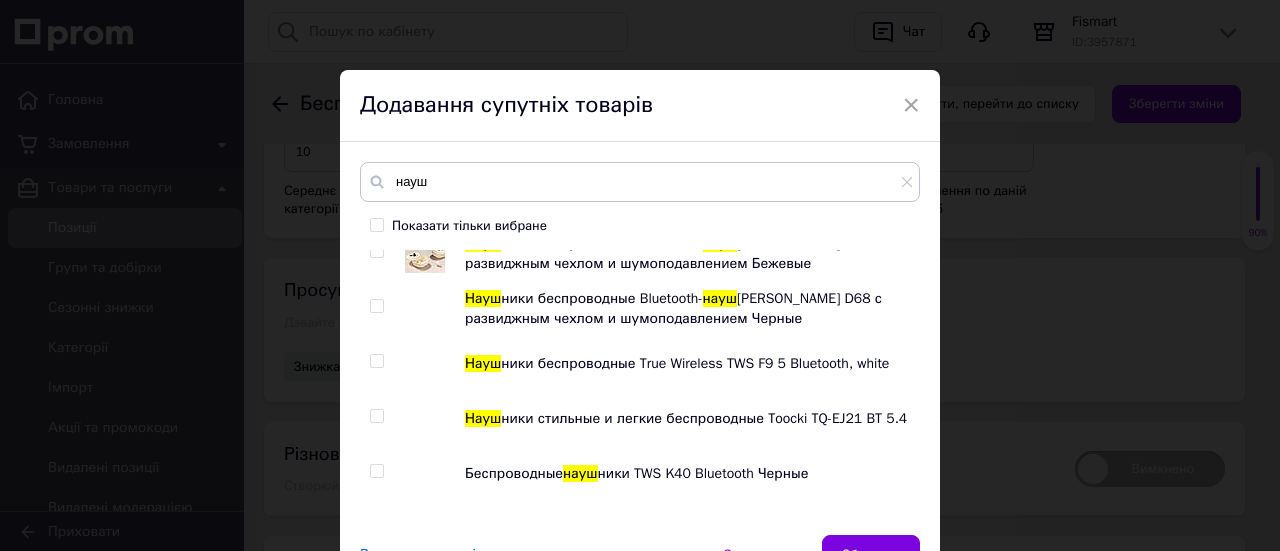 scroll, scrollTop: 1500, scrollLeft: 0, axis: vertical 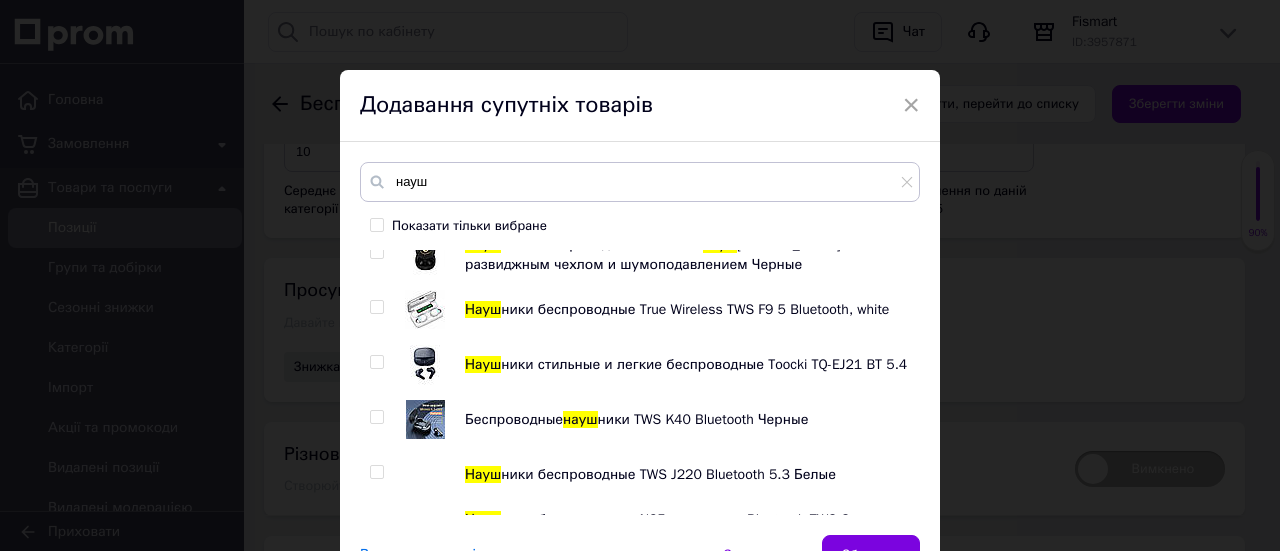 click at bounding box center (425, 365) 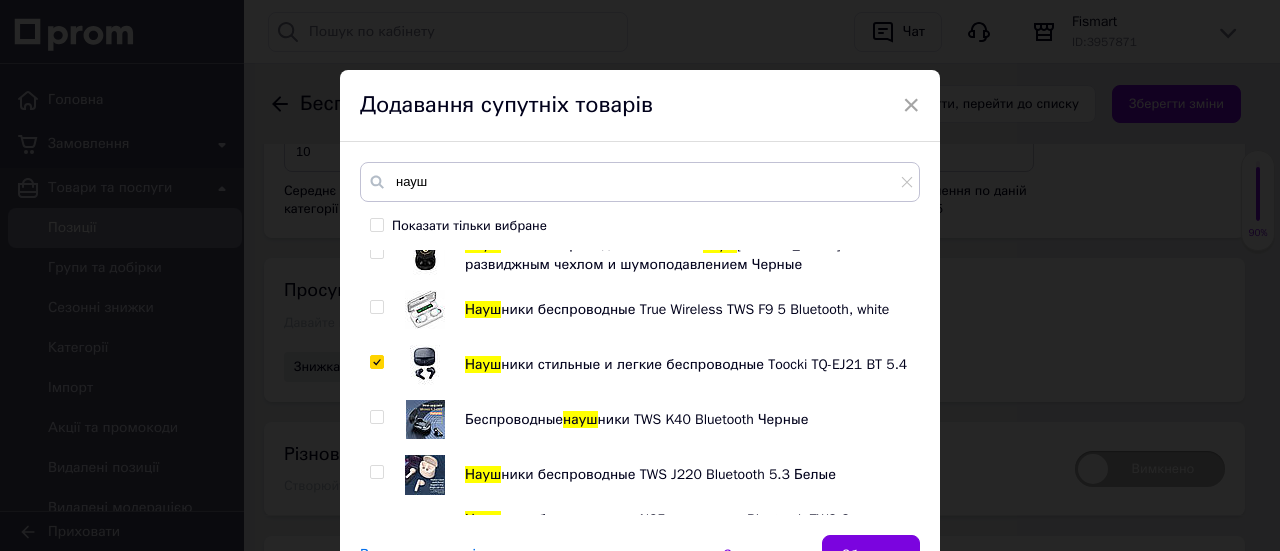 checkbox on "true" 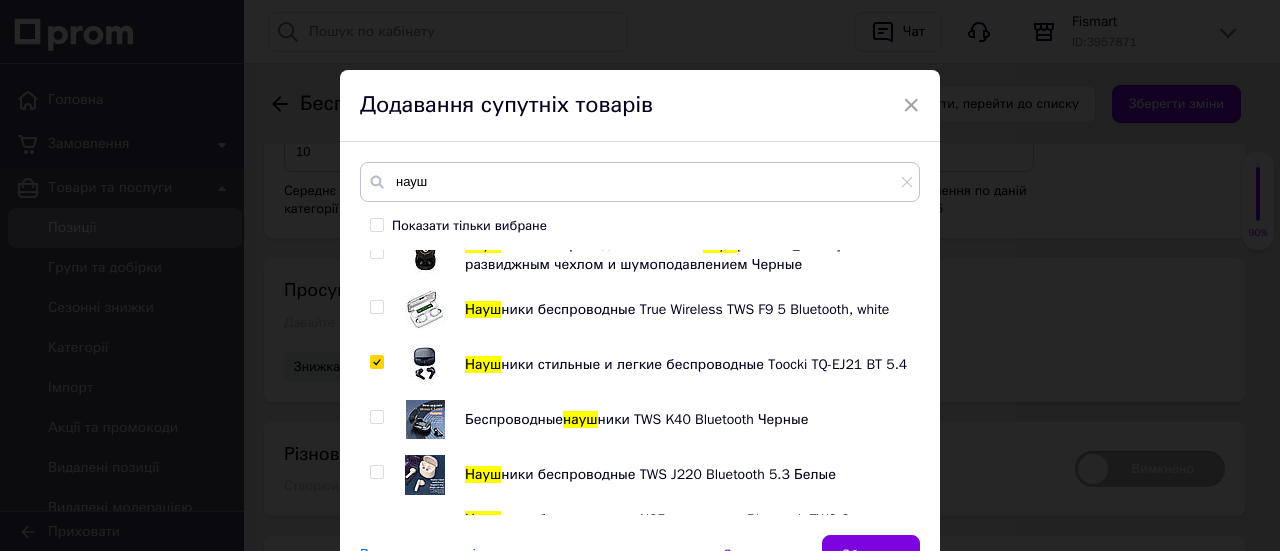 click at bounding box center [425, 419] 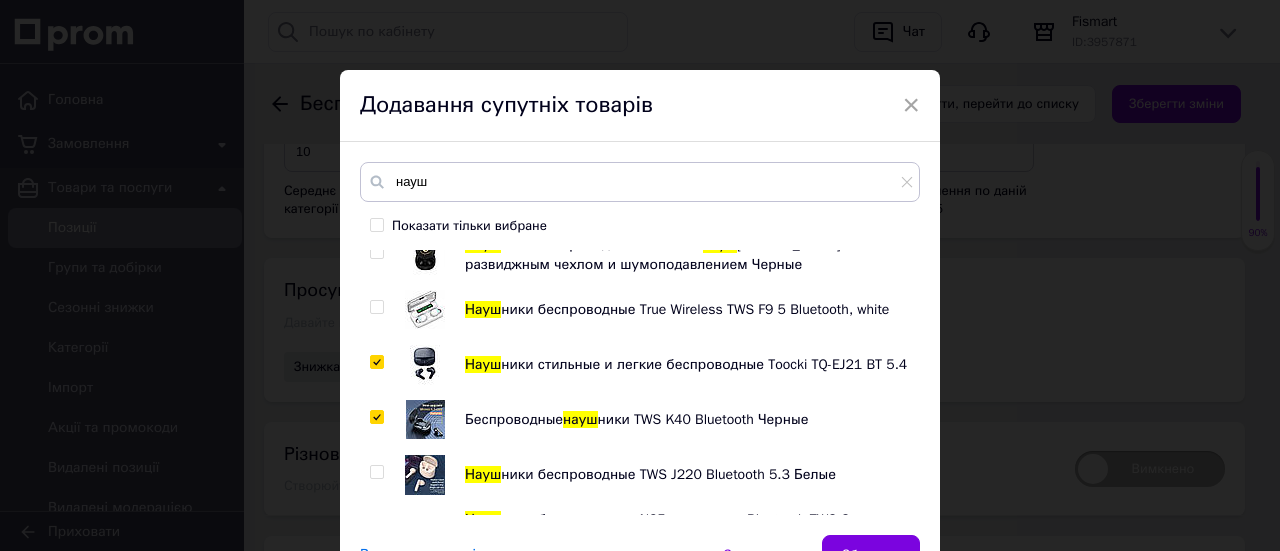 checkbox on "true" 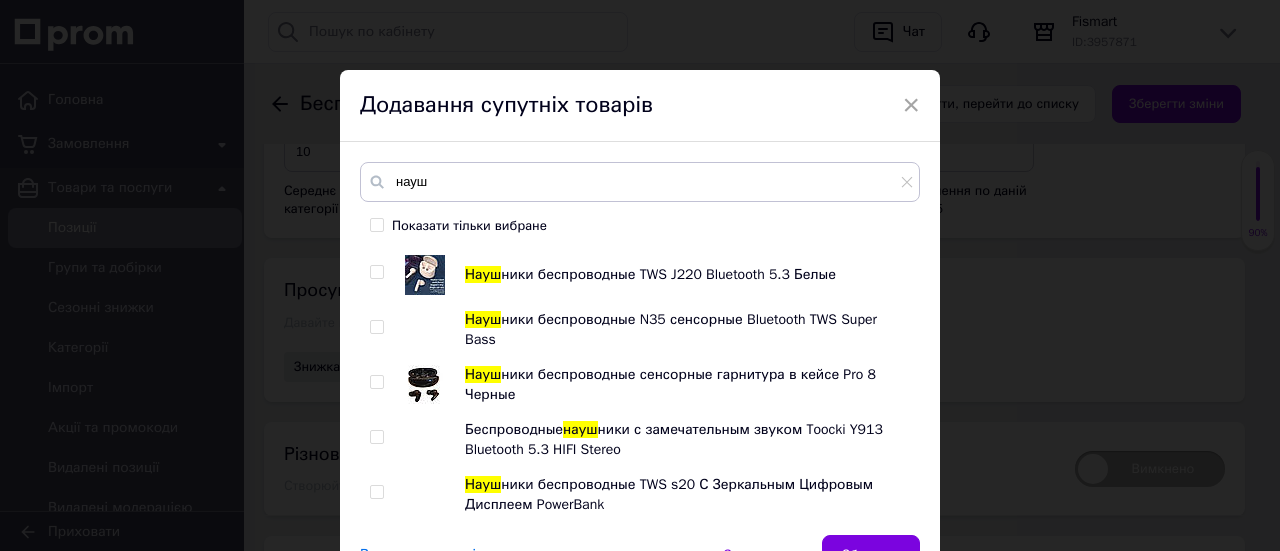 scroll, scrollTop: 1800, scrollLeft: 0, axis: vertical 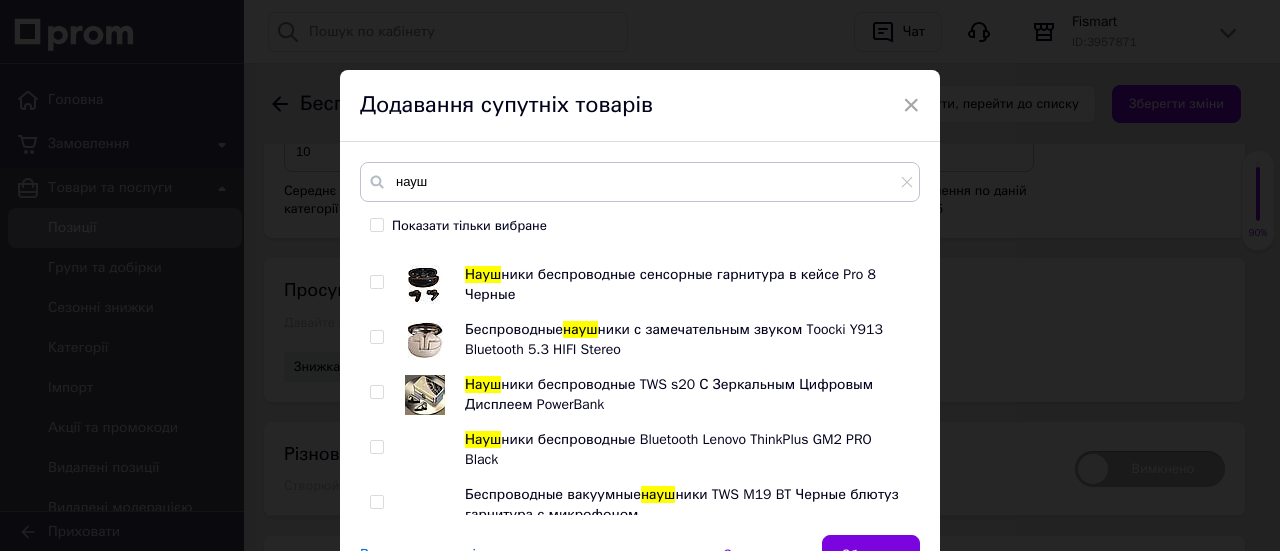 click at bounding box center [425, 395] 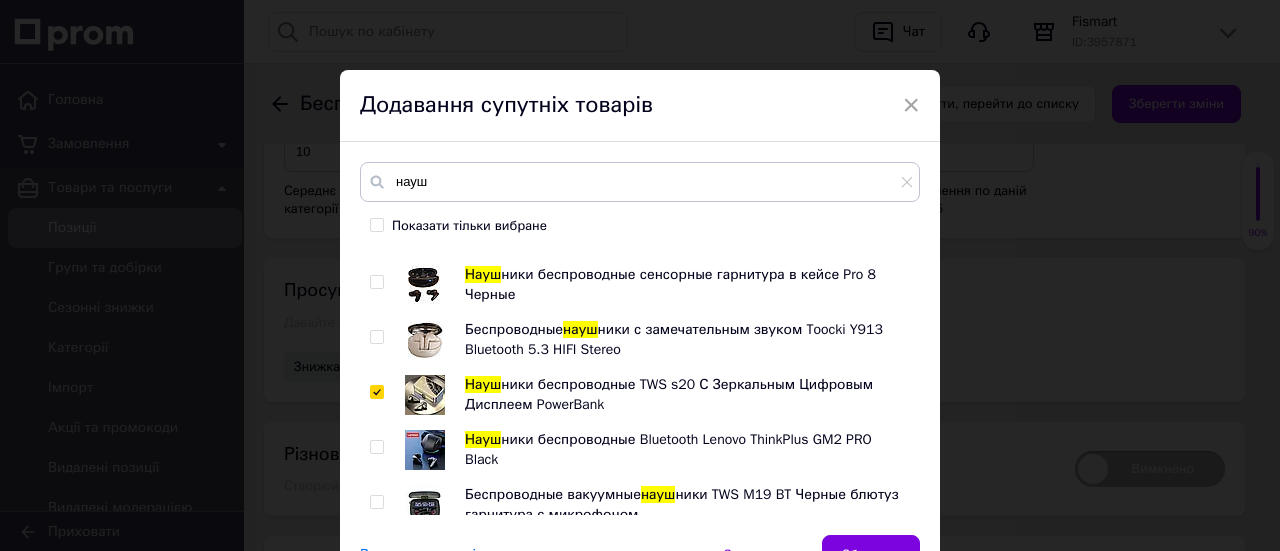 checkbox on "true" 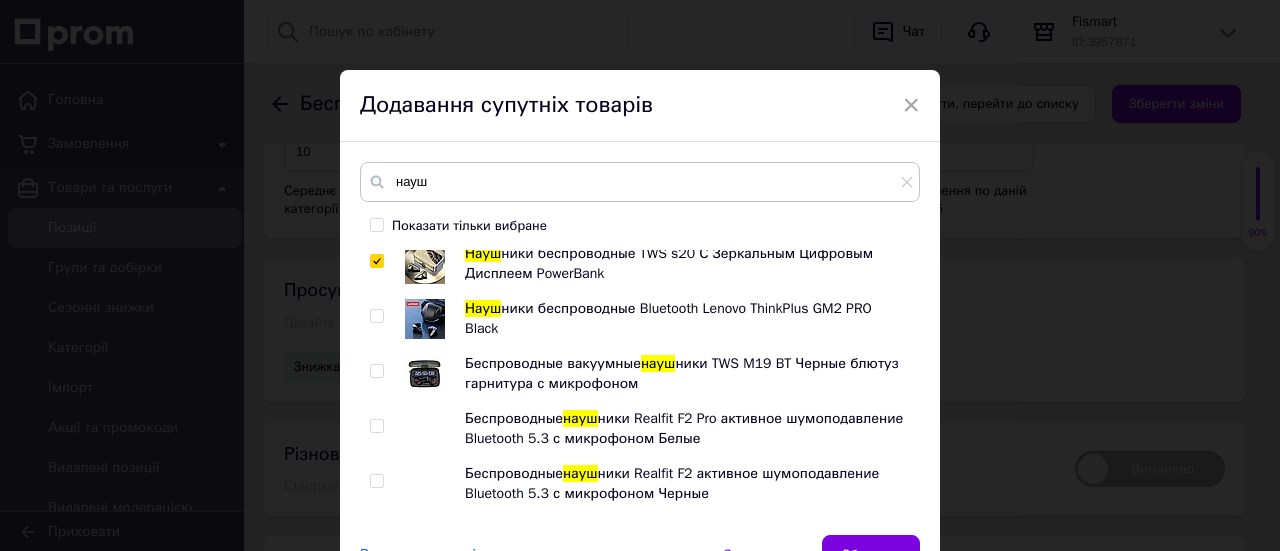 scroll, scrollTop: 1900, scrollLeft: 0, axis: vertical 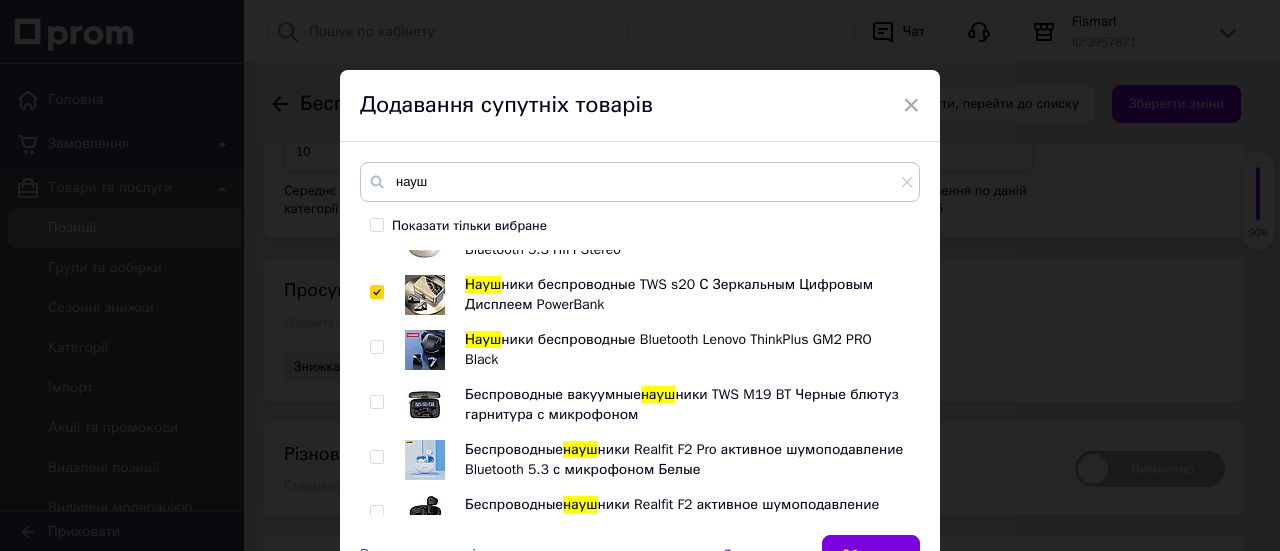 click at bounding box center [425, 350] 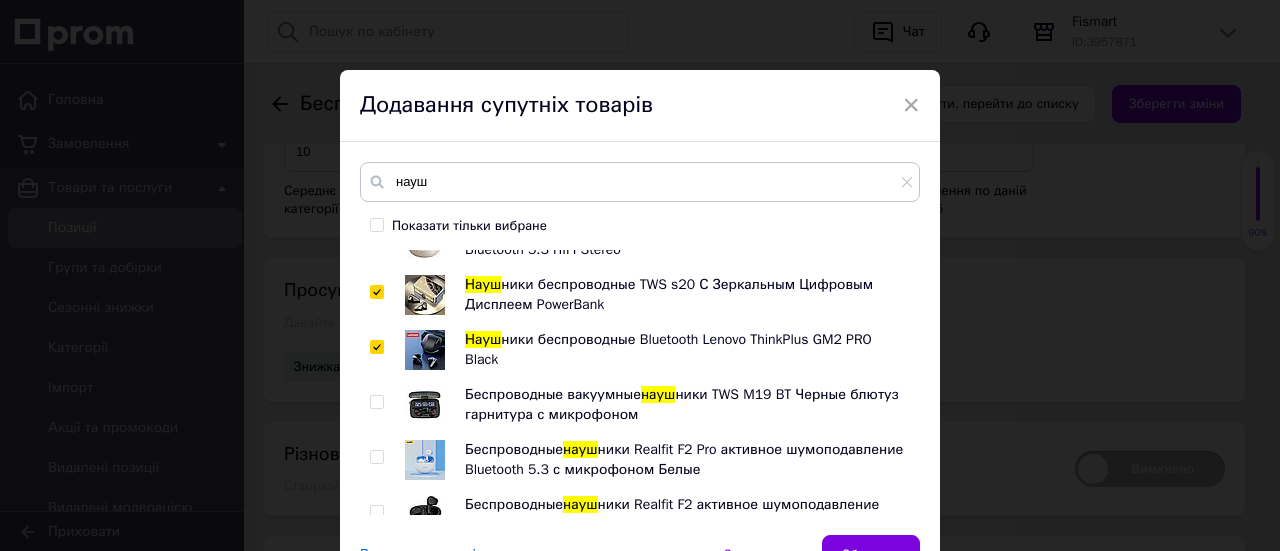checkbox on "true" 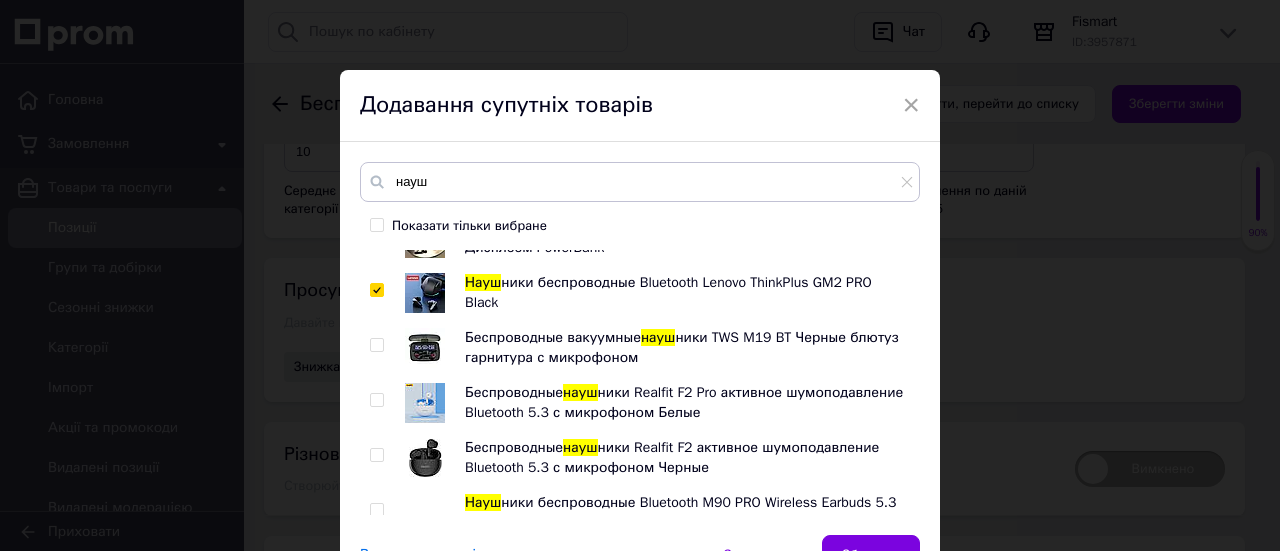 scroll, scrollTop: 2000, scrollLeft: 0, axis: vertical 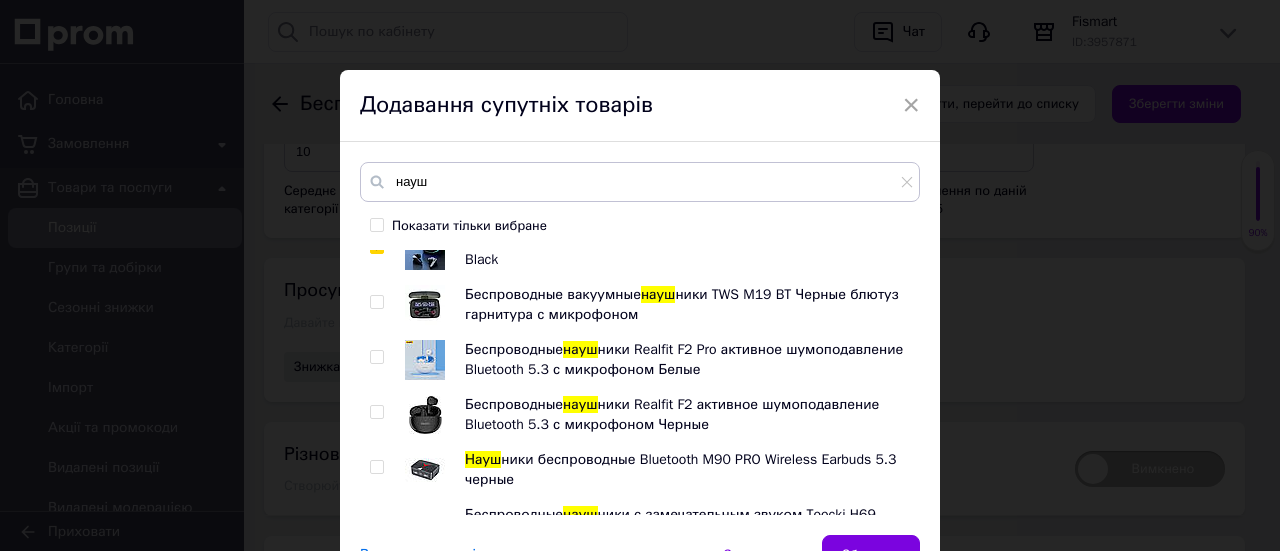 click at bounding box center [425, 415] 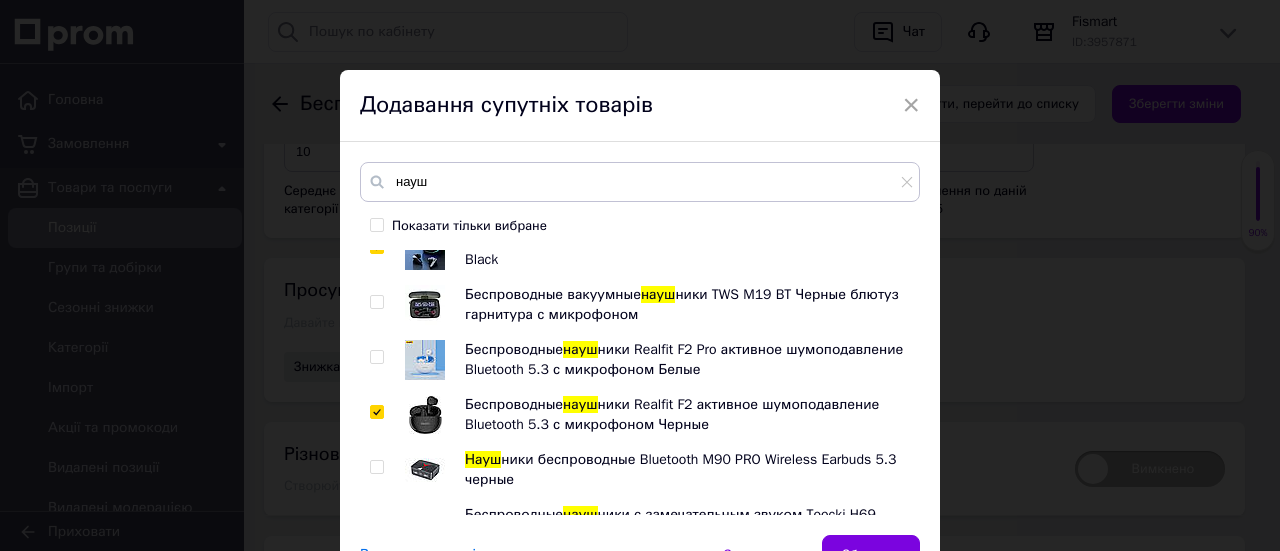 checkbox on "true" 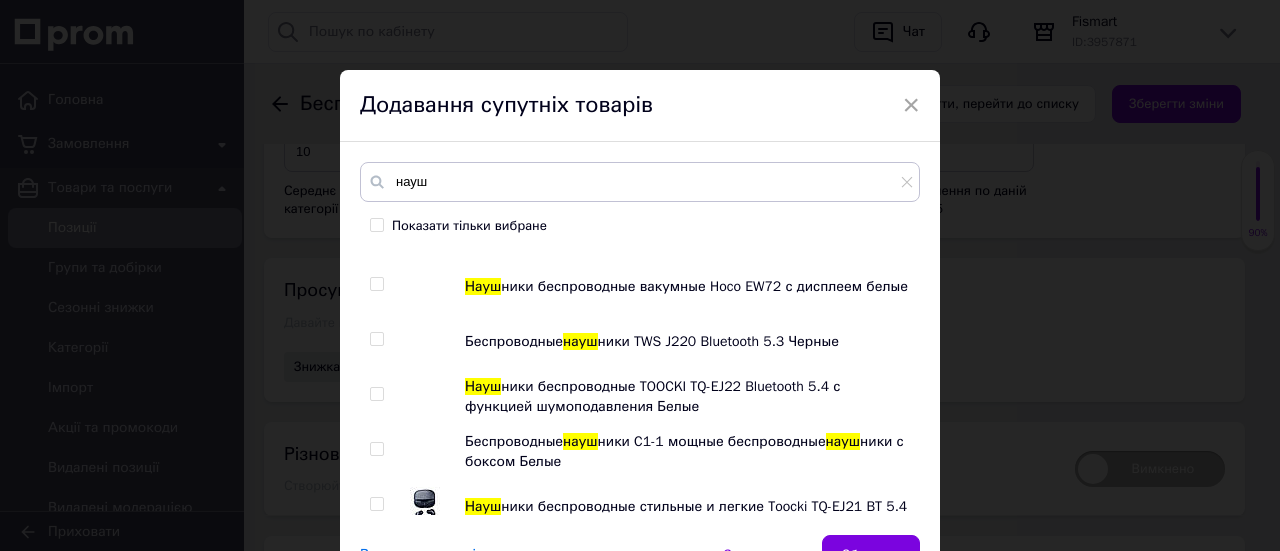 scroll, scrollTop: 2690, scrollLeft: 0, axis: vertical 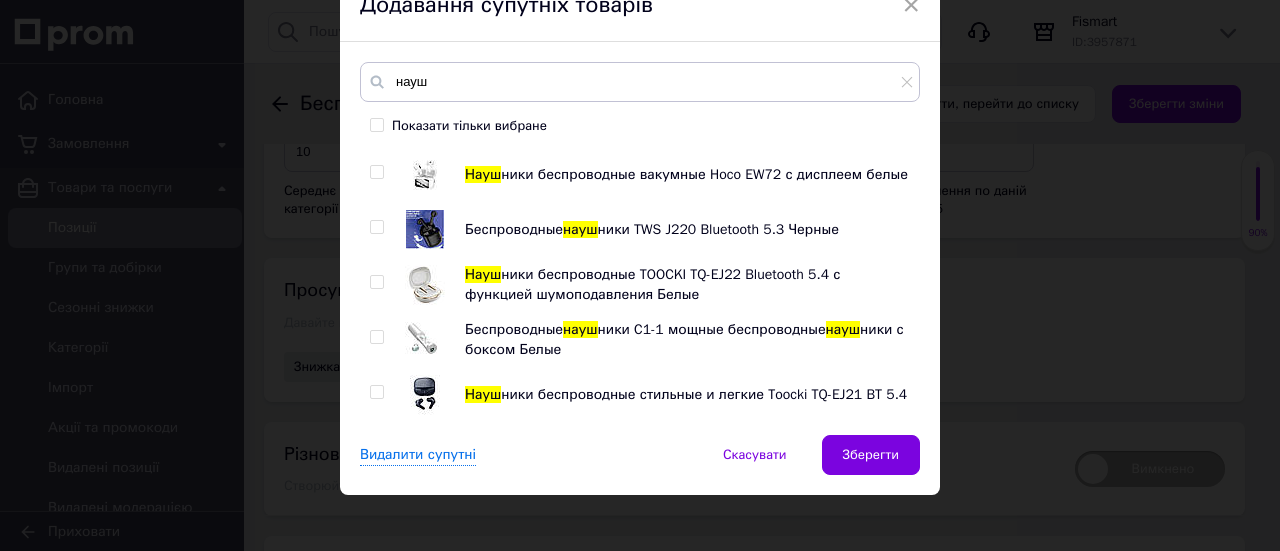 click at bounding box center [425, 395] 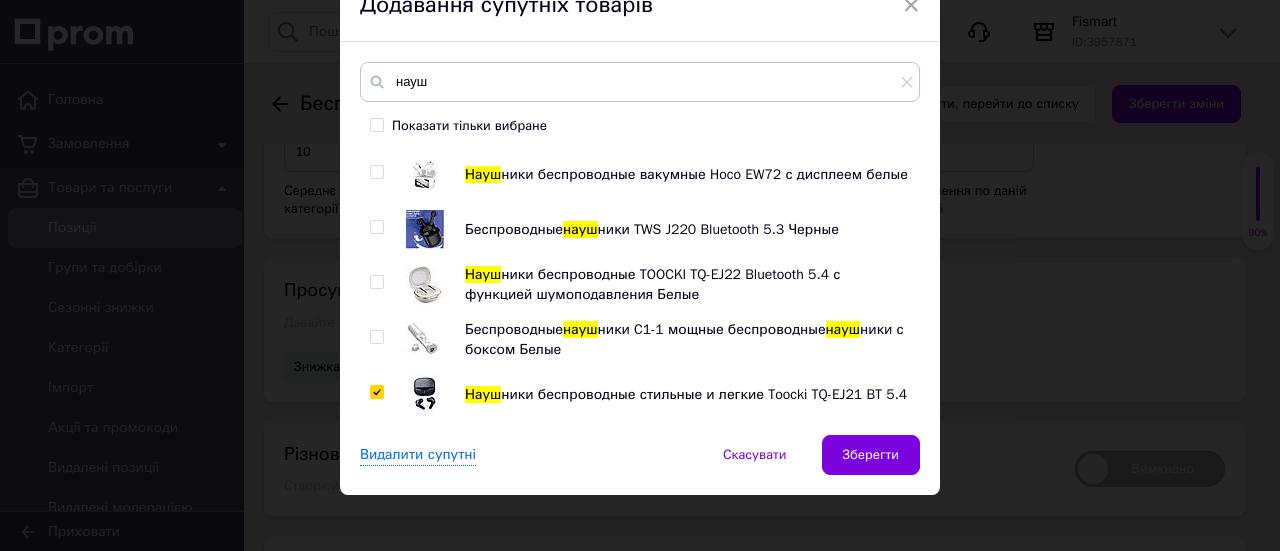 checkbox on "true" 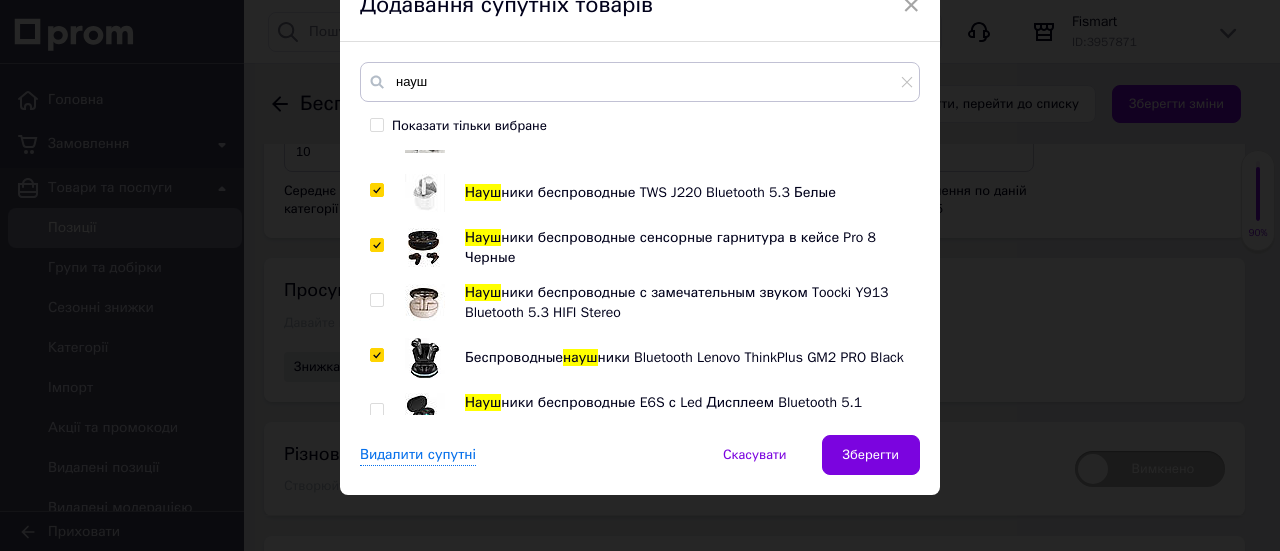 scroll, scrollTop: 0, scrollLeft: 0, axis: both 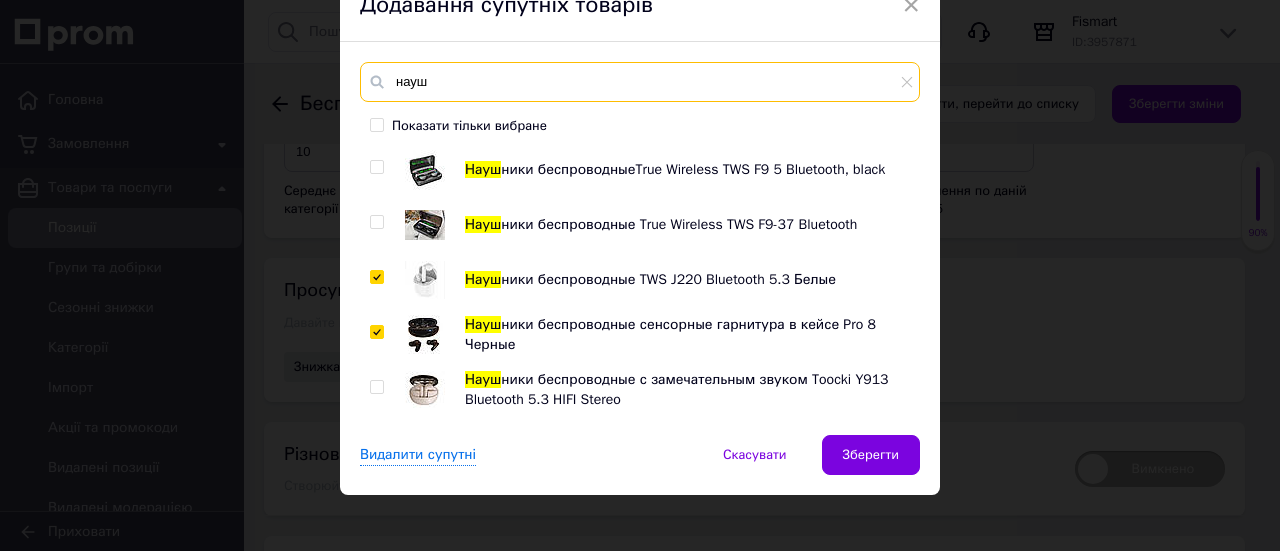 drag, startPoint x: 436, startPoint y: 81, endPoint x: 406, endPoint y: 97, distance: 34 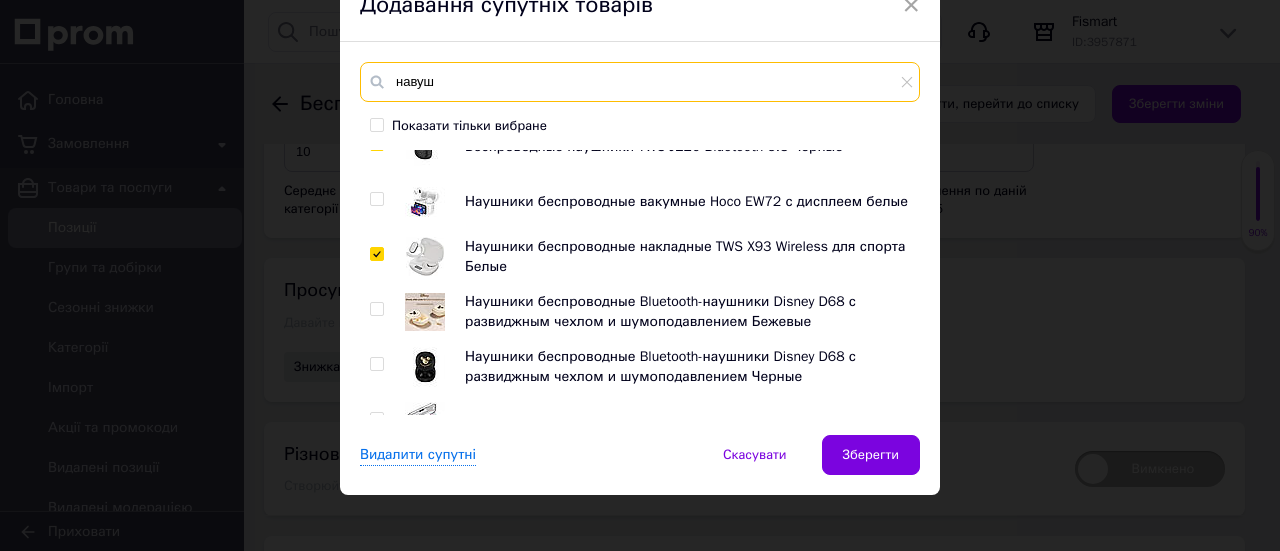 scroll, scrollTop: 1400, scrollLeft: 0, axis: vertical 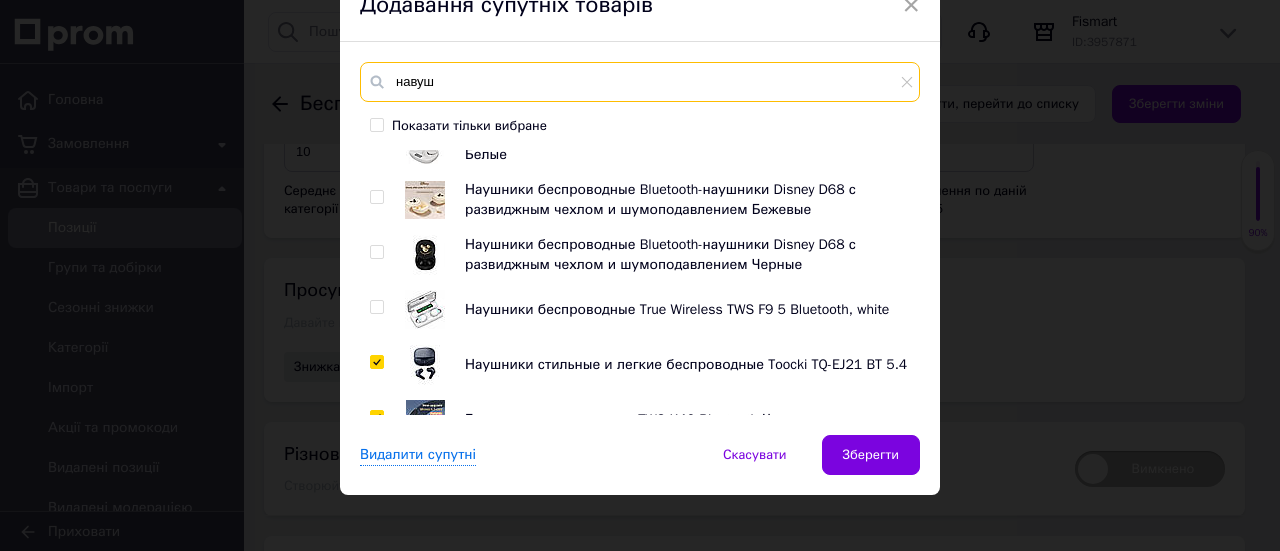 type on "навуш" 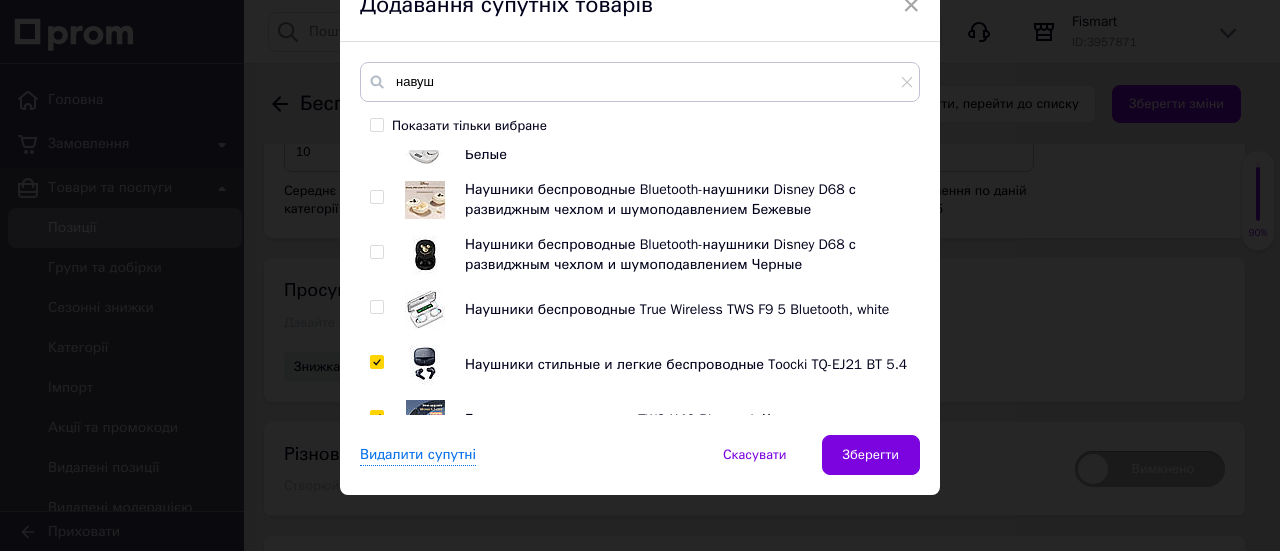 click at bounding box center [425, 200] 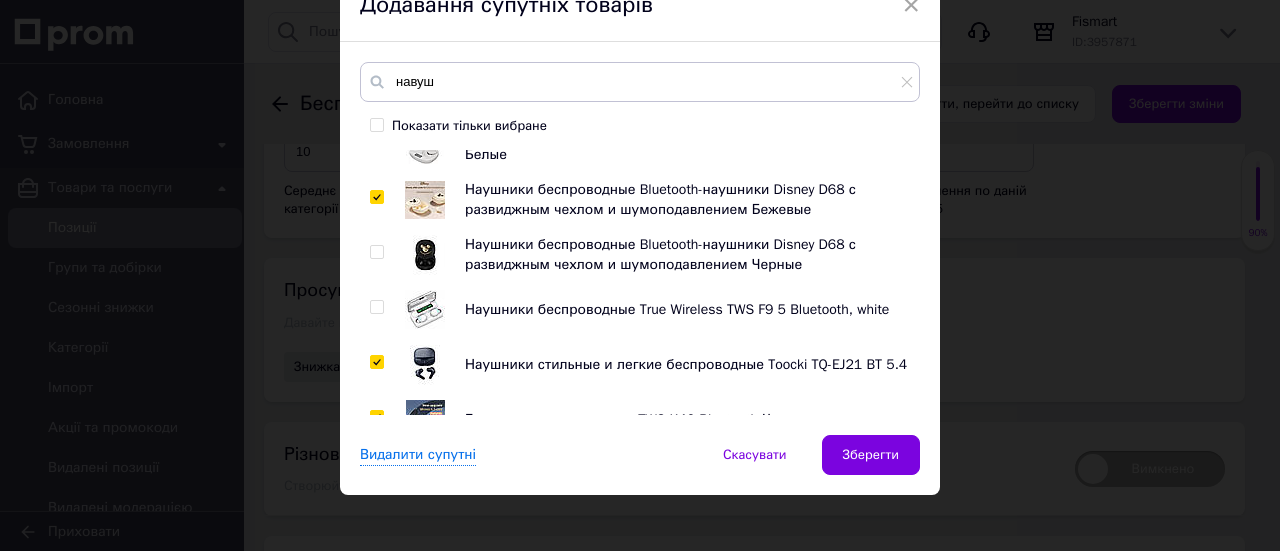 checkbox on "true" 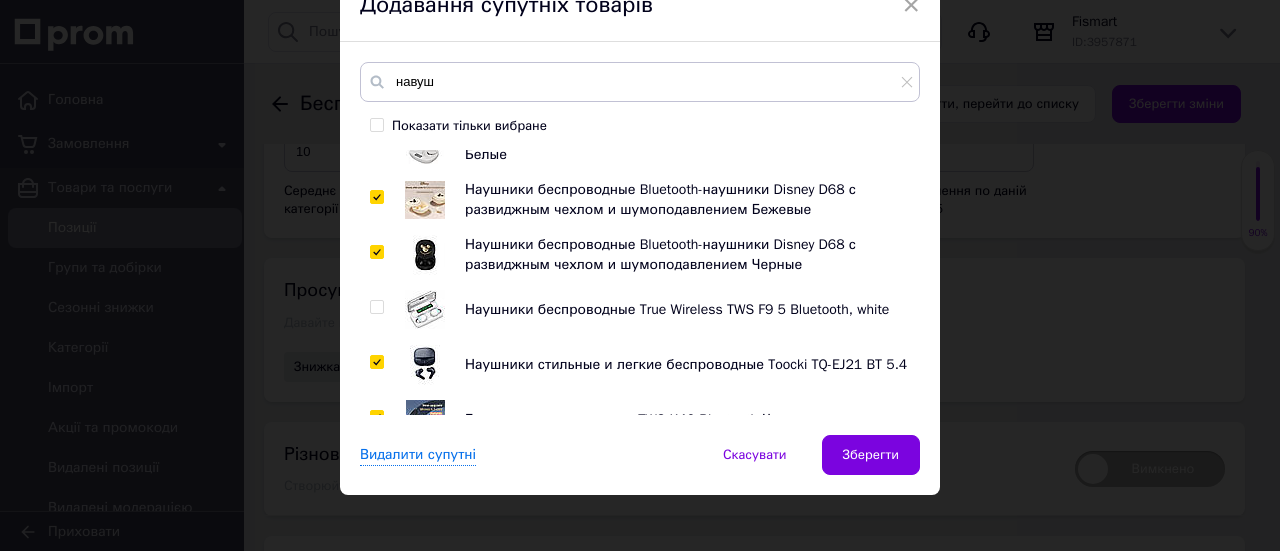 checkbox on "true" 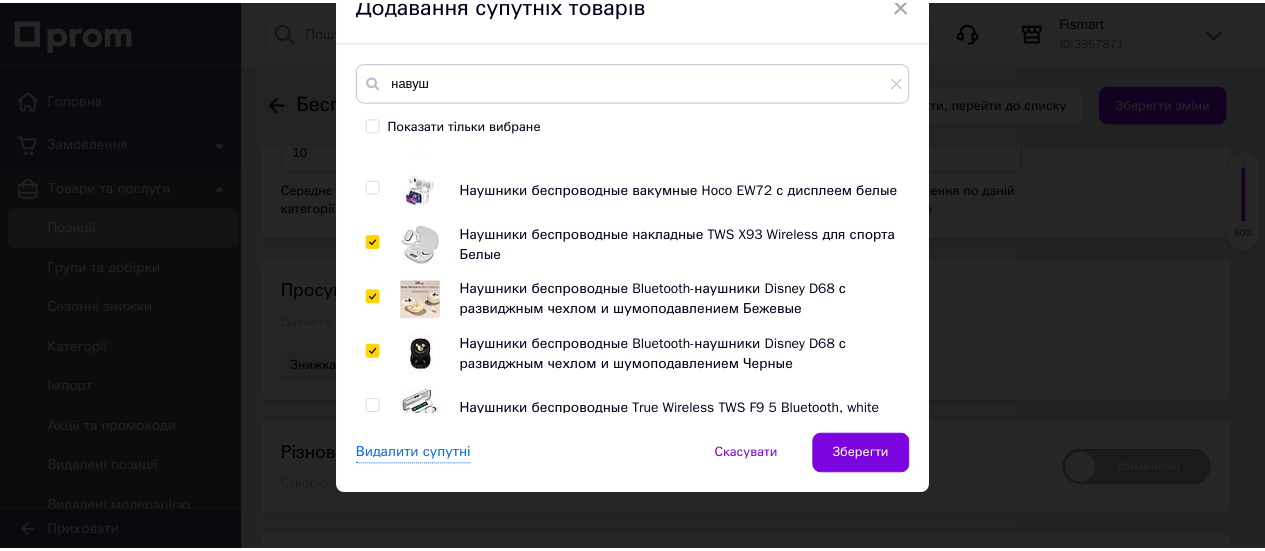 scroll, scrollTop: 1200, scrollLeft: 0, axis: vertical 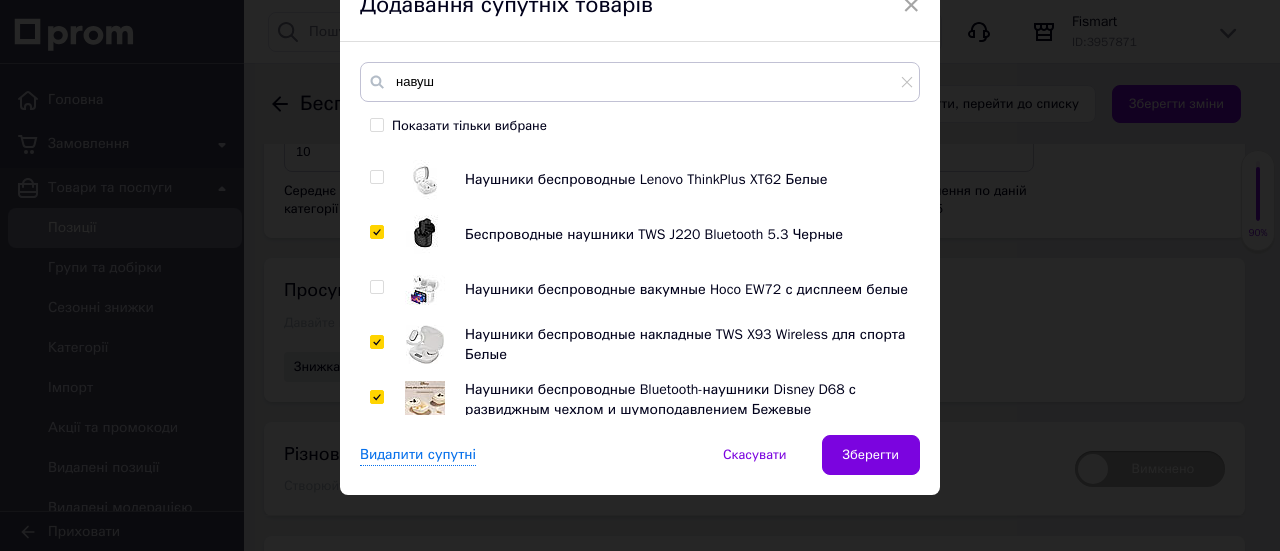 click at bounding box center [425, 290] 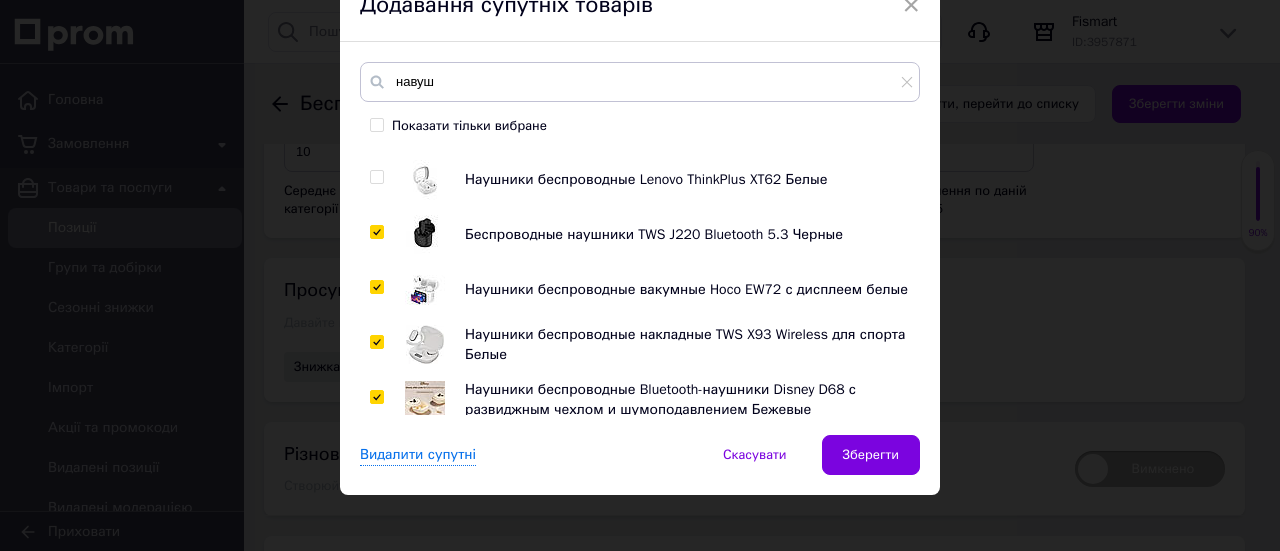 checkbox on "true" 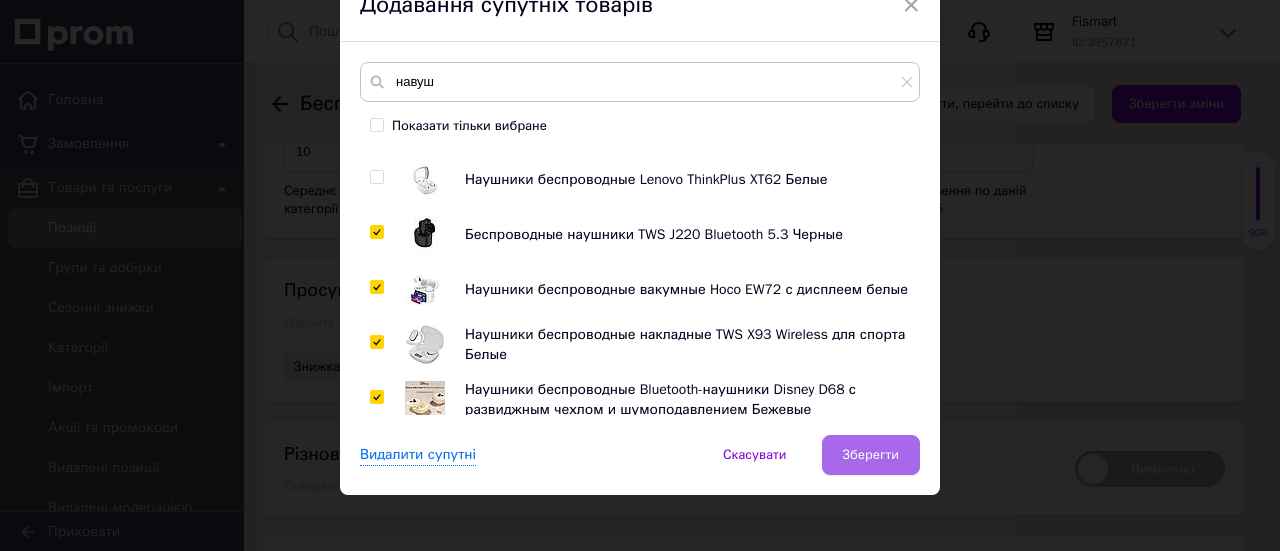 click on "Зберегти" at bounding box center (871, 455) 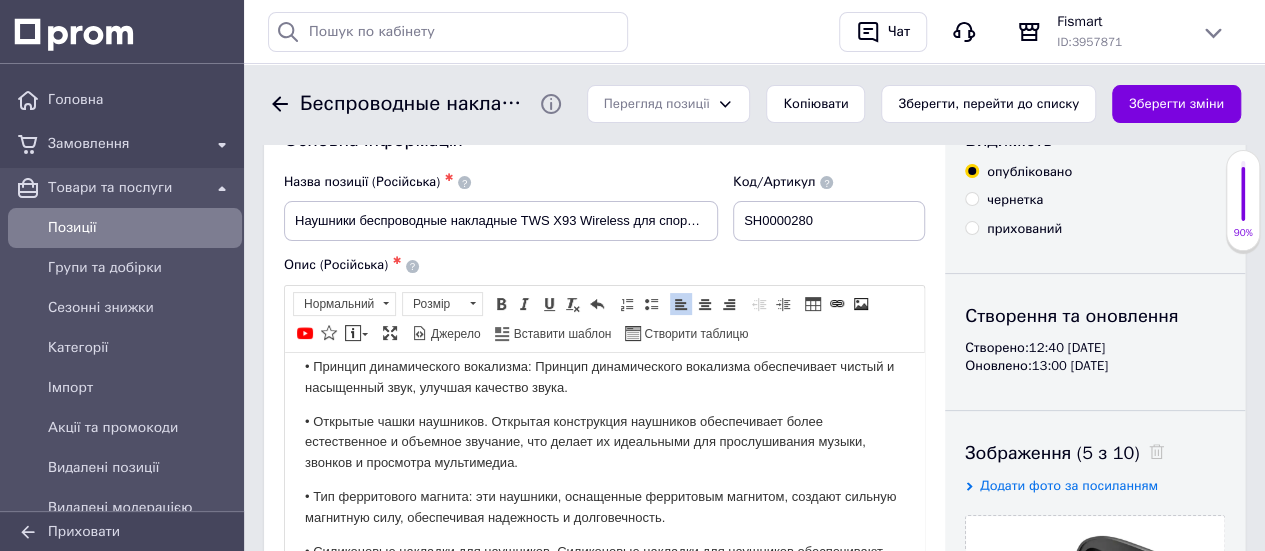 scroll, scrollTop: 0, scrollLeft: 0, axis: both 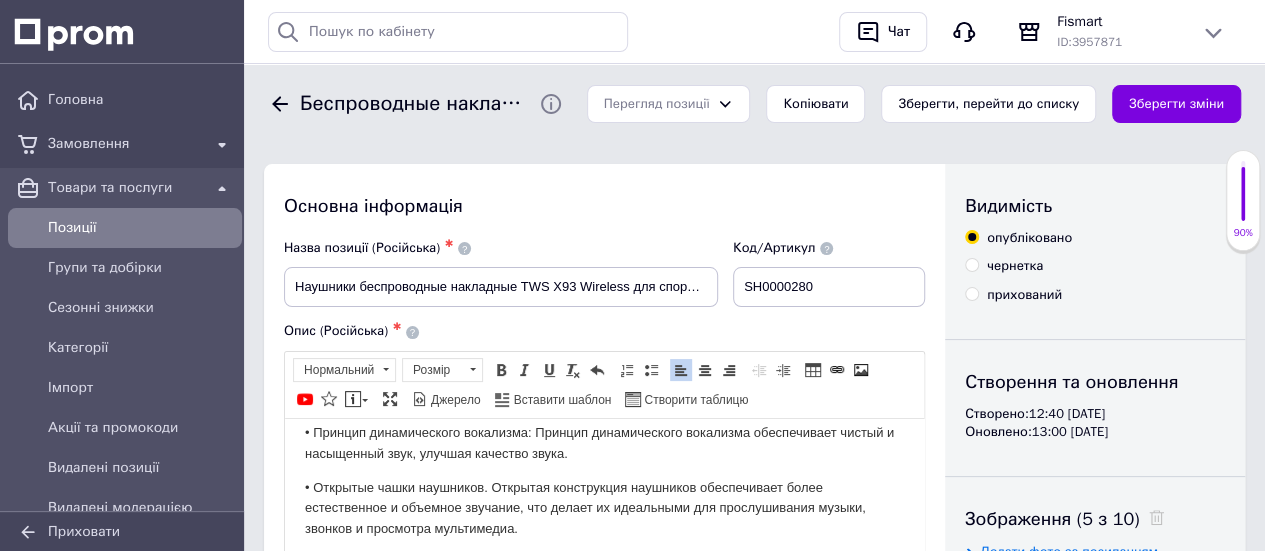click on "Зберегти, перейти до списку" at bounding box center [988, 104] 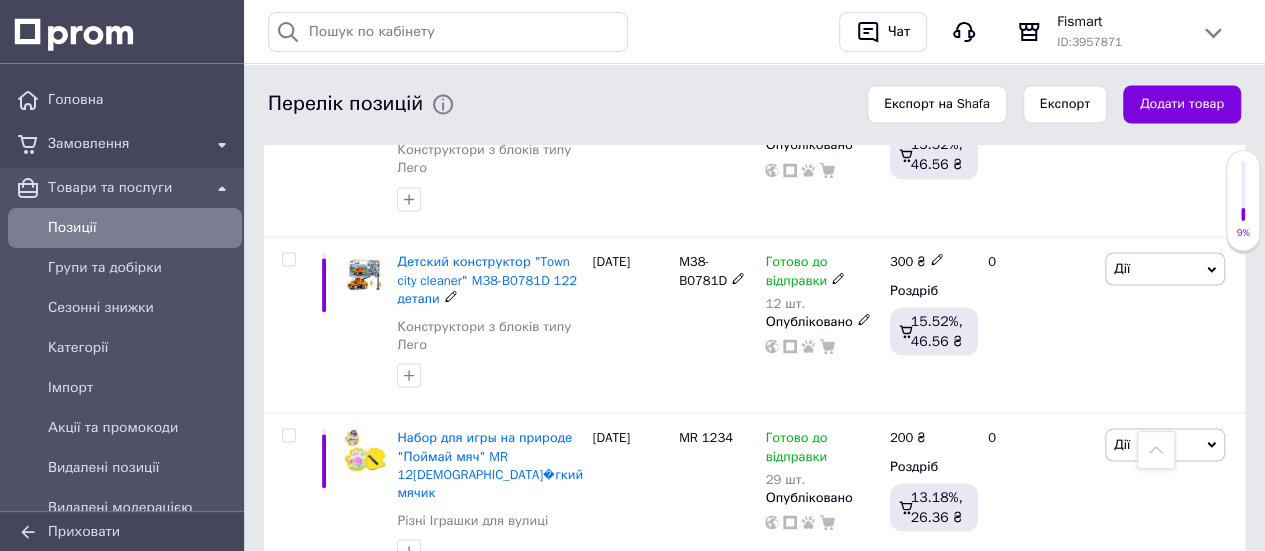 scroll, scrollTop: 5500, scrollLeft: 0, axis: vertical 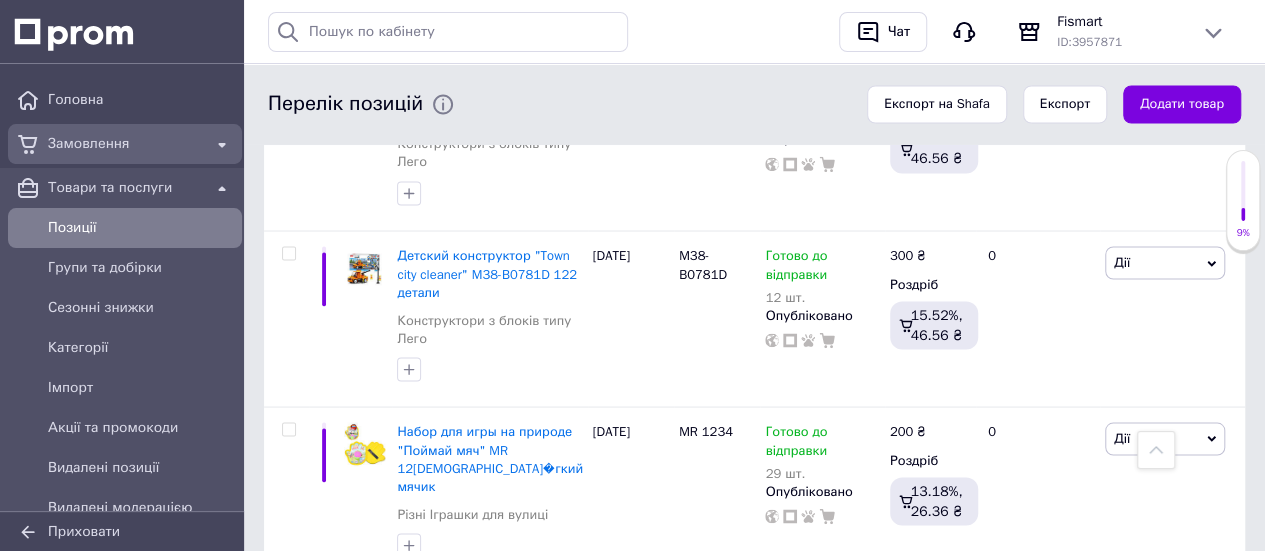 click on "Замовлення" at bounding box center [125, 144] 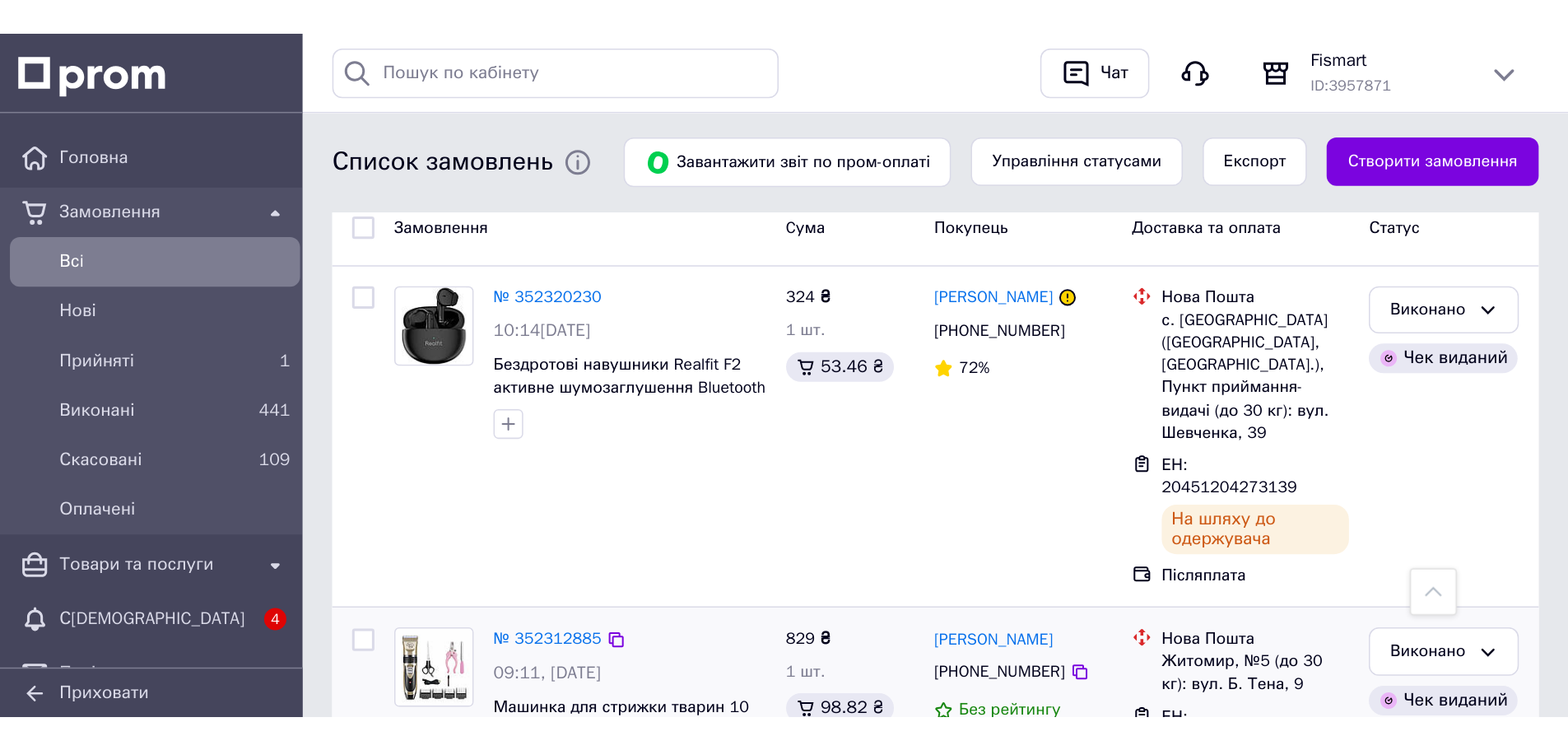 scroll, scrollTop: 0, scrollLeft: 0, axis: both 